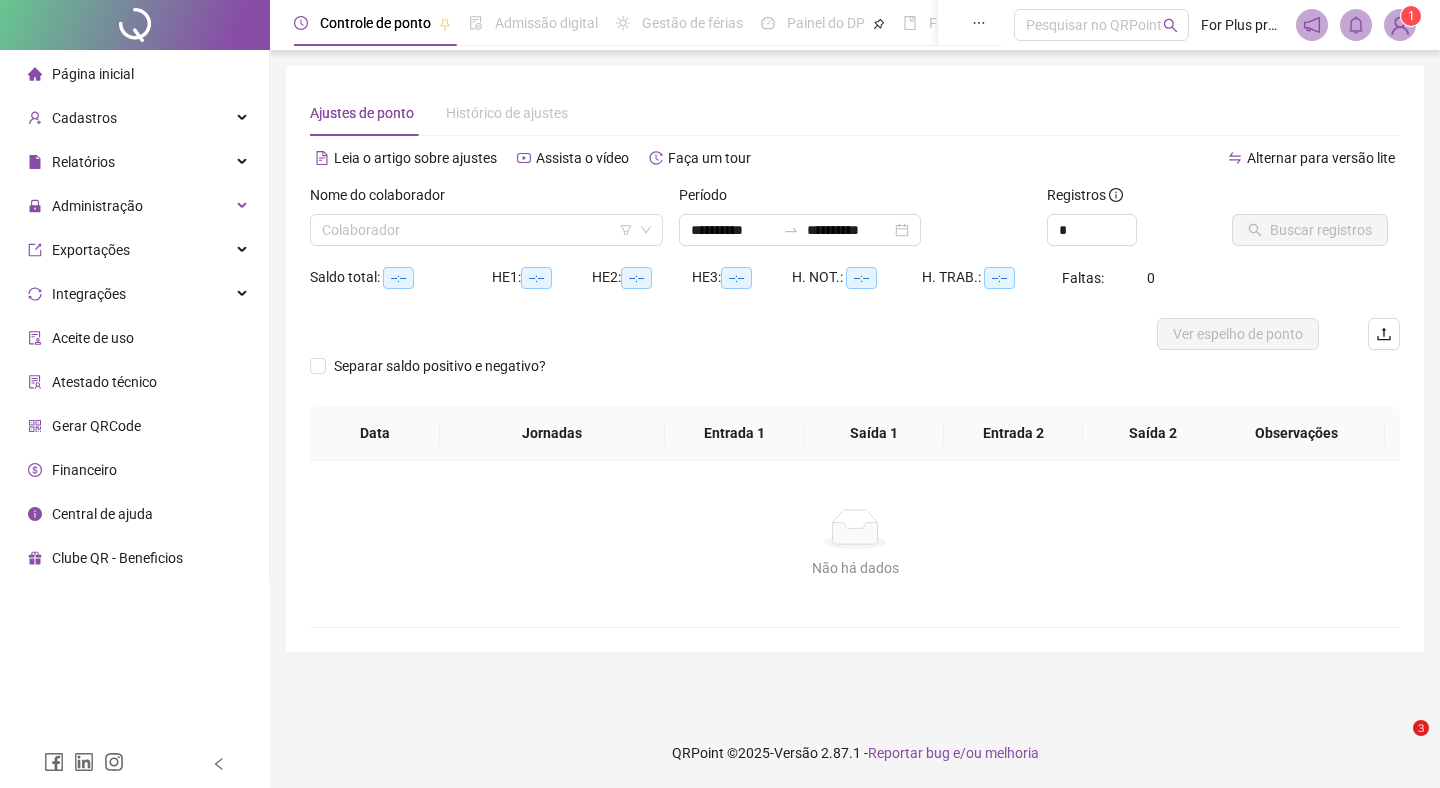 scroll, scrollTop: 0, scrollLeft: 0, axis: both 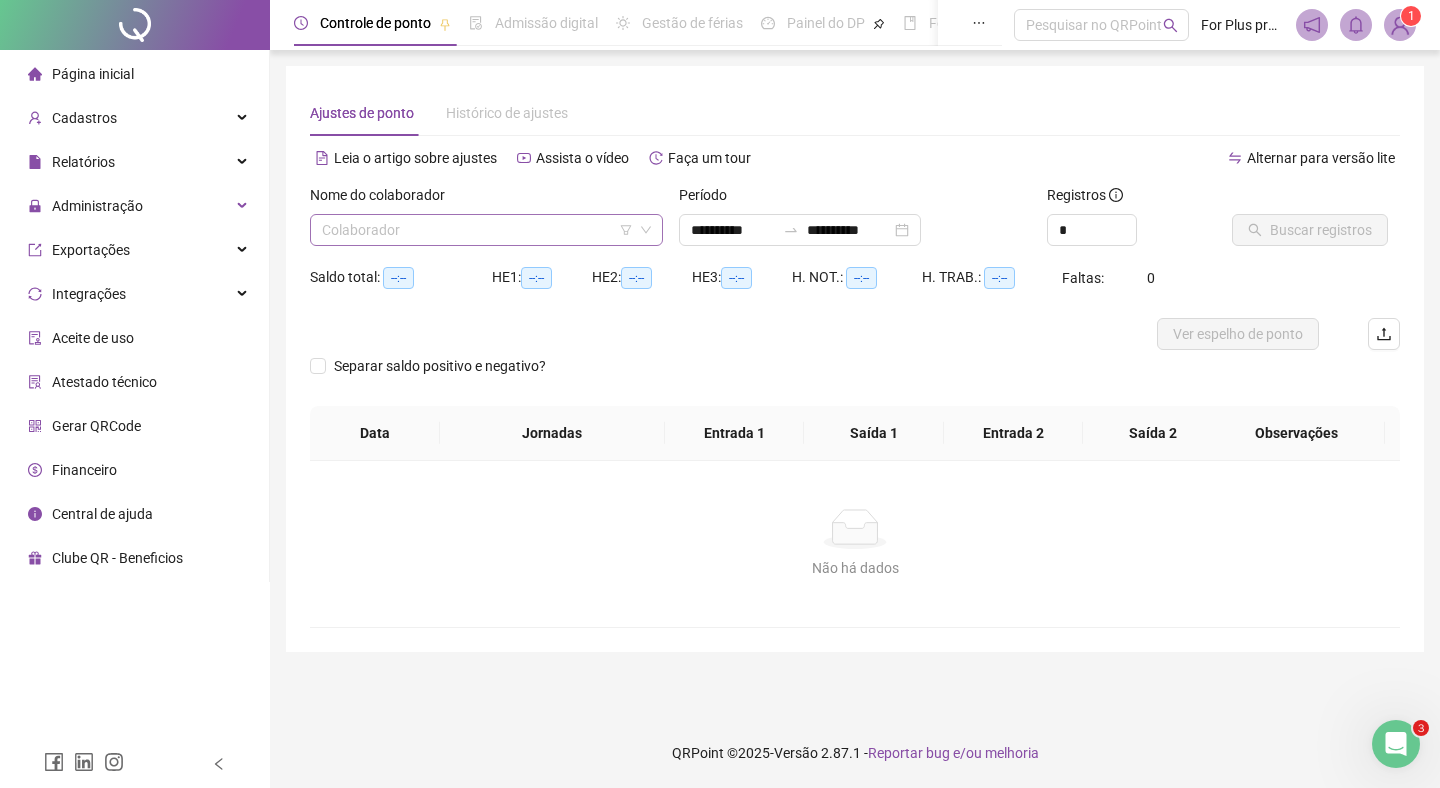 click at bounding box center [480, 230] 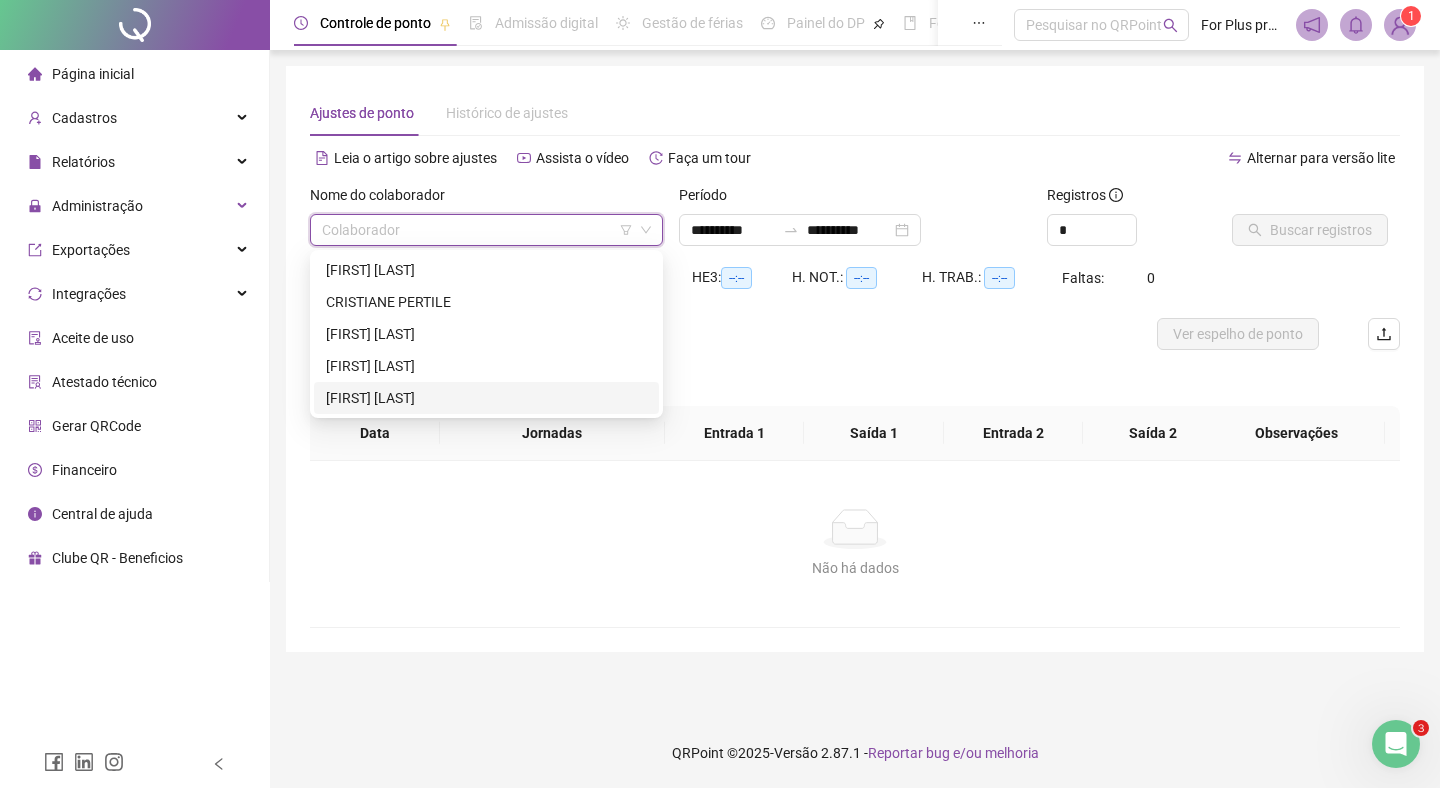 click on "[FIRST] [LAST]" at bounding box center [486, 398] 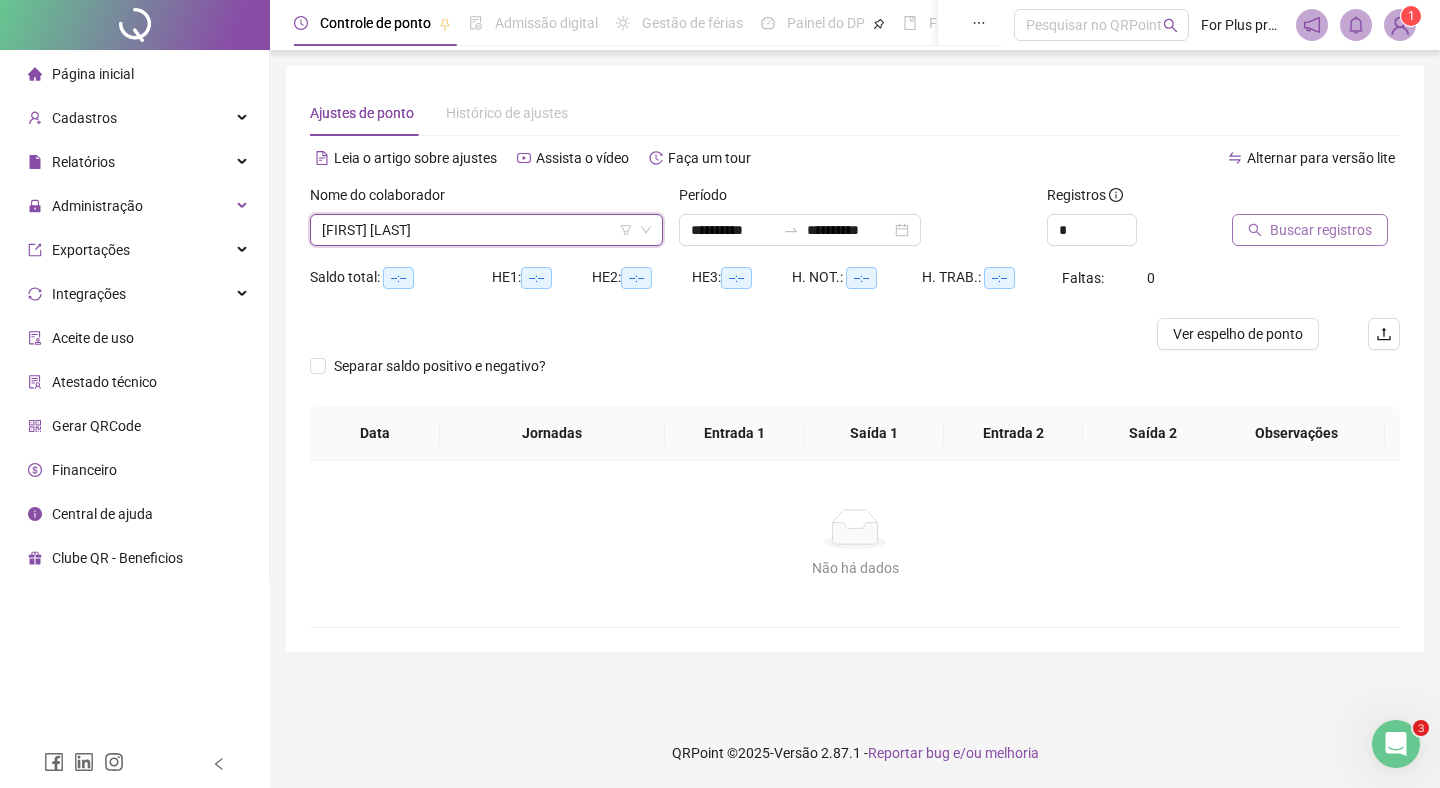 click on "Buscar registros" at bounding box center [1321, 230] 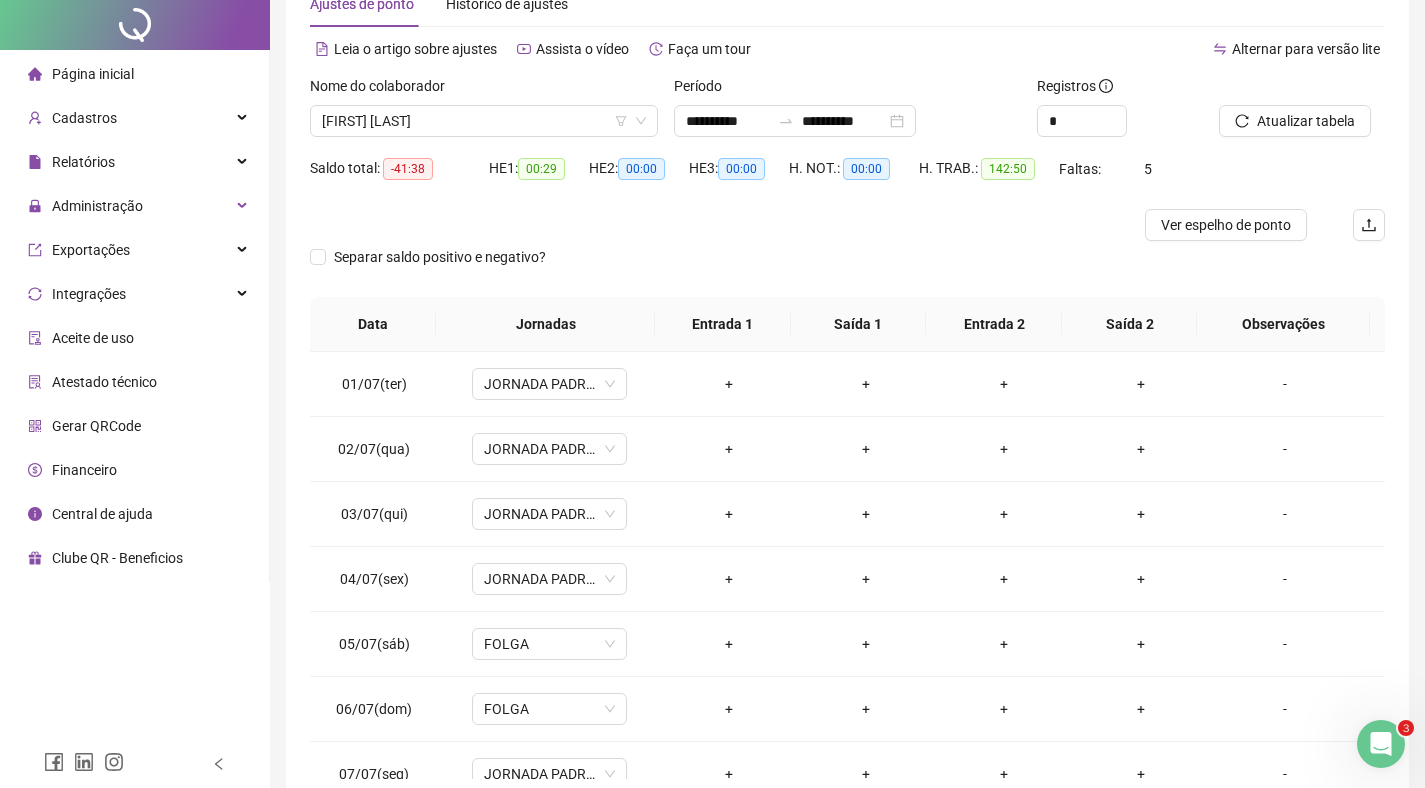 scroll, scrollTop: 210, scrollLeft: 0, axis: vertical 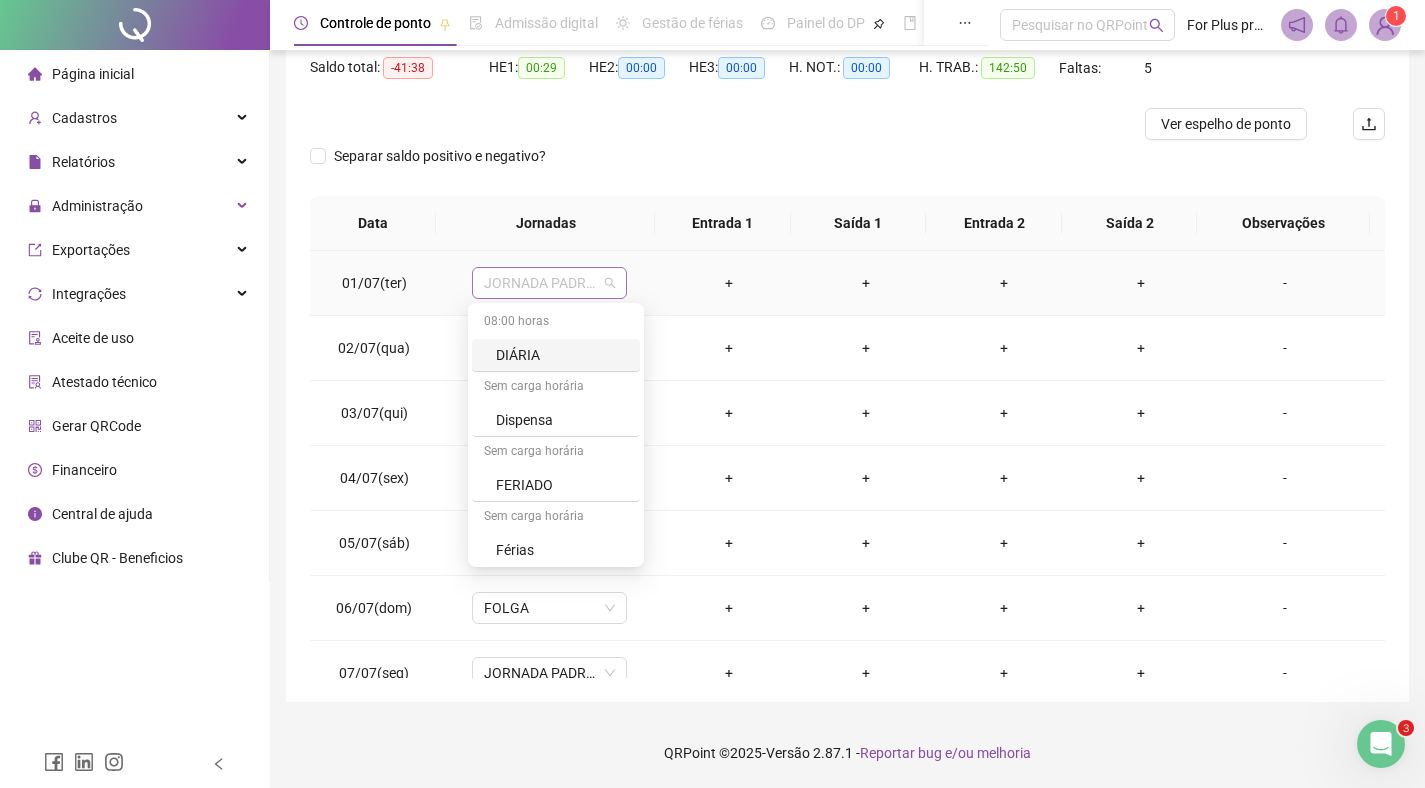 click on "JORNADA PADRÃO" at bounding box center (549, 283) 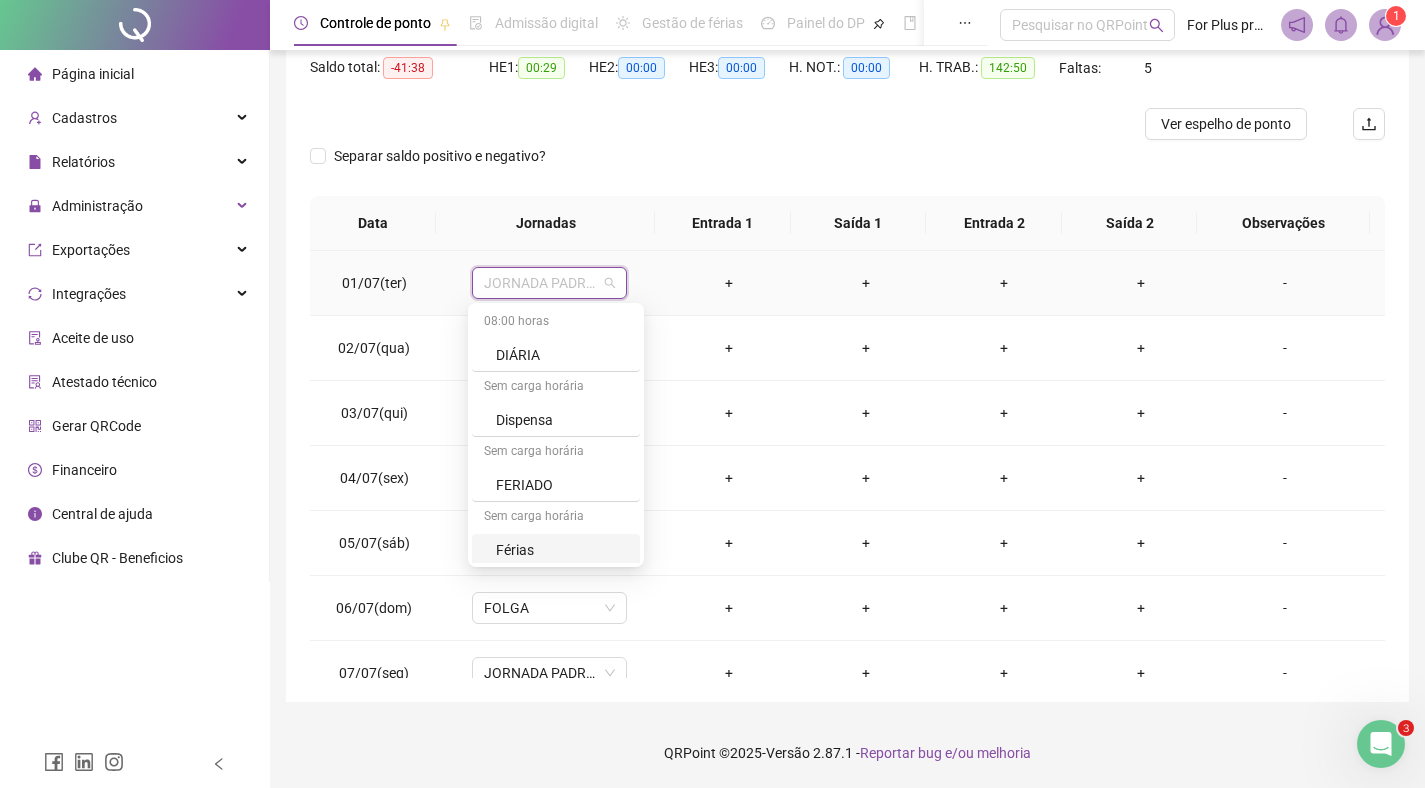 click on "Férias" at bounding box center (562, 550) 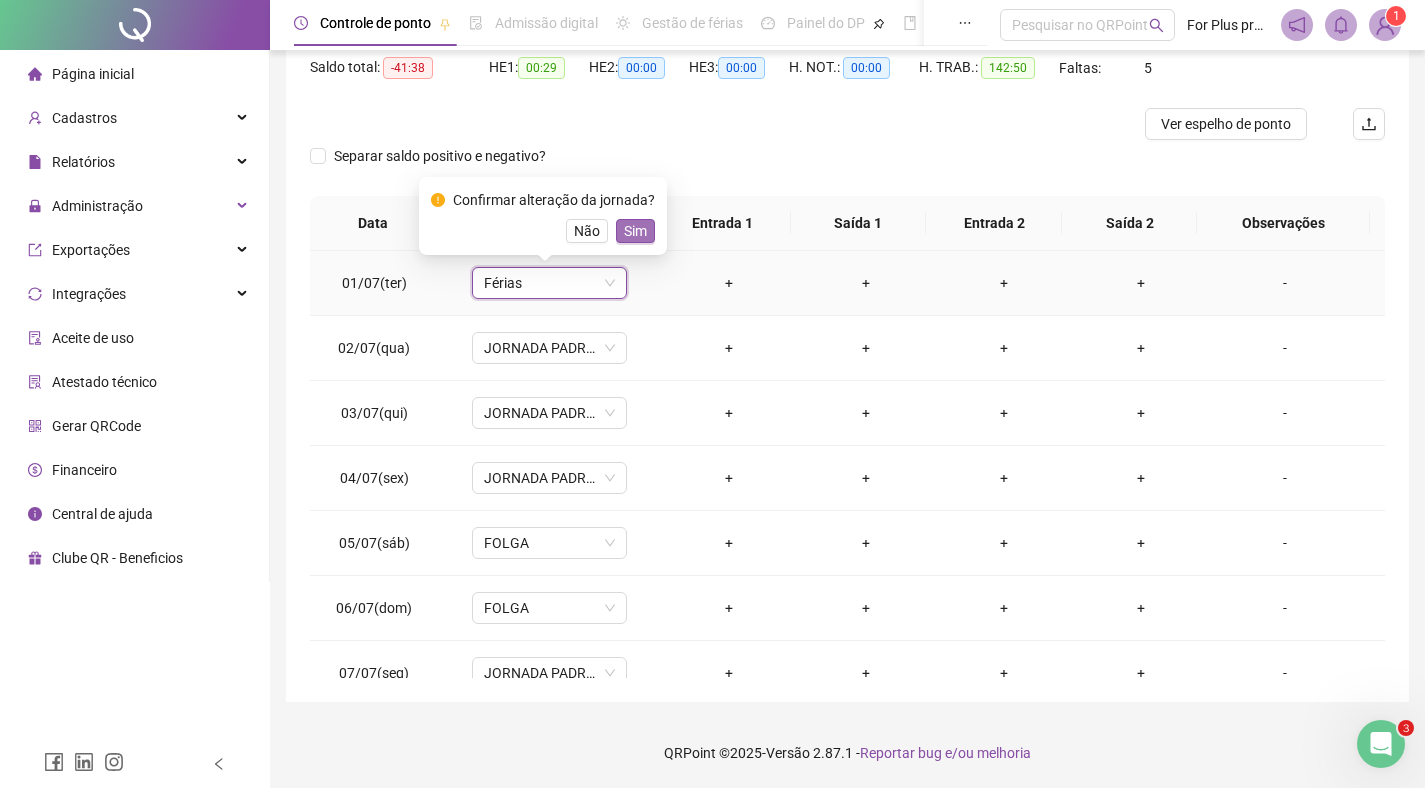 click on "Sim" at bounding box center [635, 231] 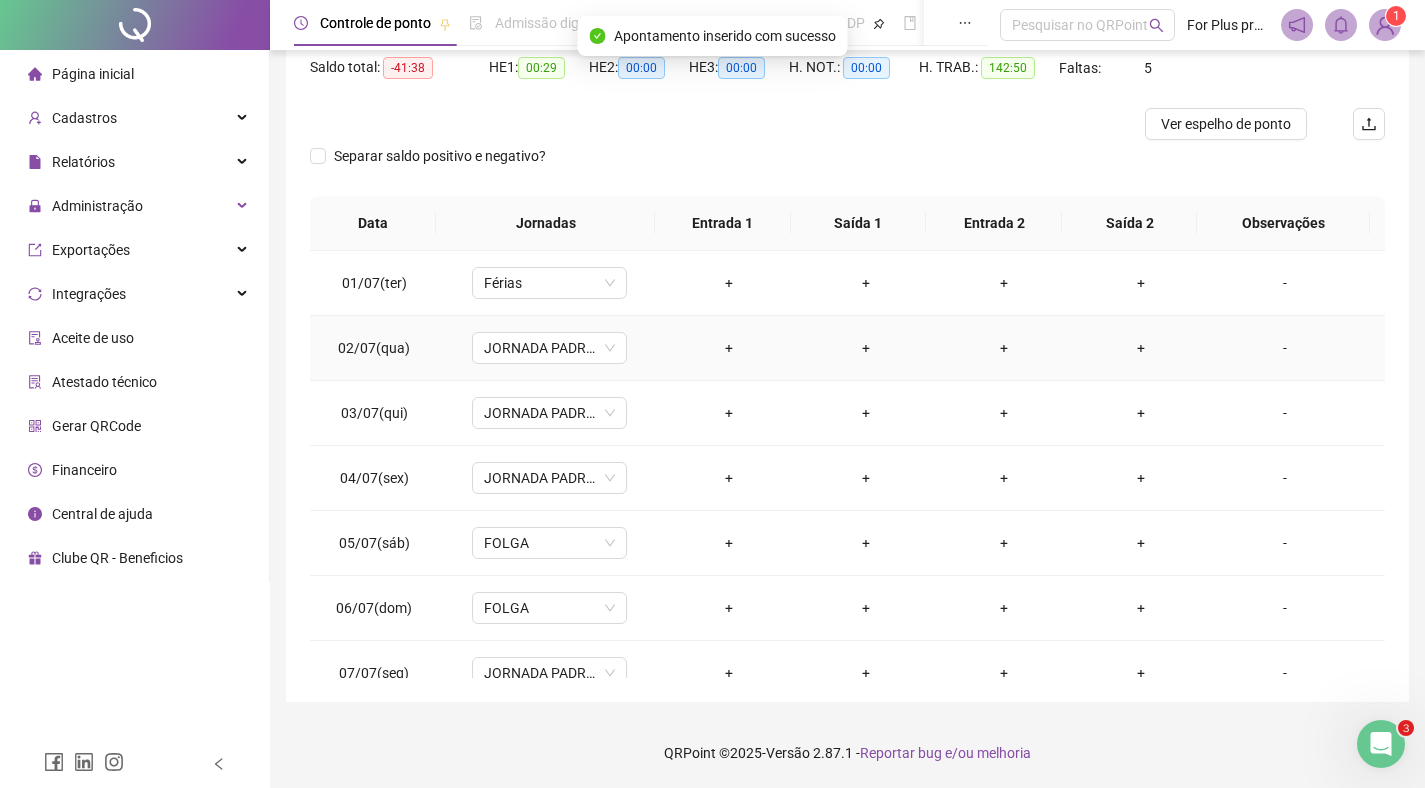 click on "+" at bounding box center (729, 348) 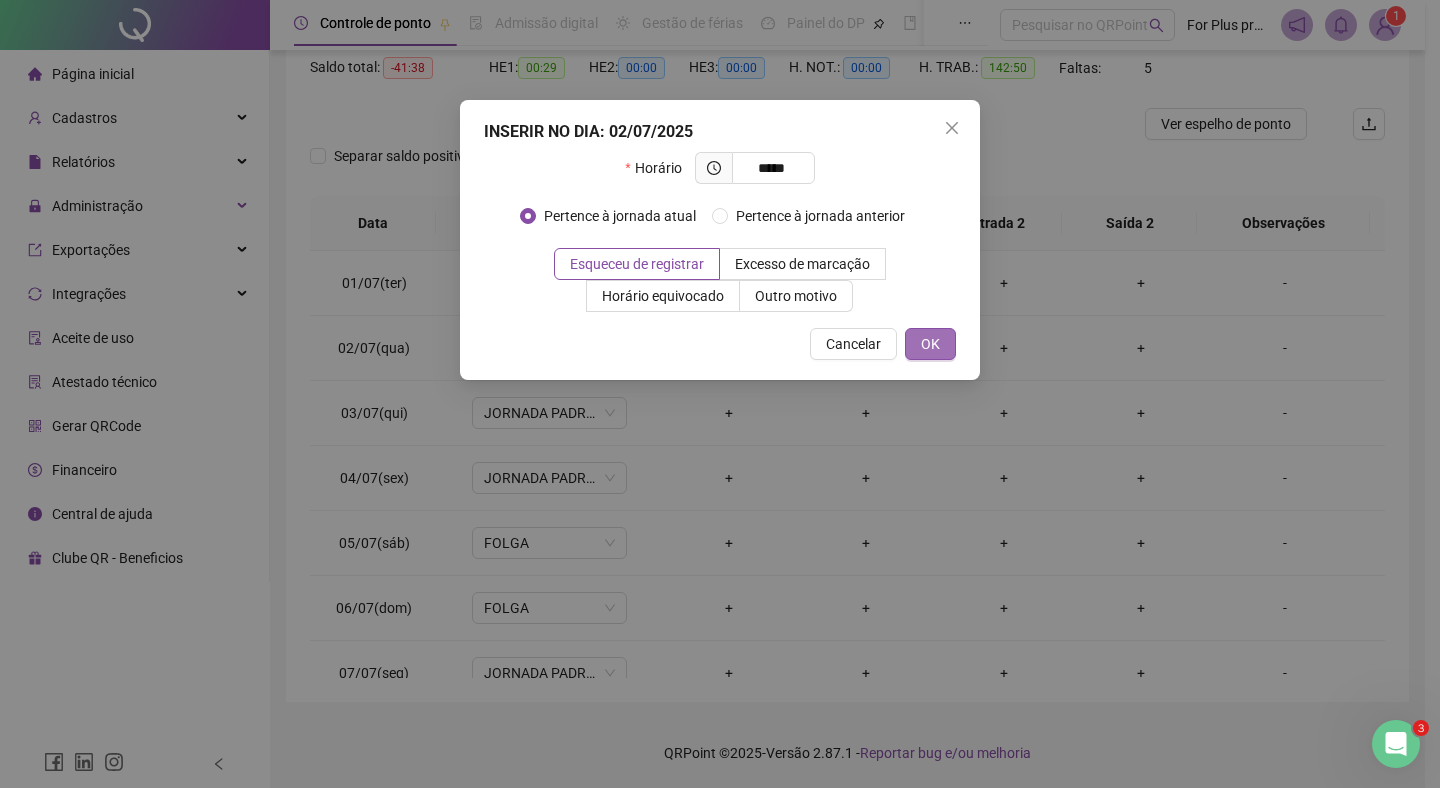 type on "*****" 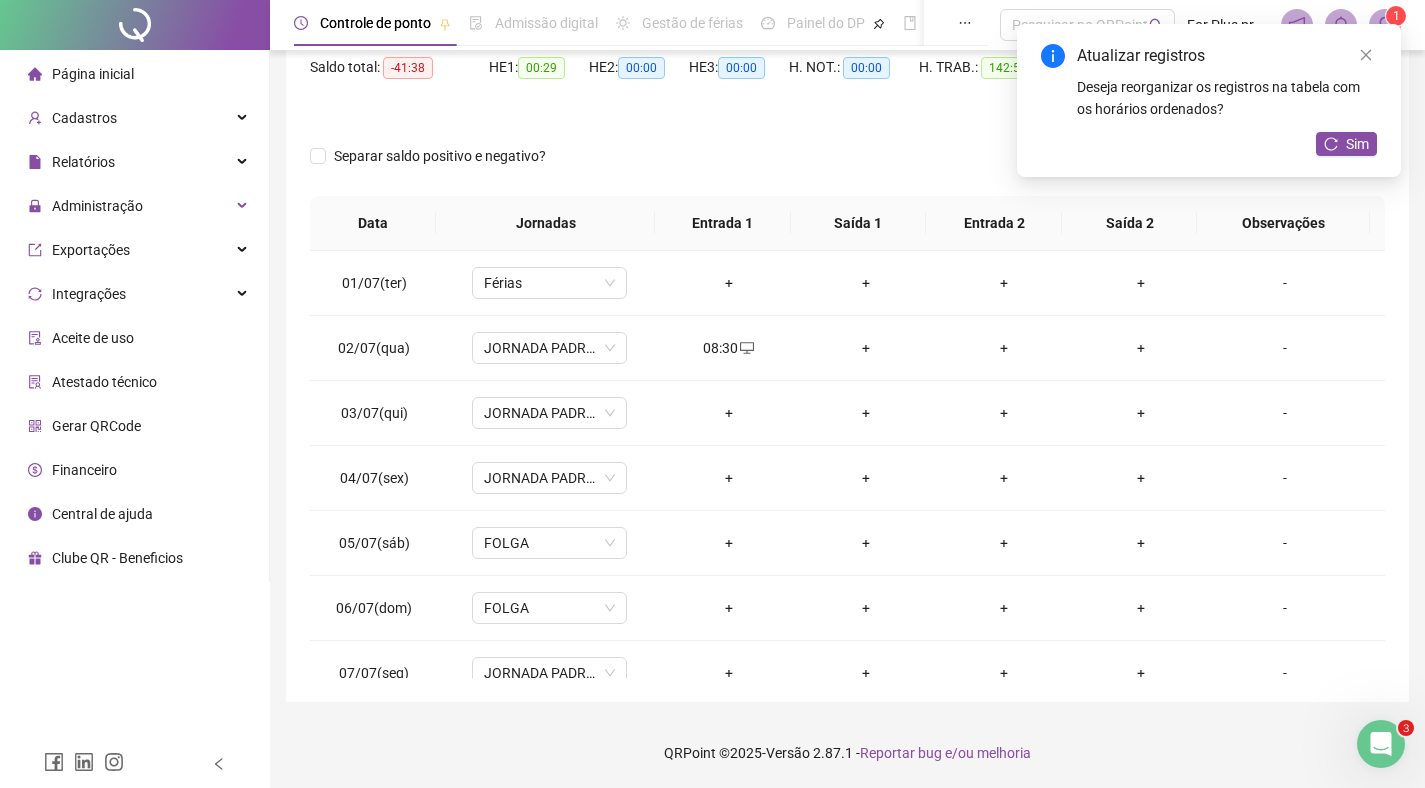 drag, startPoint x: 748, startPoint y: 168, endPoint x: 806, endPoint y: 168, distance: 58 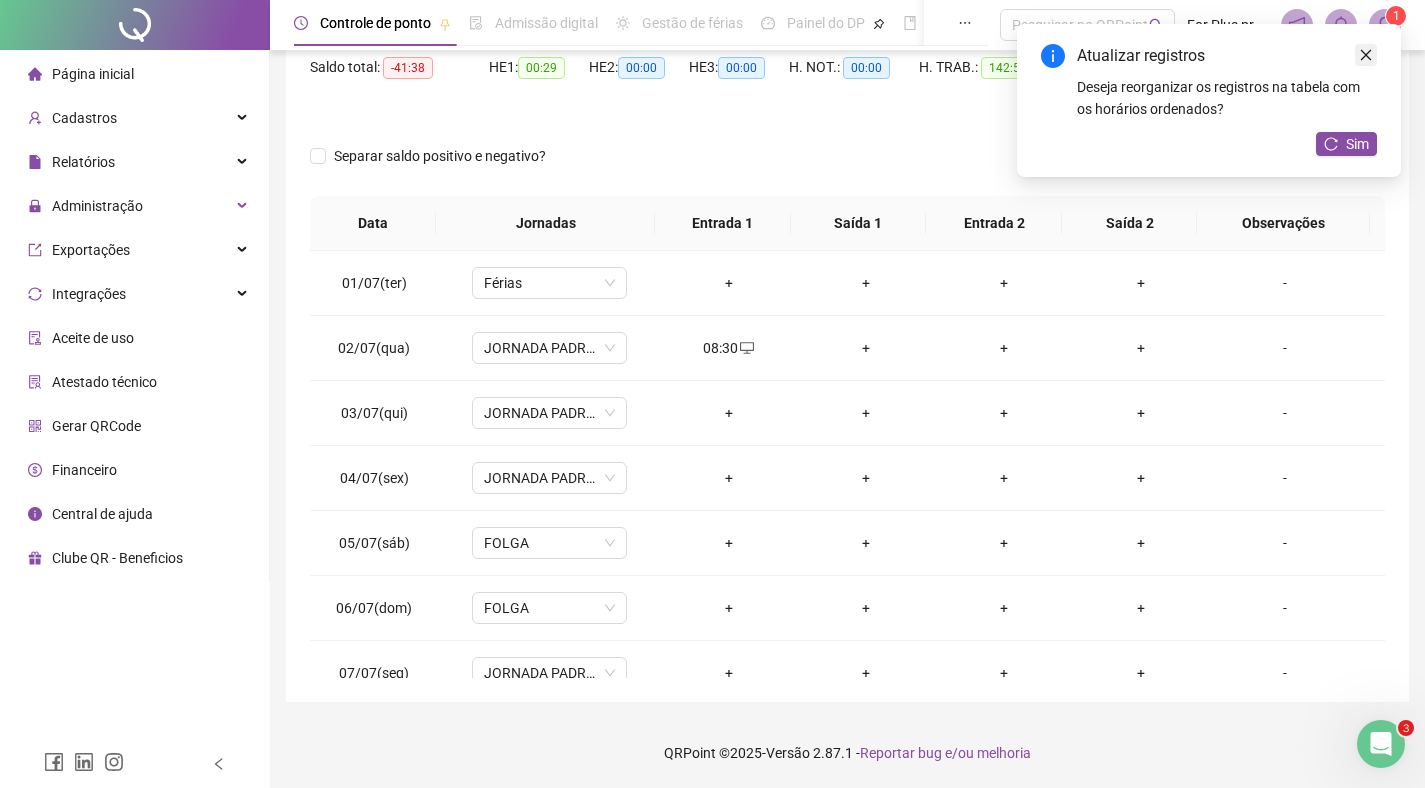 click 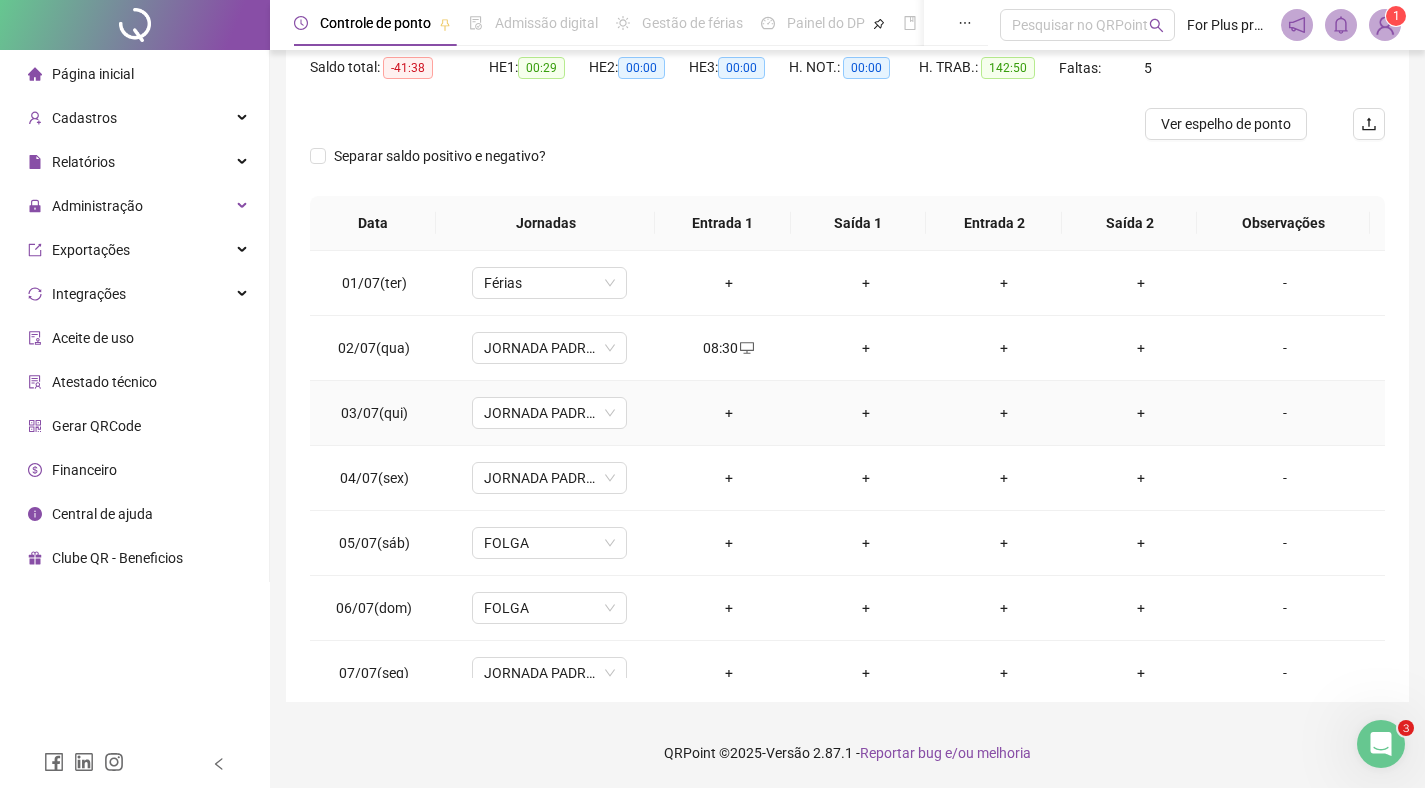 click on "+" at bounding box center (729, 413) 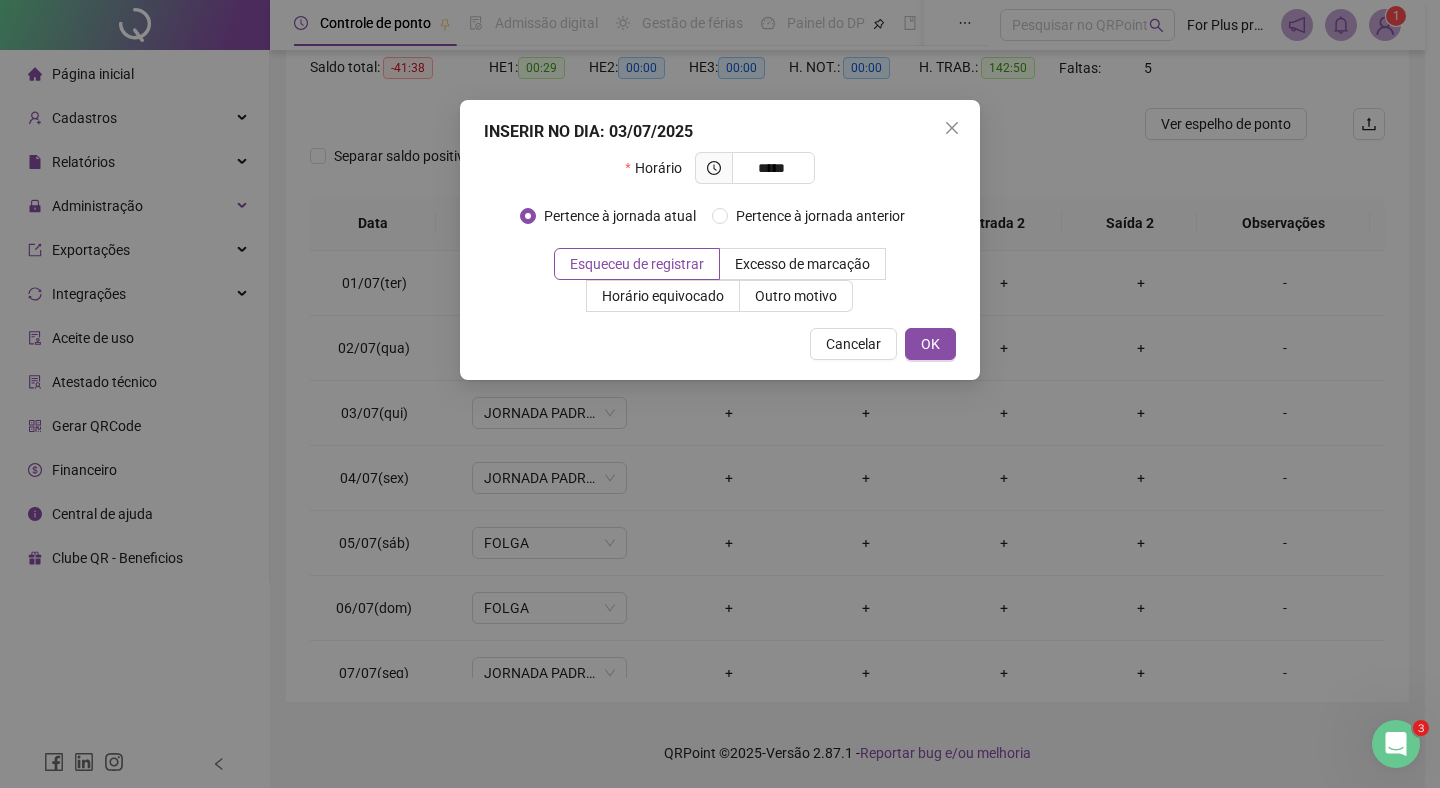 drag, startPoint x: 753, startPoint y: 166, endPoint x: 816, endPoint y: 166, distance: 63 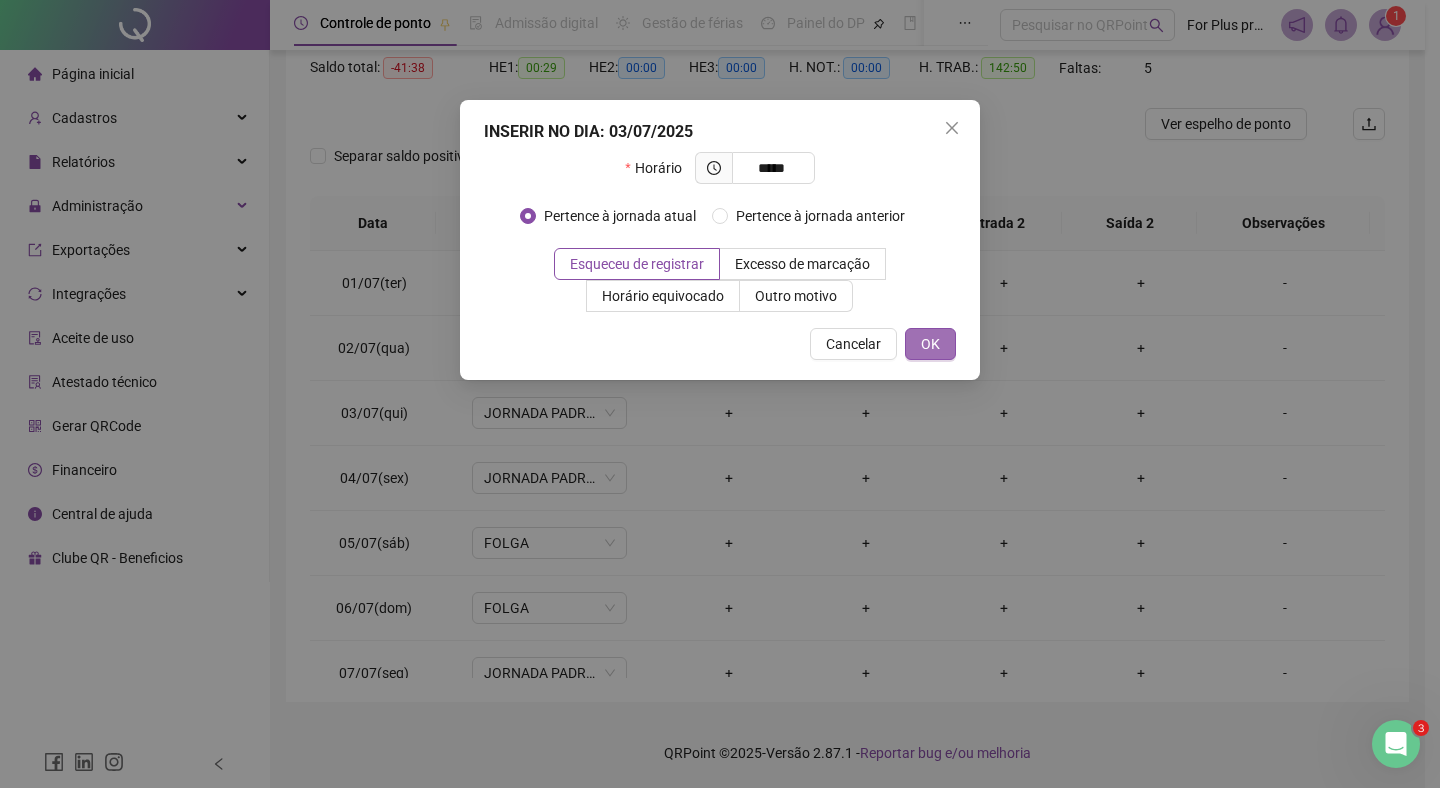 type on "*****" 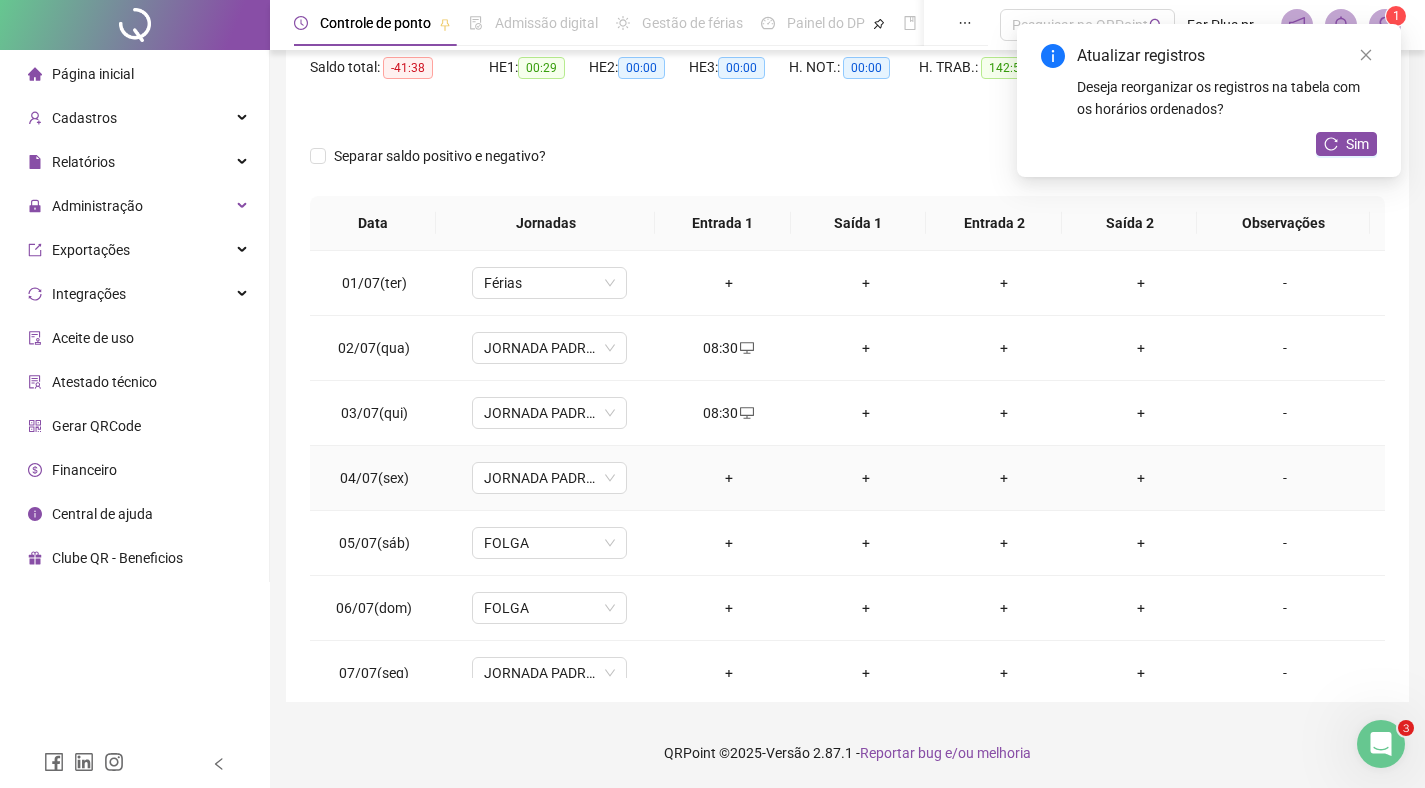 click on "+" at bounding box center [729, 478] 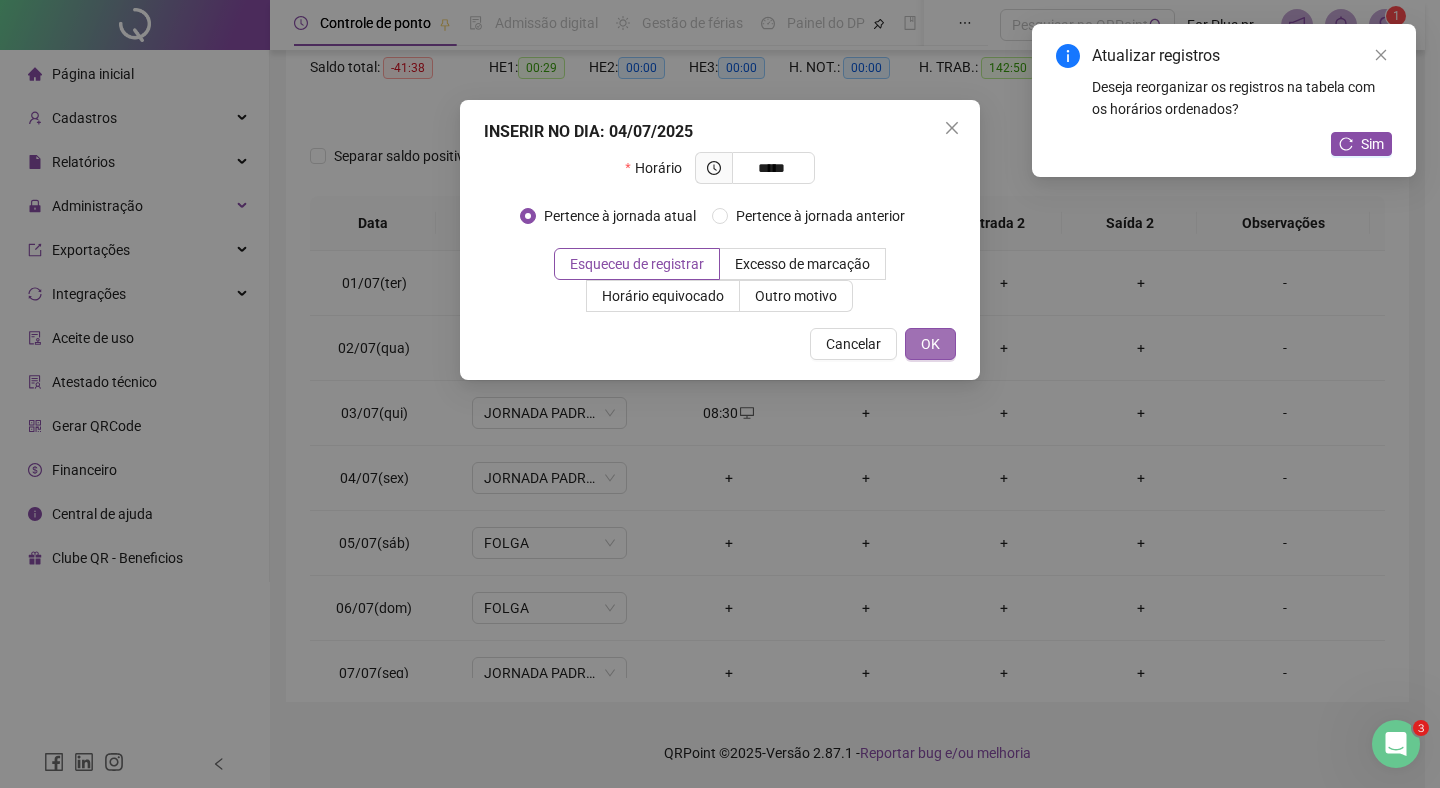 type on "*****" 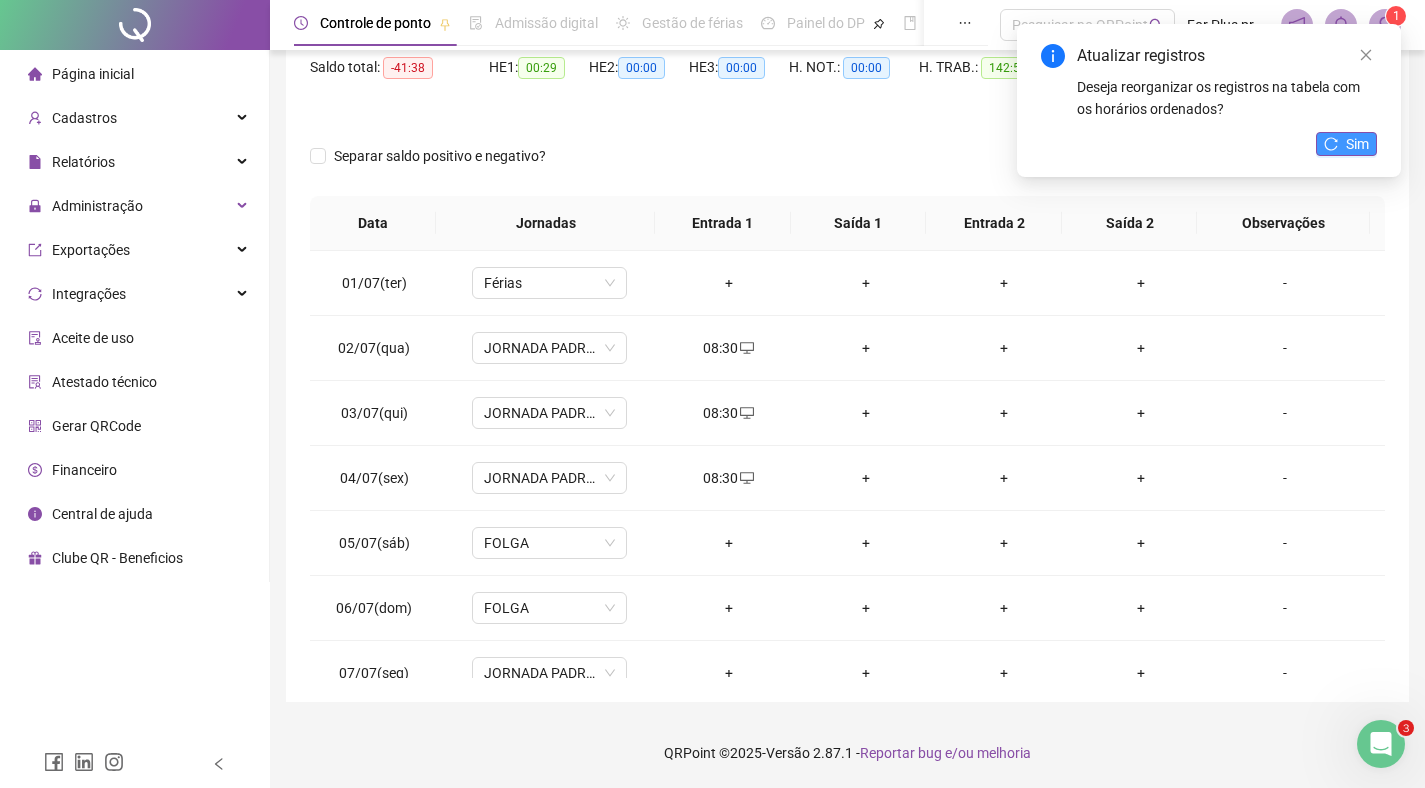 click 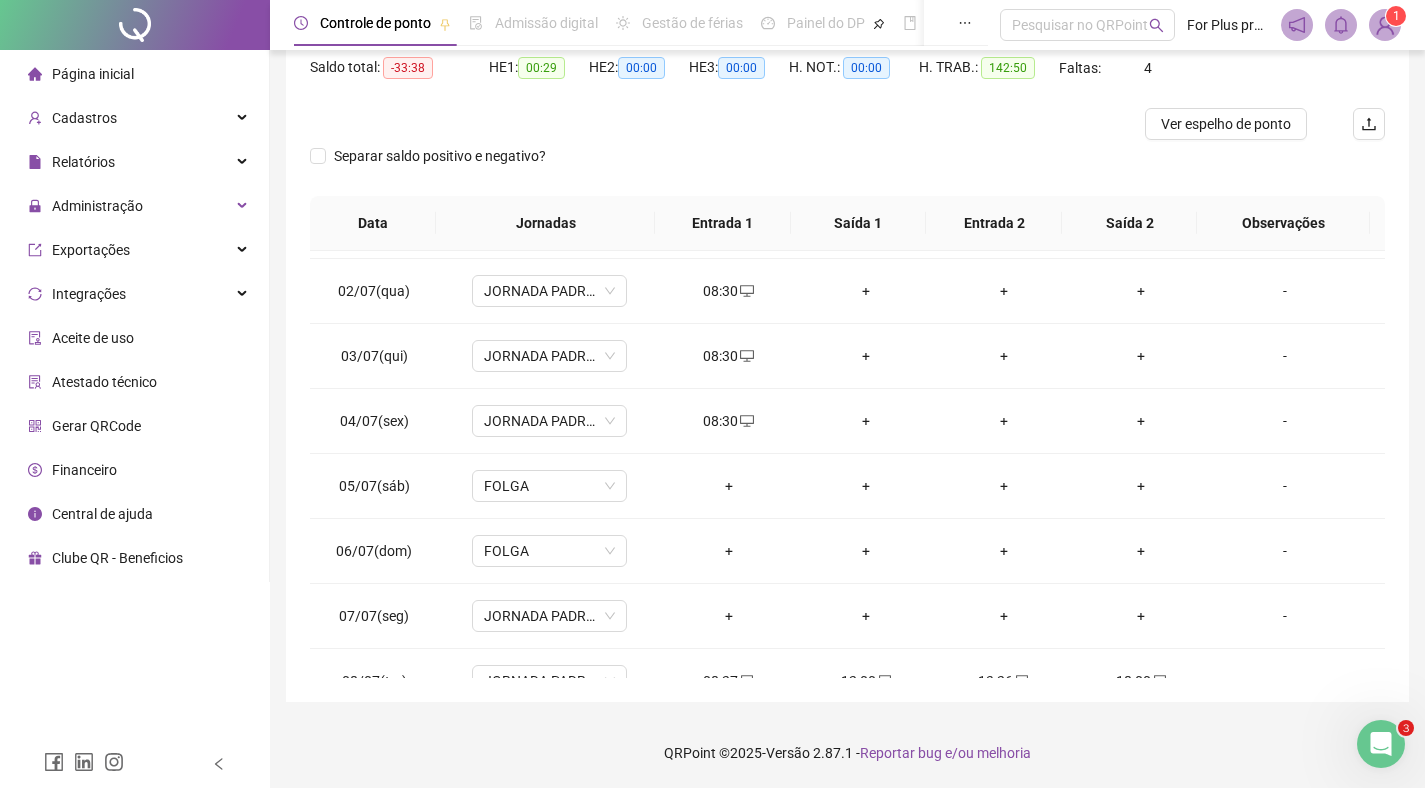 scroll, scrollTop: 0, scrollLeft: 0, axis: both 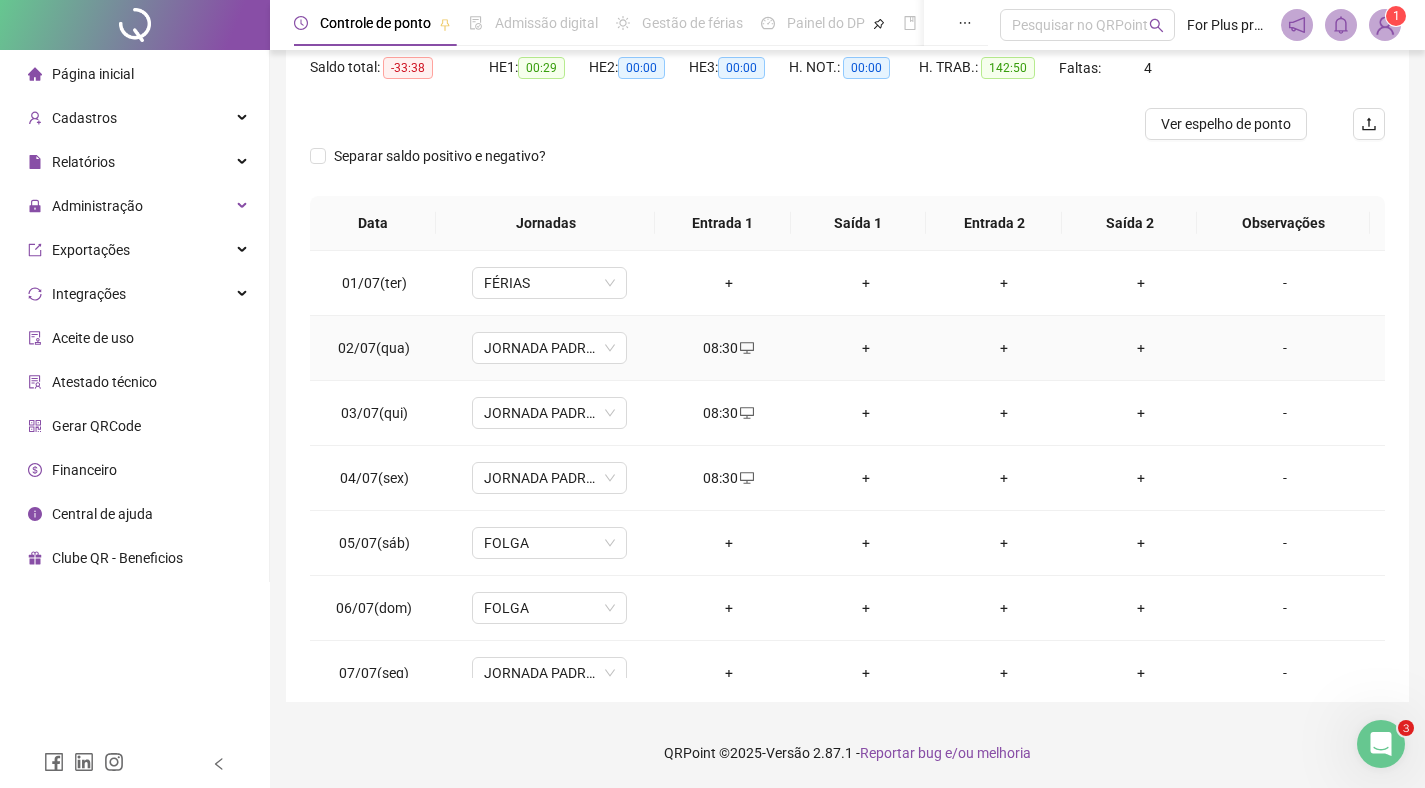 click on "+" at bounding box center [866, 348] 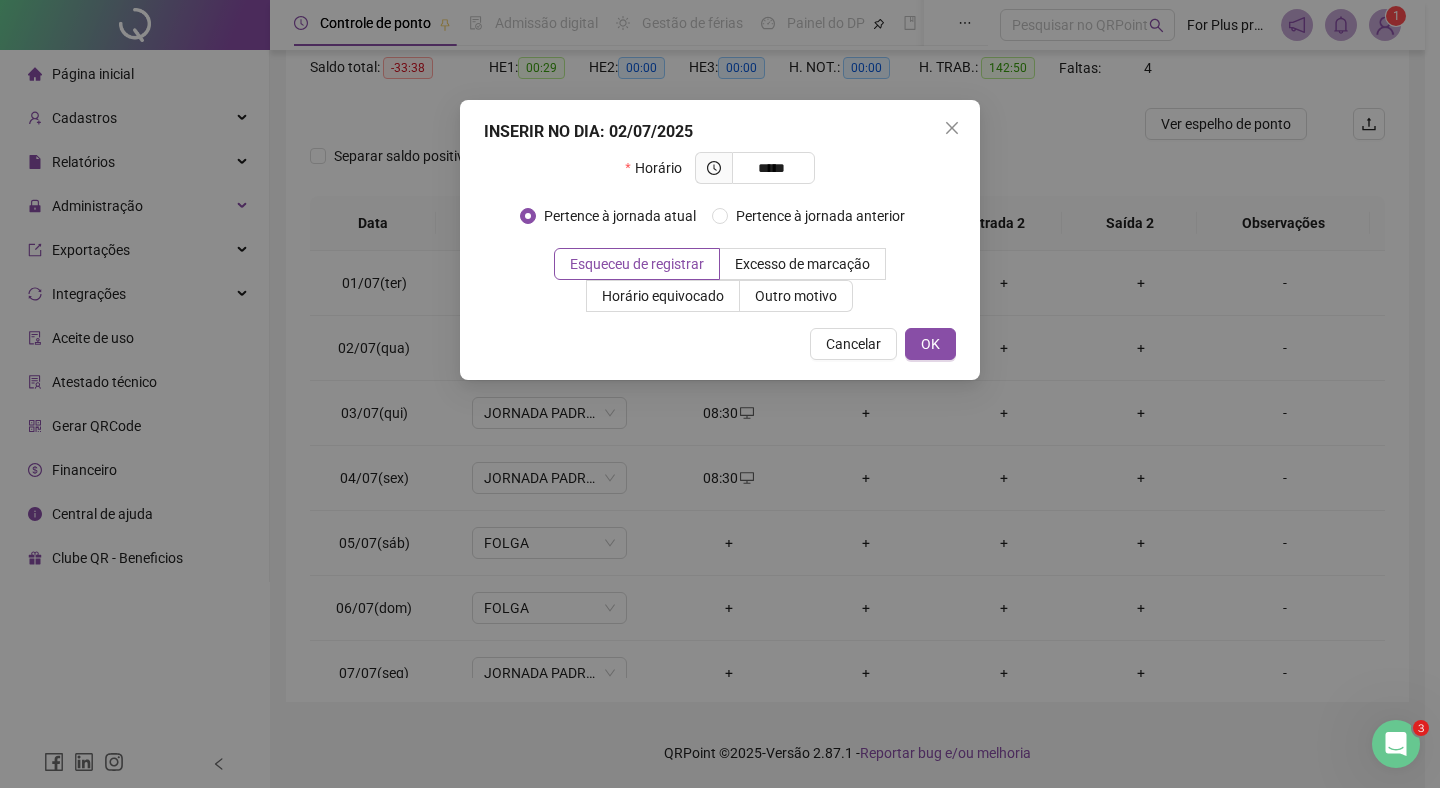 drag, startPoint x: 757, startPoint y: 162, endPoint x: 852, endPoint y: 172, distance: 95.524864 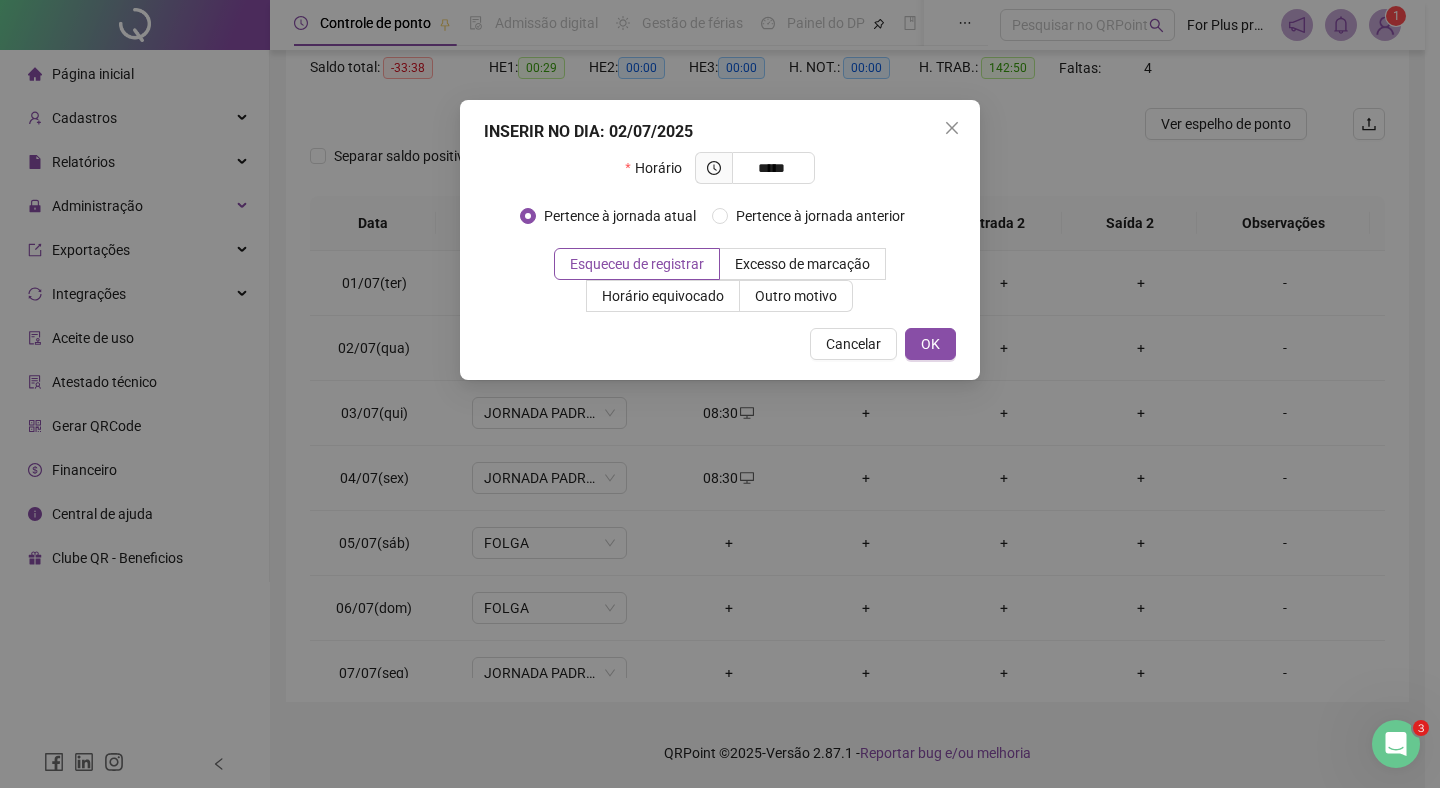 drag, startPoint x: 751, startPoint y: 168, endPoint x: 832, endPoint y: 168, distance: 81 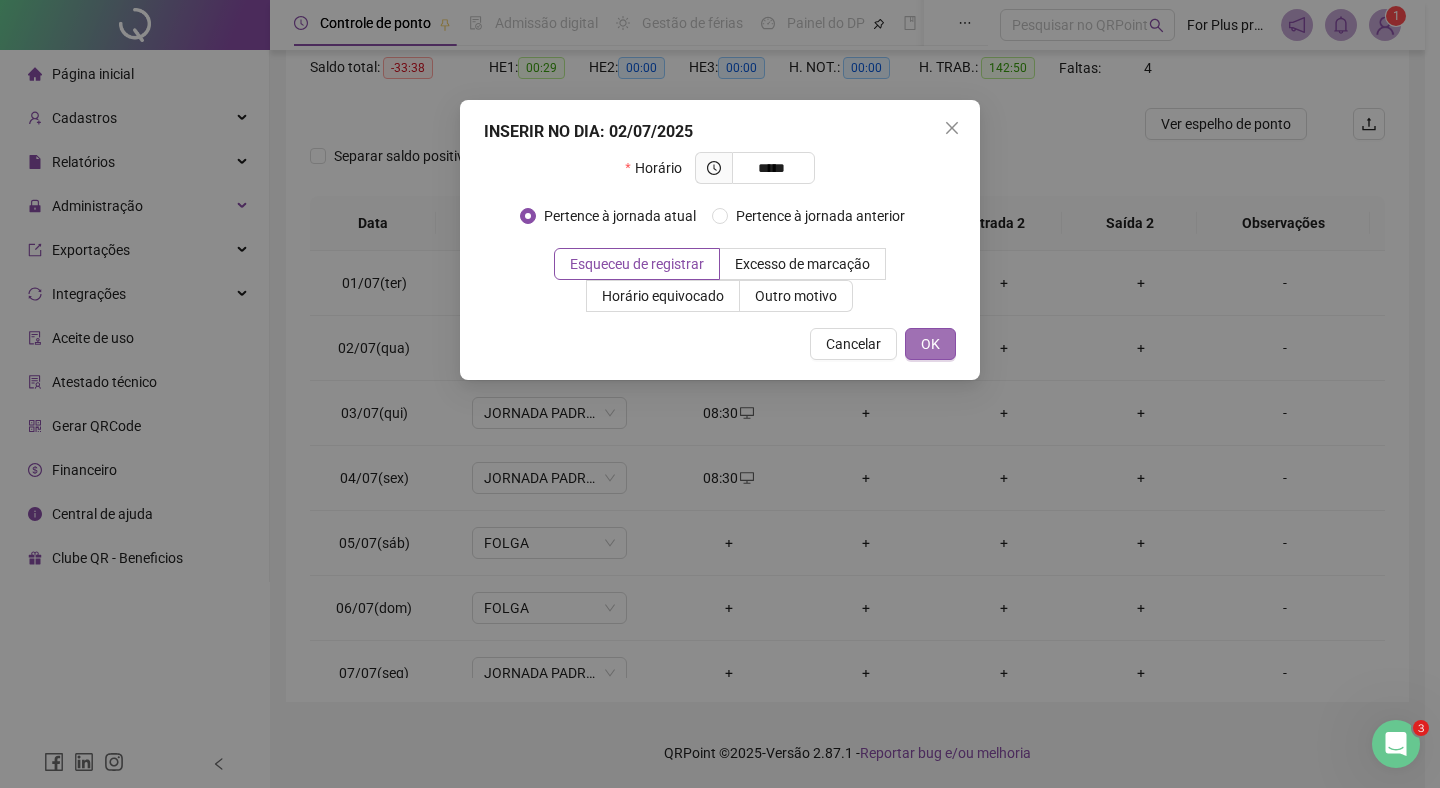 type on "*****" 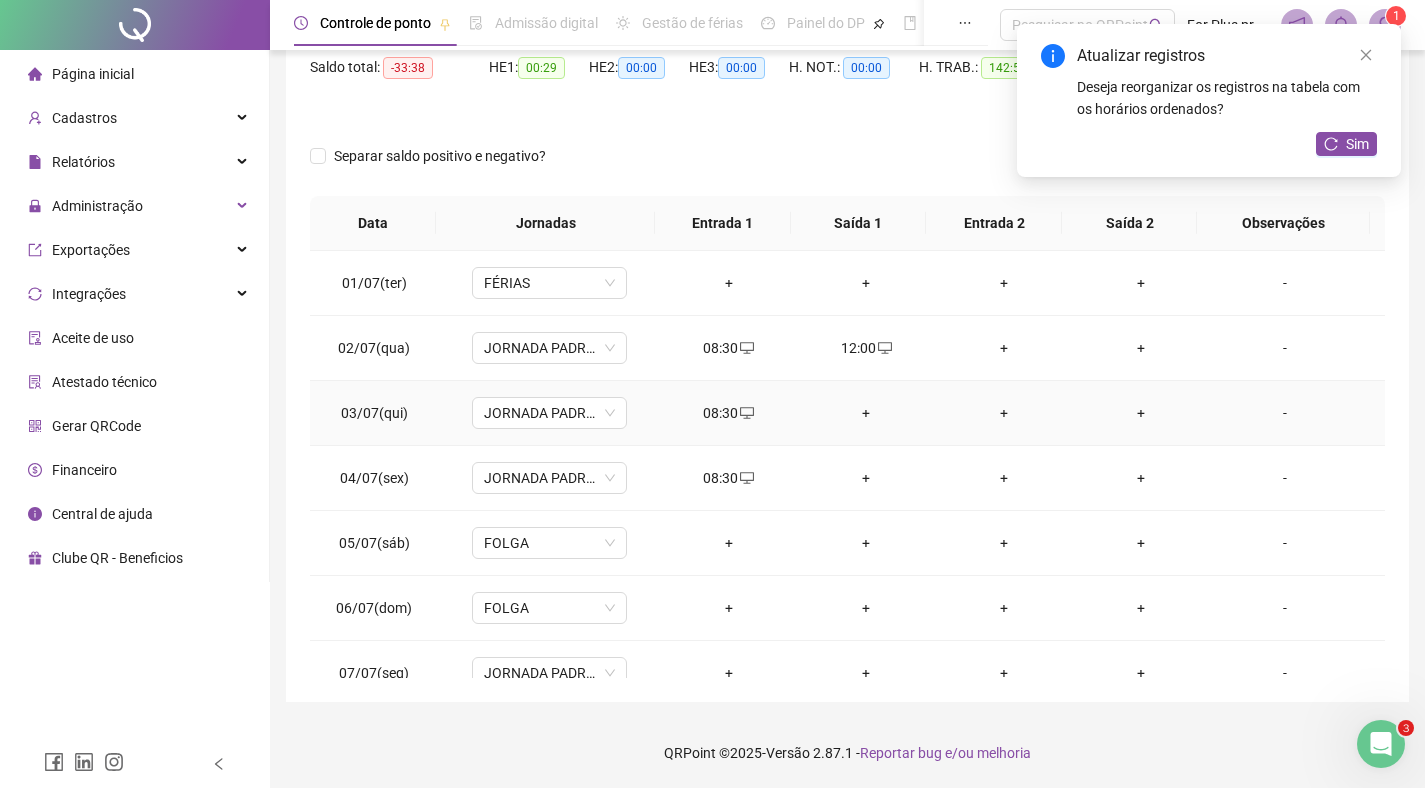 click on "+" at bounding box center (866, 413) 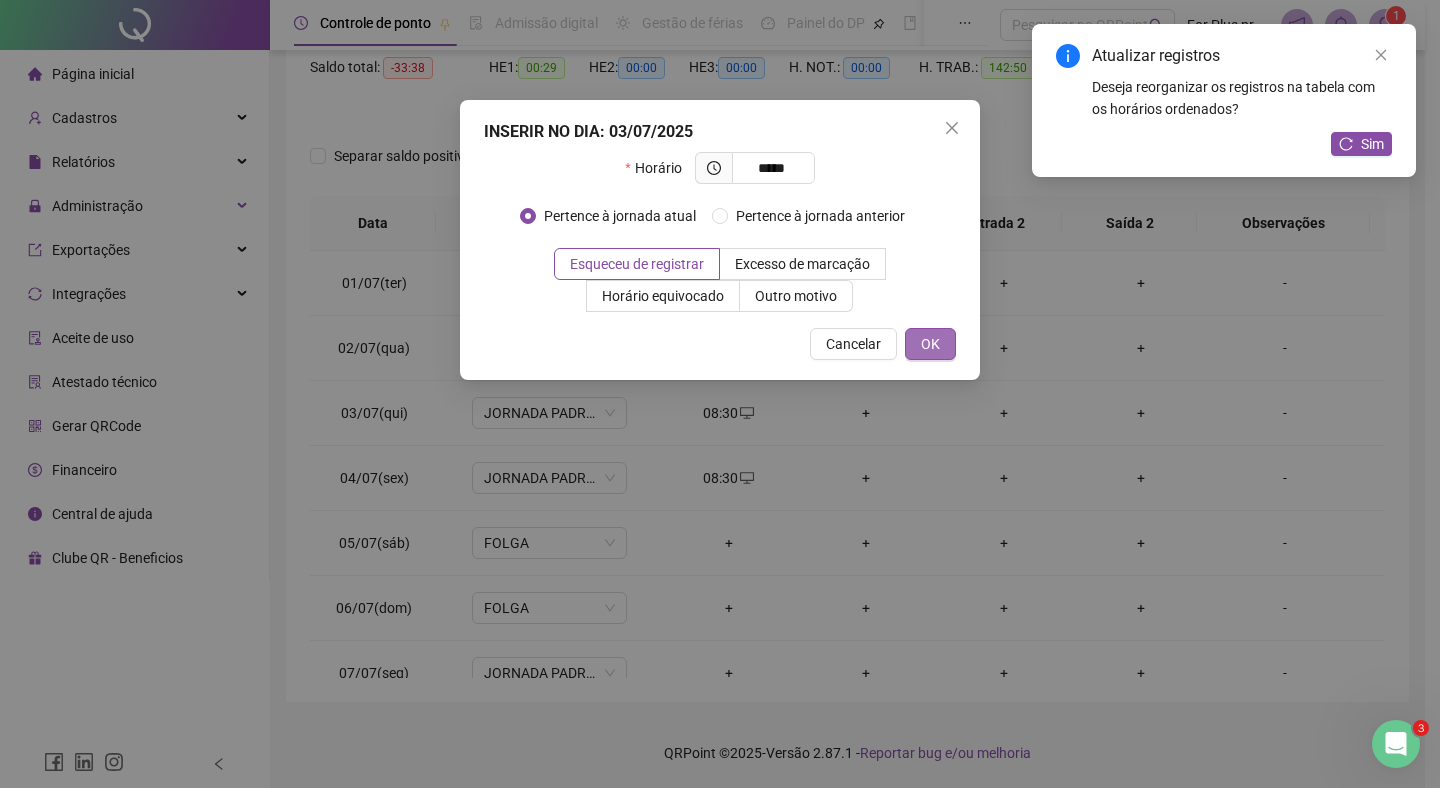 type on "*****" 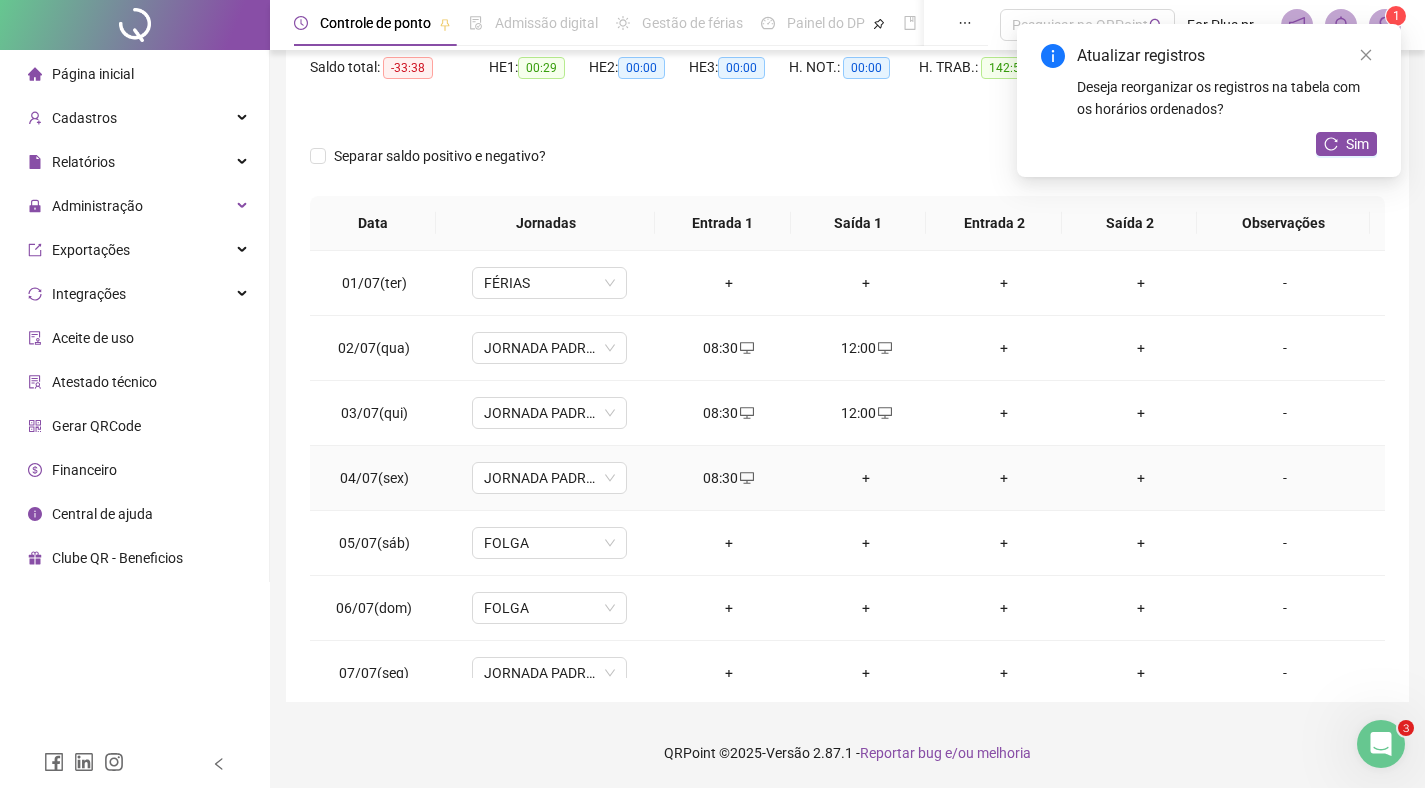 click on "+" at bounding box center [866, 478] 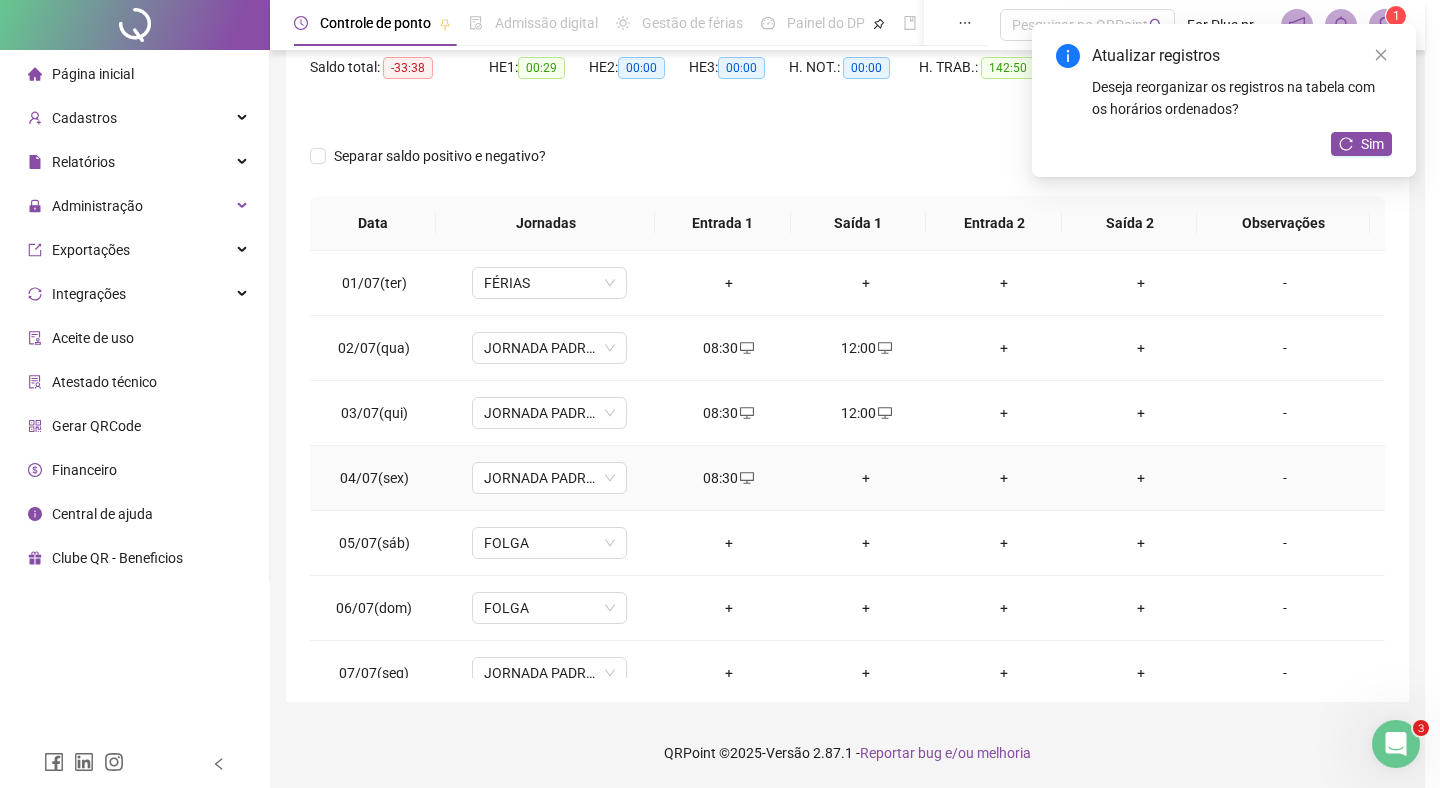 paste on "*****" 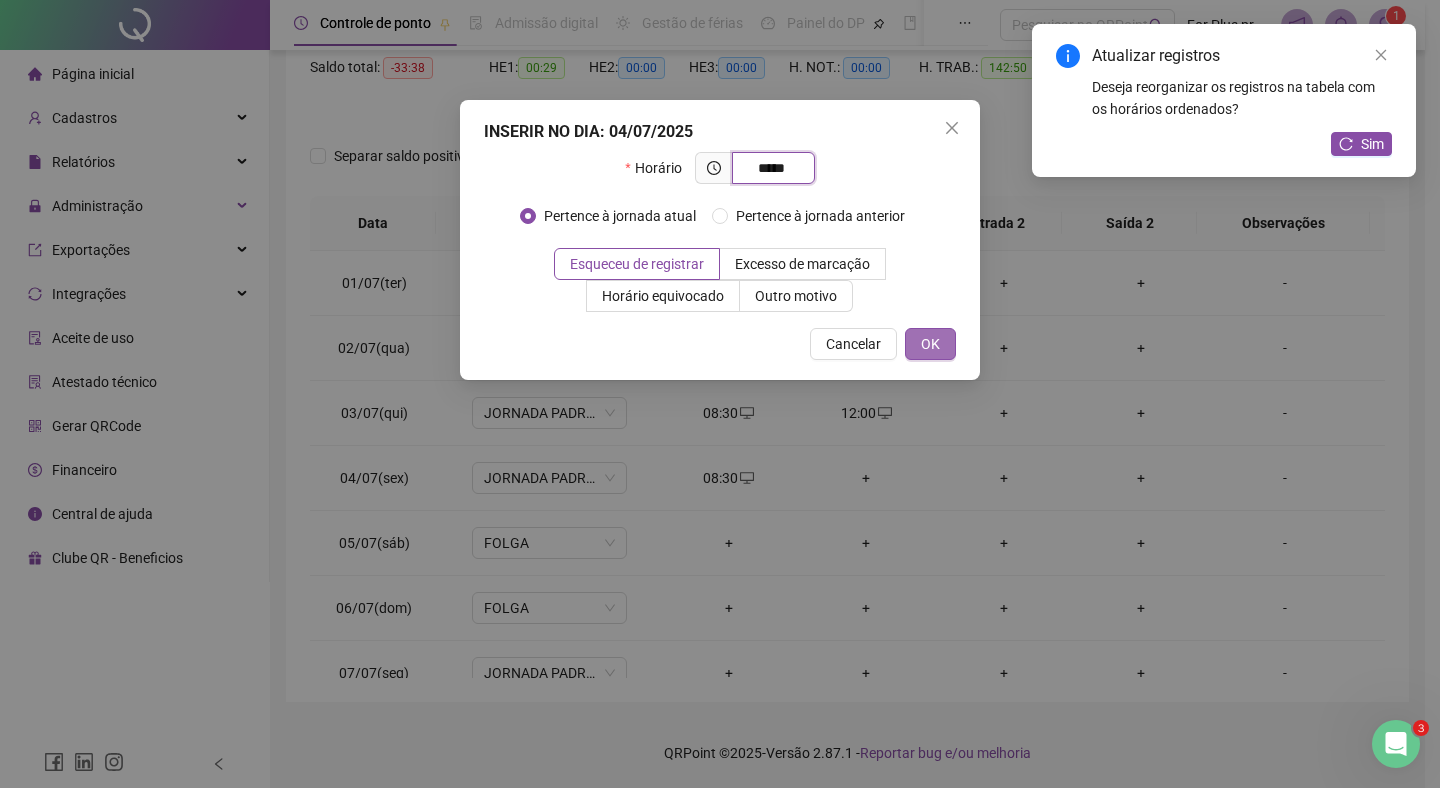 type on "*****" 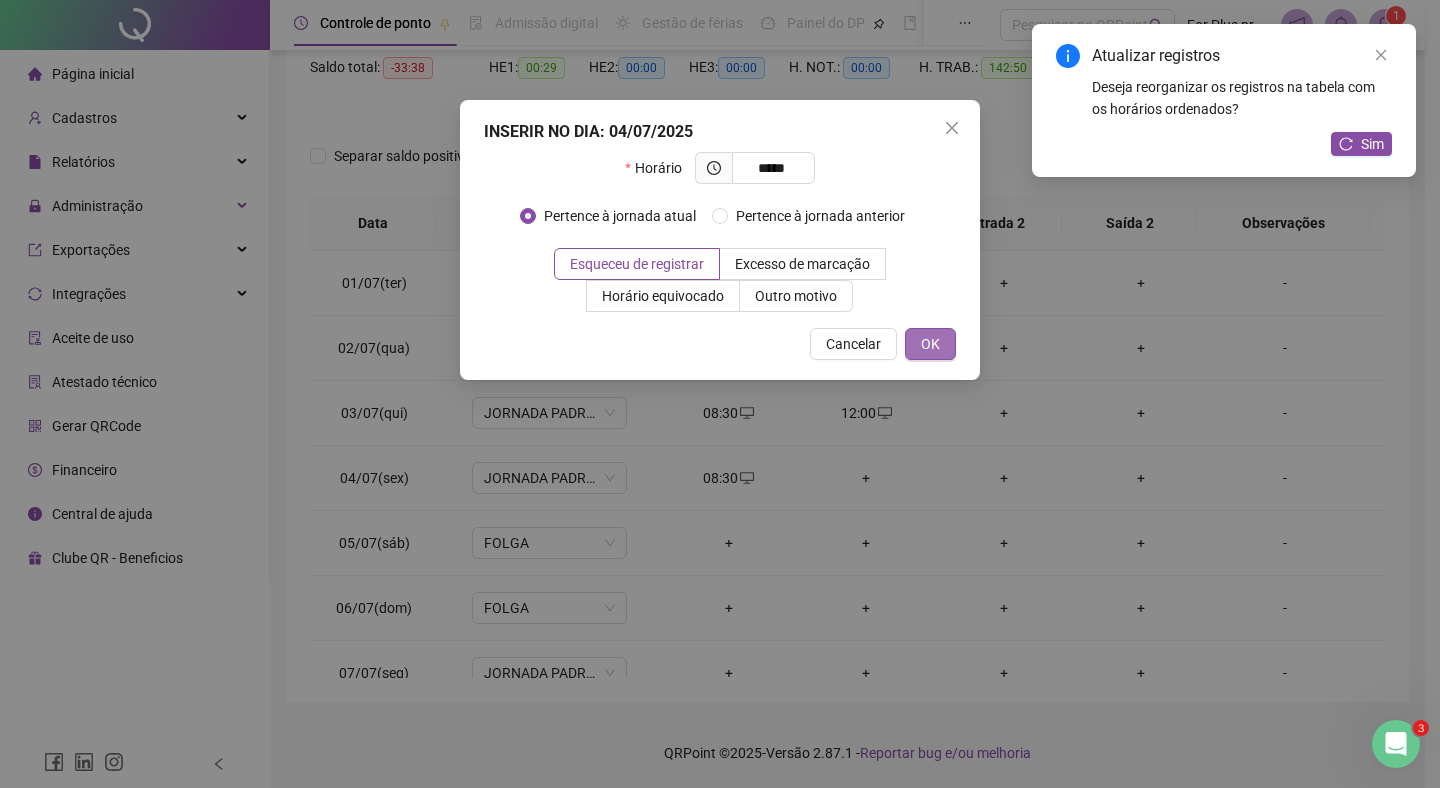 click on "OK" at bounding box center [930, 344] 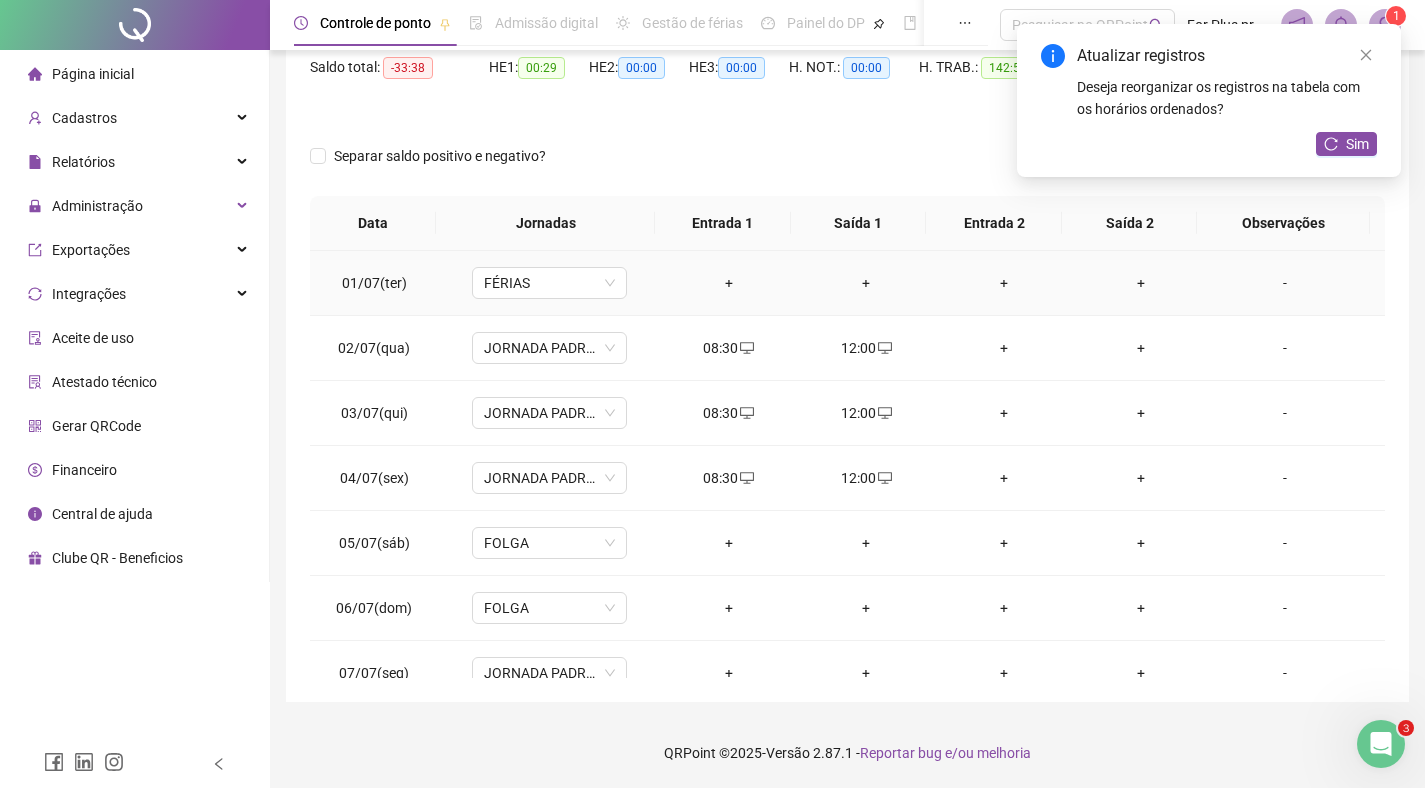 click on "+" at bounding box center (1004, 283) 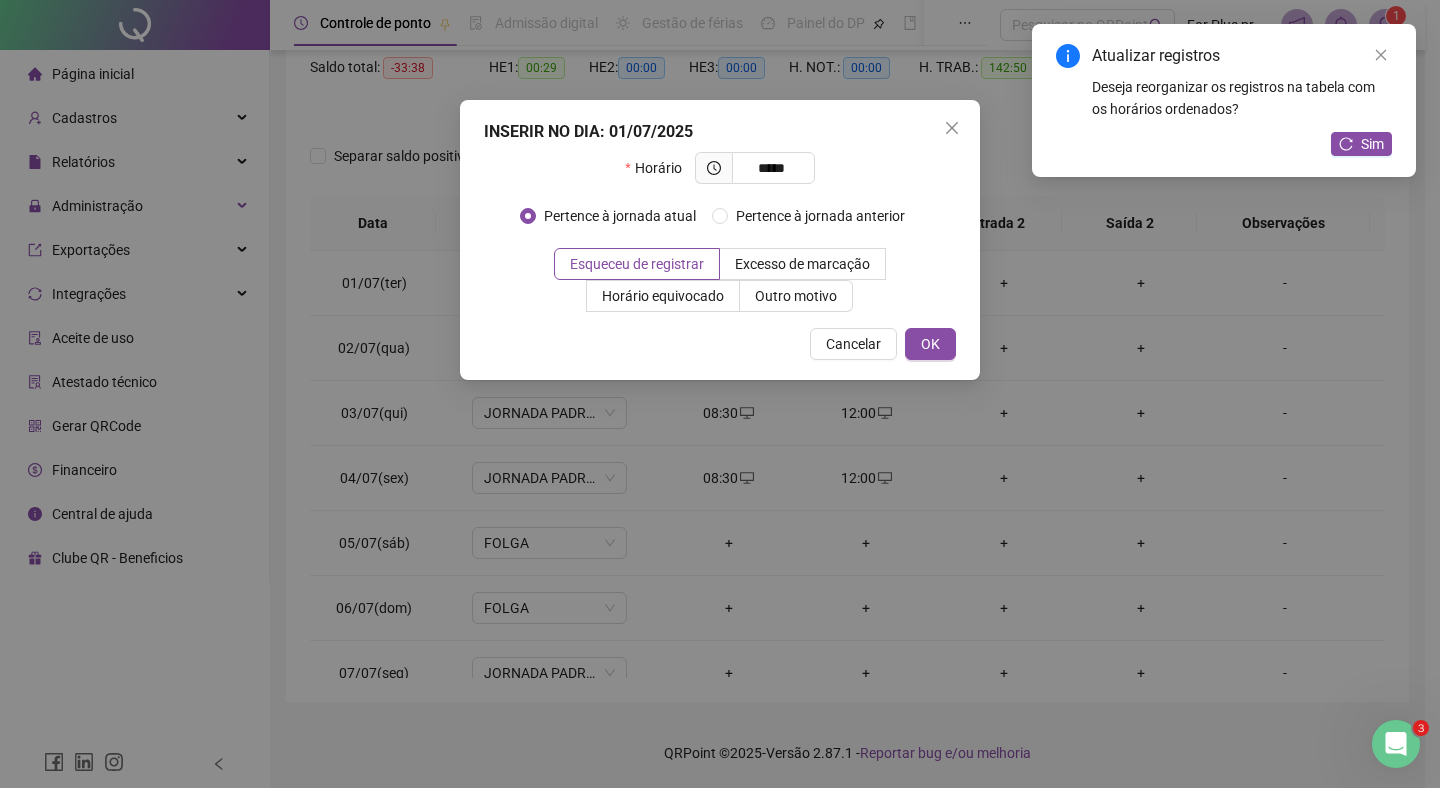 drag, startPoint x: 755, startPoint y: 165, endPoint x: 846, endPoint y: 165, distance: 91 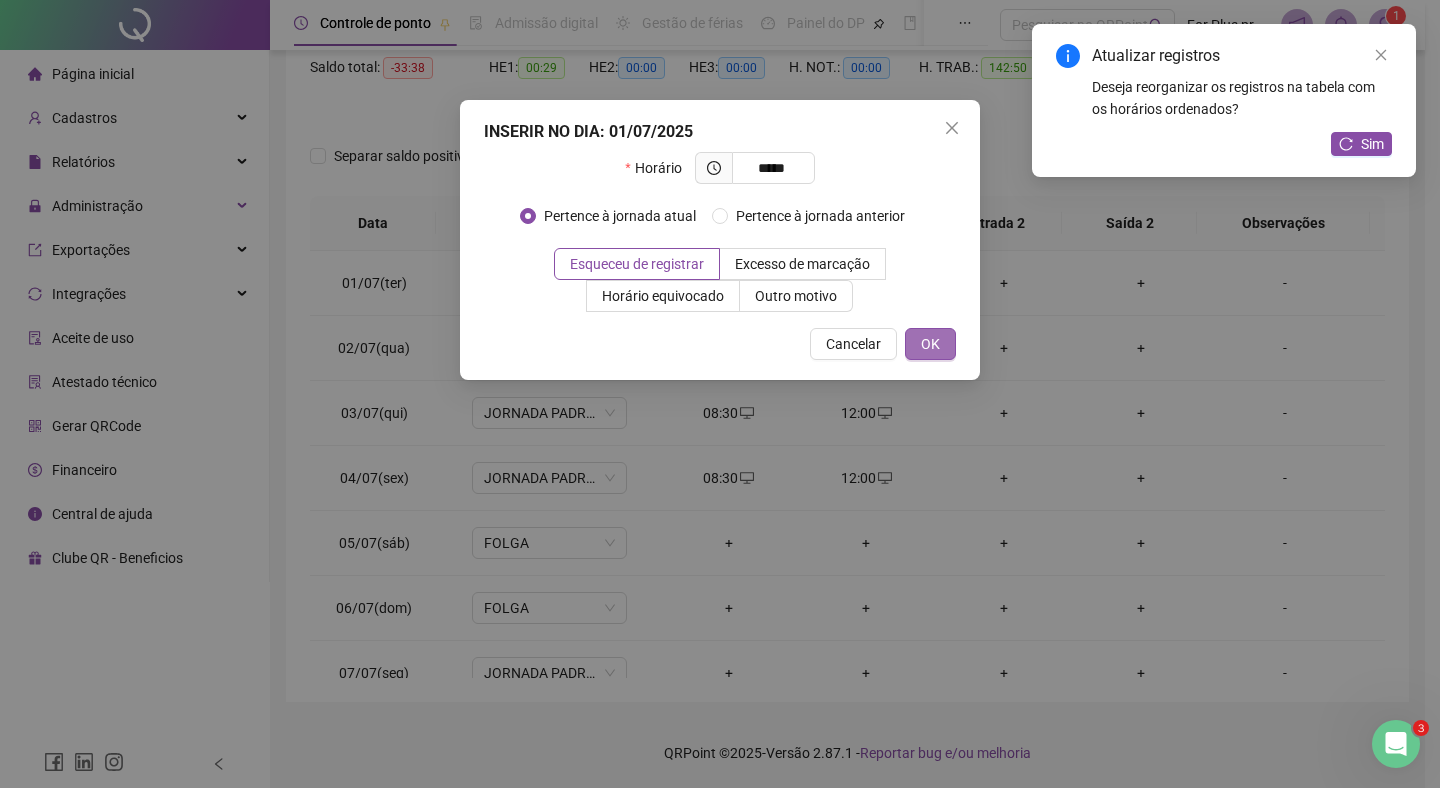 type on "*****" 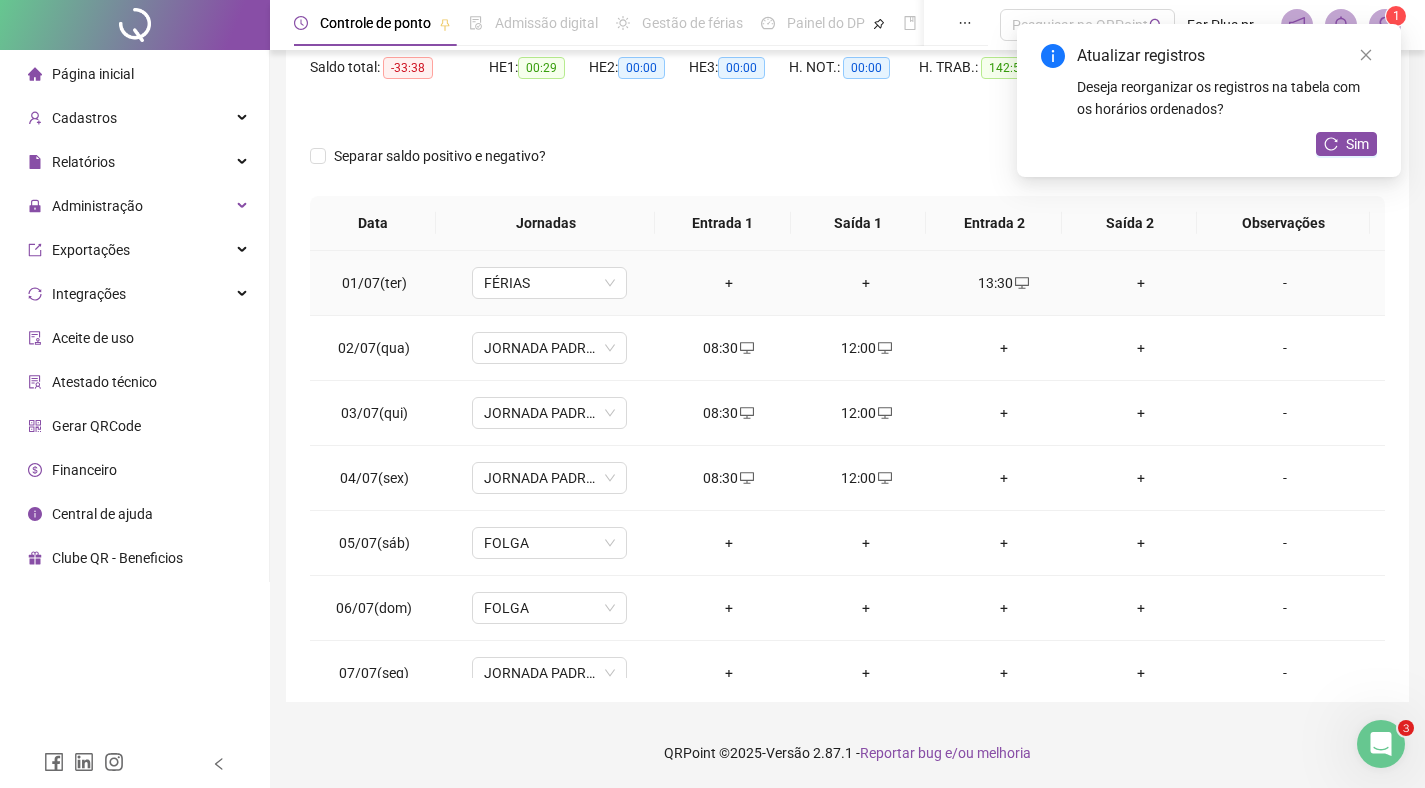 click 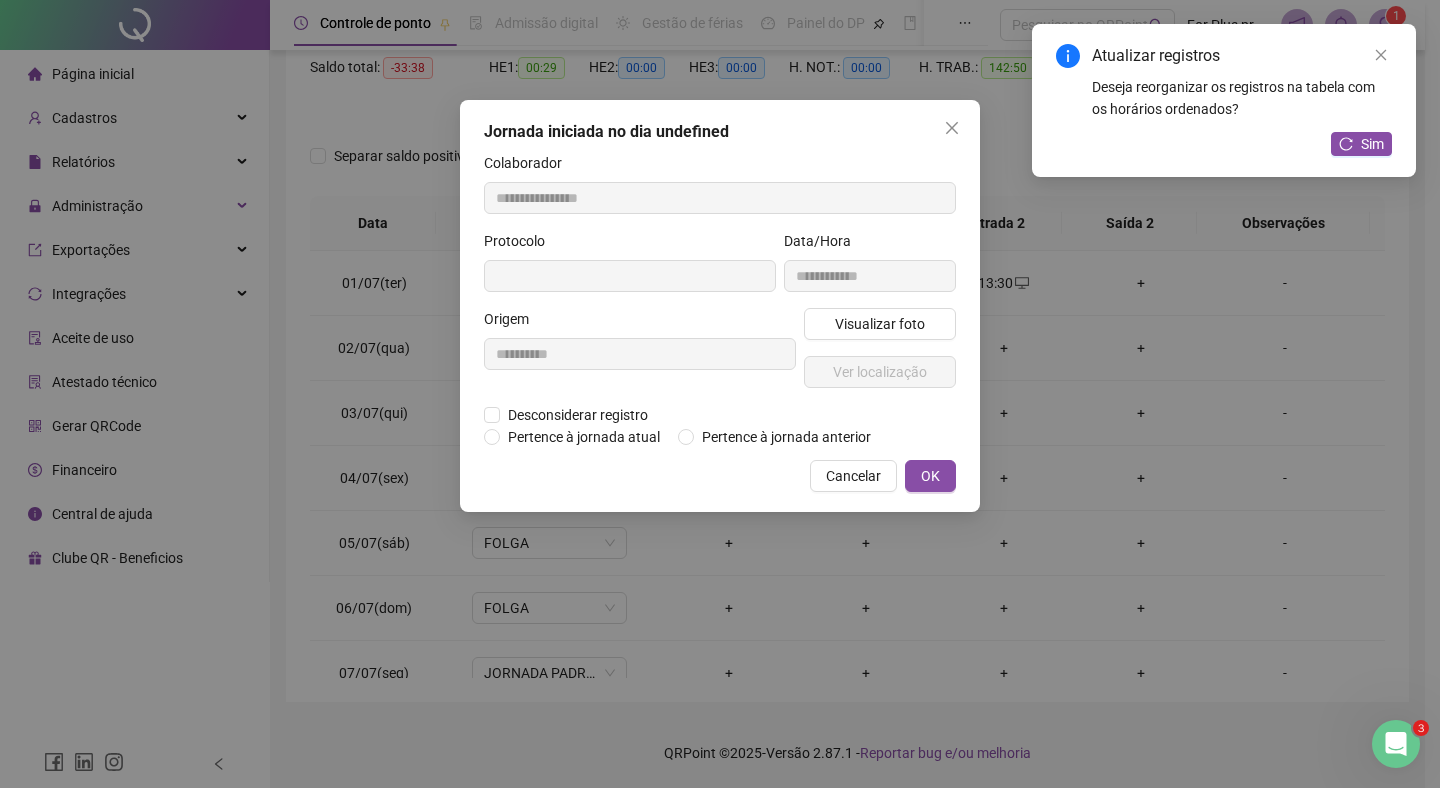 type on "**********" 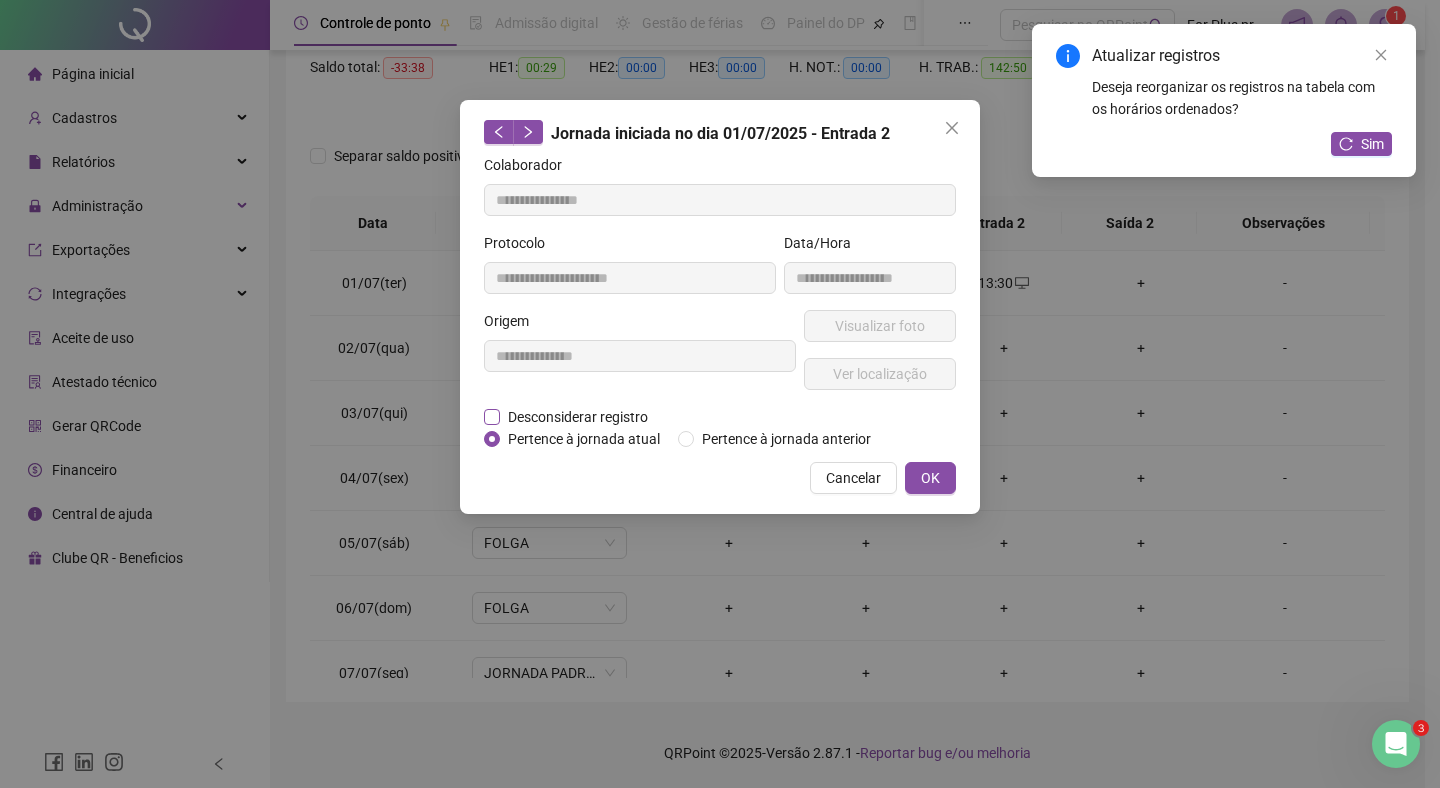 click on "Desconsiderar registro" at bounding box center [578, 417] 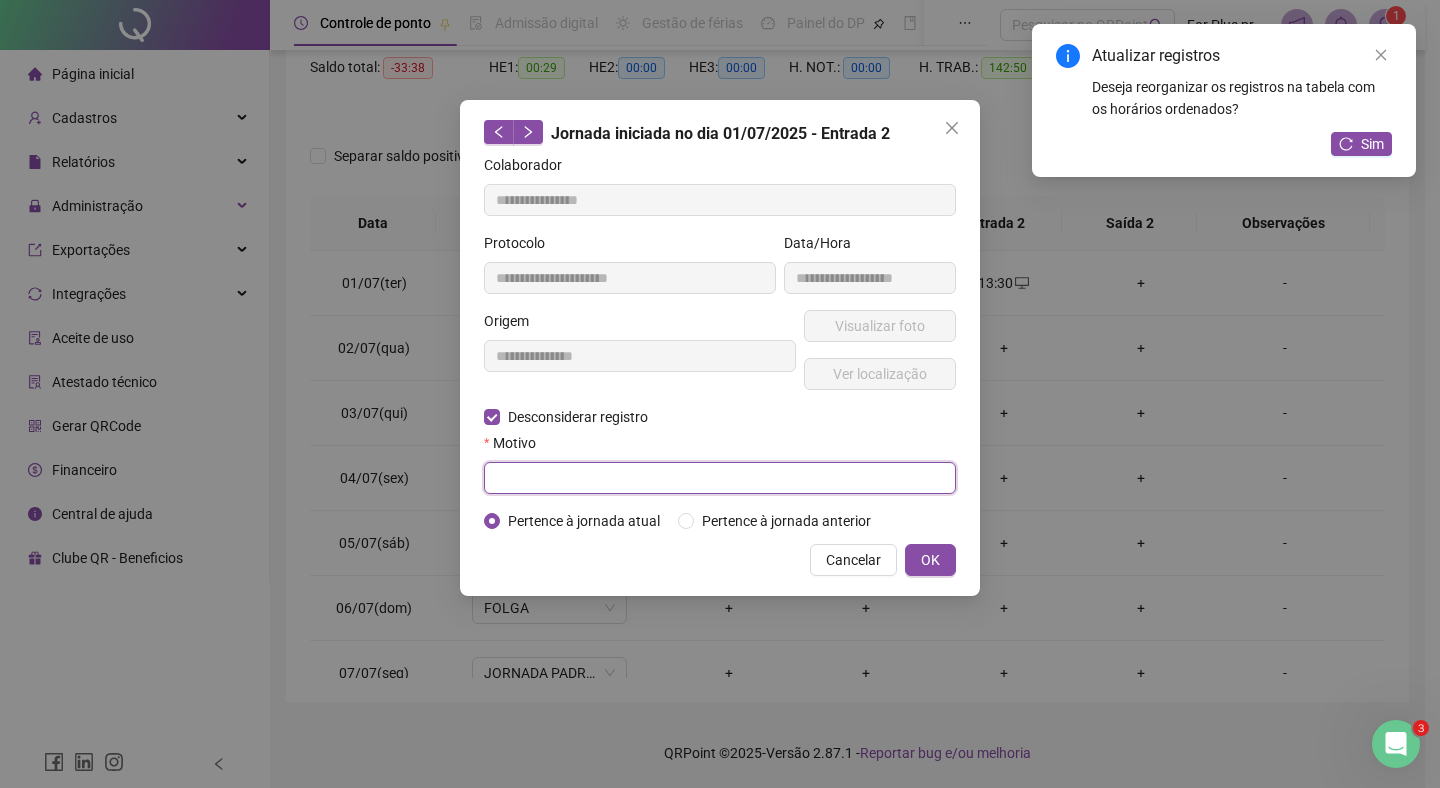 click at bounding box center [720, 478] 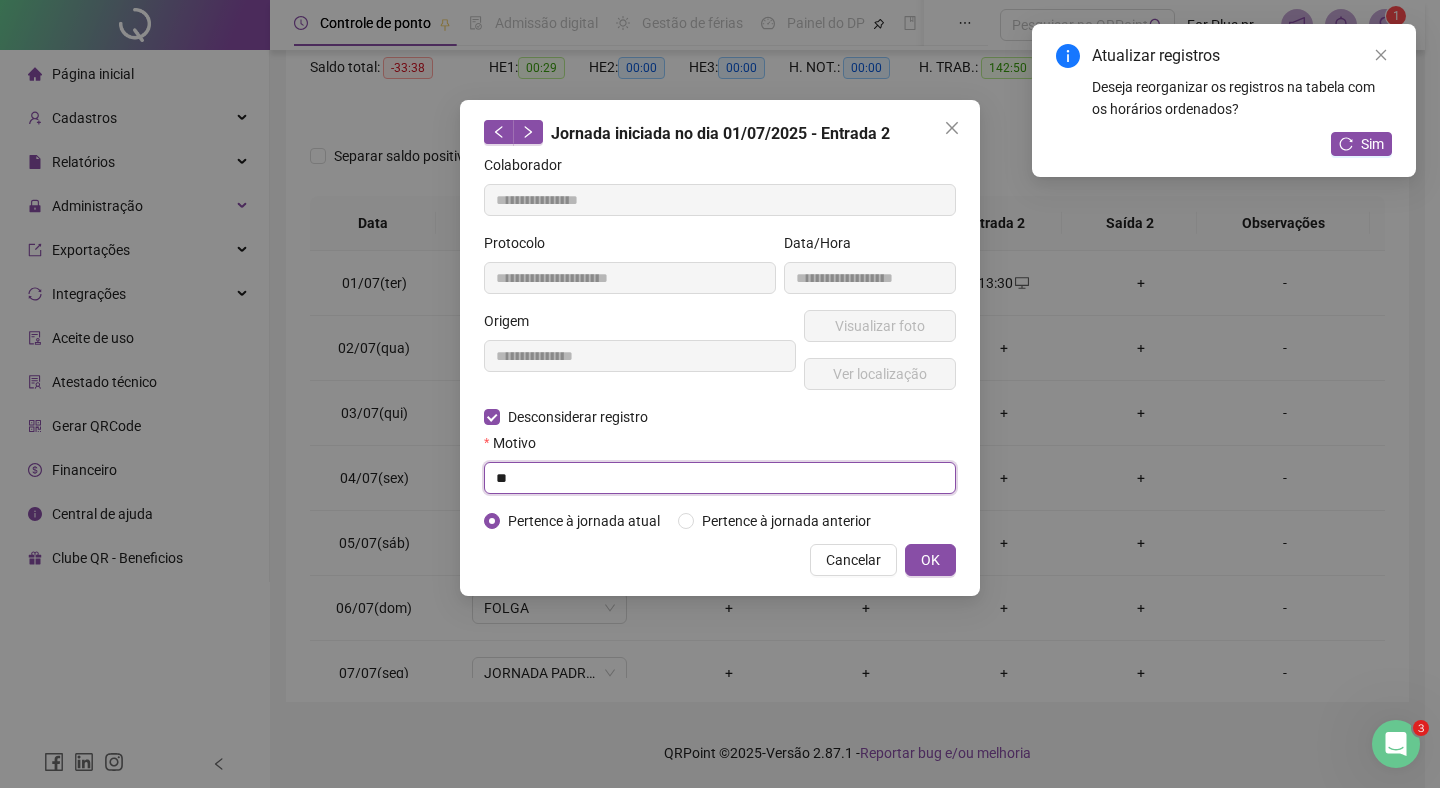 type on "*" 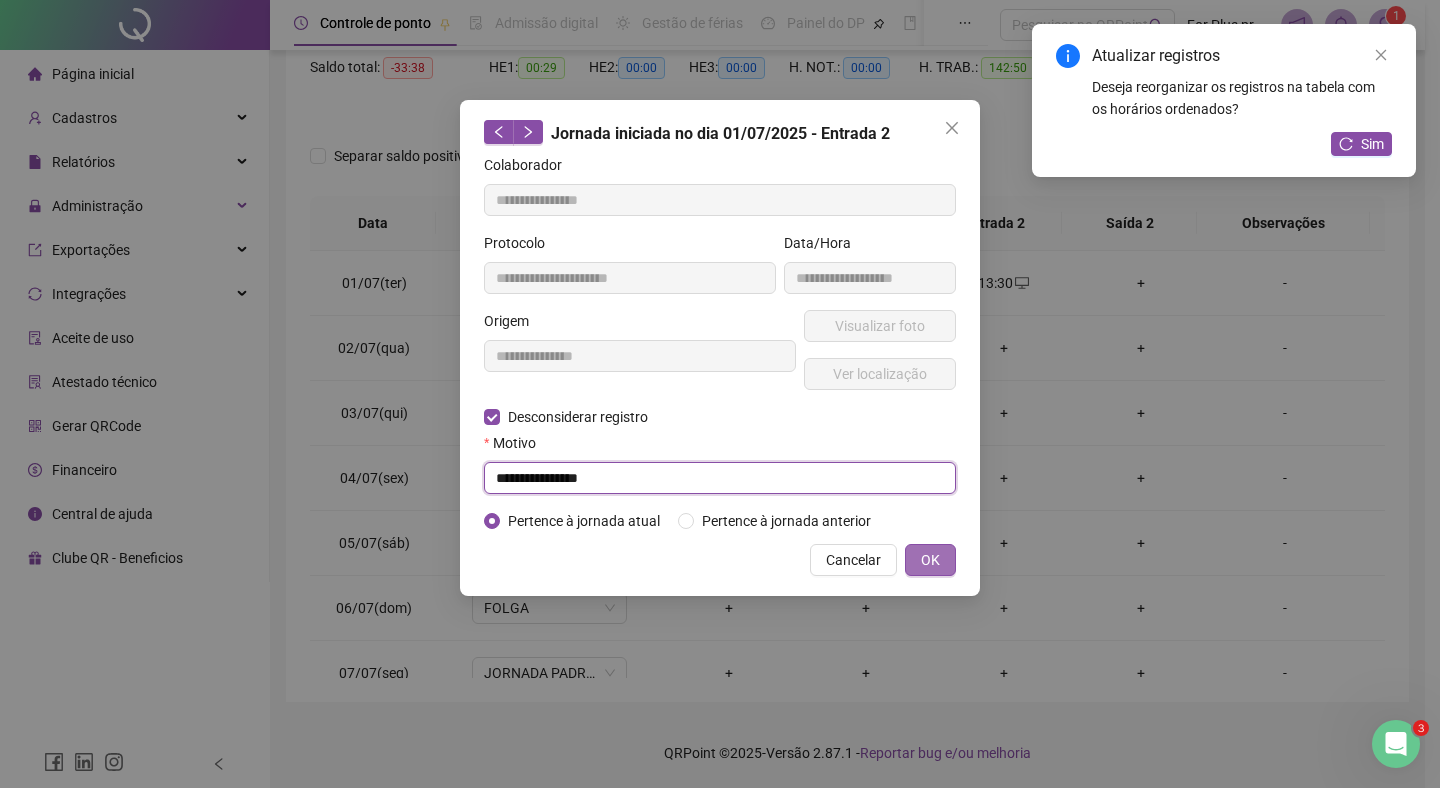 type on "**********" 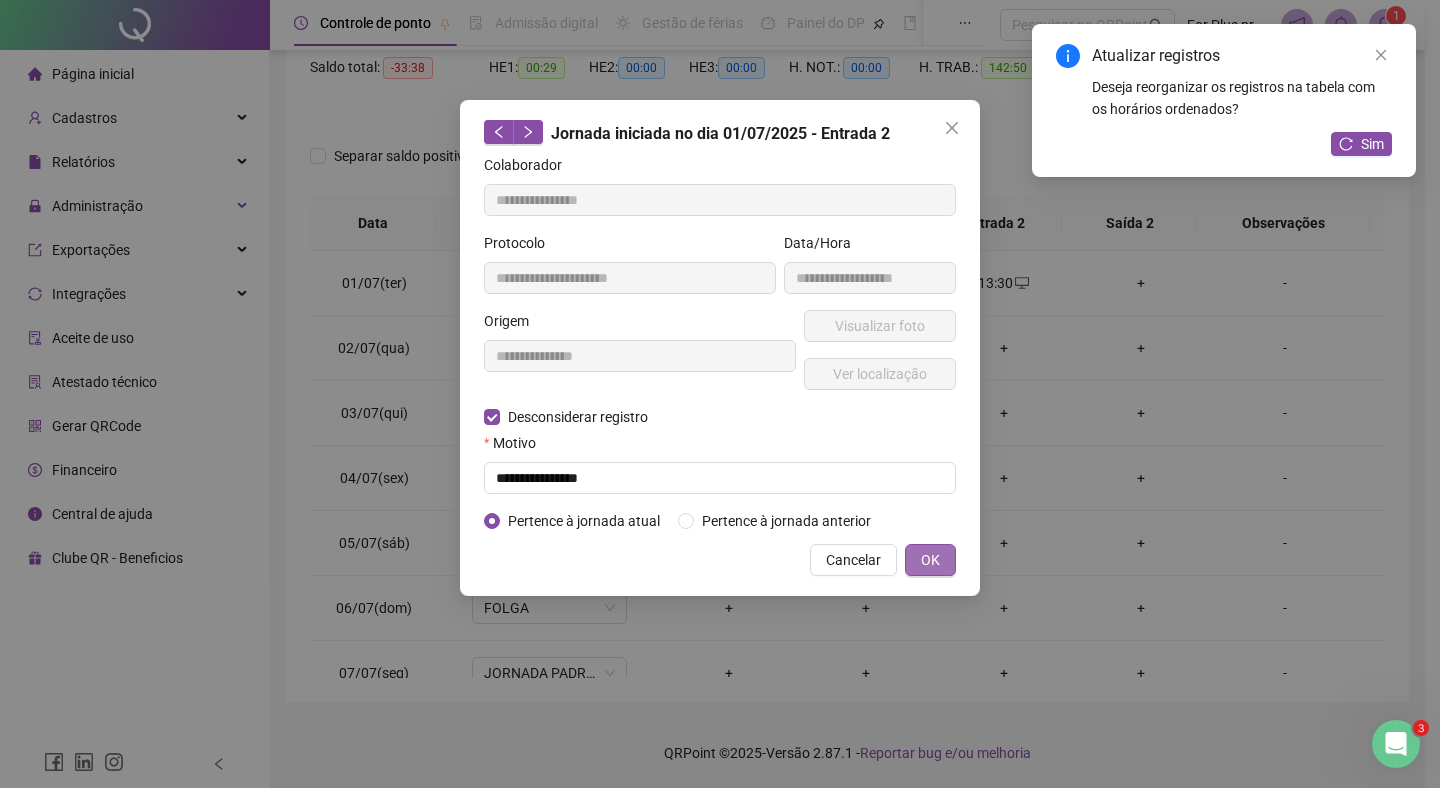 click on "OK" at bounding box center (930, 560) 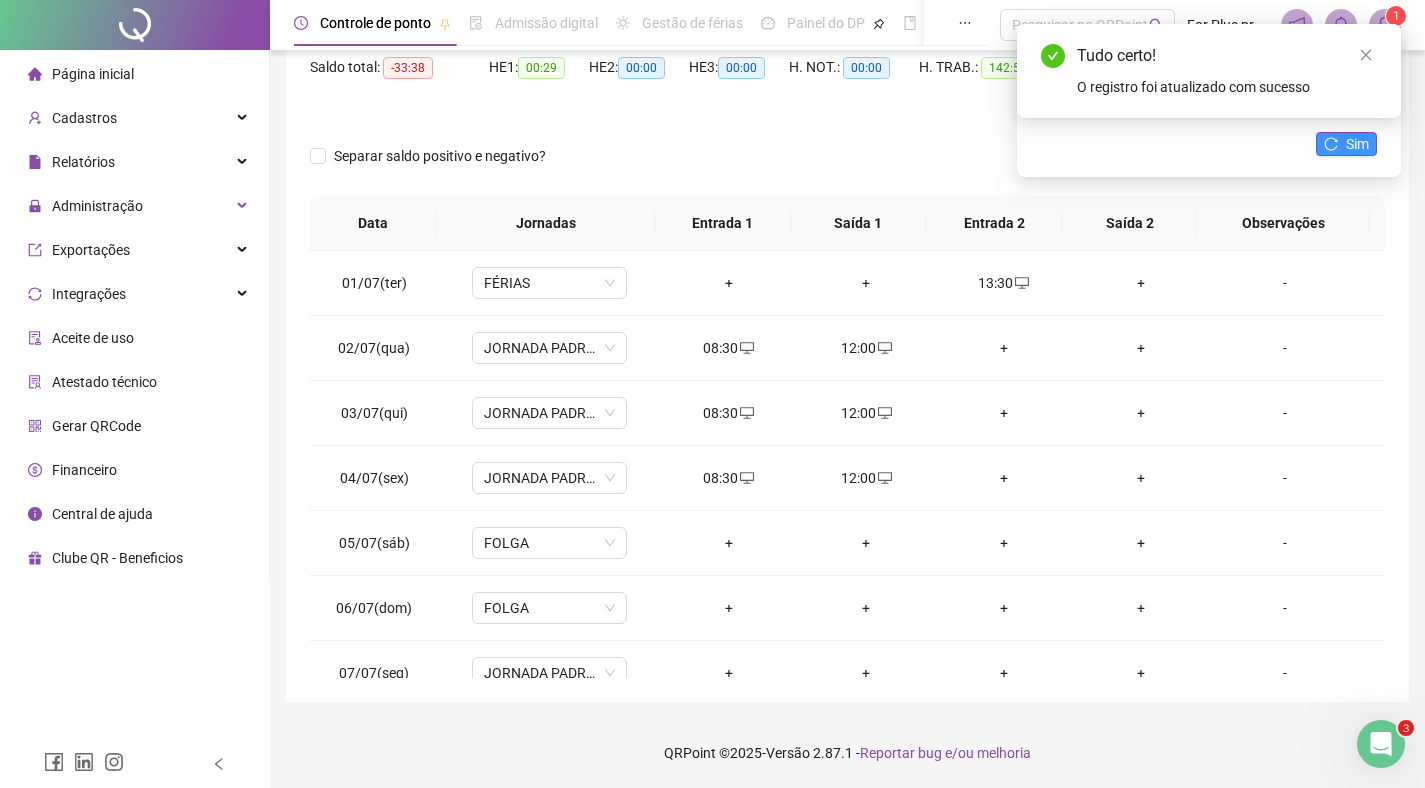 click on "Sim" at bounding box center (1357, 144) 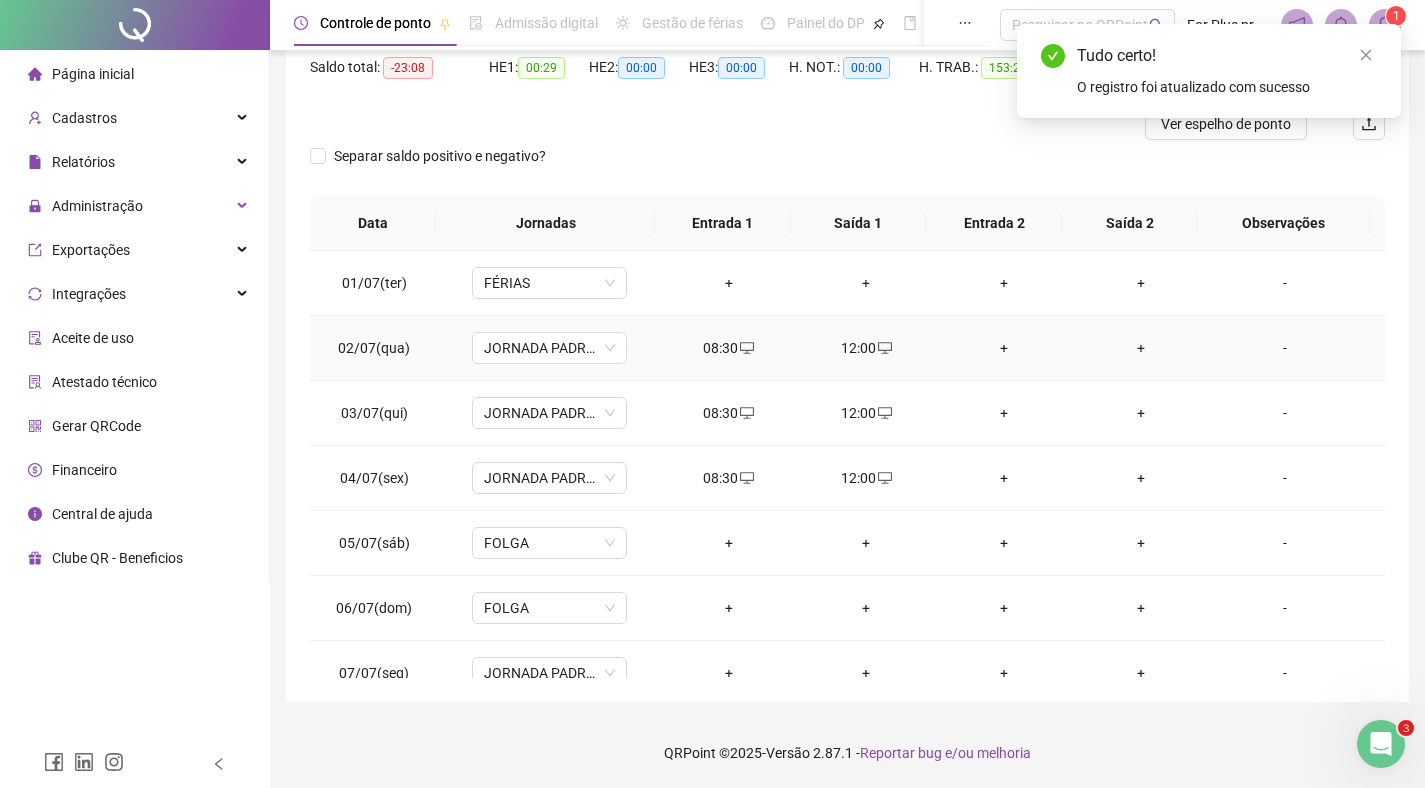 click on "+" at bounding box center [1004, 348] 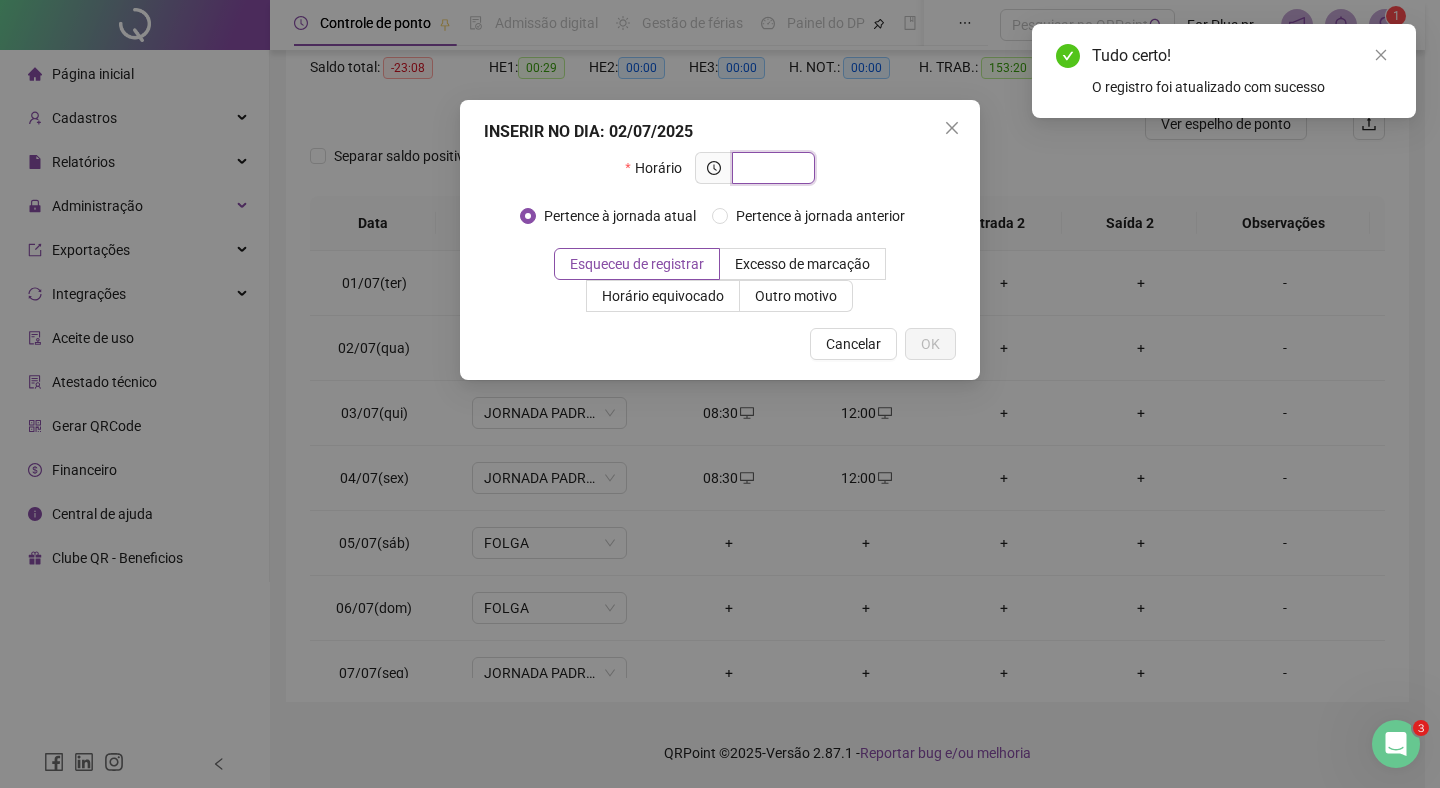 paste on "*****" 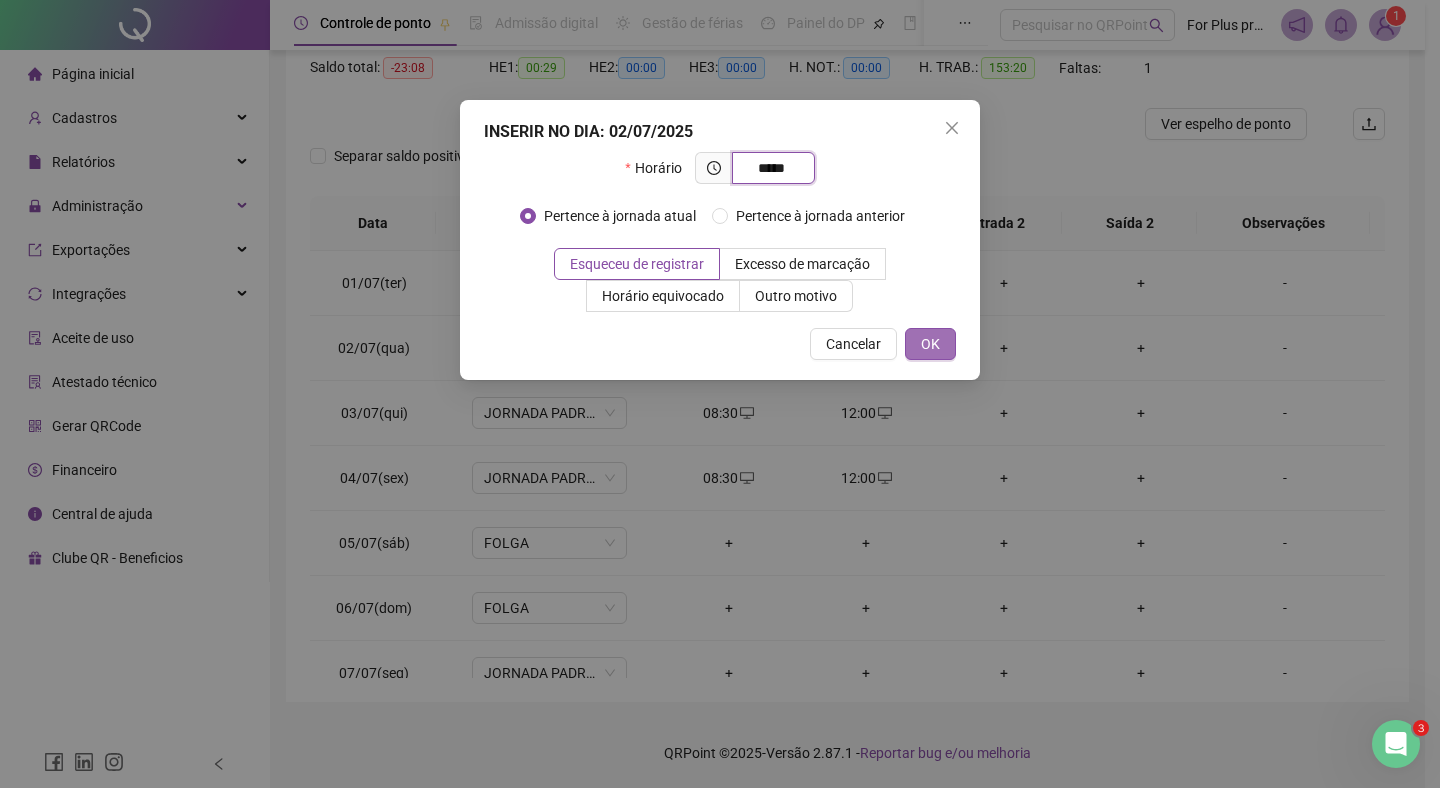 type on "*****" 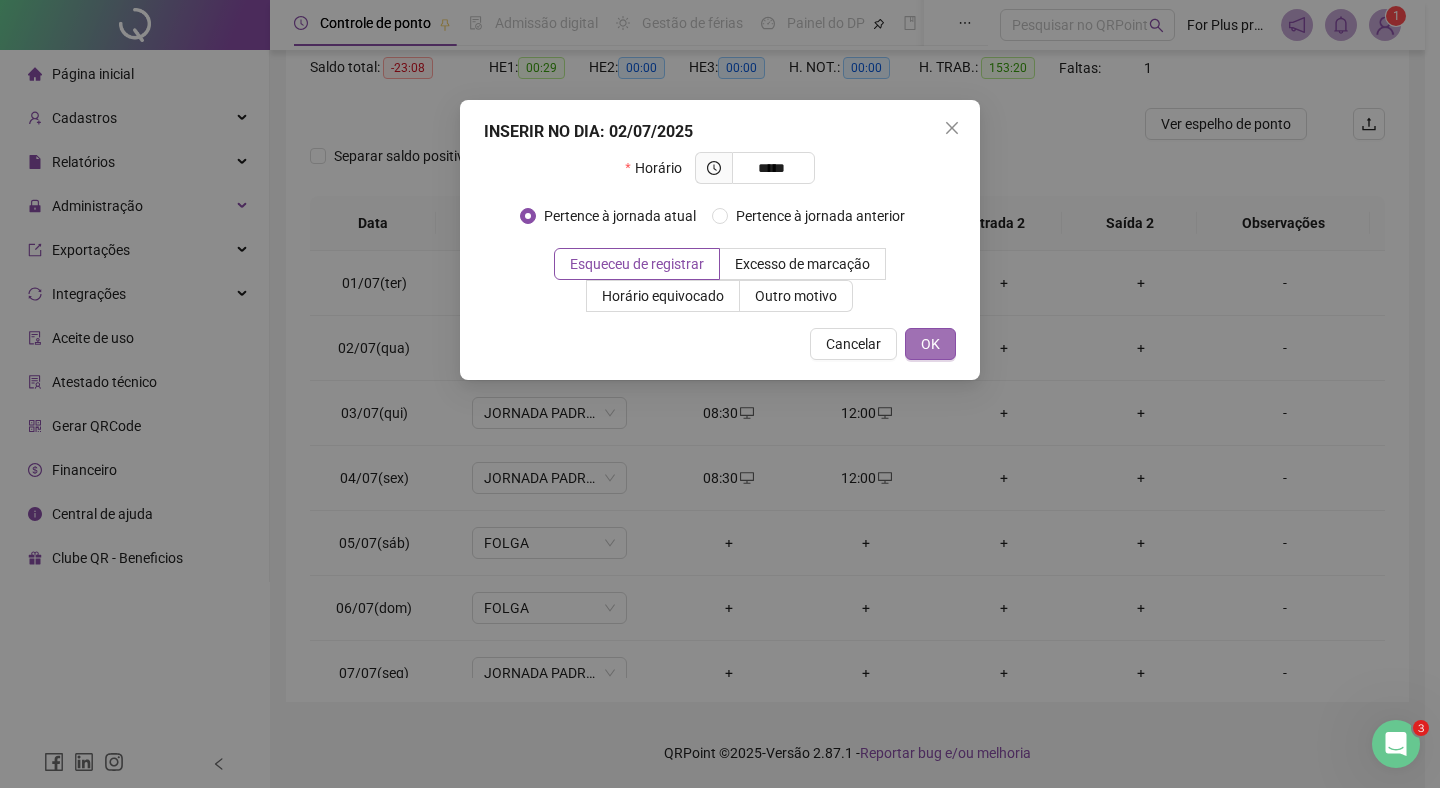 click on "OK" at bounding box center (930, 344) 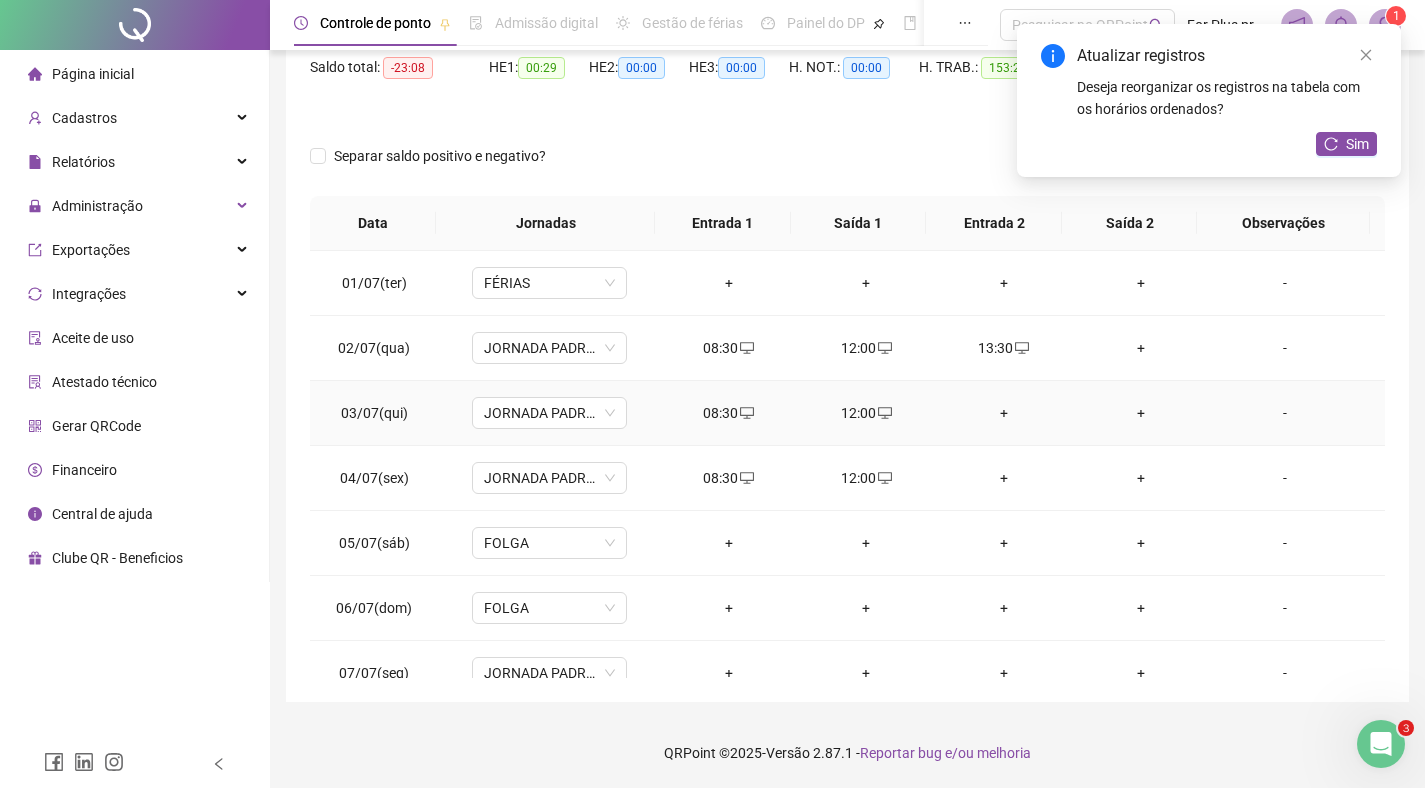 click on "+" at bounding box center [1004, 413] 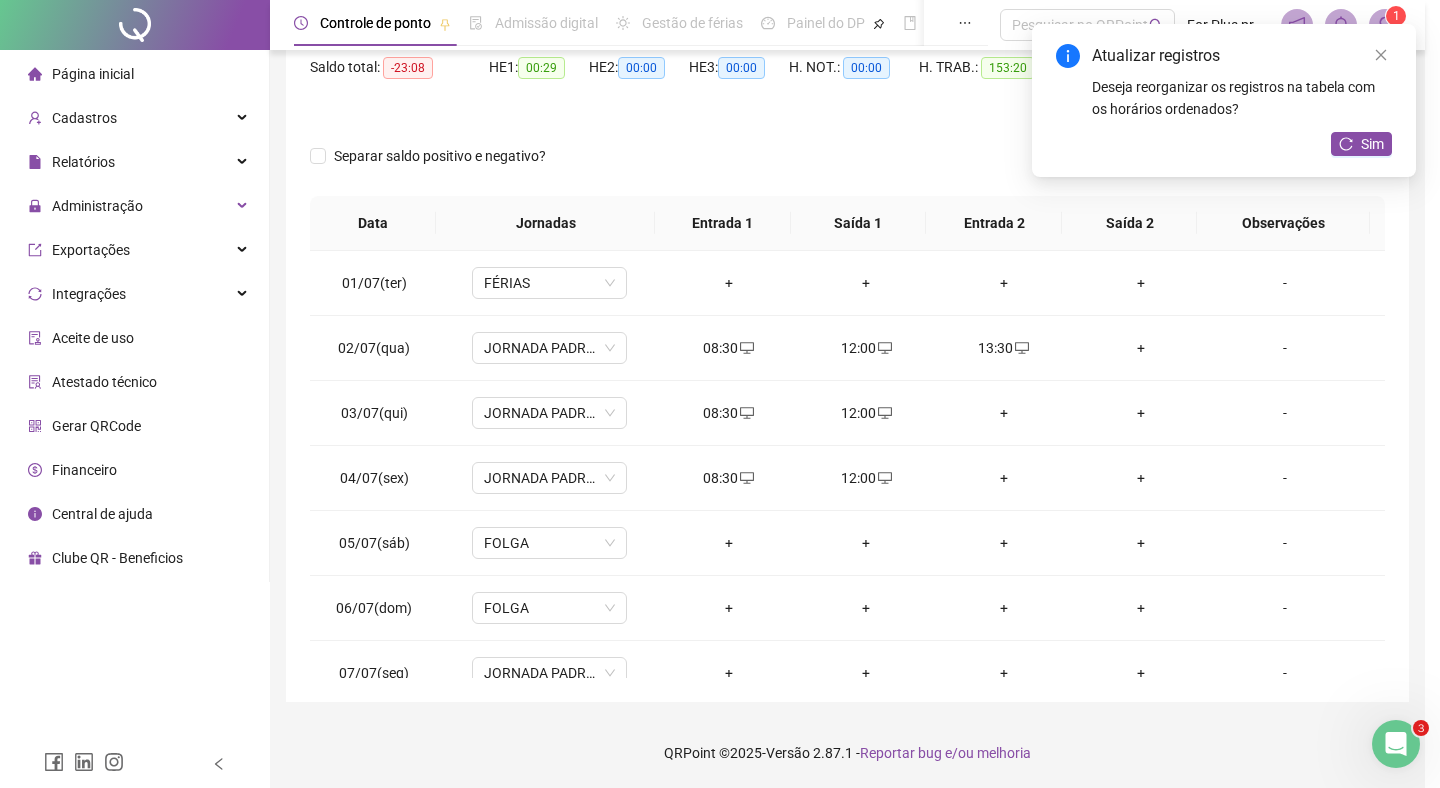 paste on "*****" 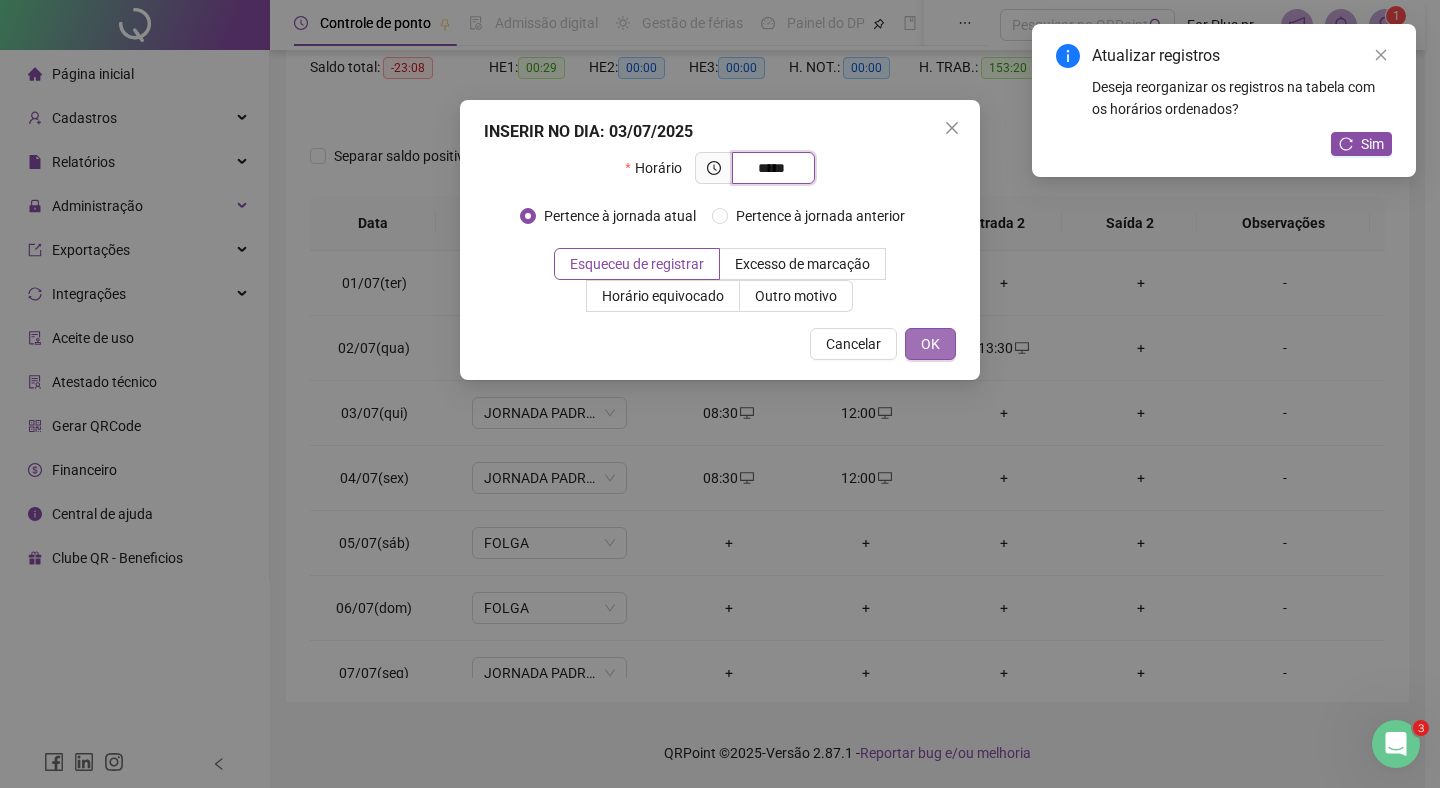 type on "*****" 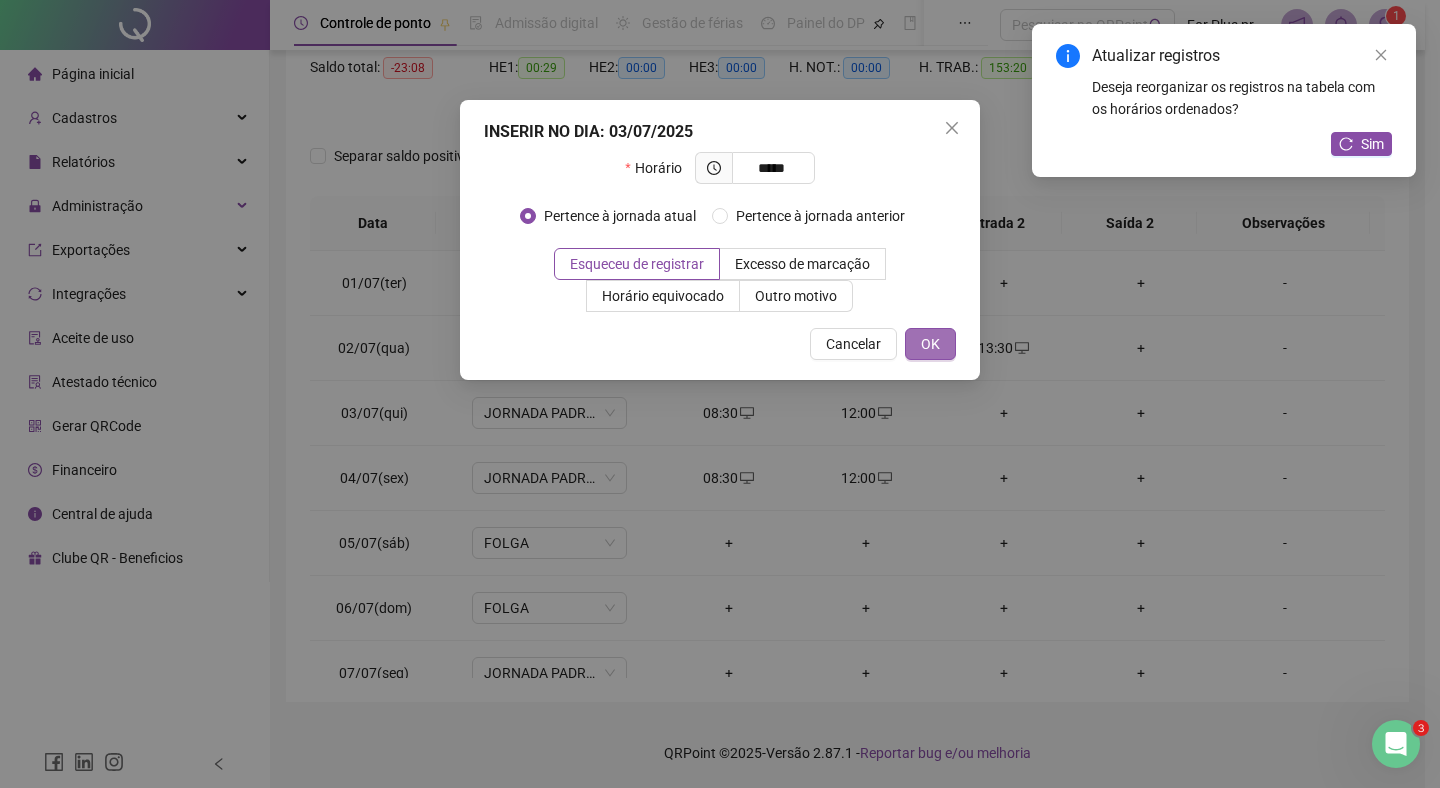 click on "OK" at bounding box center [930, 344] 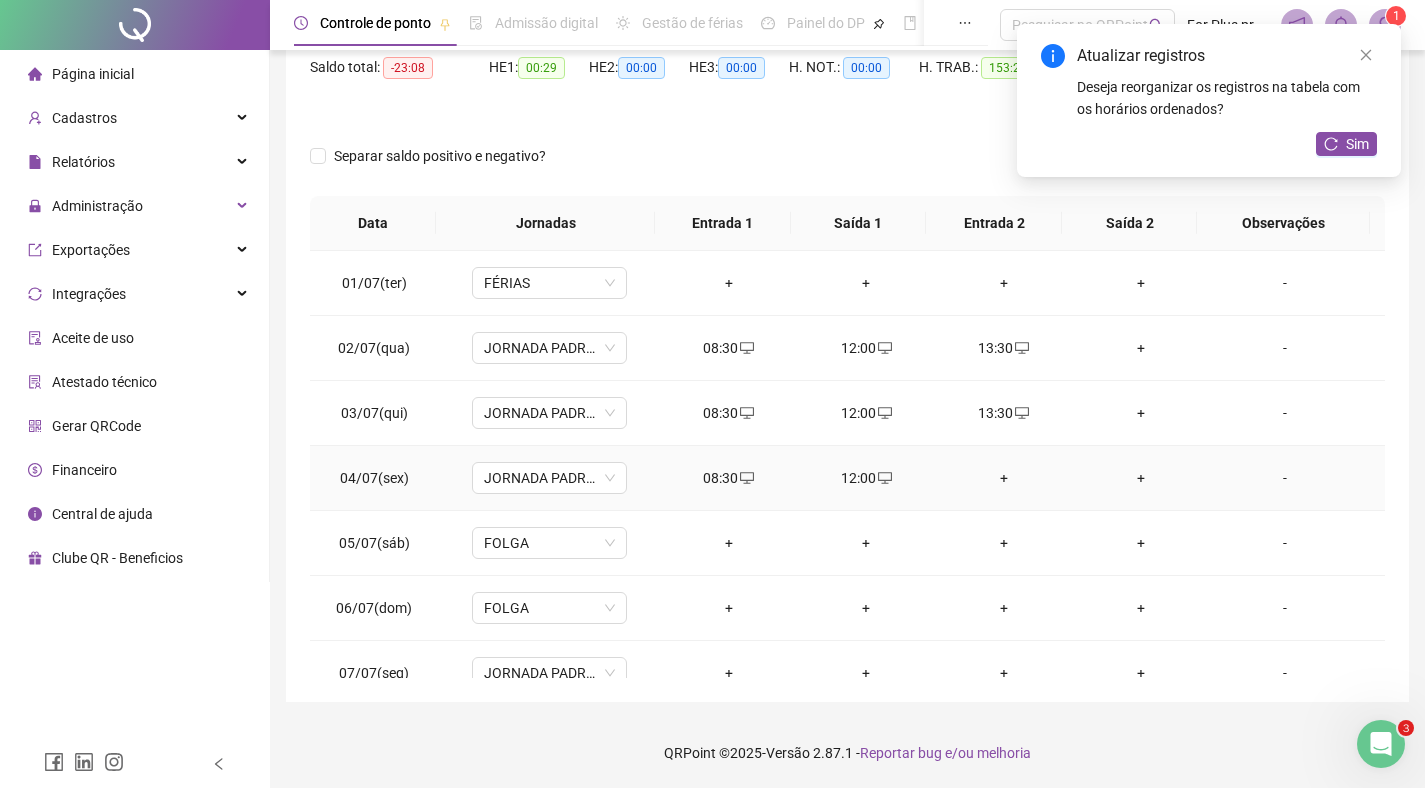 click on "+" at bounding box center (1004, 478) 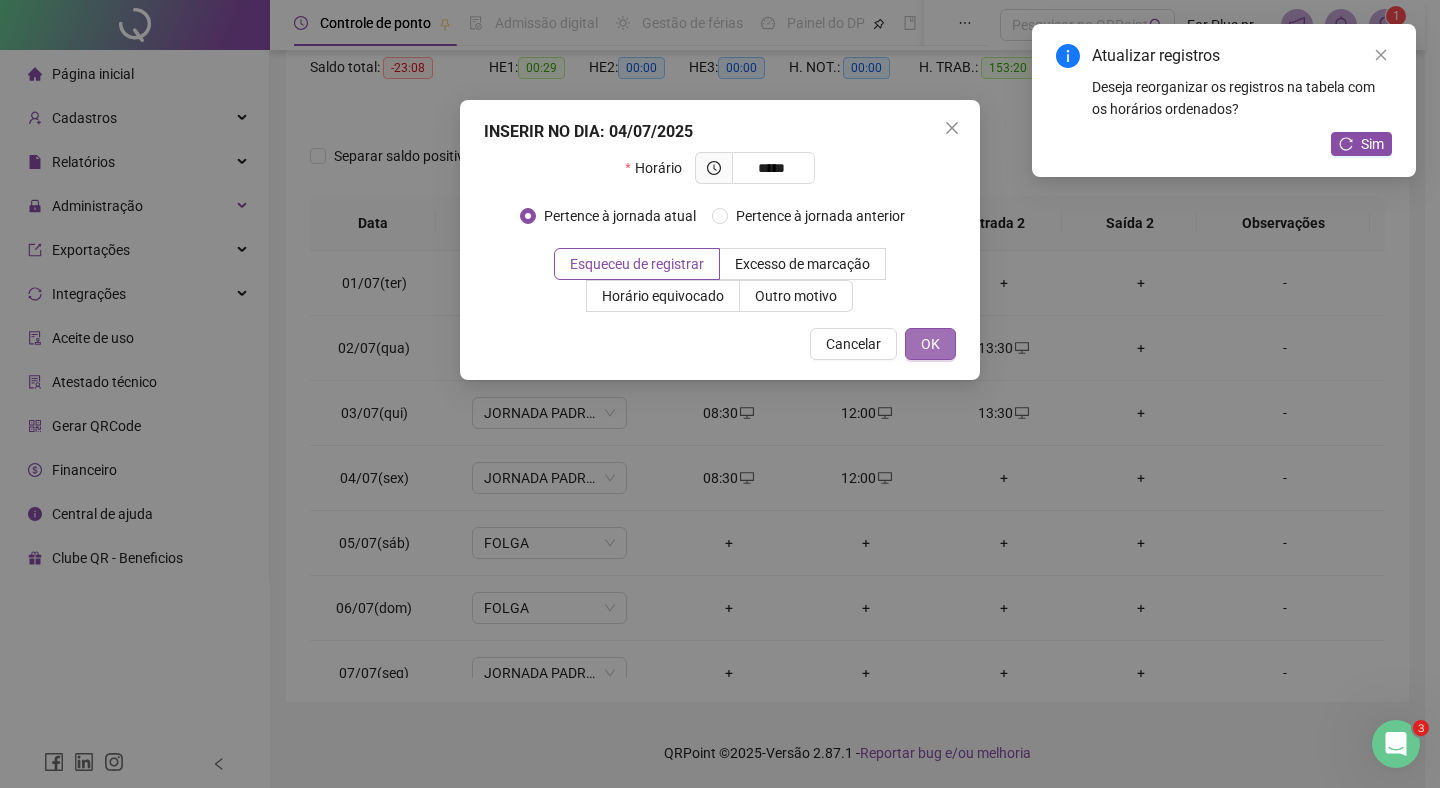 type on "*****" 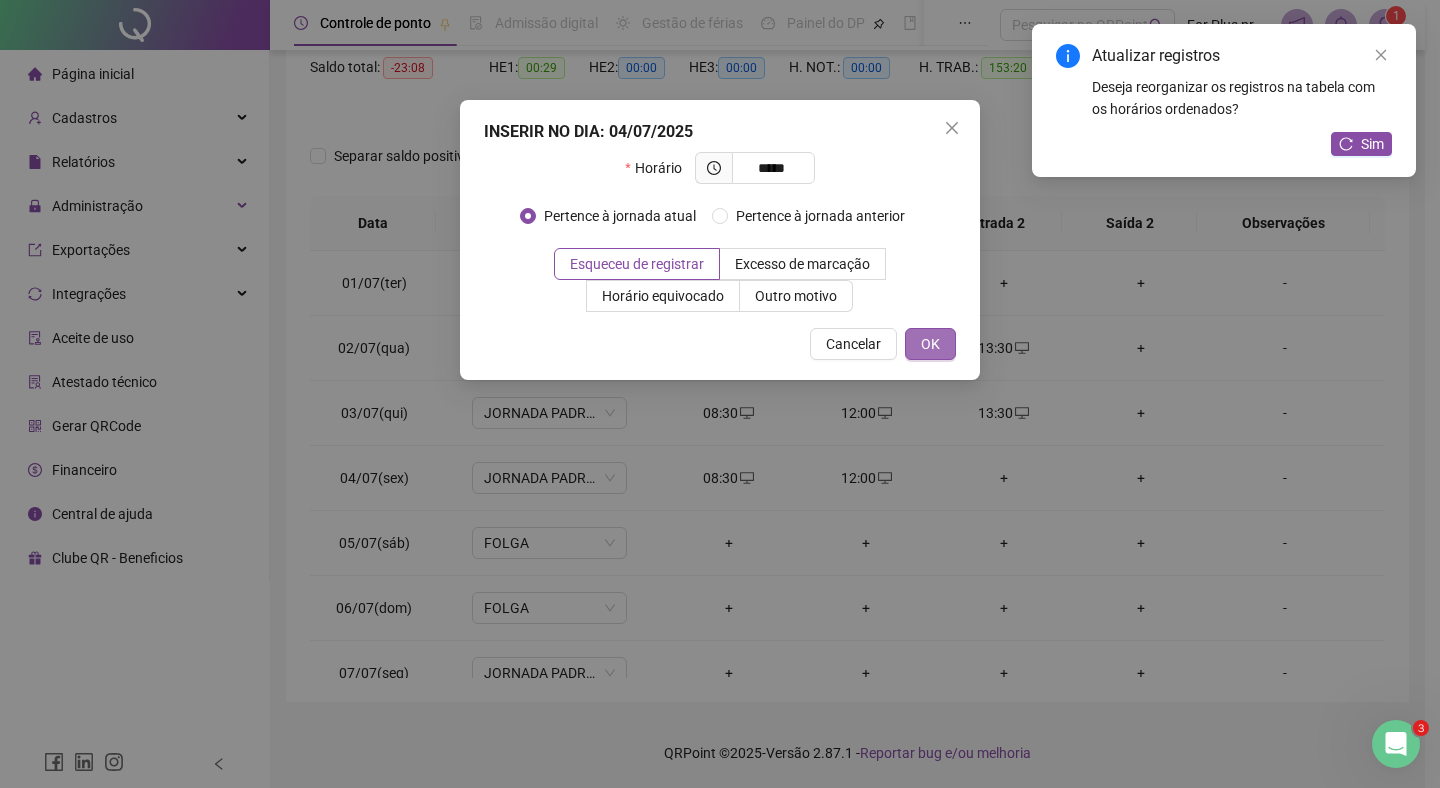 click on "OK" at bounding box center [930, 344] 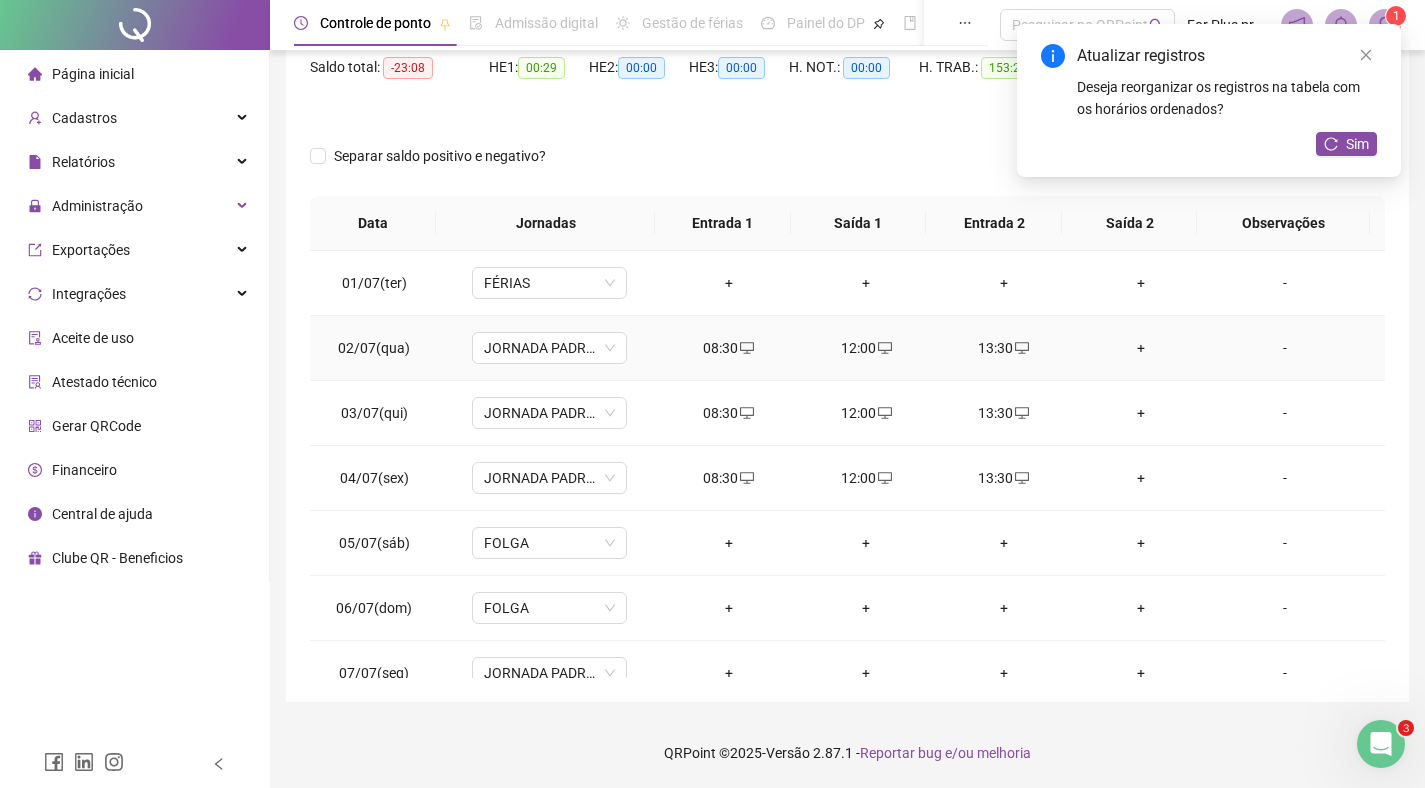 click on "+" at bounding box center [1142, 348] 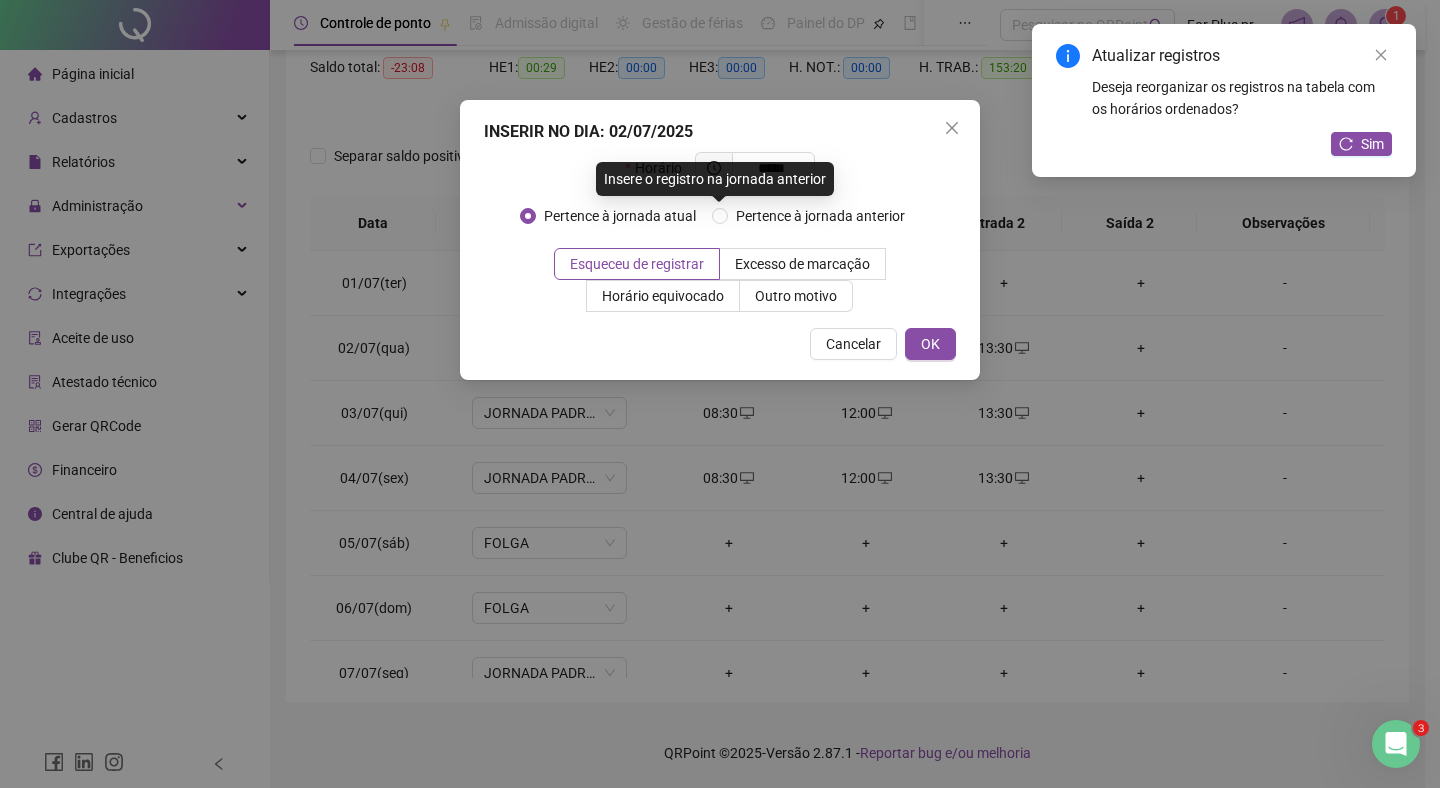 type on "*****" 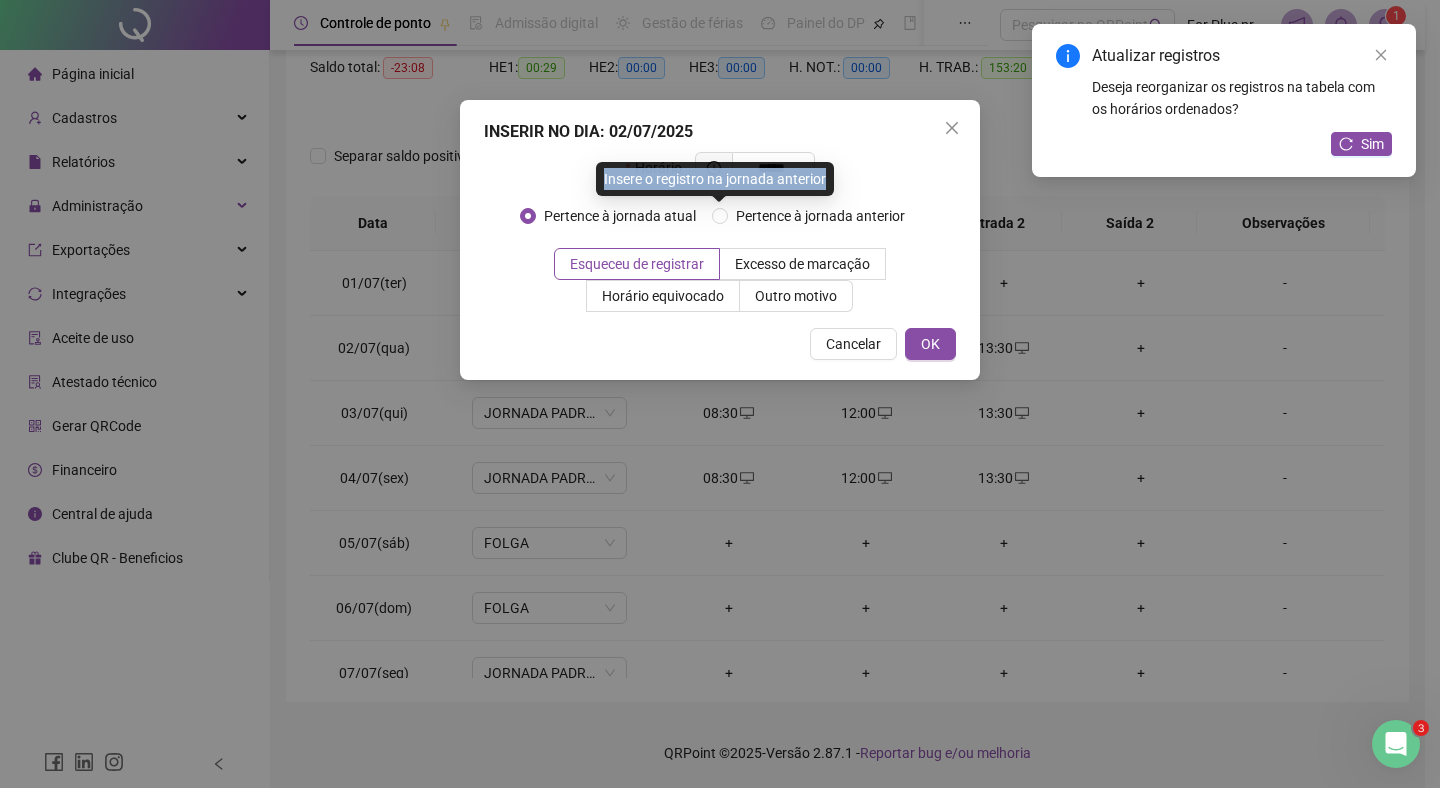 drag, startPoint x: 745, startPoint y: 163, endPoint x: 834, endPoint y: 173, distance: 89.560036 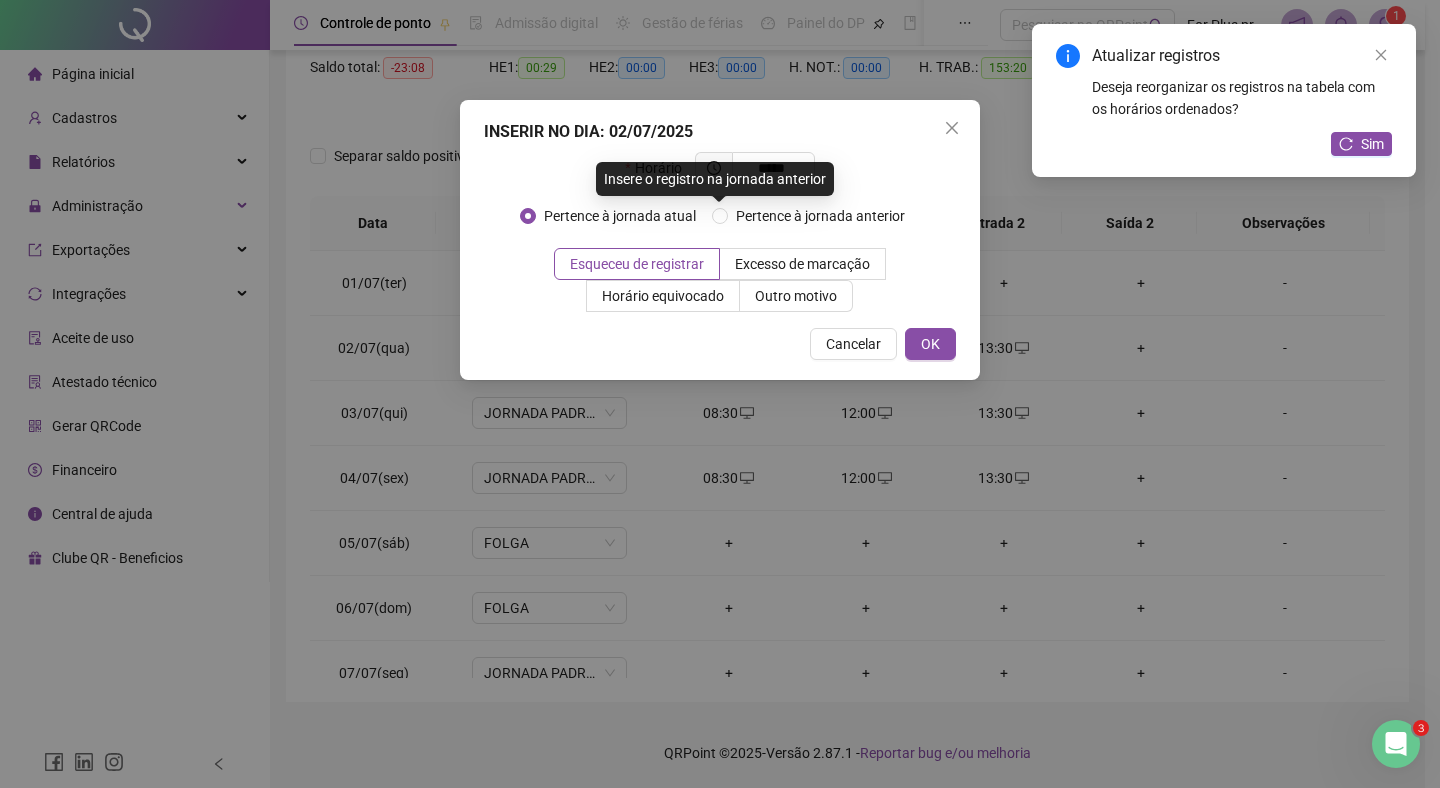 click on "INSERIR NO DIA :   02/07/2025 Horário ***** Pertence à jornada atual Pertence à jornada anterior Esqueceu de registrar Excesso de marcação Horário equivocado Outro motivo Motivo Cancelar OK" at bounding box center [720, 240] 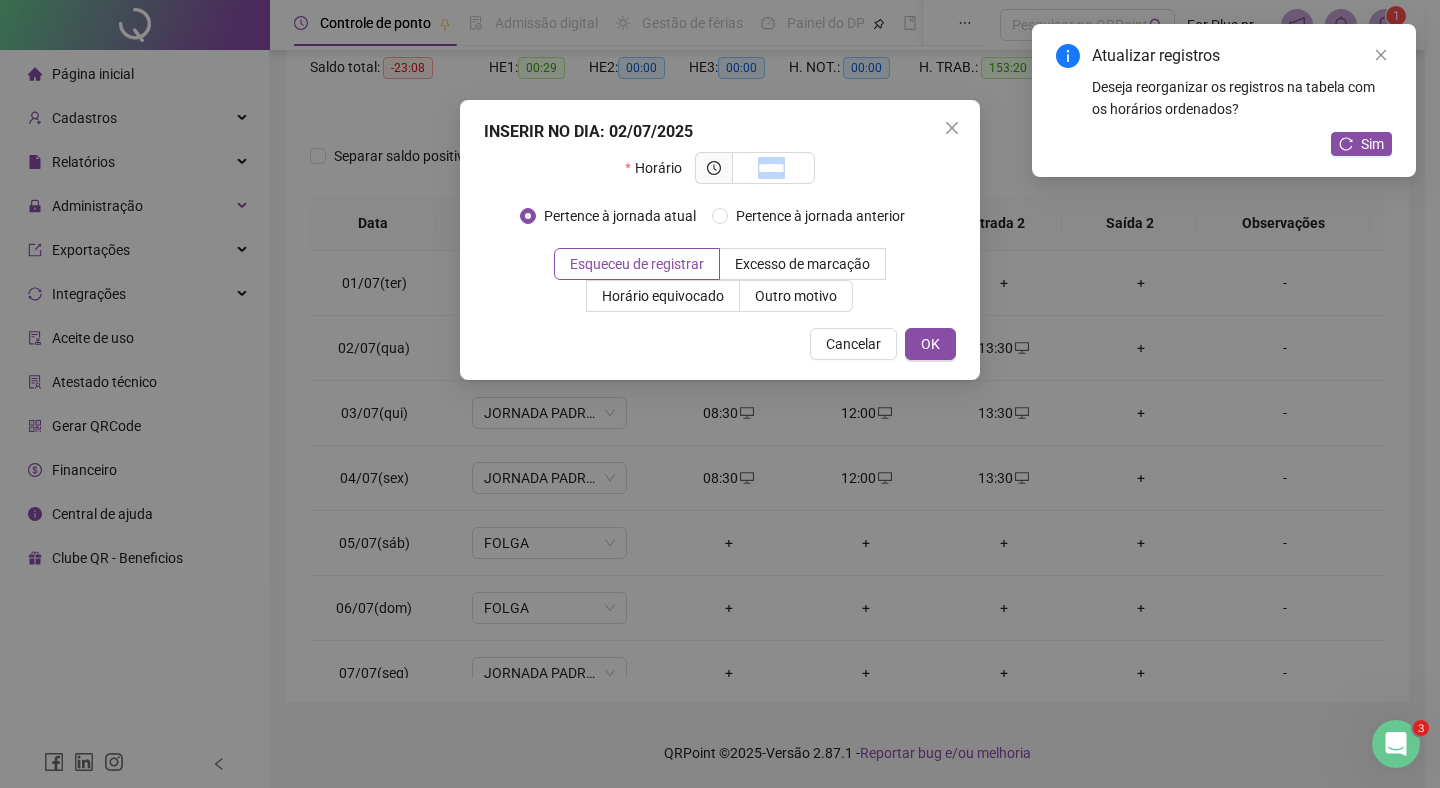 drag, startPoint x: 742, startPoint y: 171, endPoint x: 855, endPoint y: 172, distance: 113.004425 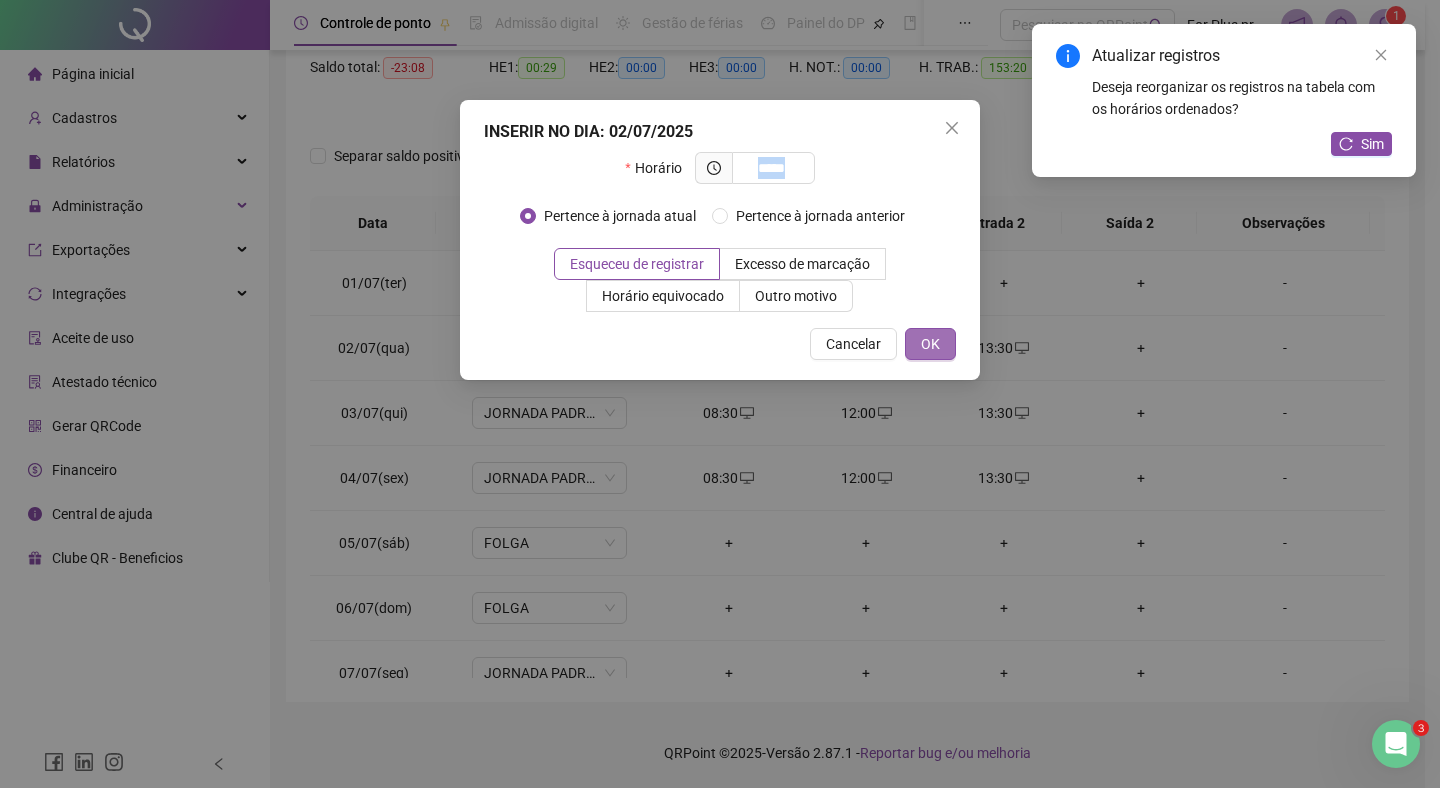 click on "OK" at bounding box center [930, 344] 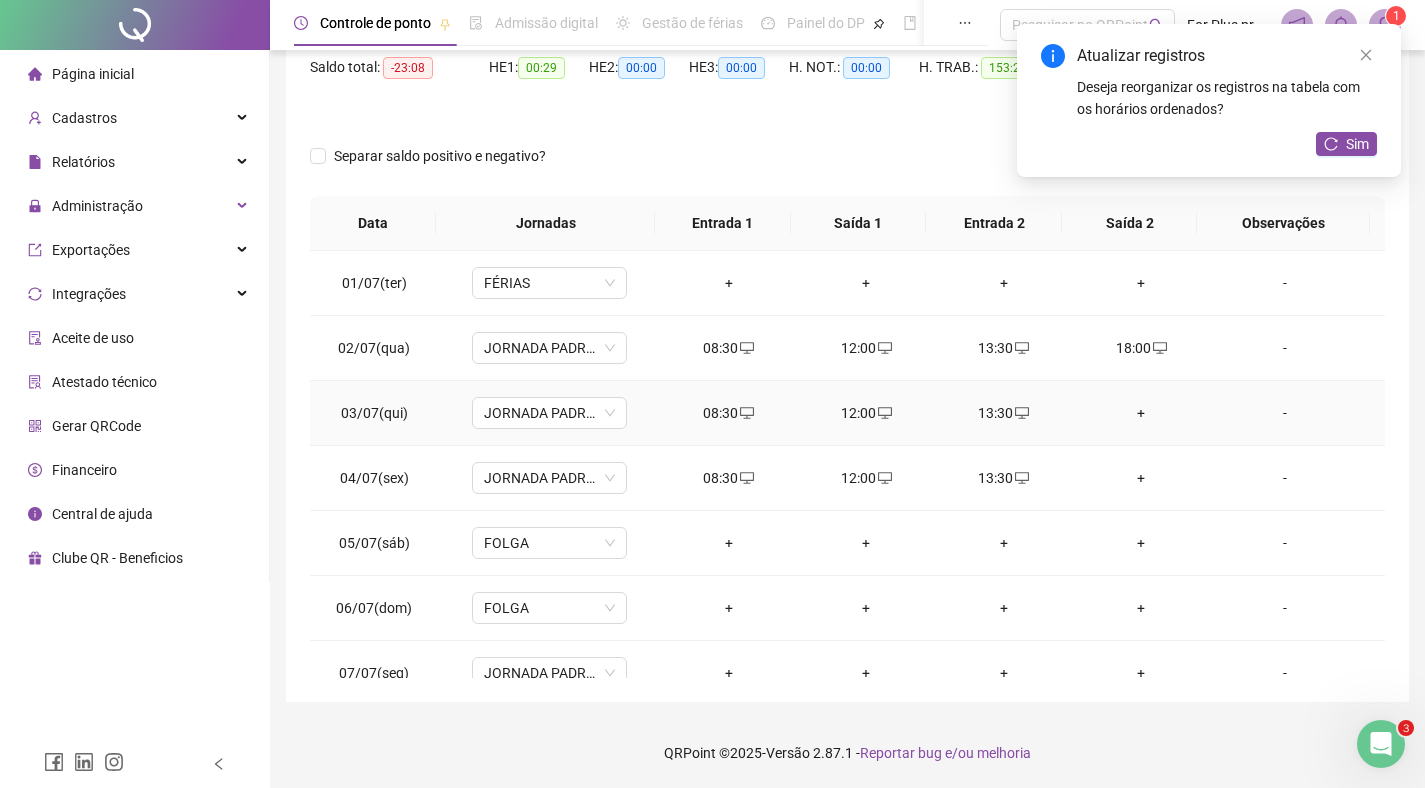 click on "+" at bounding box center (1142, 413) 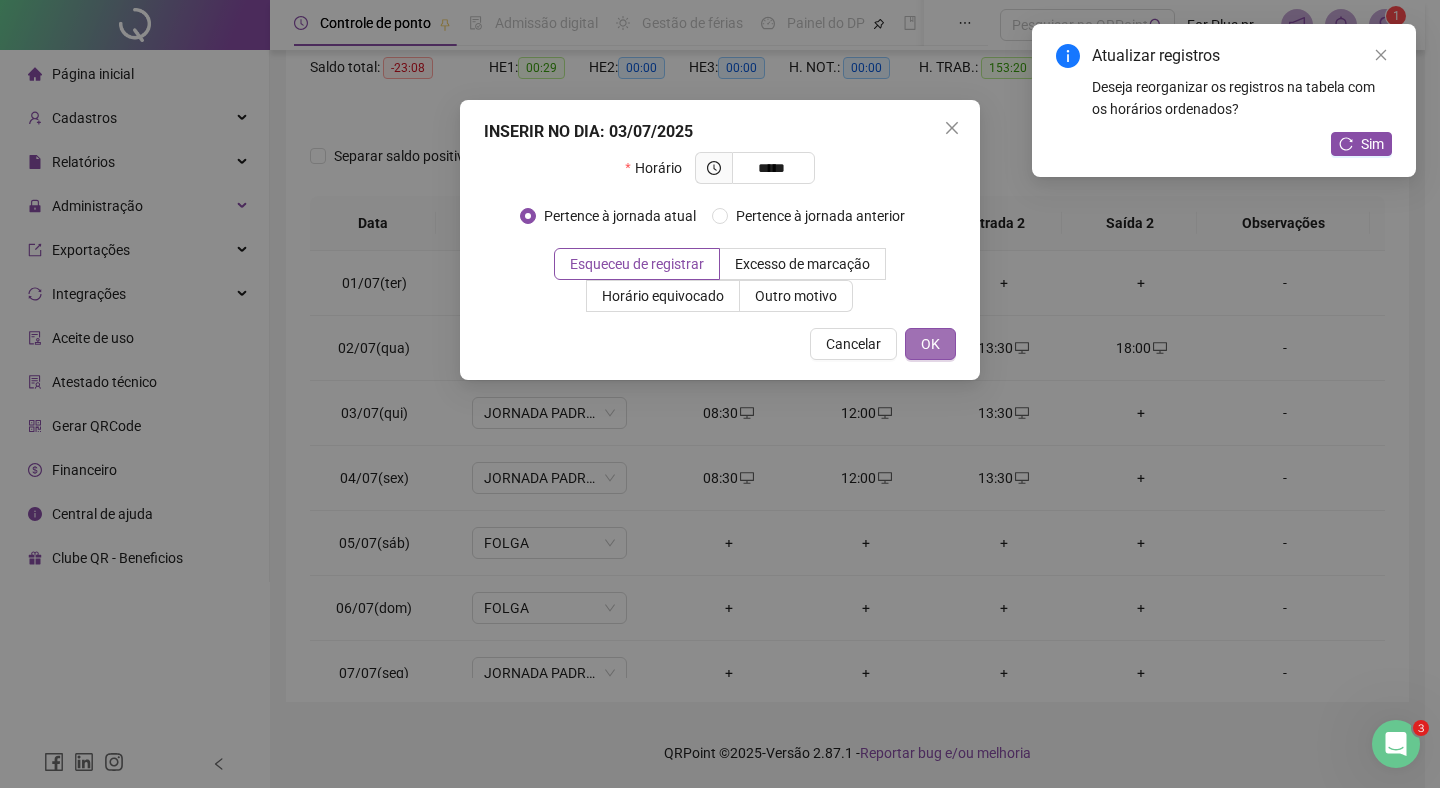 type on "*****" 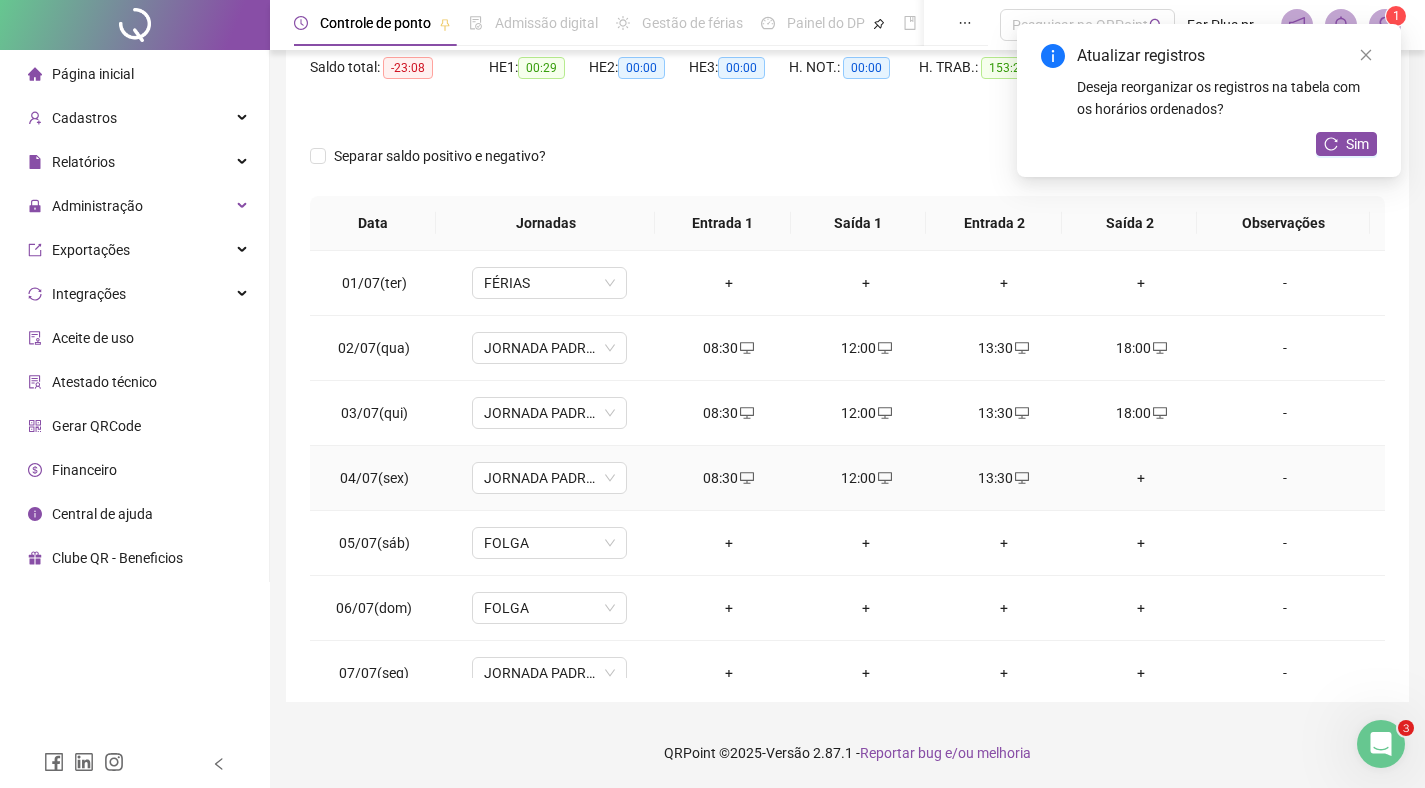 click on "+" at bounding box center [1142, 478] 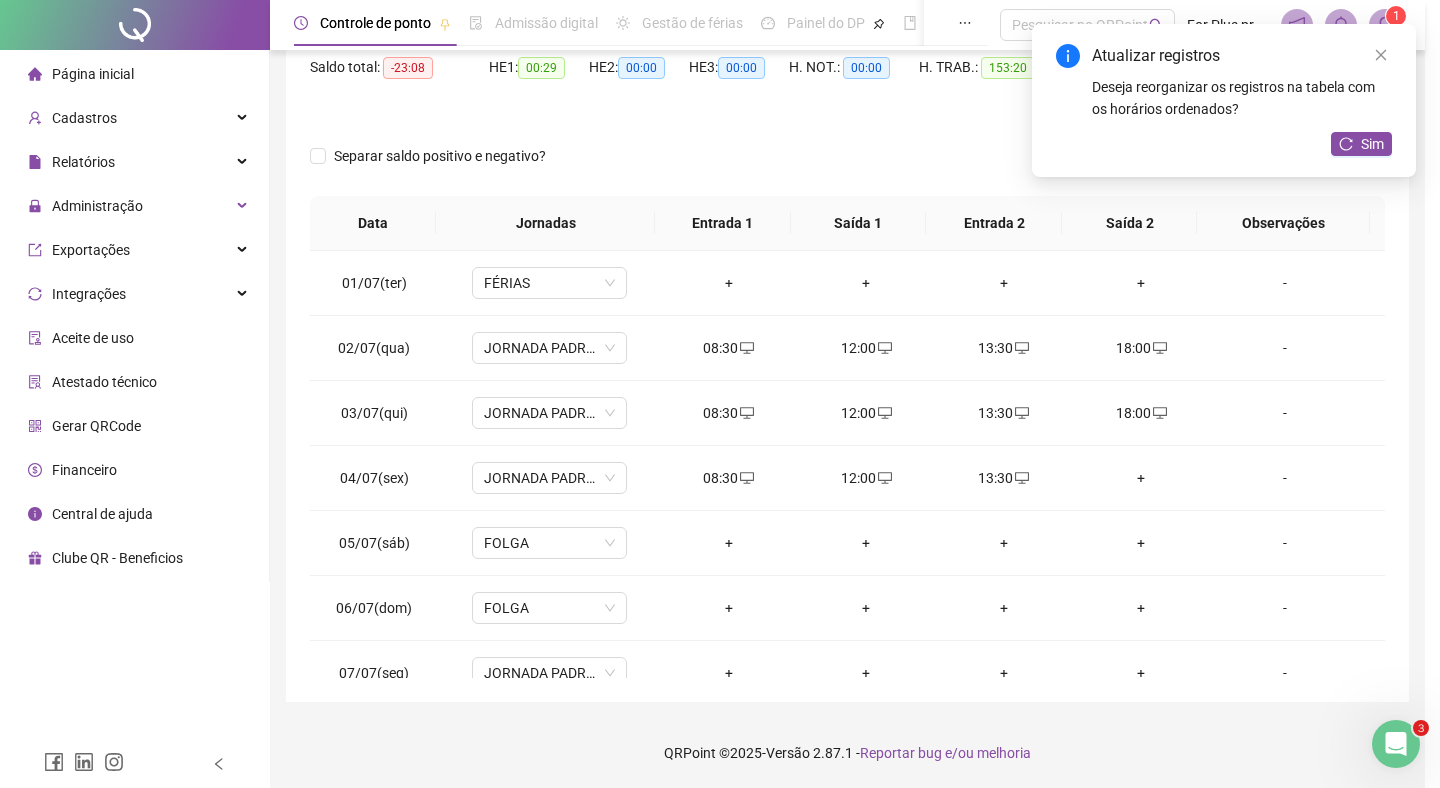 paste on "*****" 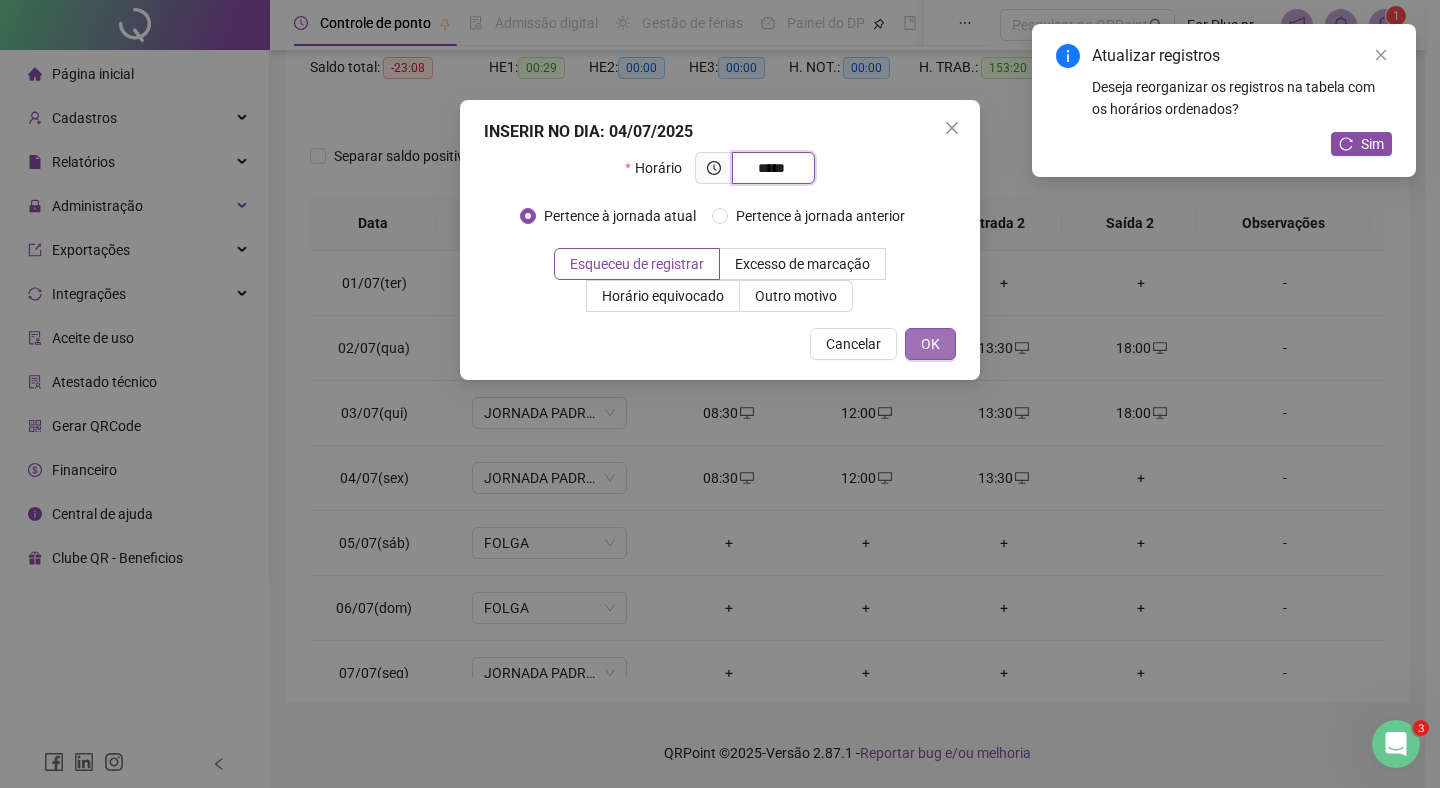 type on "*****" 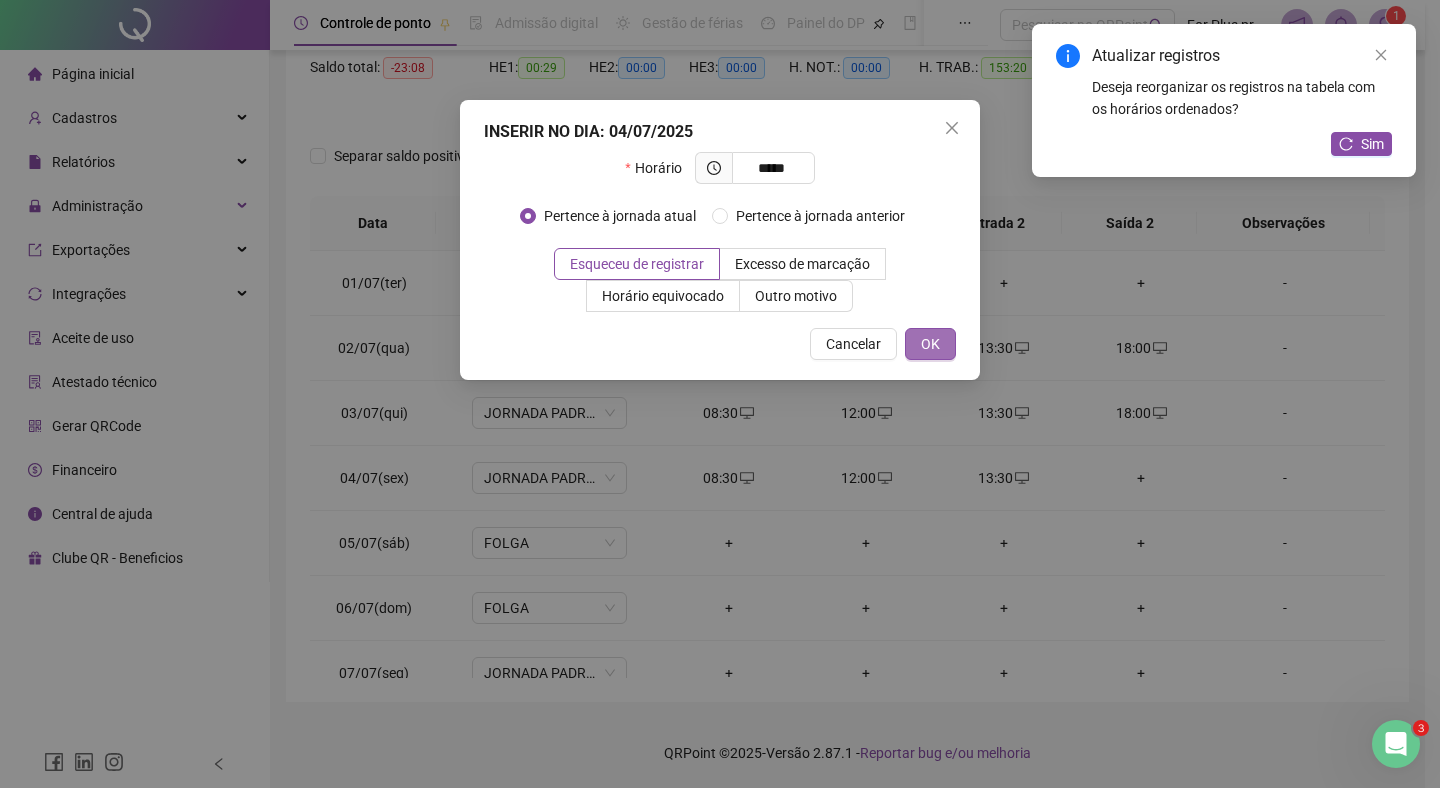 click on "OK" at bounding box center [930, 344] 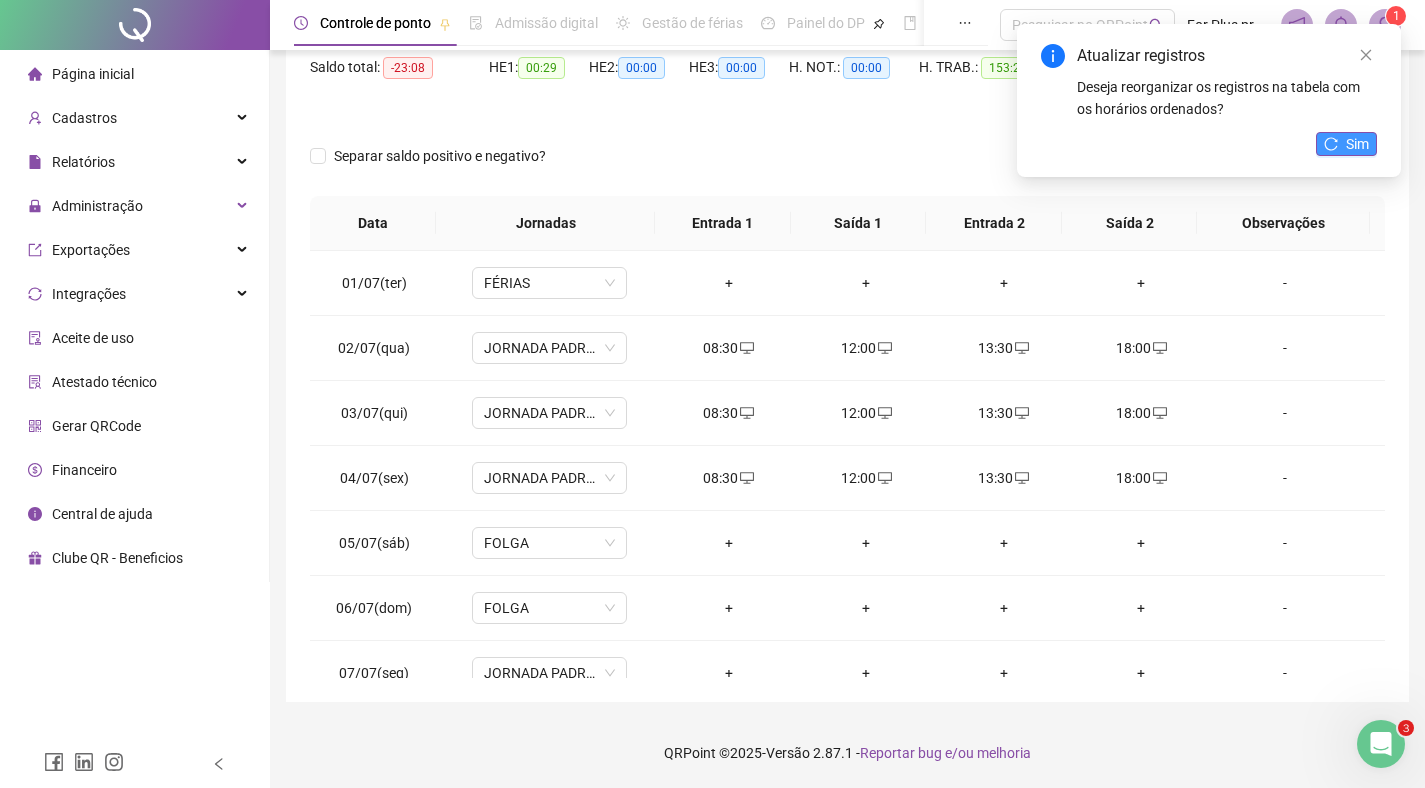 click on "Sim" at bounding box center (1357, 144) 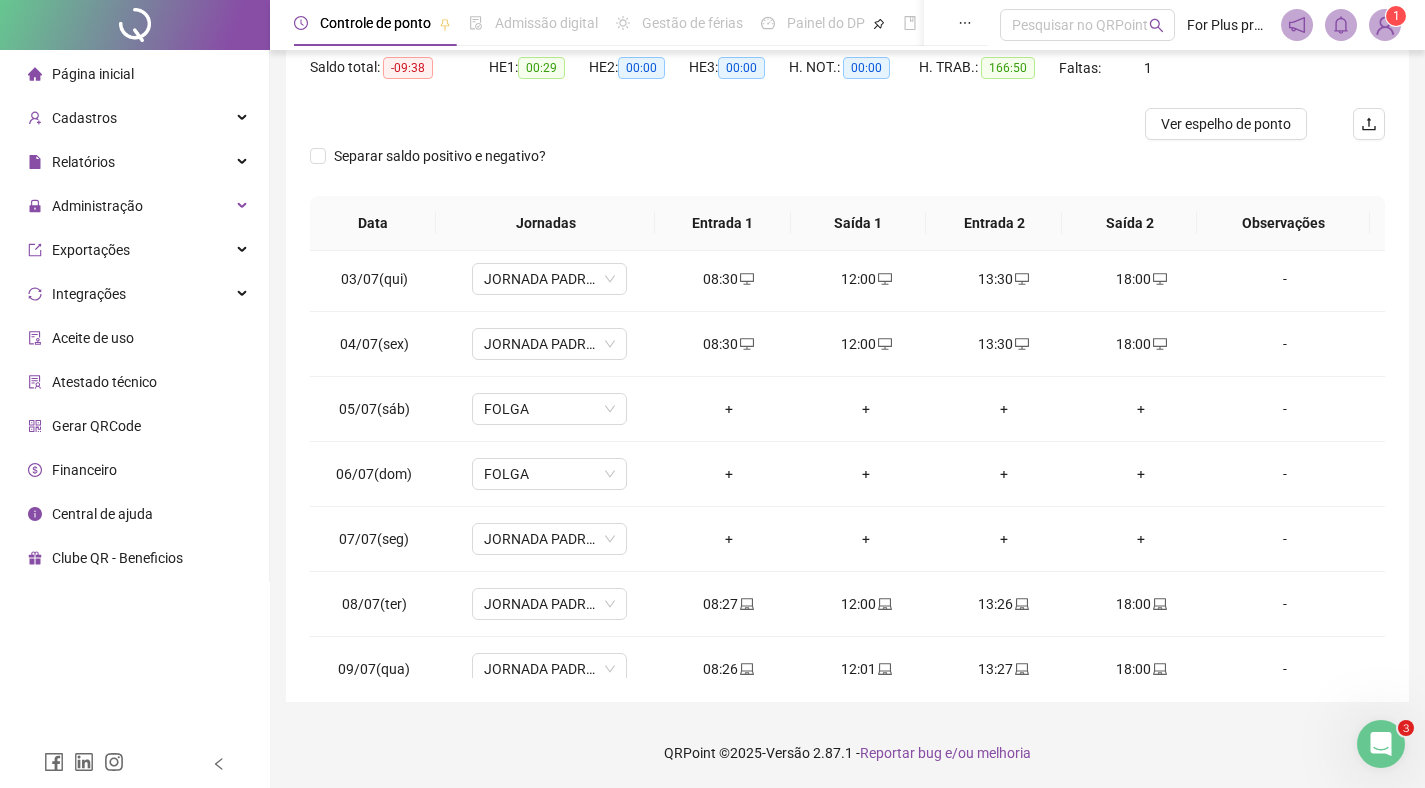 scroll, scrollTop: 130, scrollLeft: 0, axis: vertical 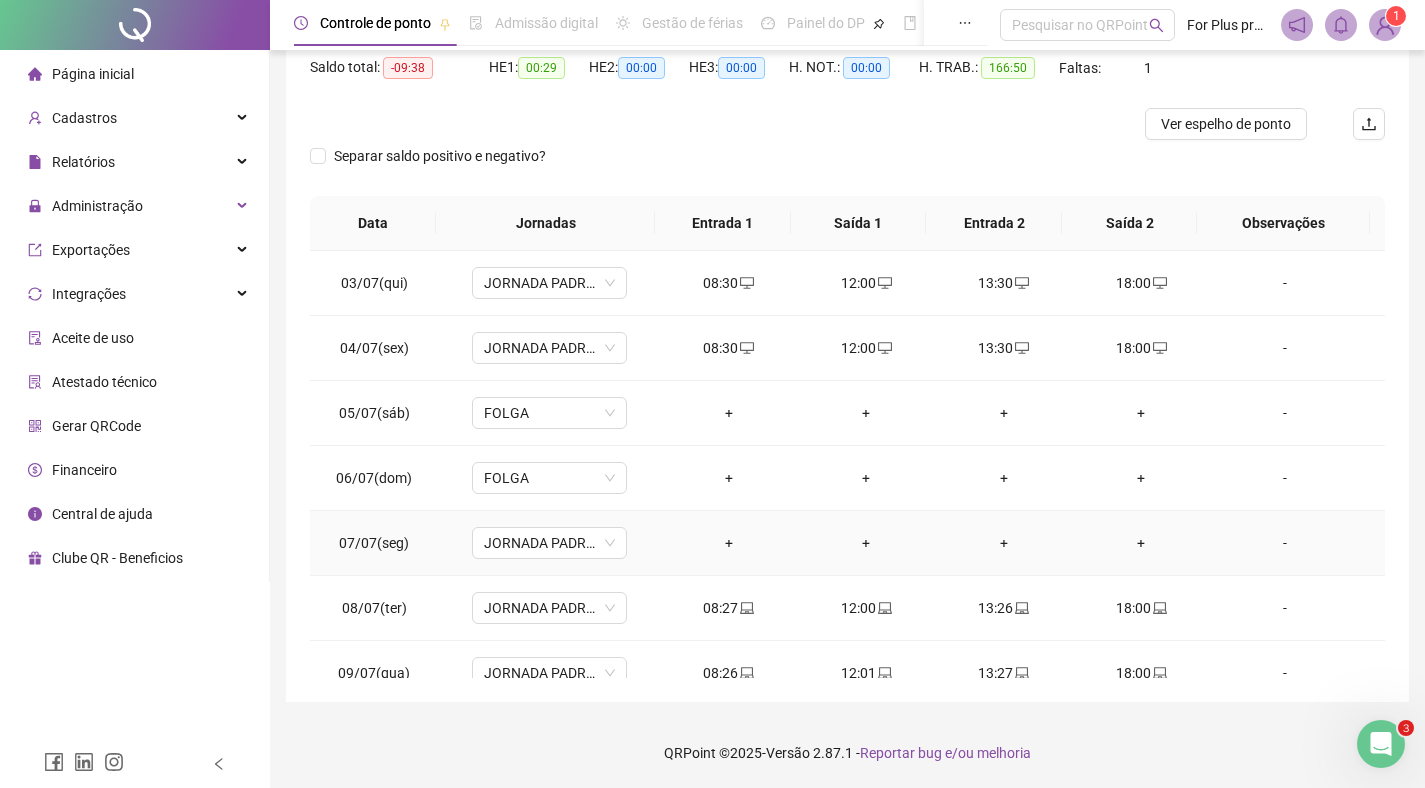 click on "+" at bounding box center (729, 543) 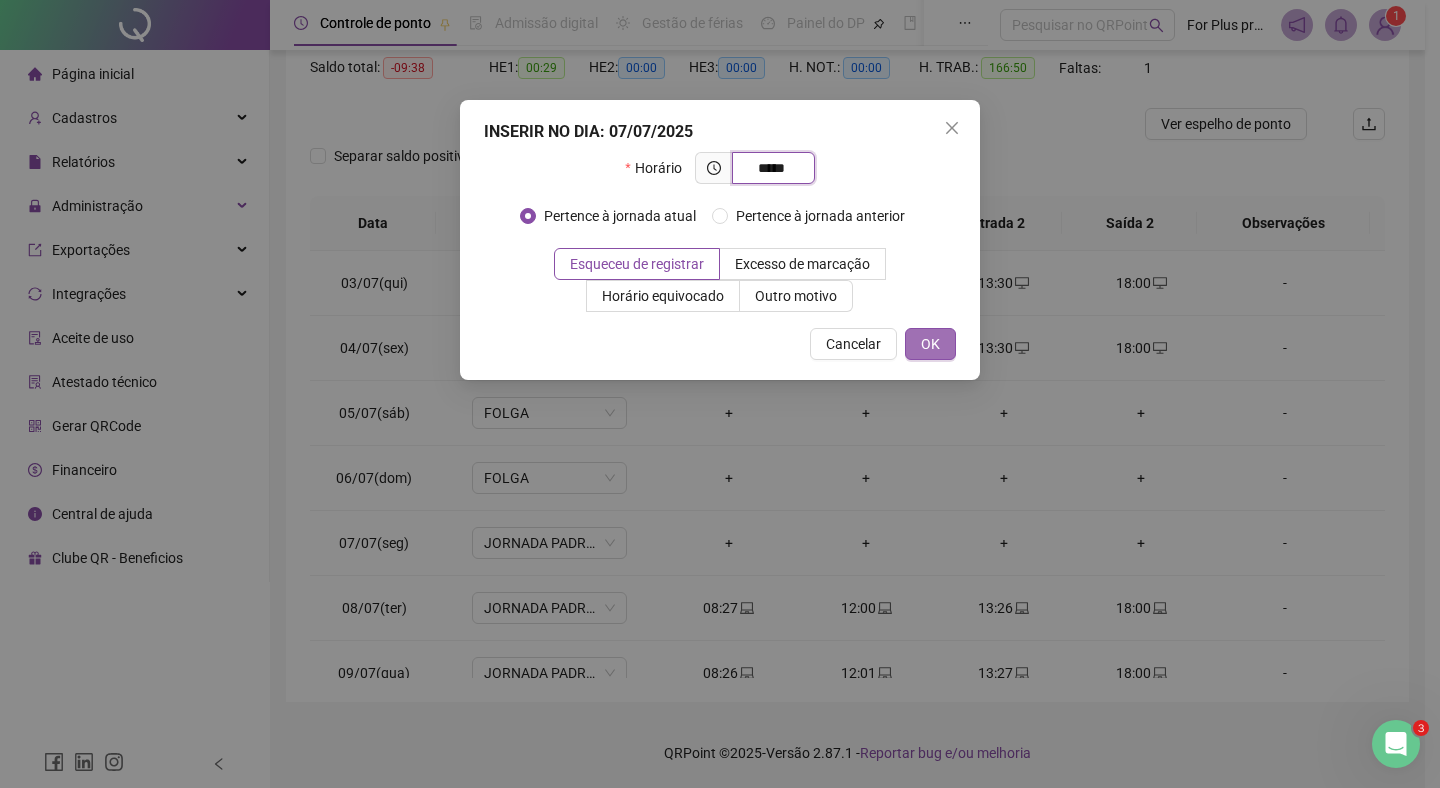 type on "*****" 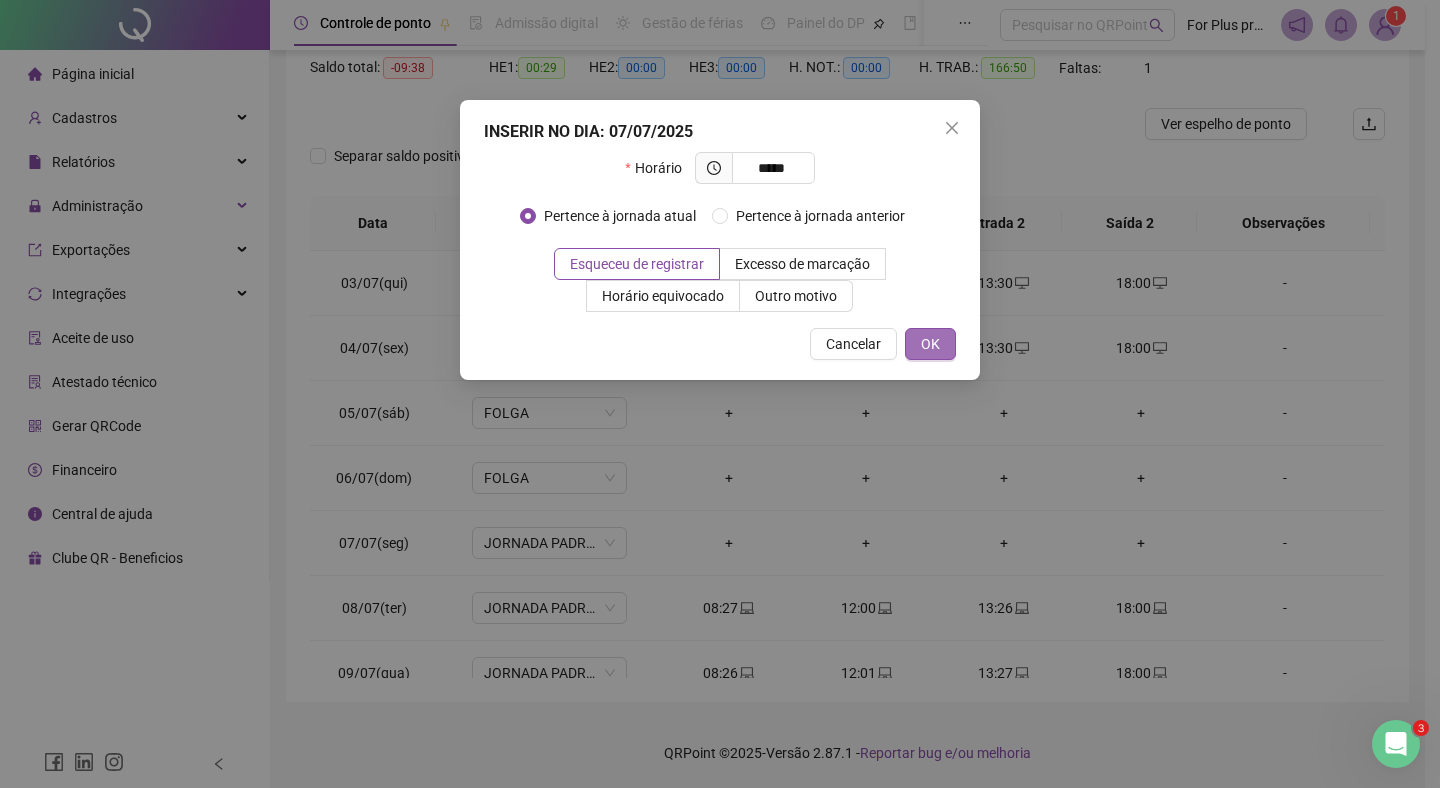 click on "OK" at bounding box center (930, 344) 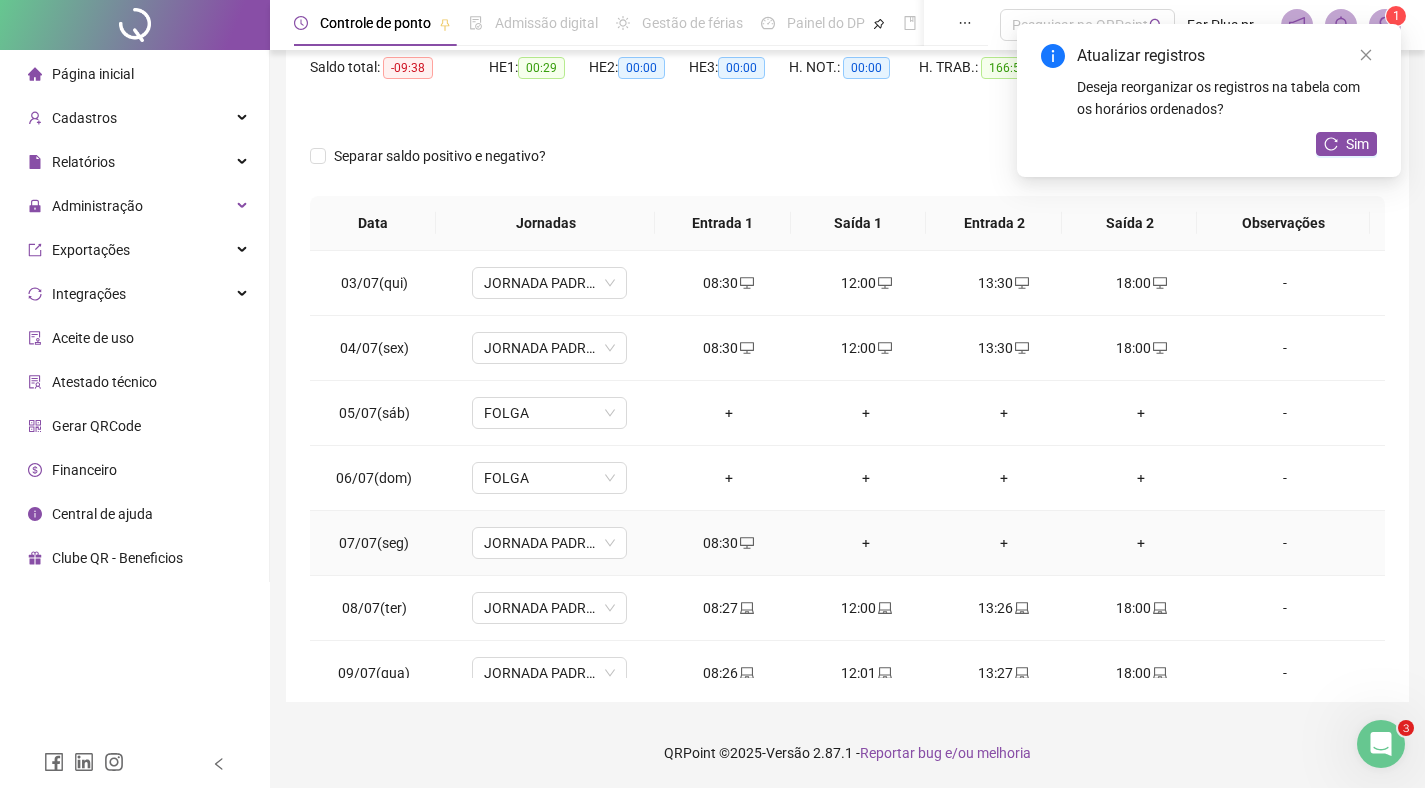 click on "+" at bounding box center (866, 543) 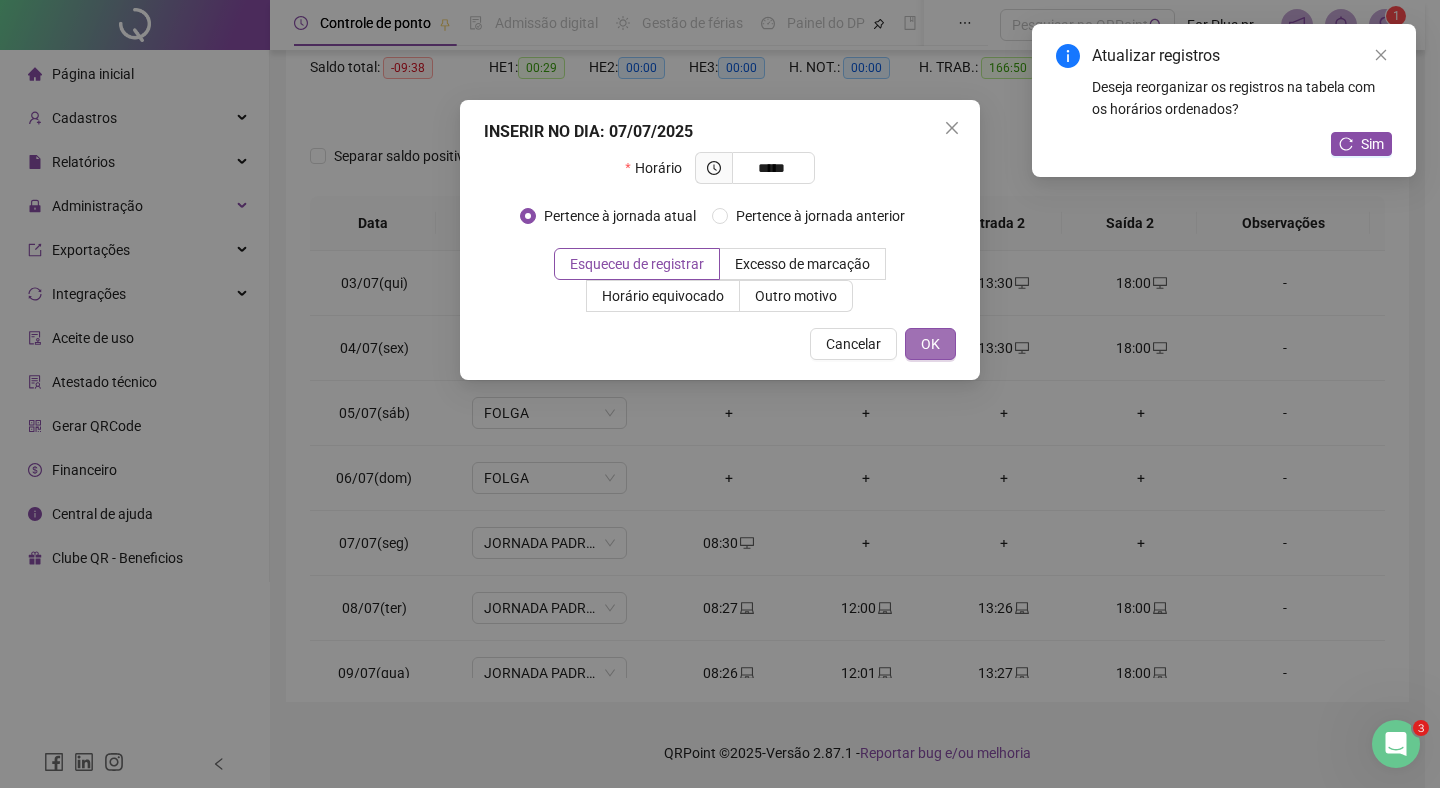 type on "*****" 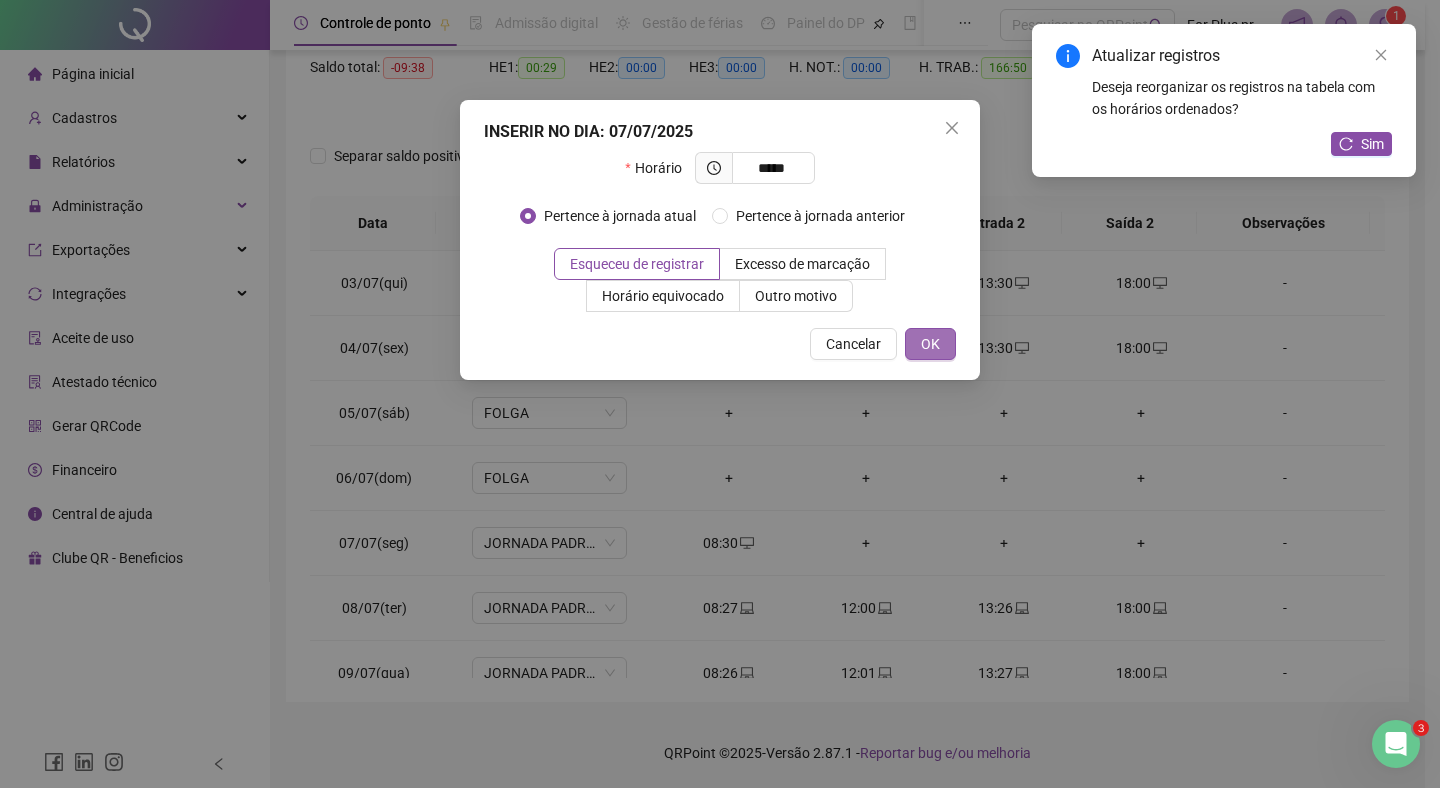click on "OK" at bounding box center (930, 344) 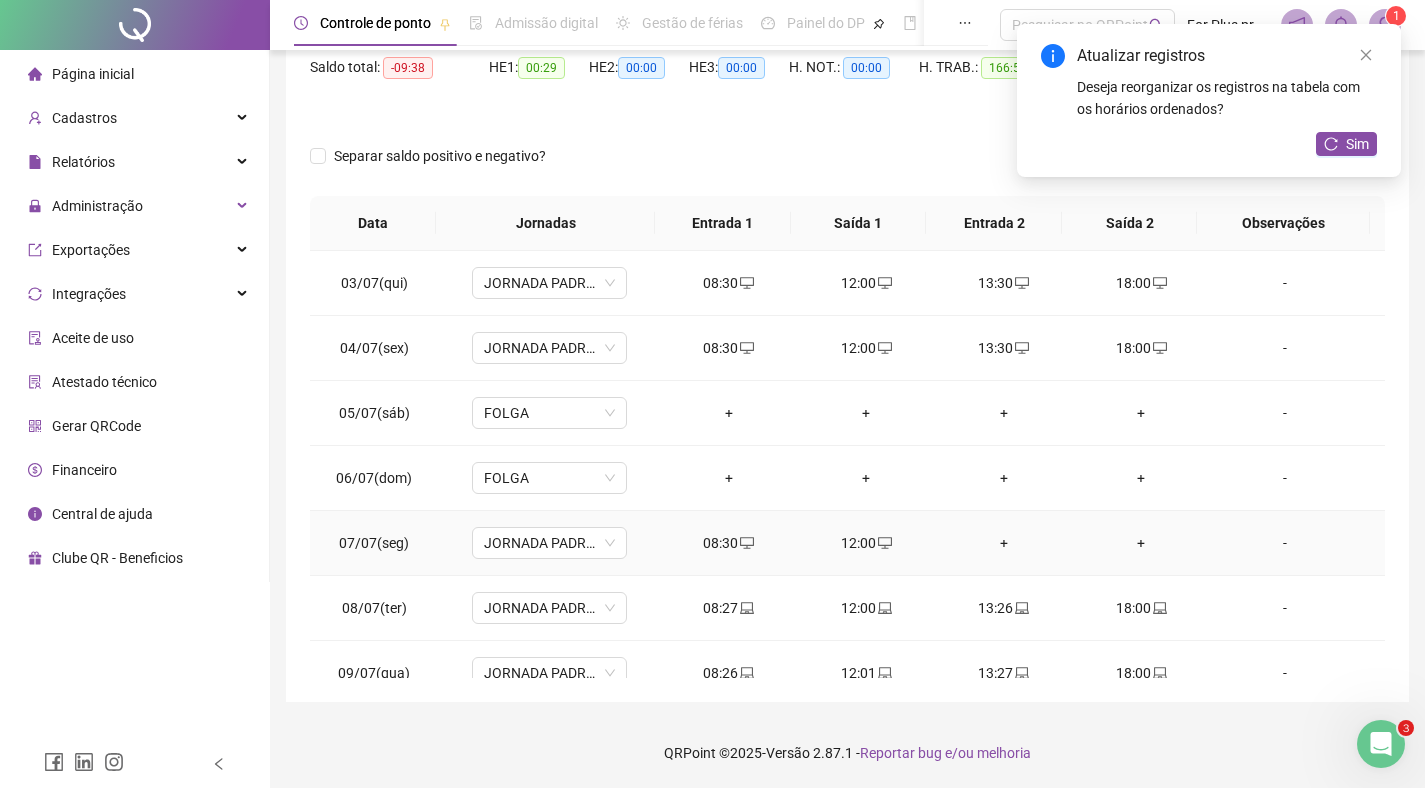 click on "+" at bounding box center (1004, 543) 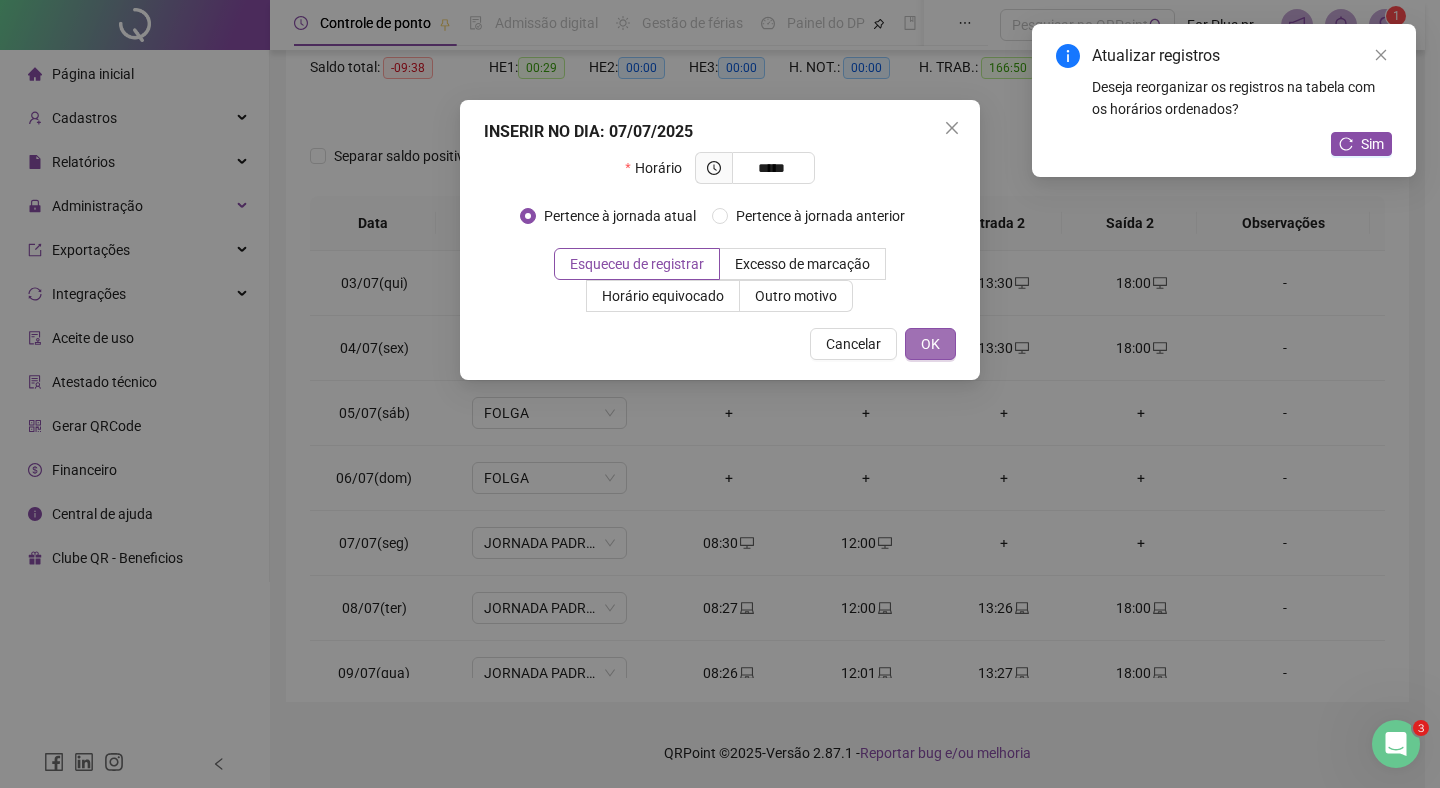 type on "*****" 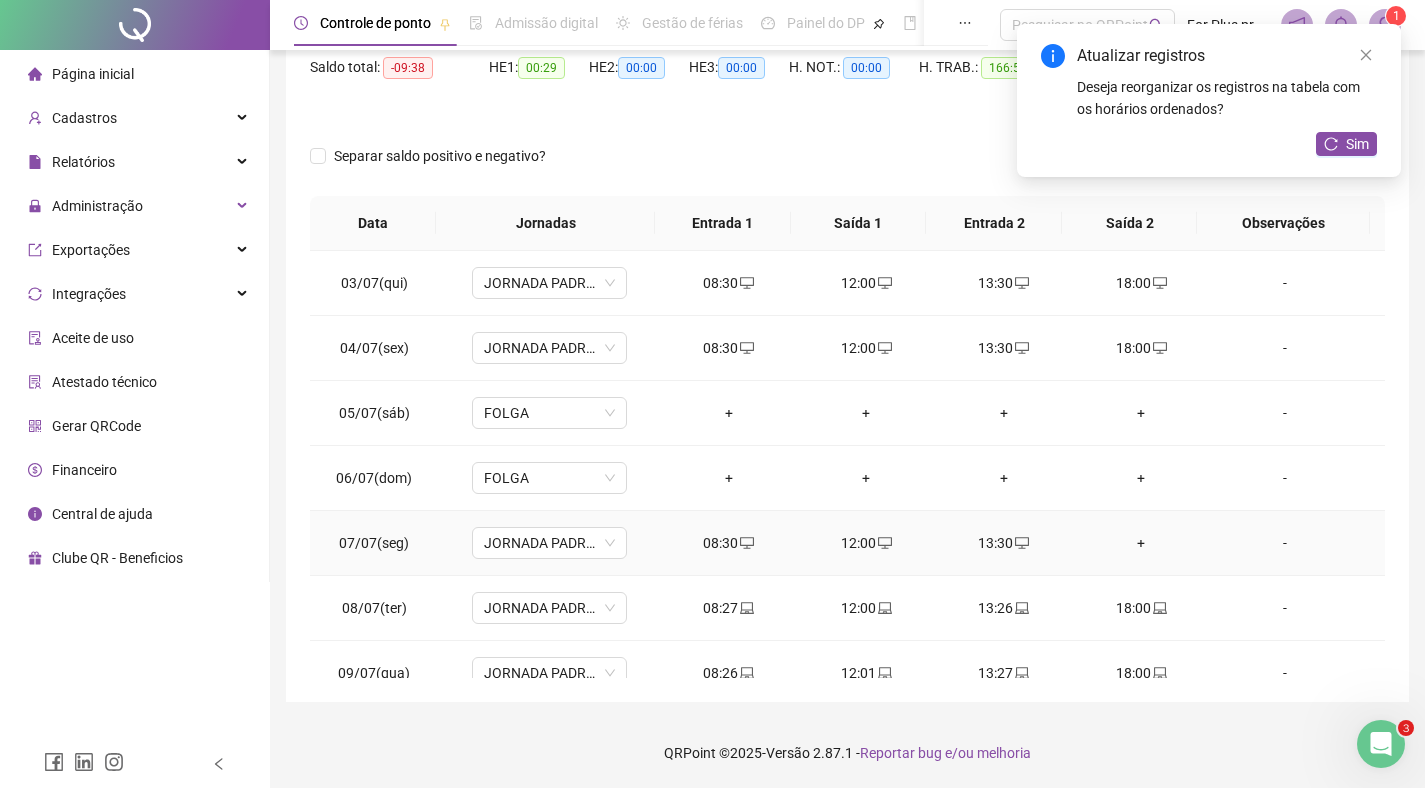 click on "+" at bounding box center [1142, 543] 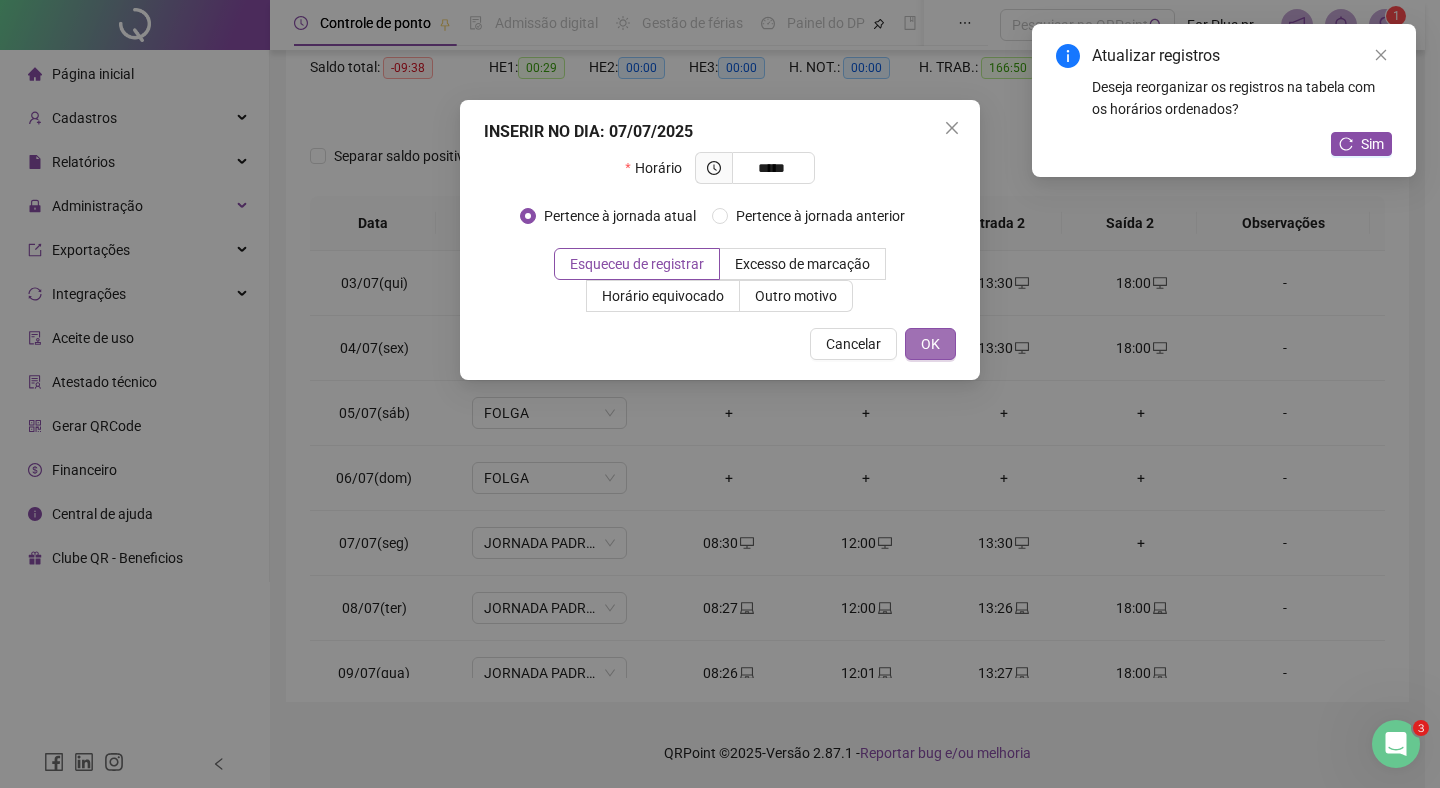 type on "*****" 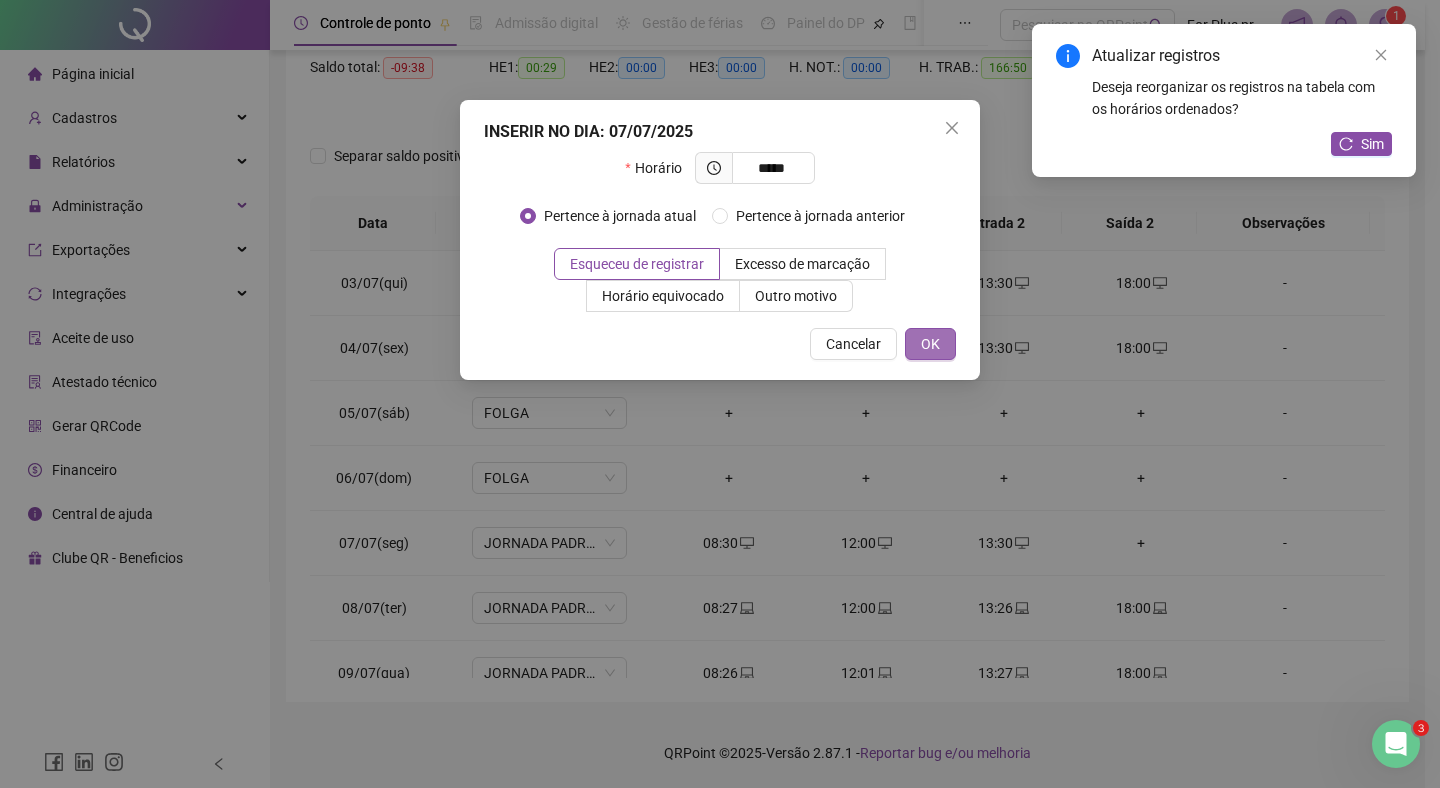 click on "OK" at bounding box center (930, 344) 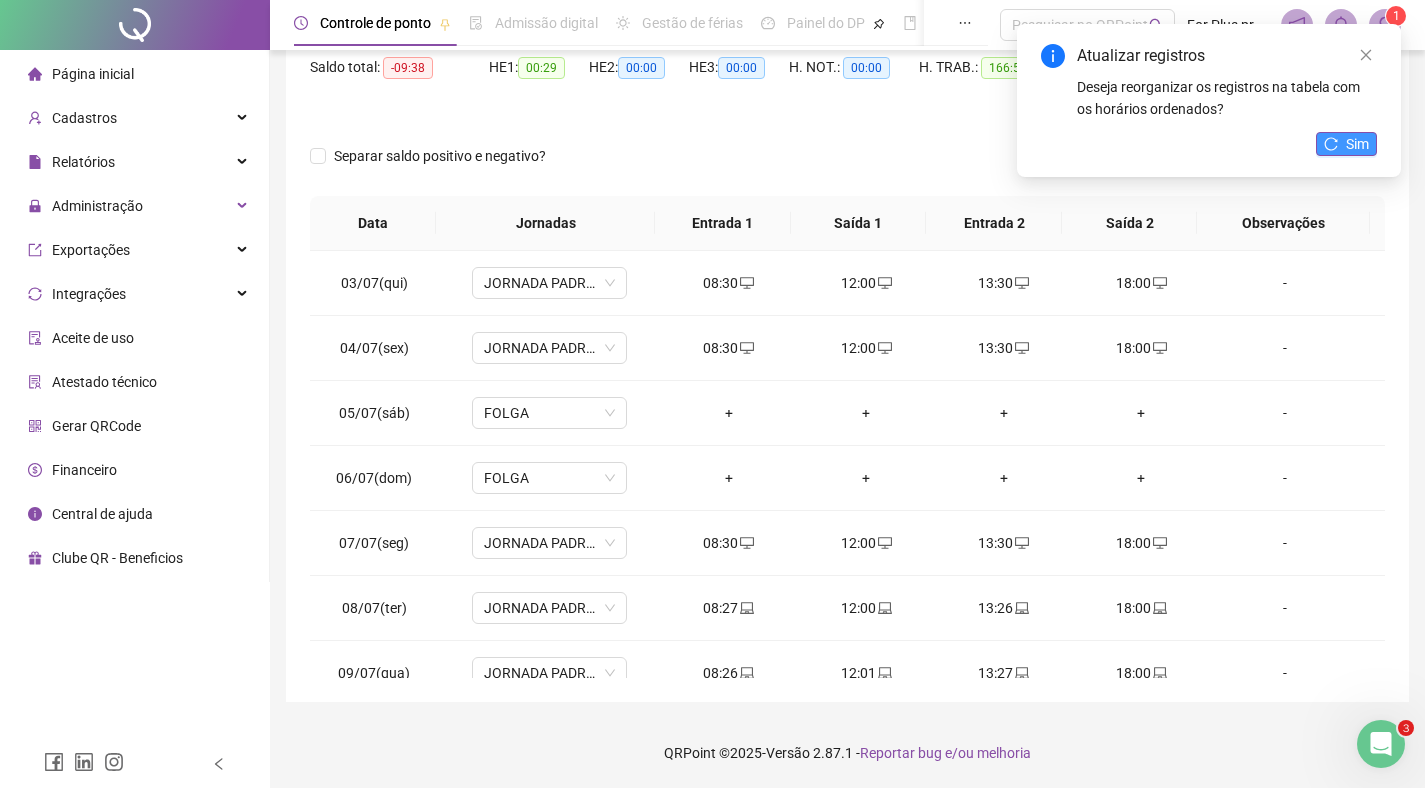 click on "Sim" at bounding box center [1357, 144] 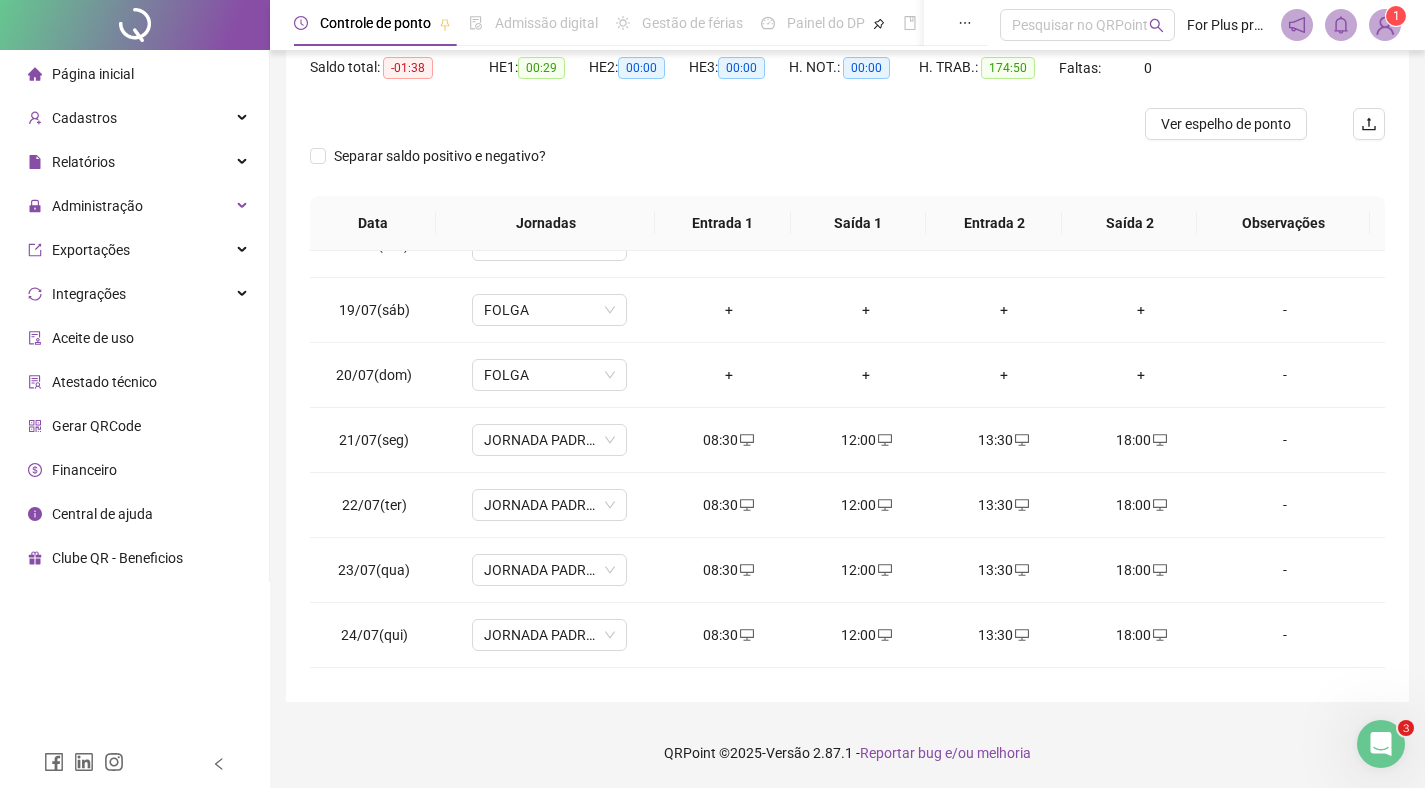 scroll, scrollTop: 1169, scrollLeft: 0, axis: vertical 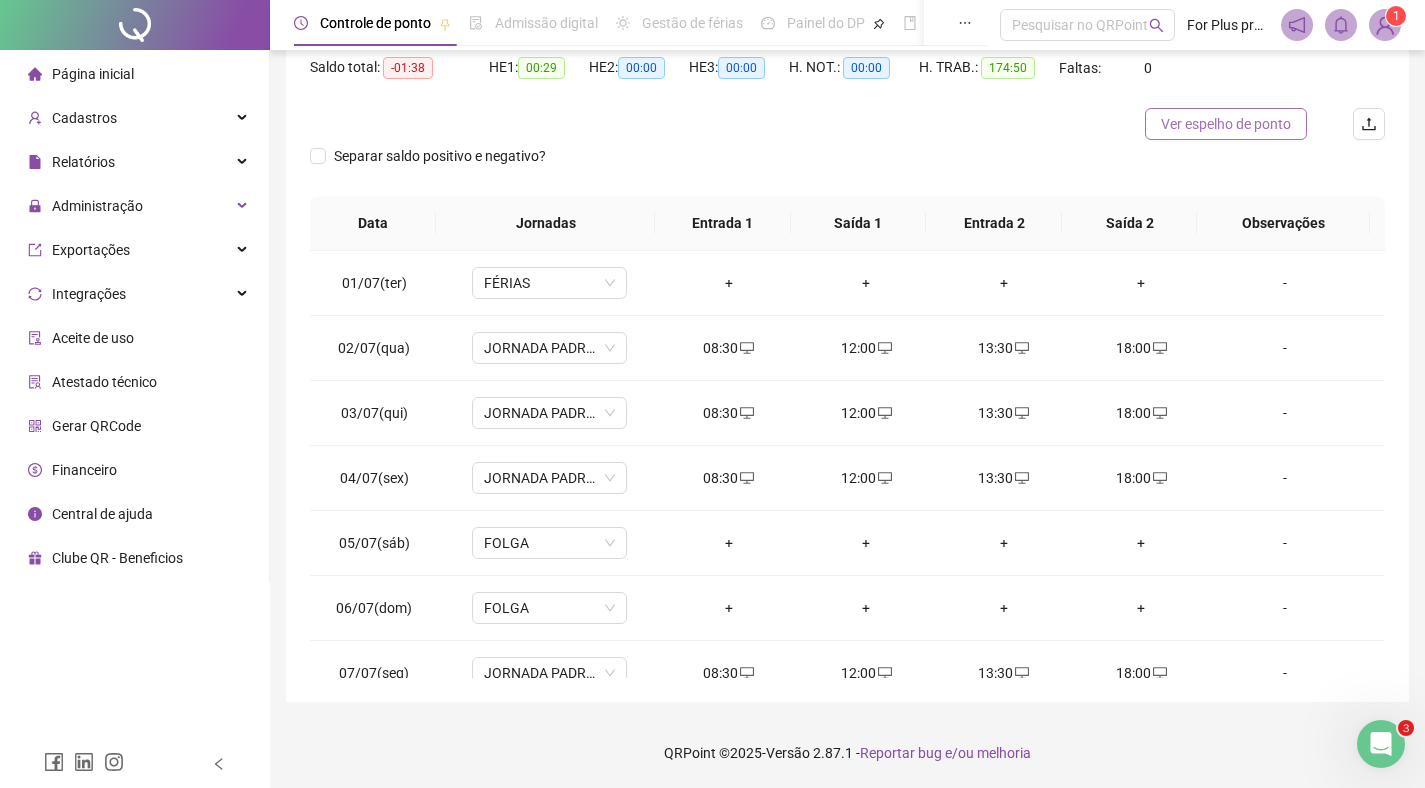 click on "Ver espelho de ponto" at bounding box center (1226, 124) 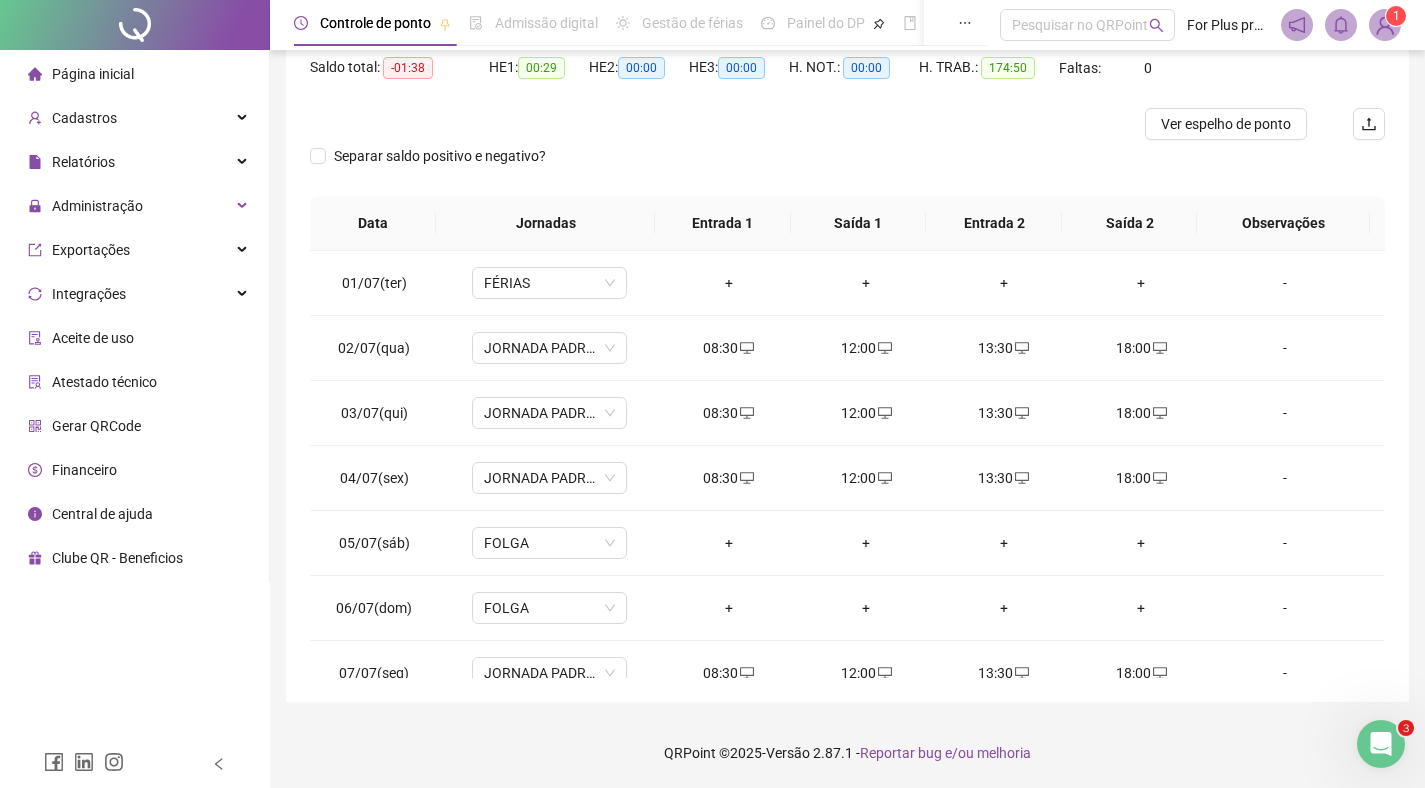 click at bounding box center (1385, 25) 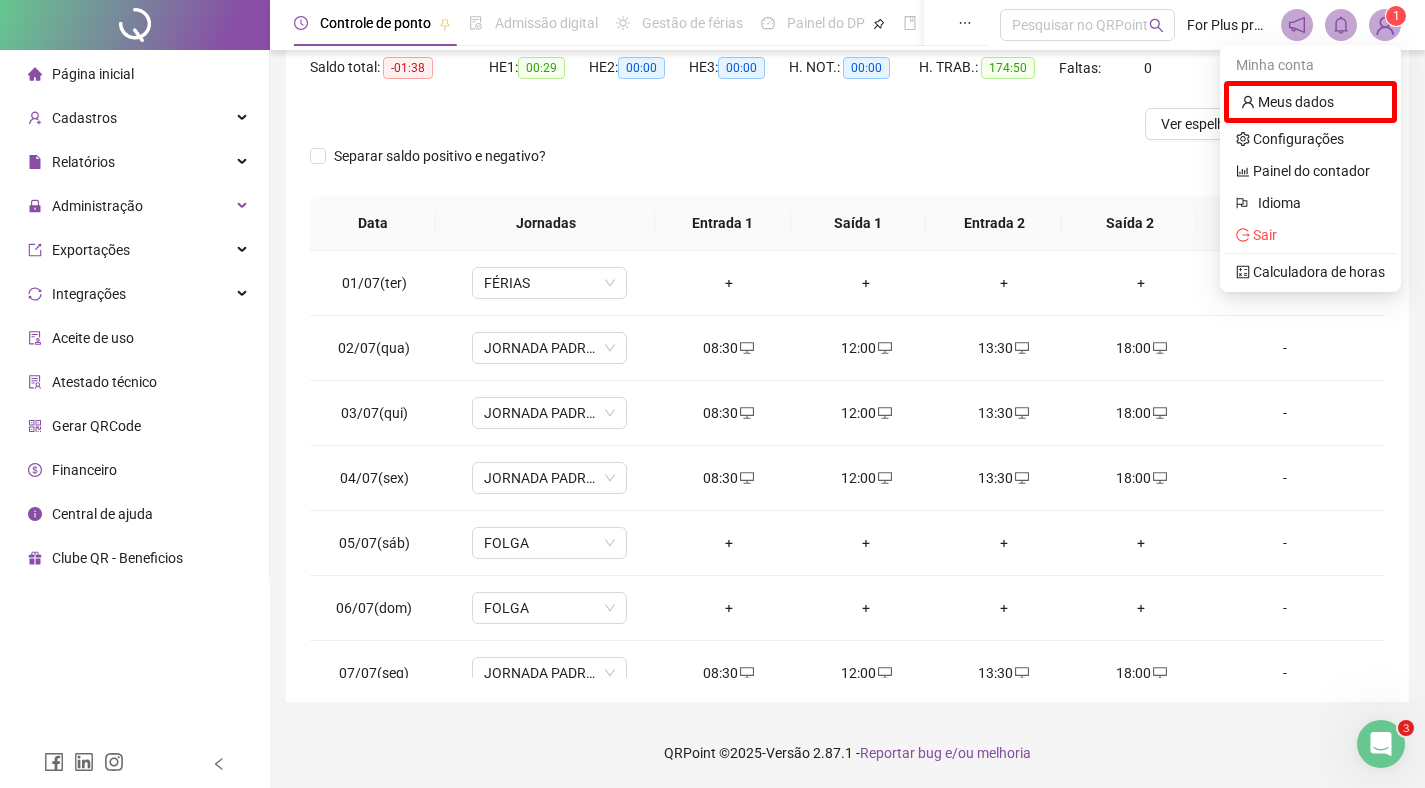 click at bounding box center (1385, 25) 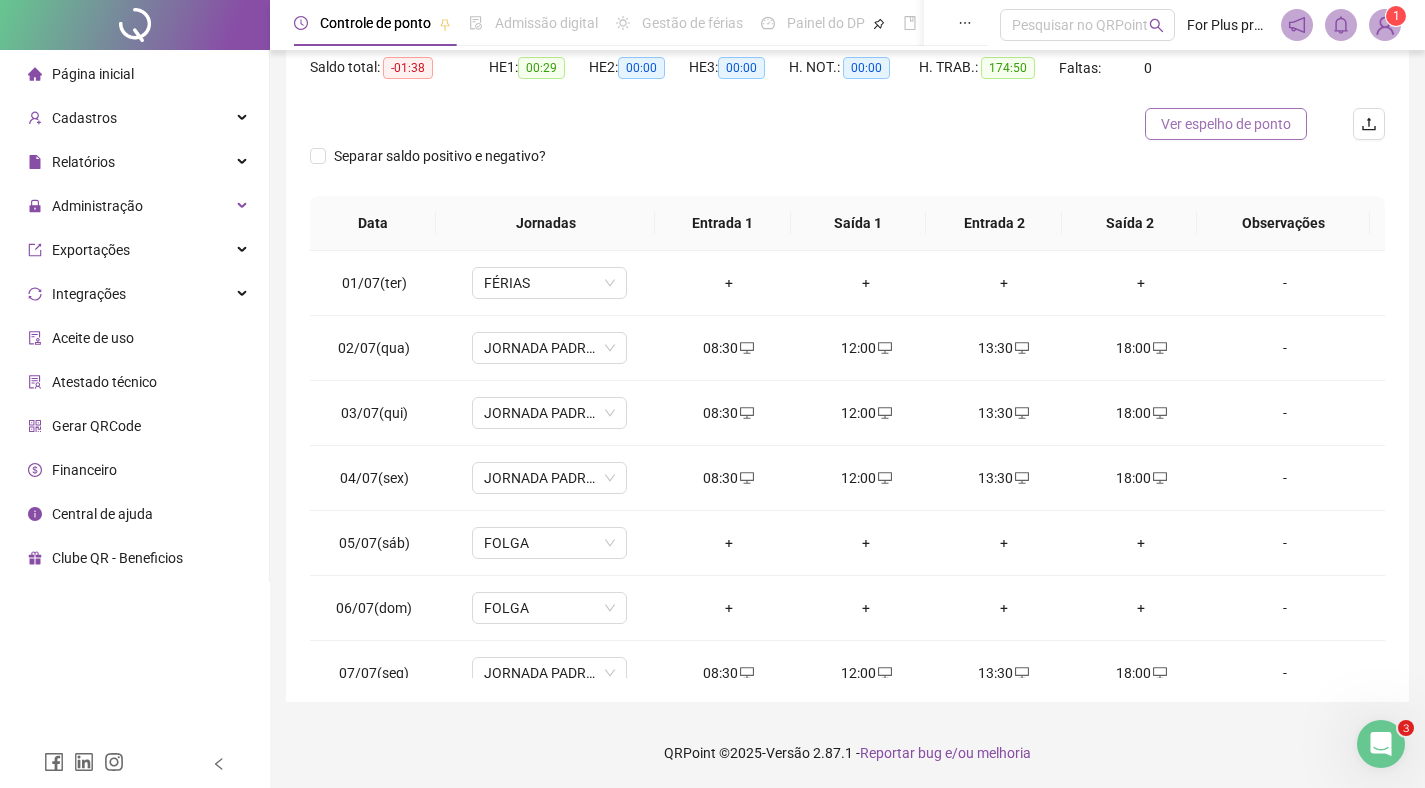 click on "Ver espelho de ponto" at bounding box center (1226, 124) 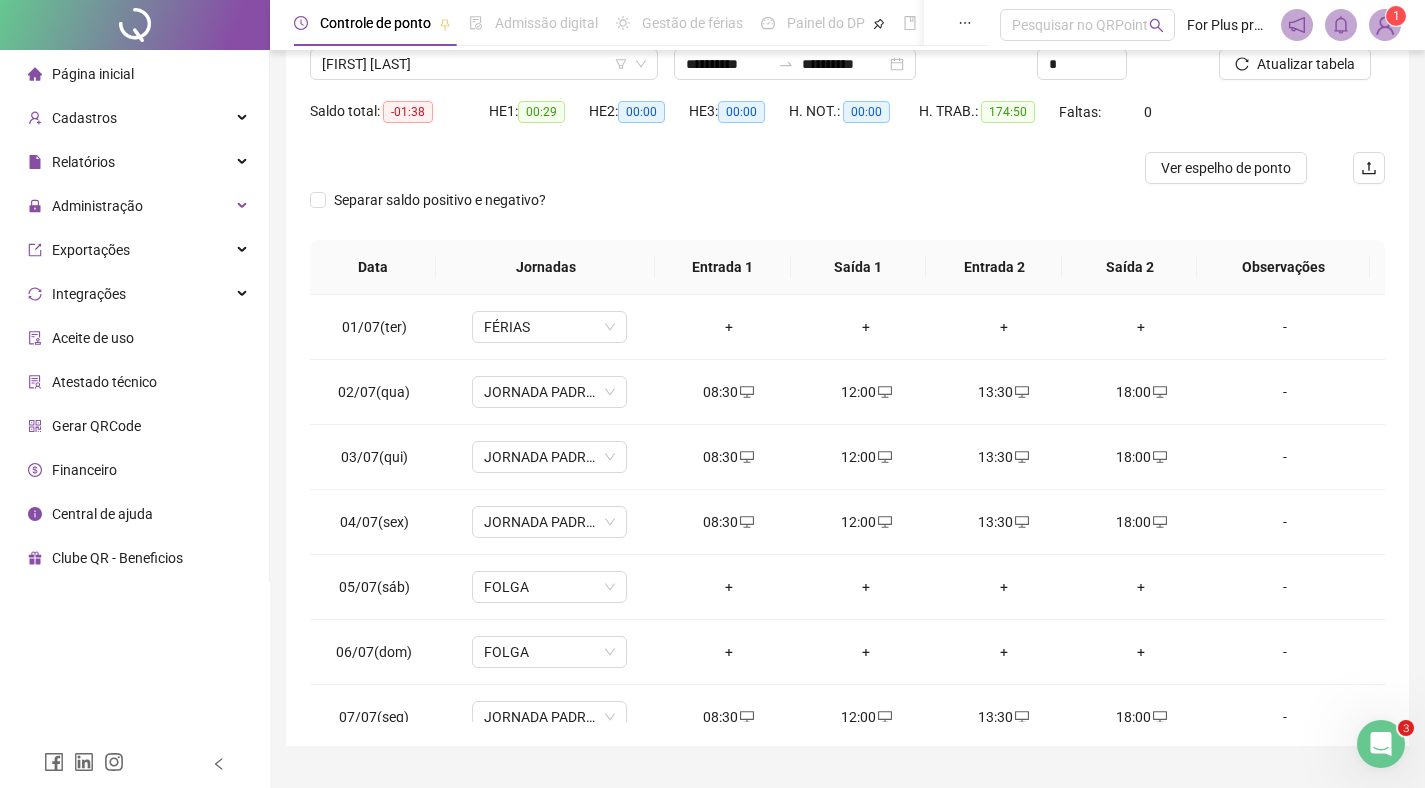 scroll, scrollTop: 103, scrollLeft: 0, axis: vertical 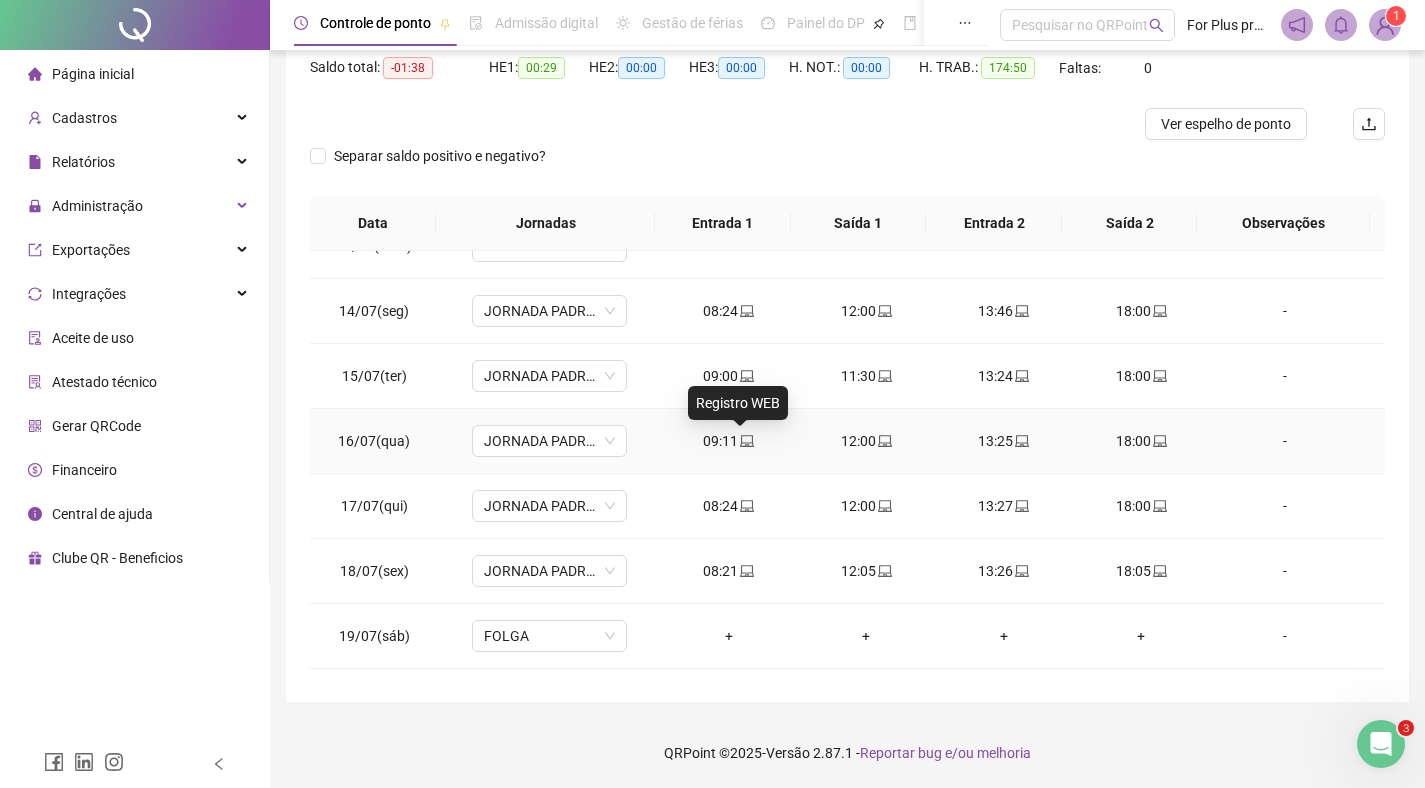 click 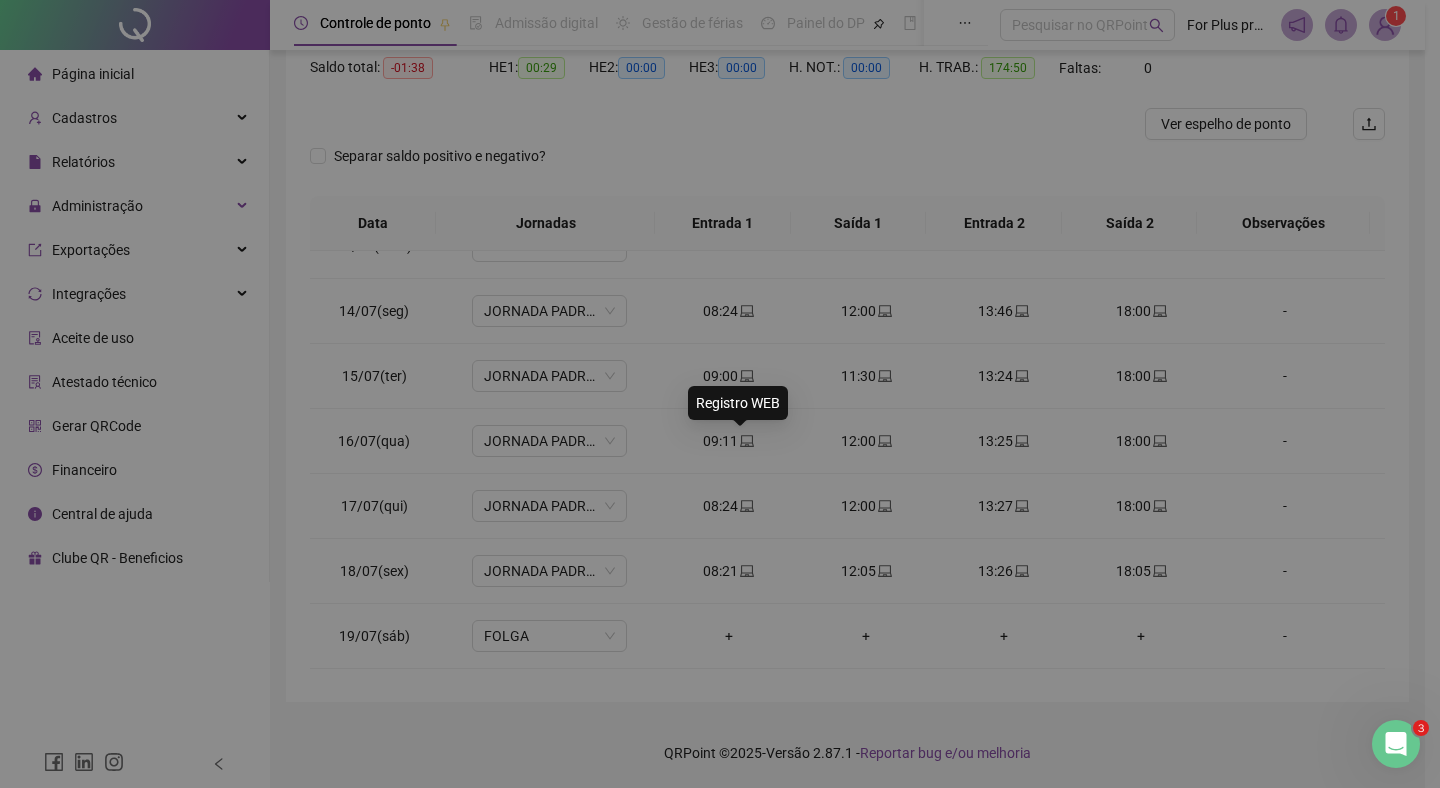 type on "**********" 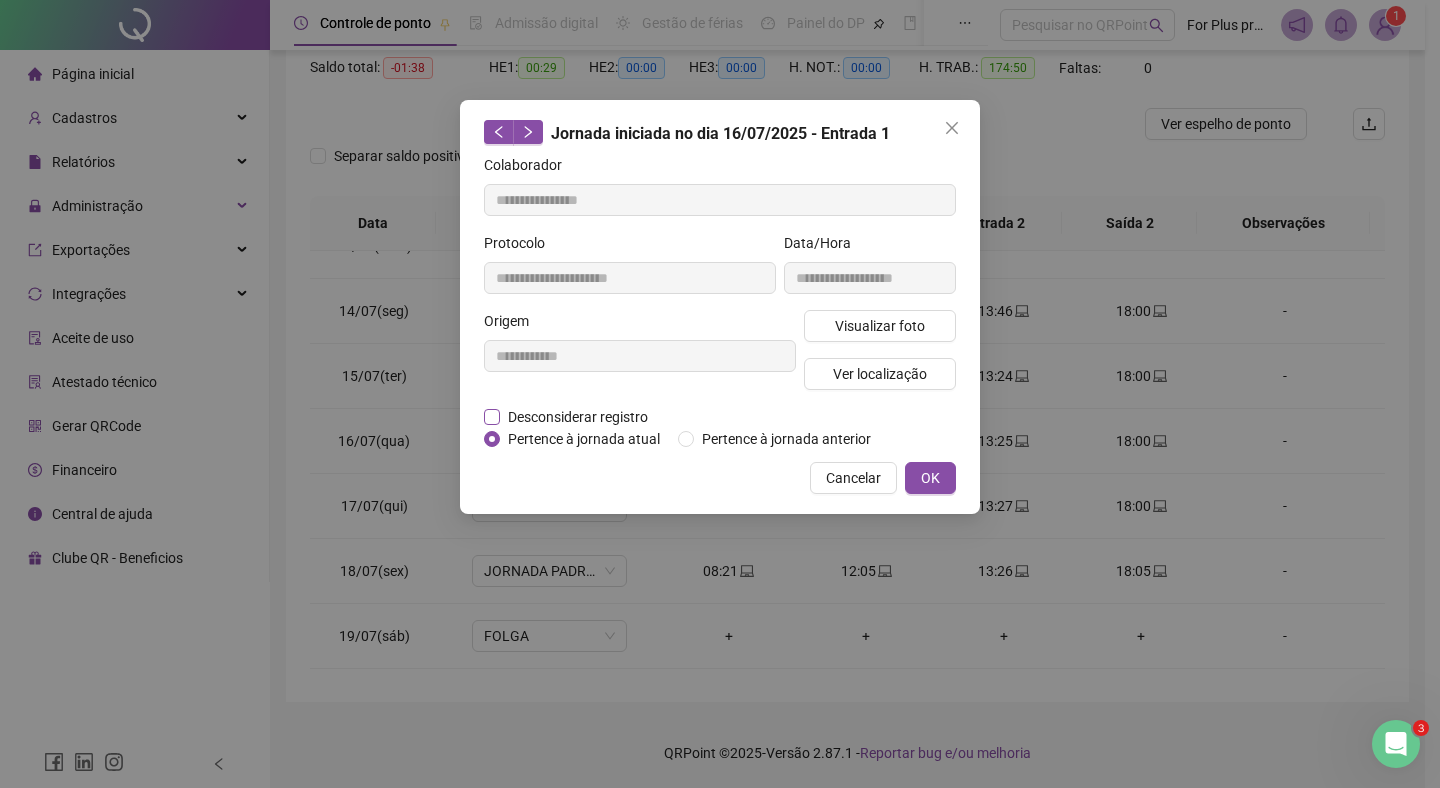 click on "Desconsiderar registro" at bounding box center [578, 417] 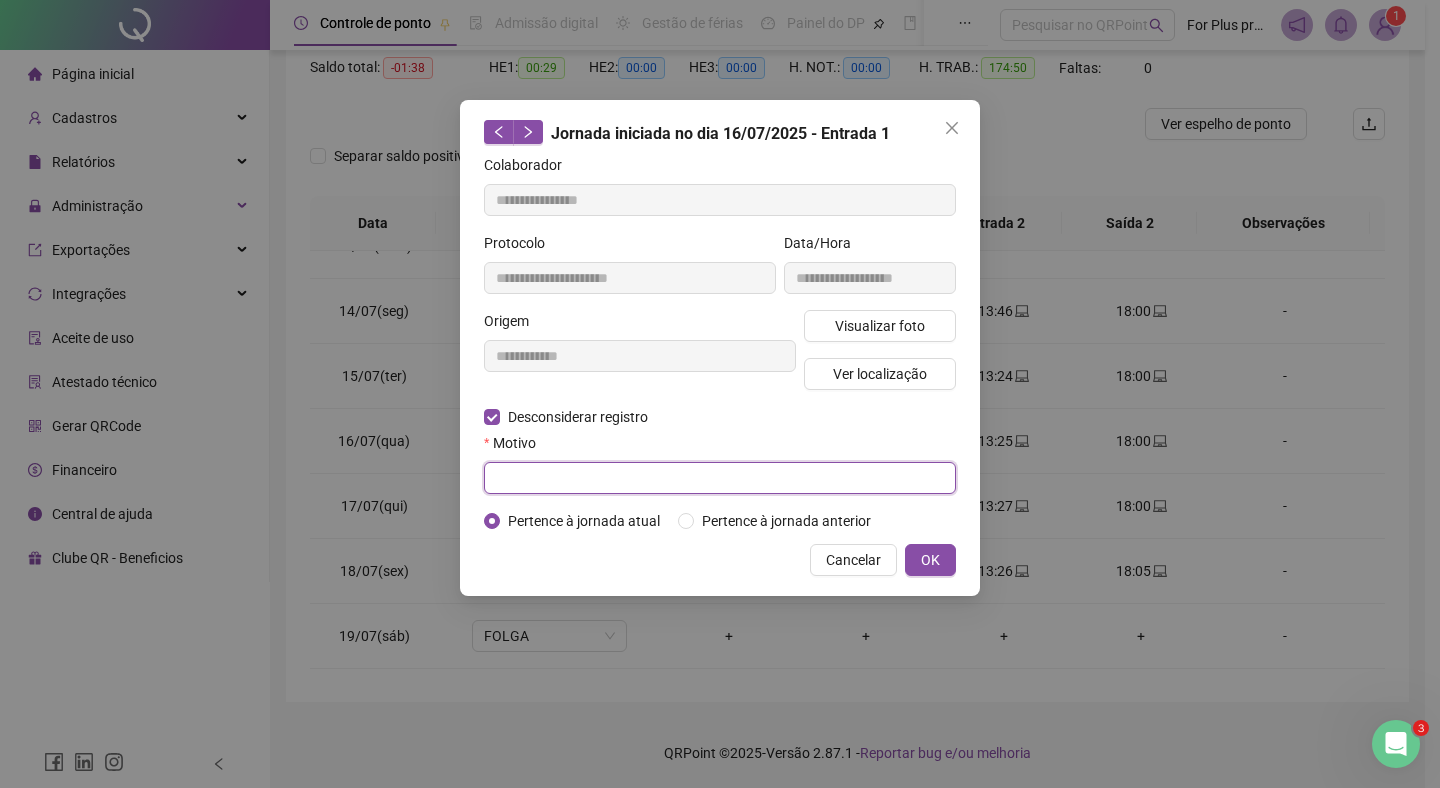 click at bounding box center (720, 478) 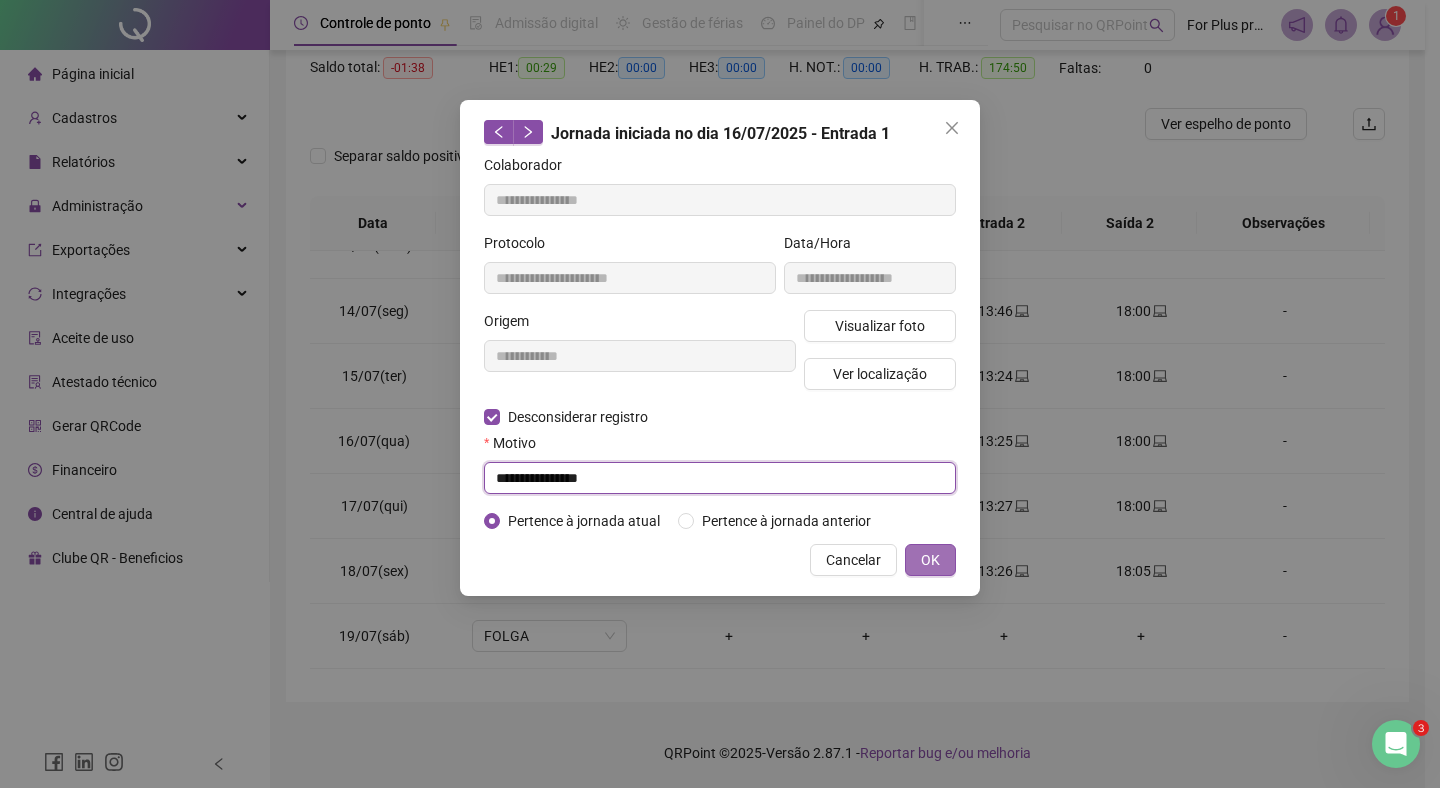 type on "**********" 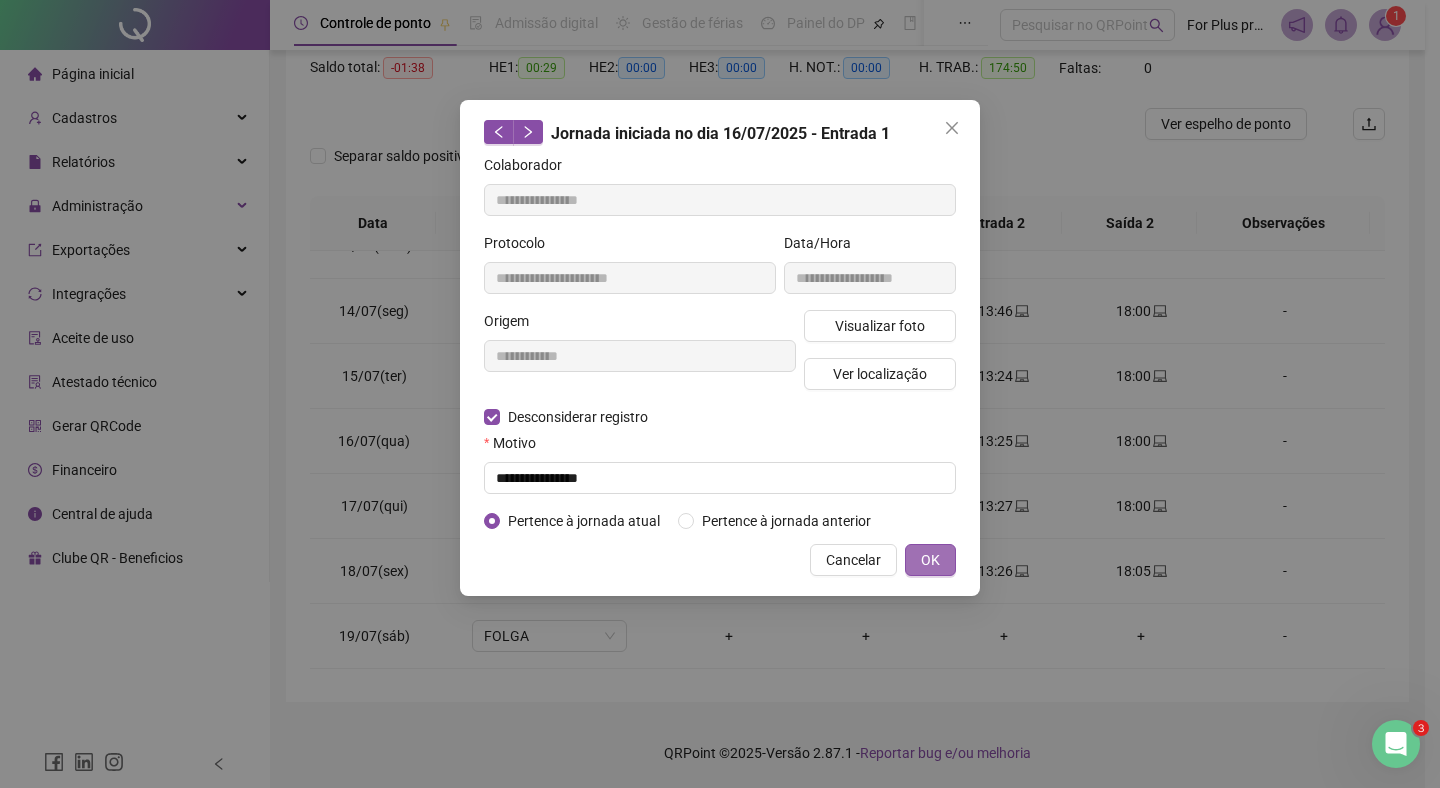 click on "OK" at bounding box center [930, 560] 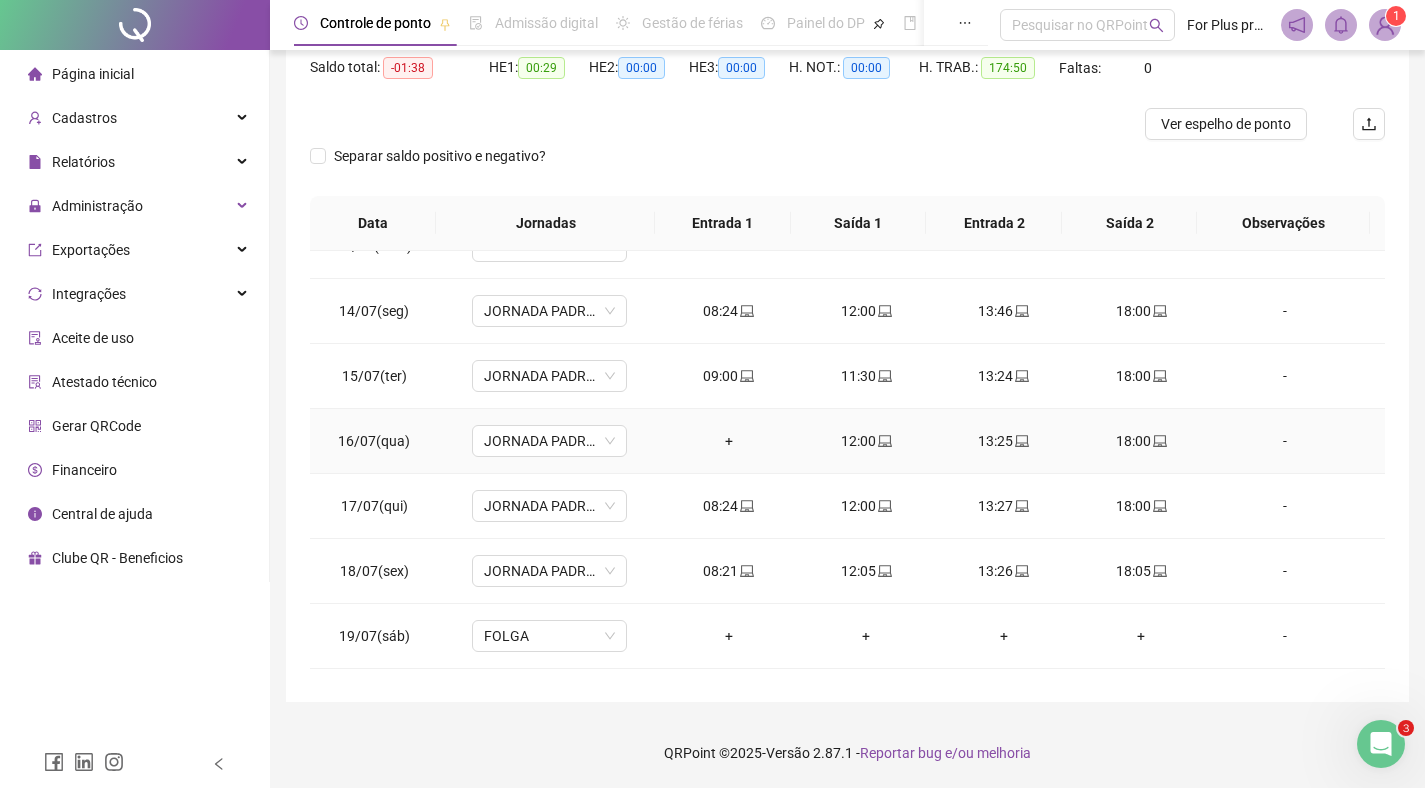 click on "+" at bounding box center (729, 441) 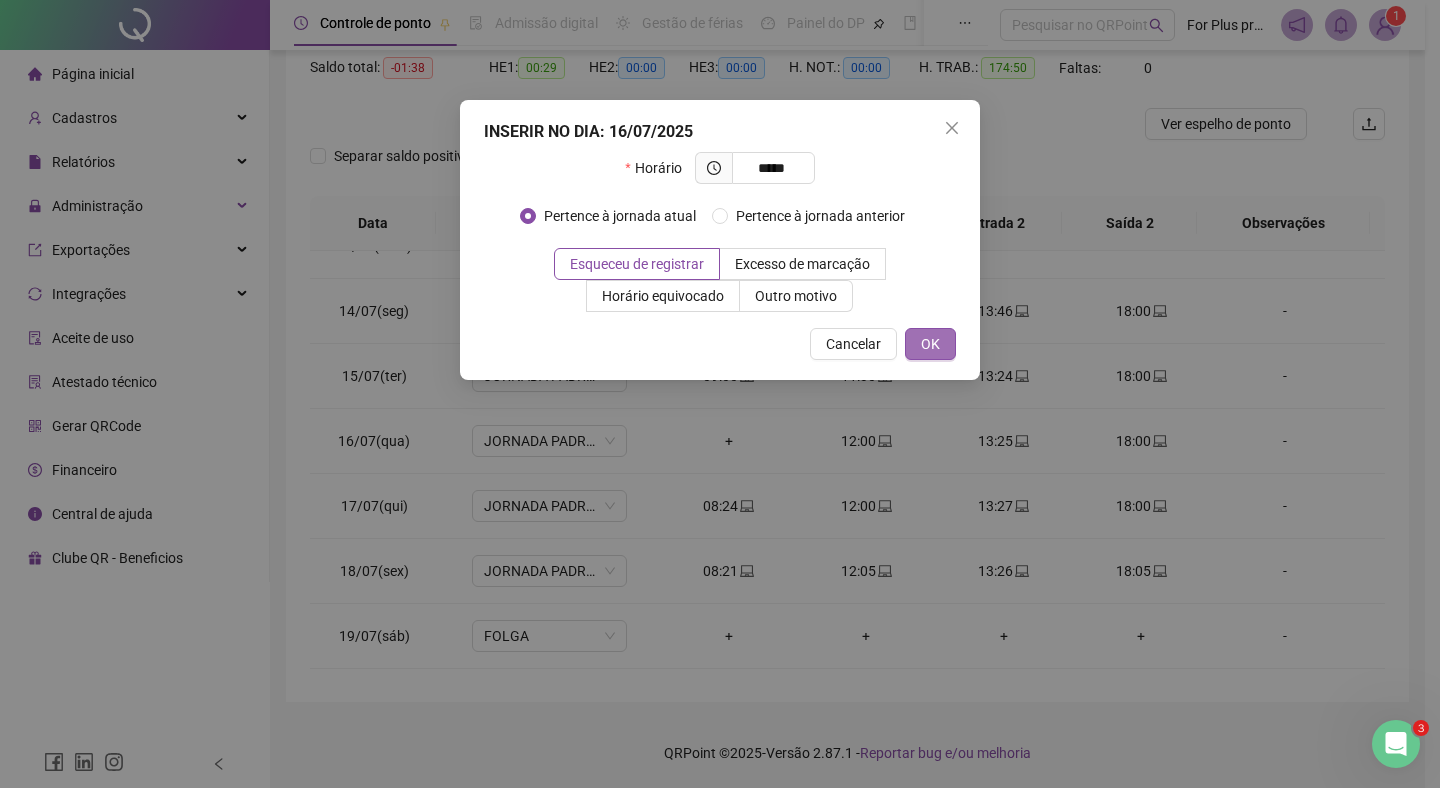 type on "*****" 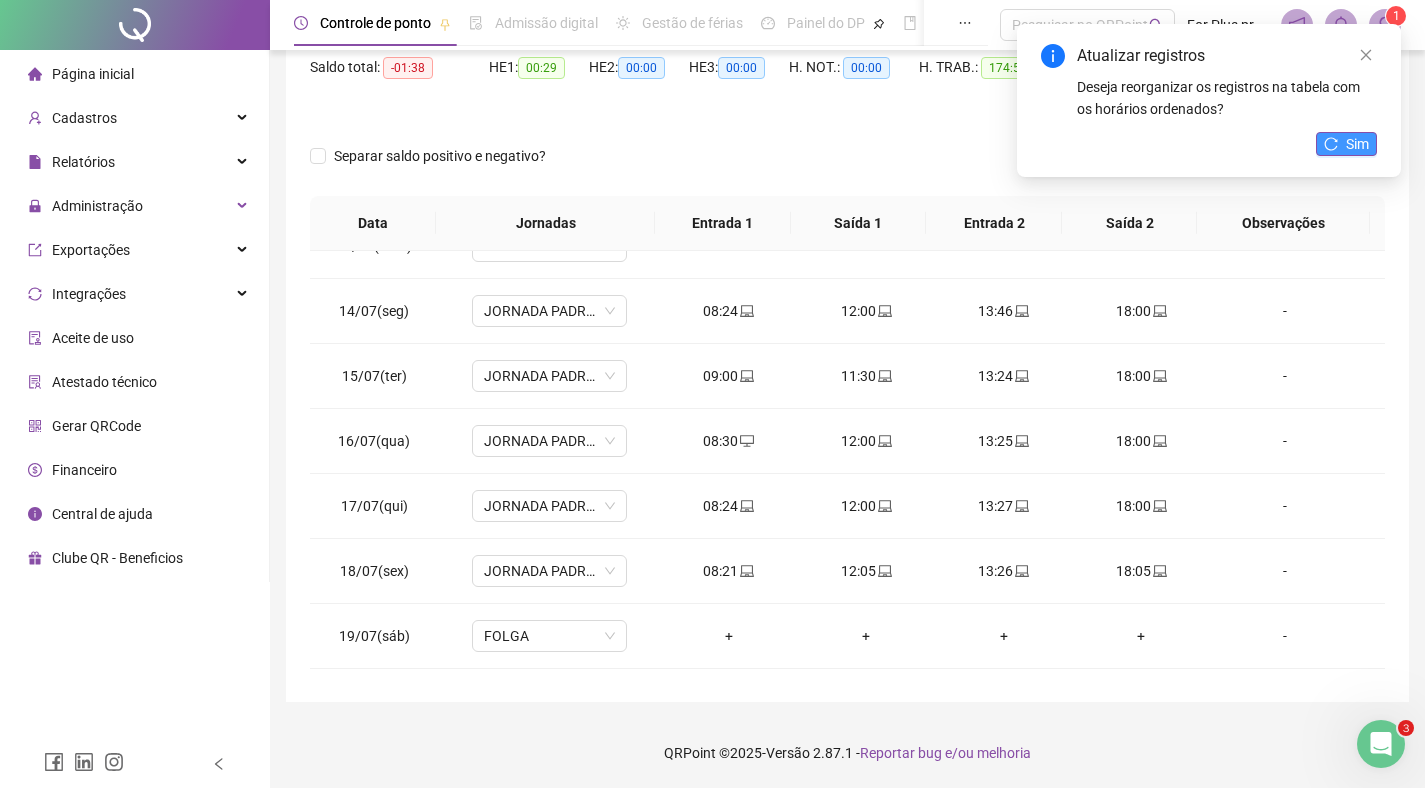 click on "Sim" at bounding box center (1357, 144) 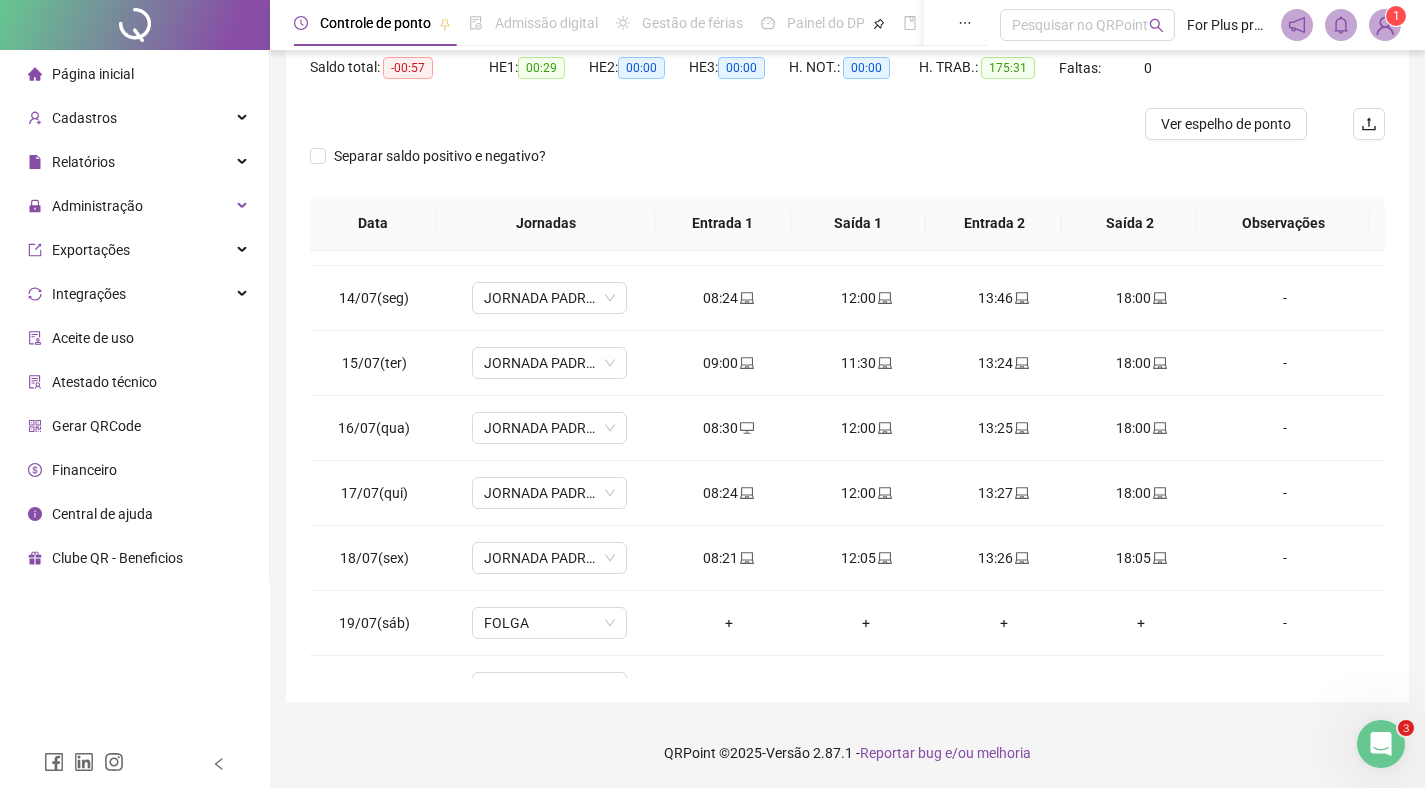 scroll, scrollTop: 826, scrollLeft: 0, axis: vertical 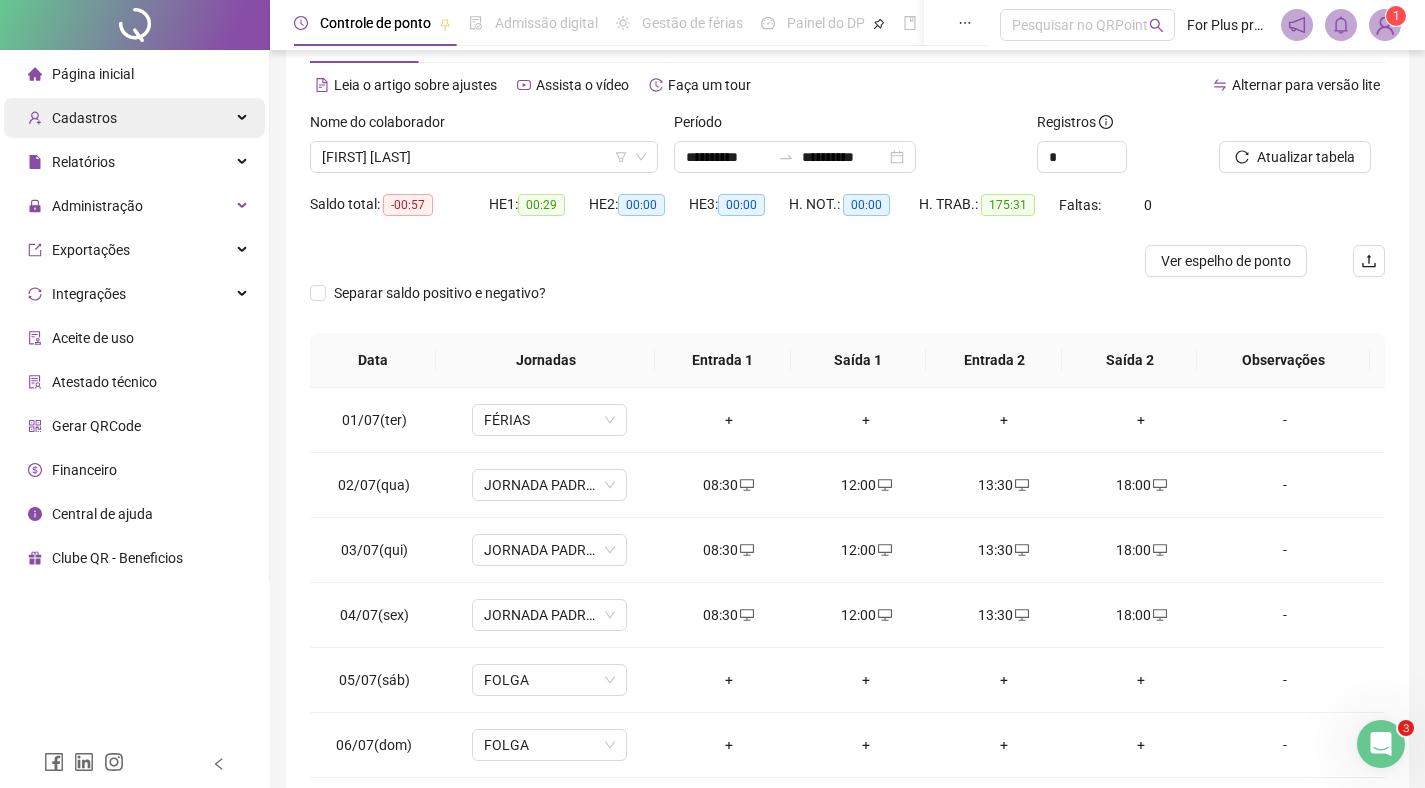 click on "Cadastros" at bounding box center (134, 118) 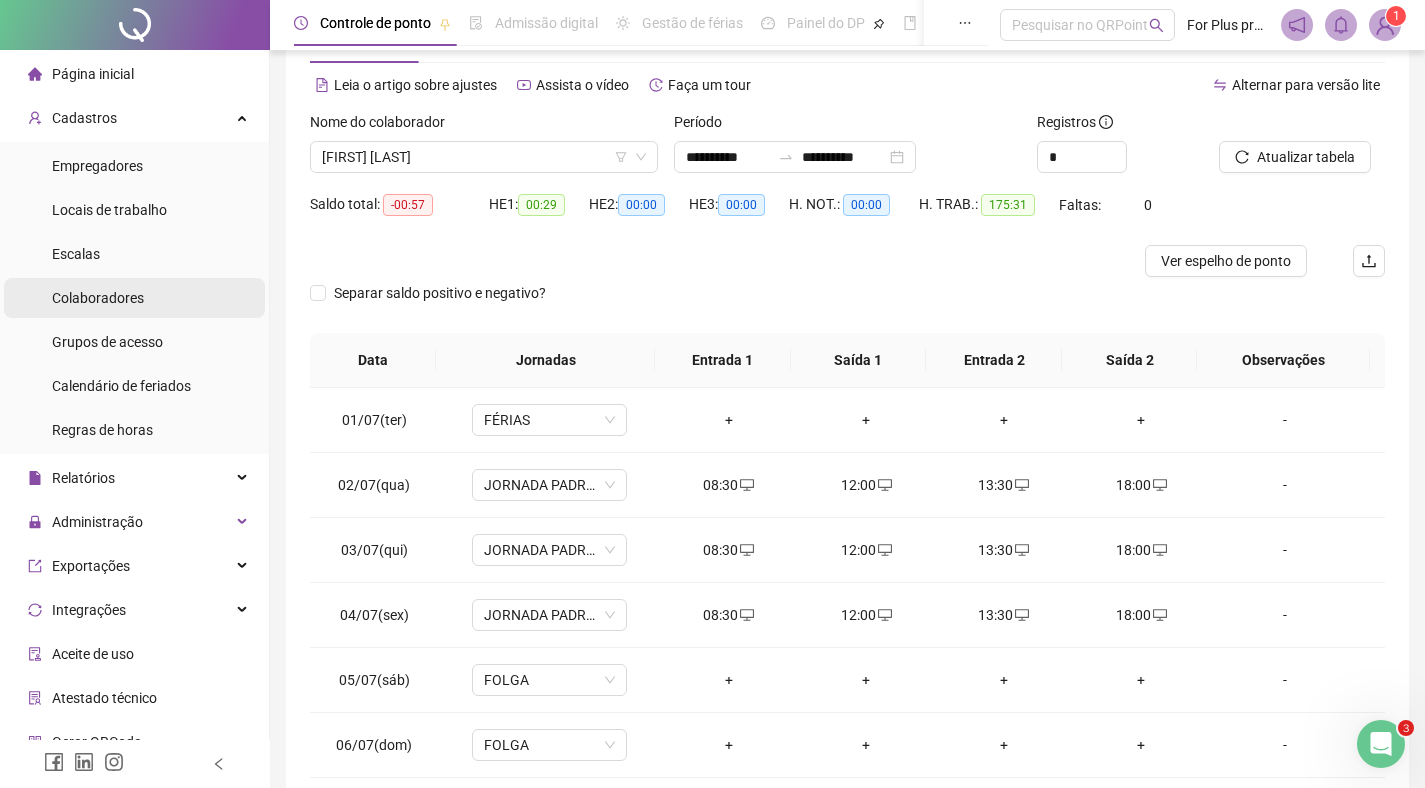 click on "Colaboradores" at bounding box center [98, 298] 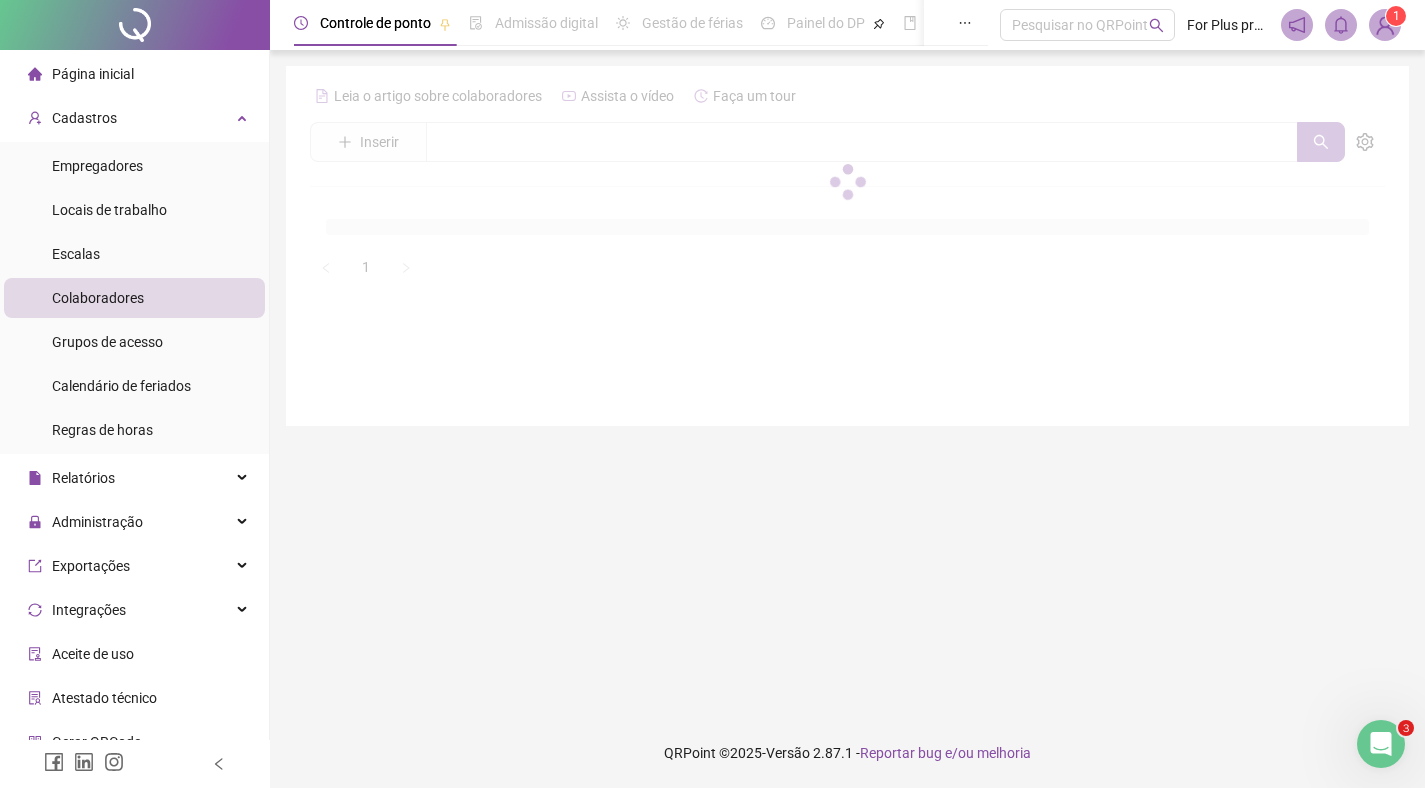 scroll, scrollTop: 0, scrollLeft: 0, axis: both 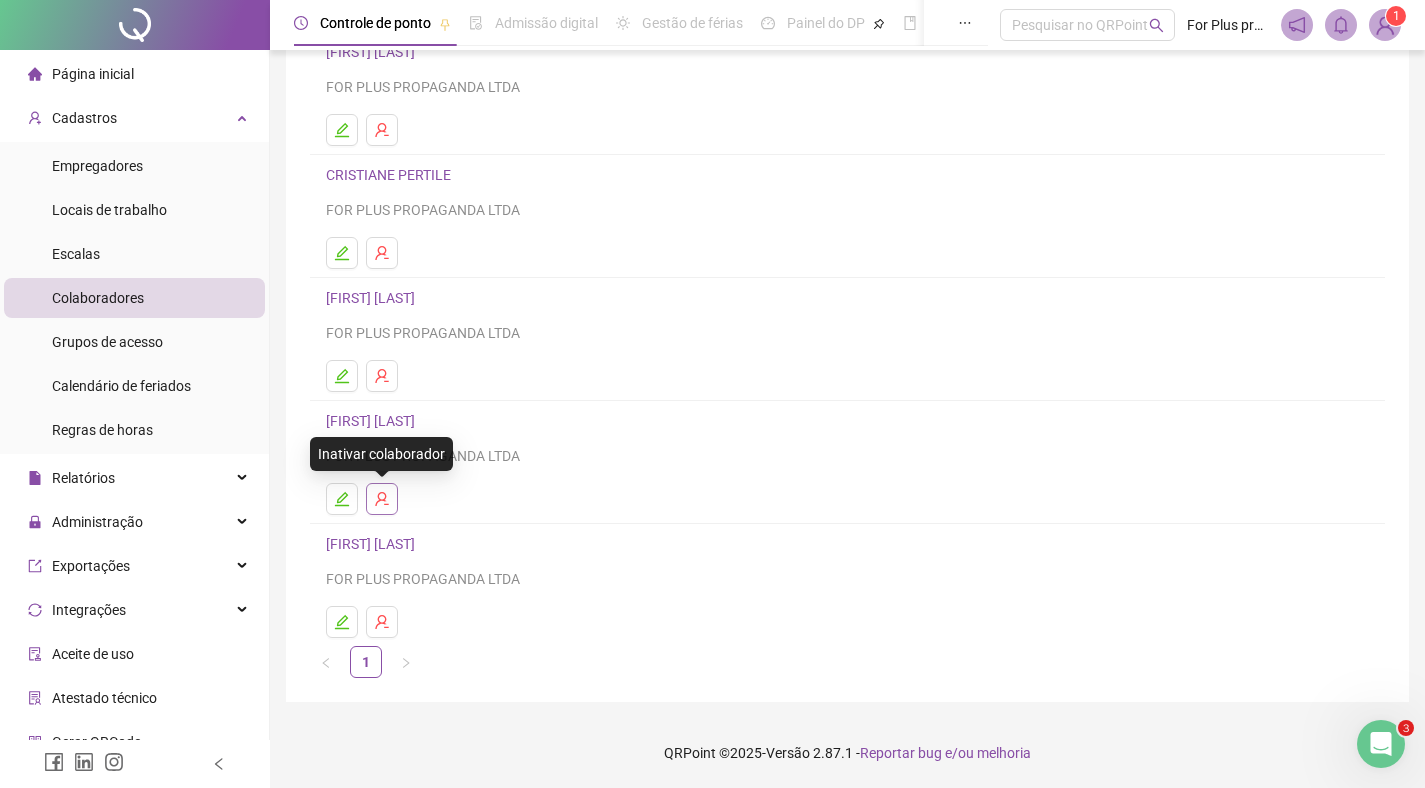 click 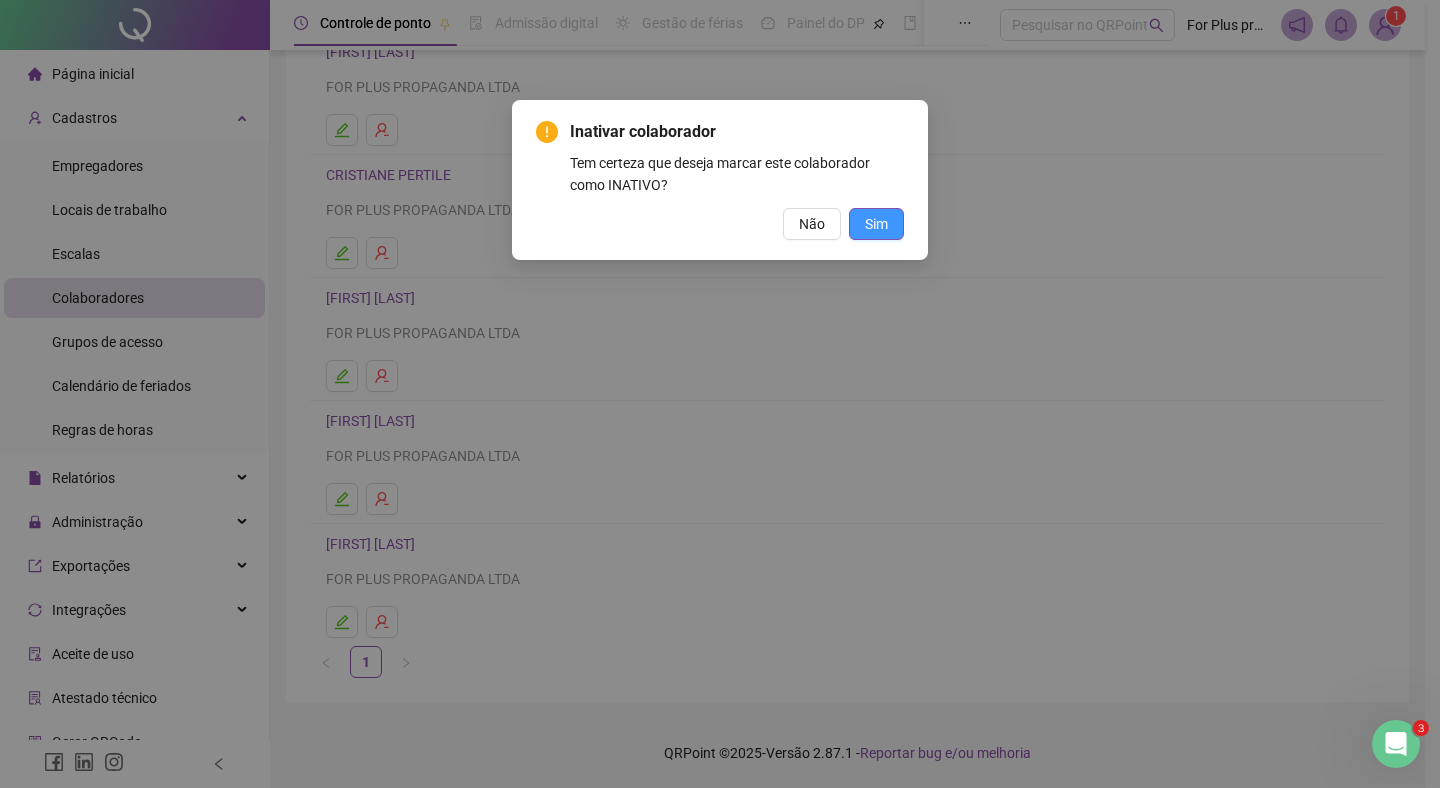 click on "Sim" at bounding box center (876, 224) 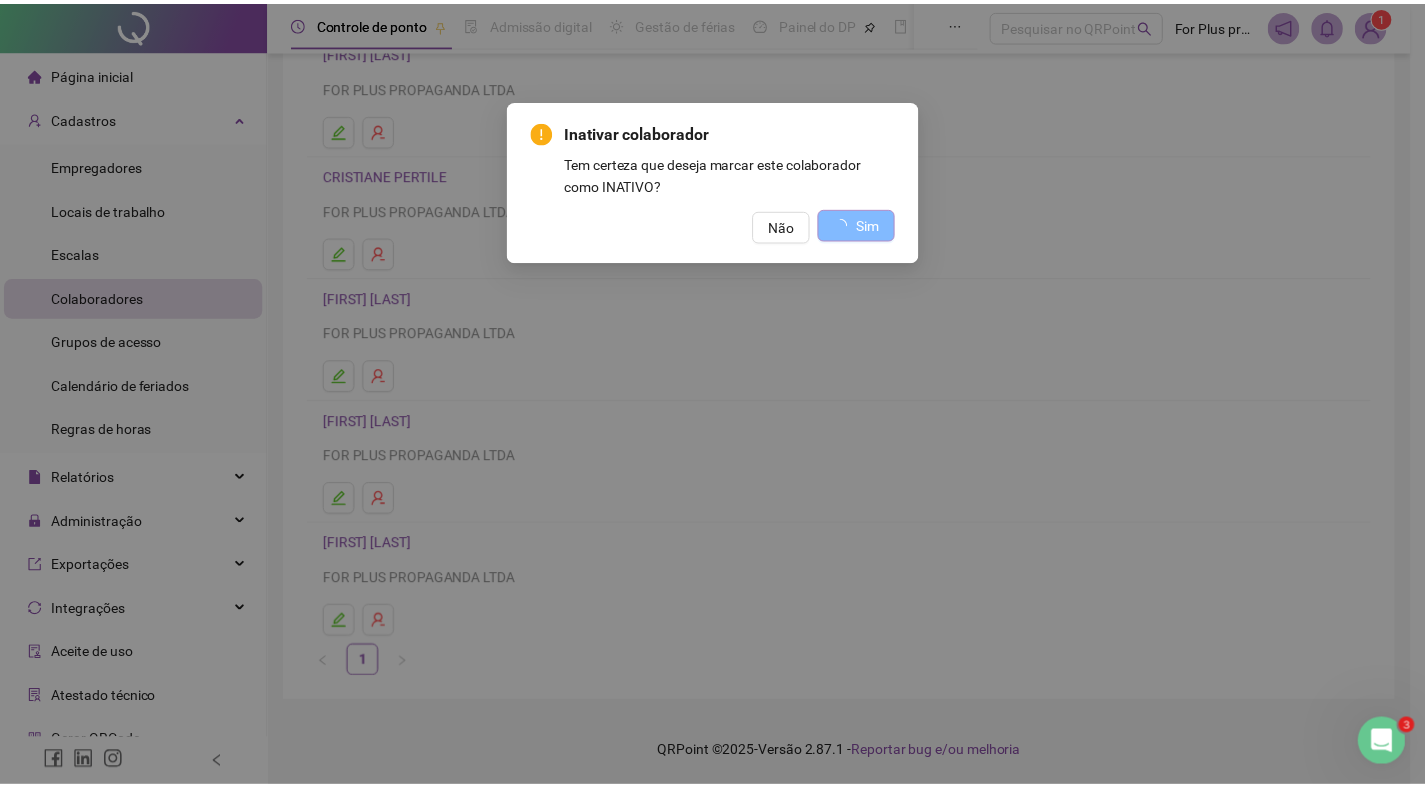 scroll, scrollTop: 0, scrollLeft: 0, axis: both 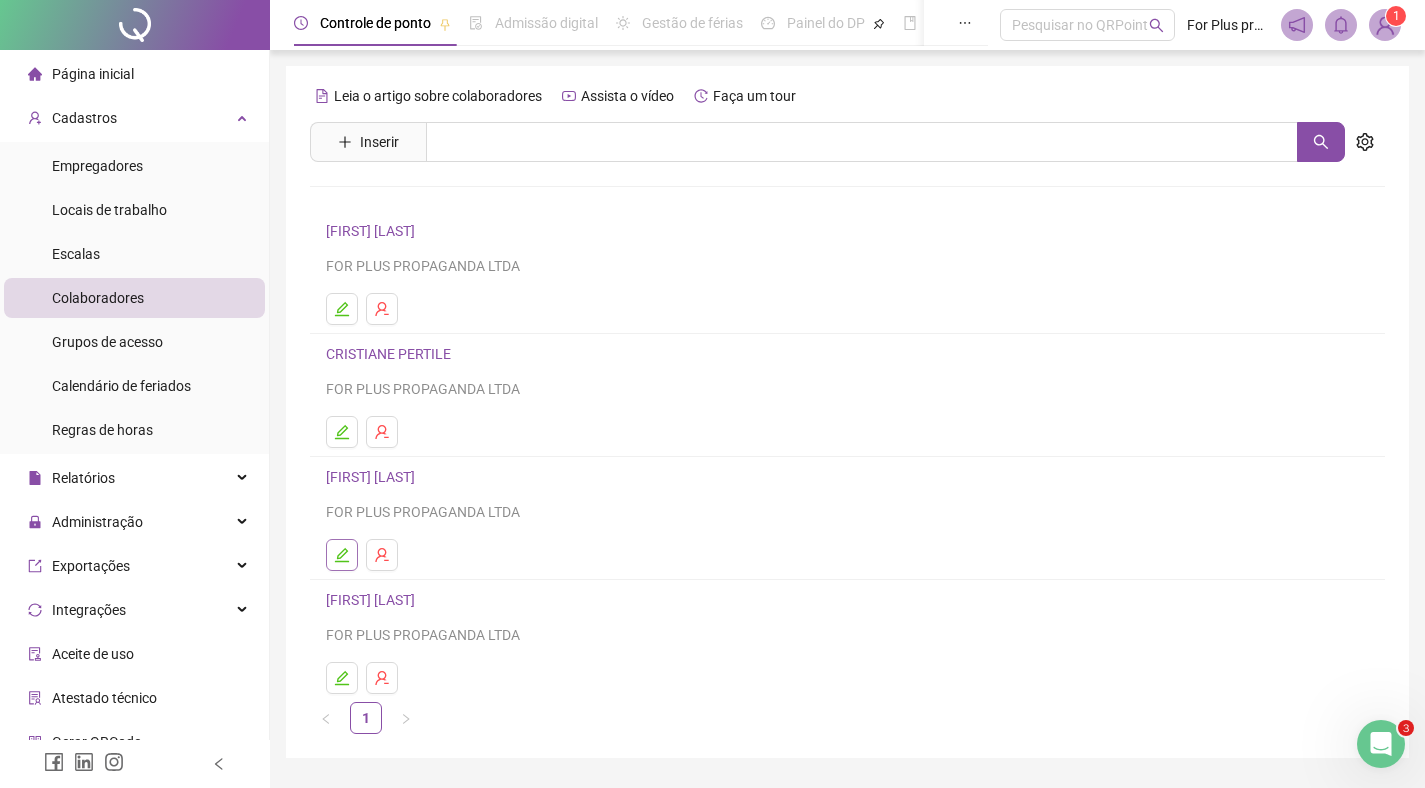 click at bounding box center (342, 555) 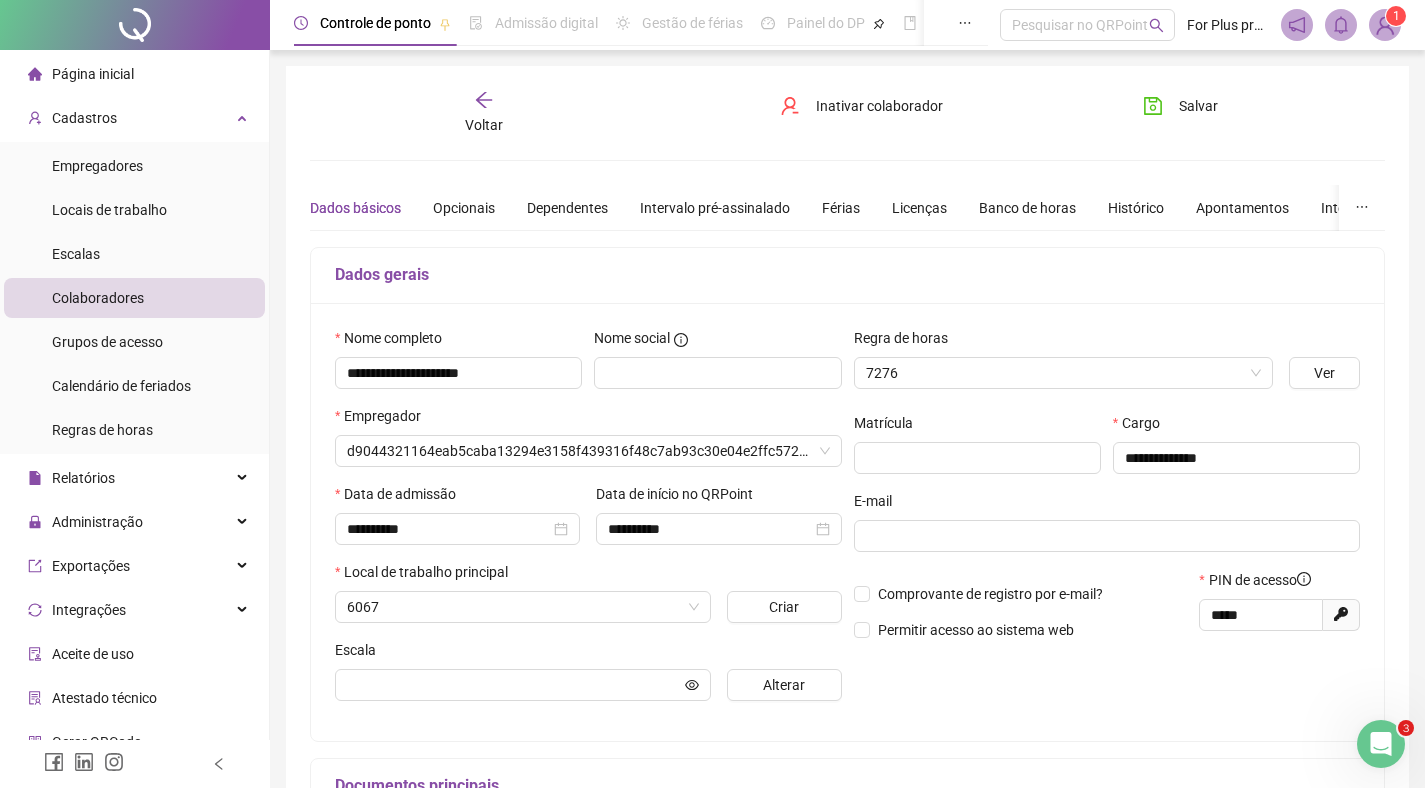 type on "**********" 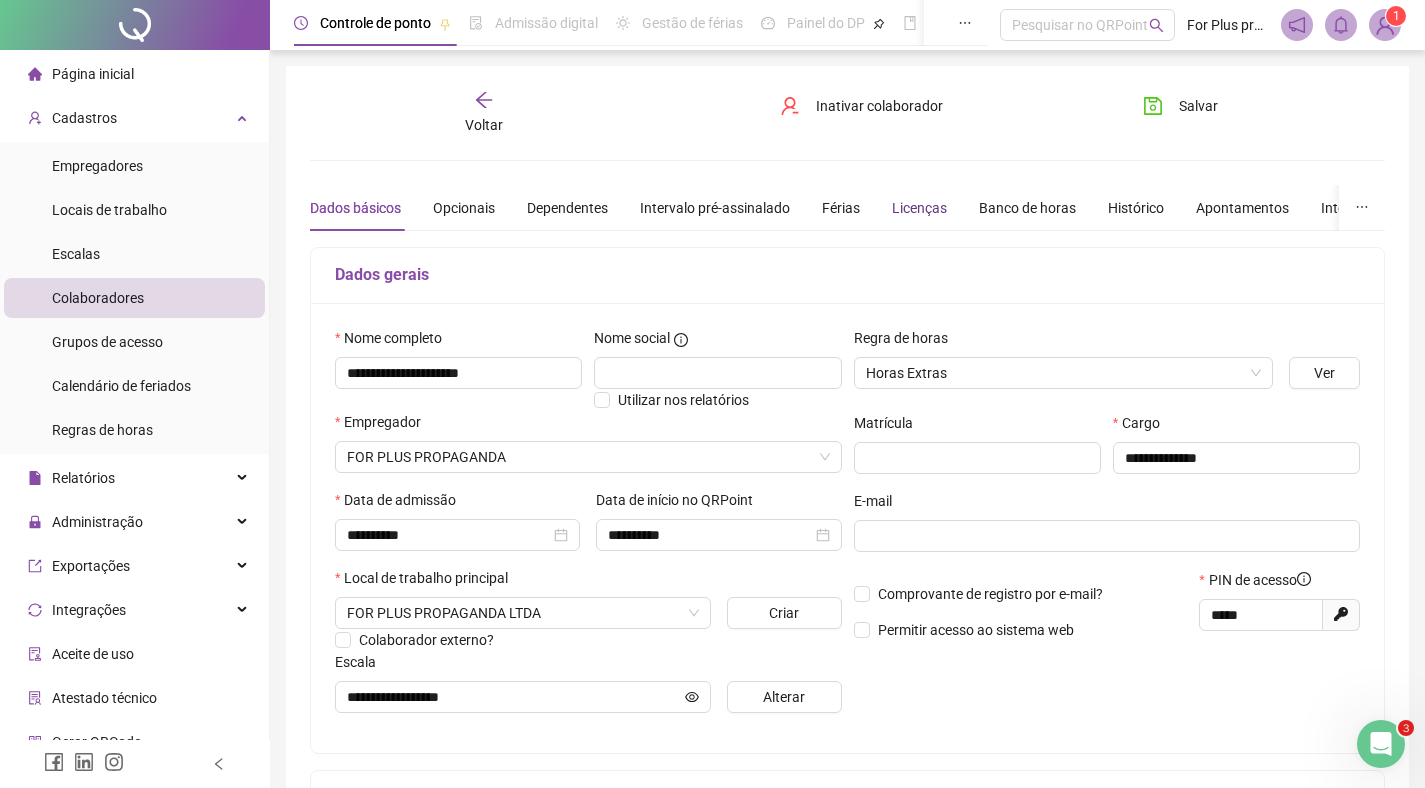 click on "Licenças" at bounding box center [919, 208] 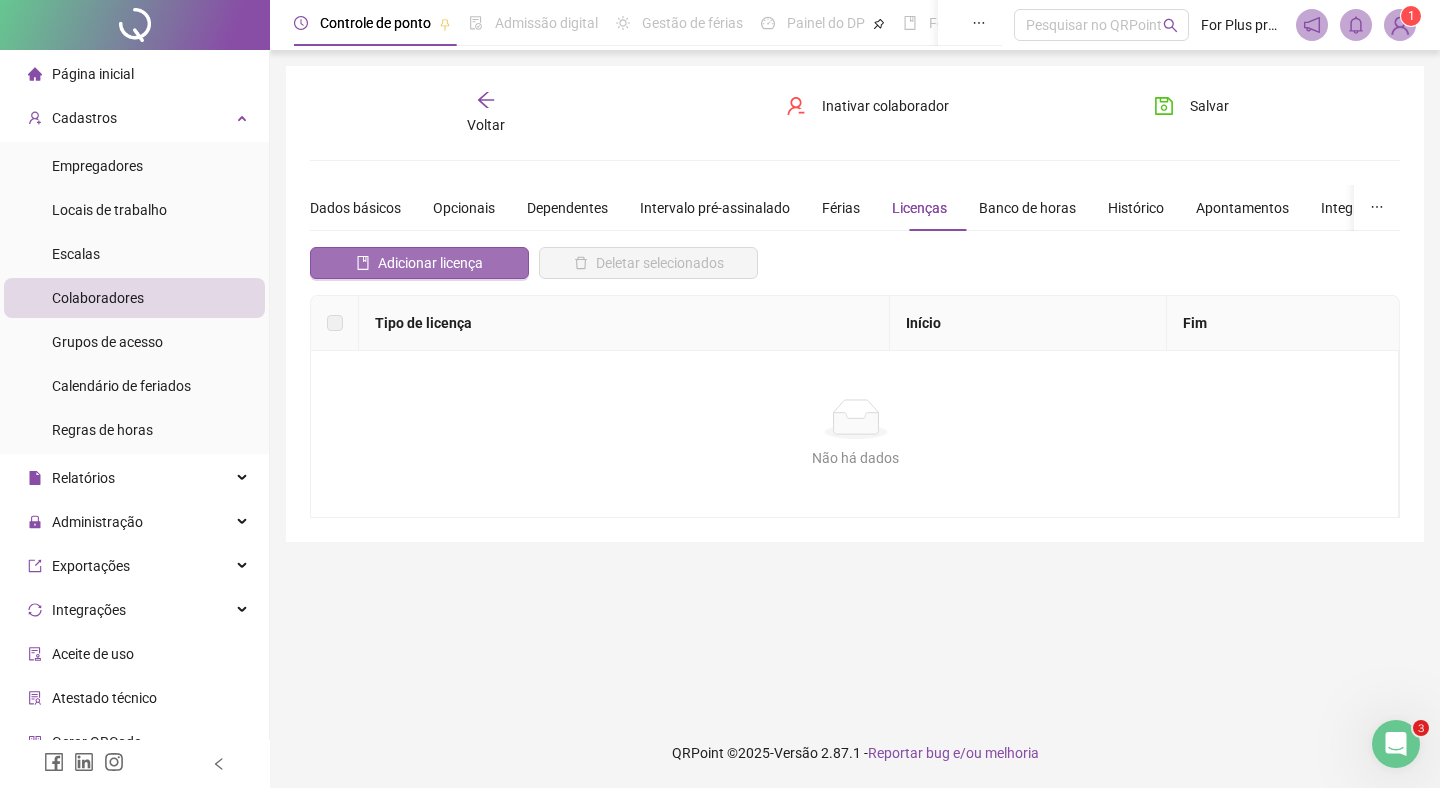 click on "Adicionar licença" at bounding box center [430, 263] 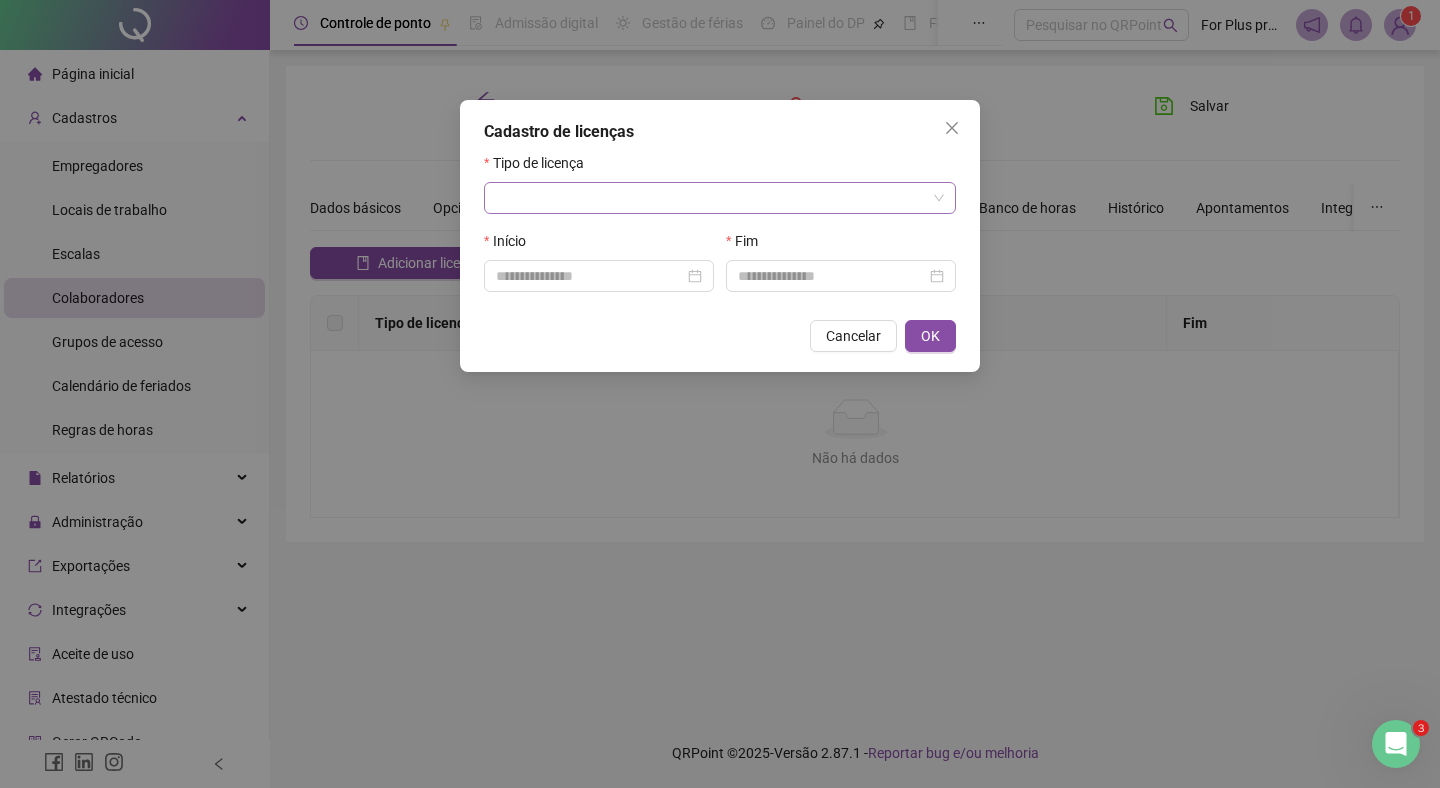 click at bounding box center (714, 198) 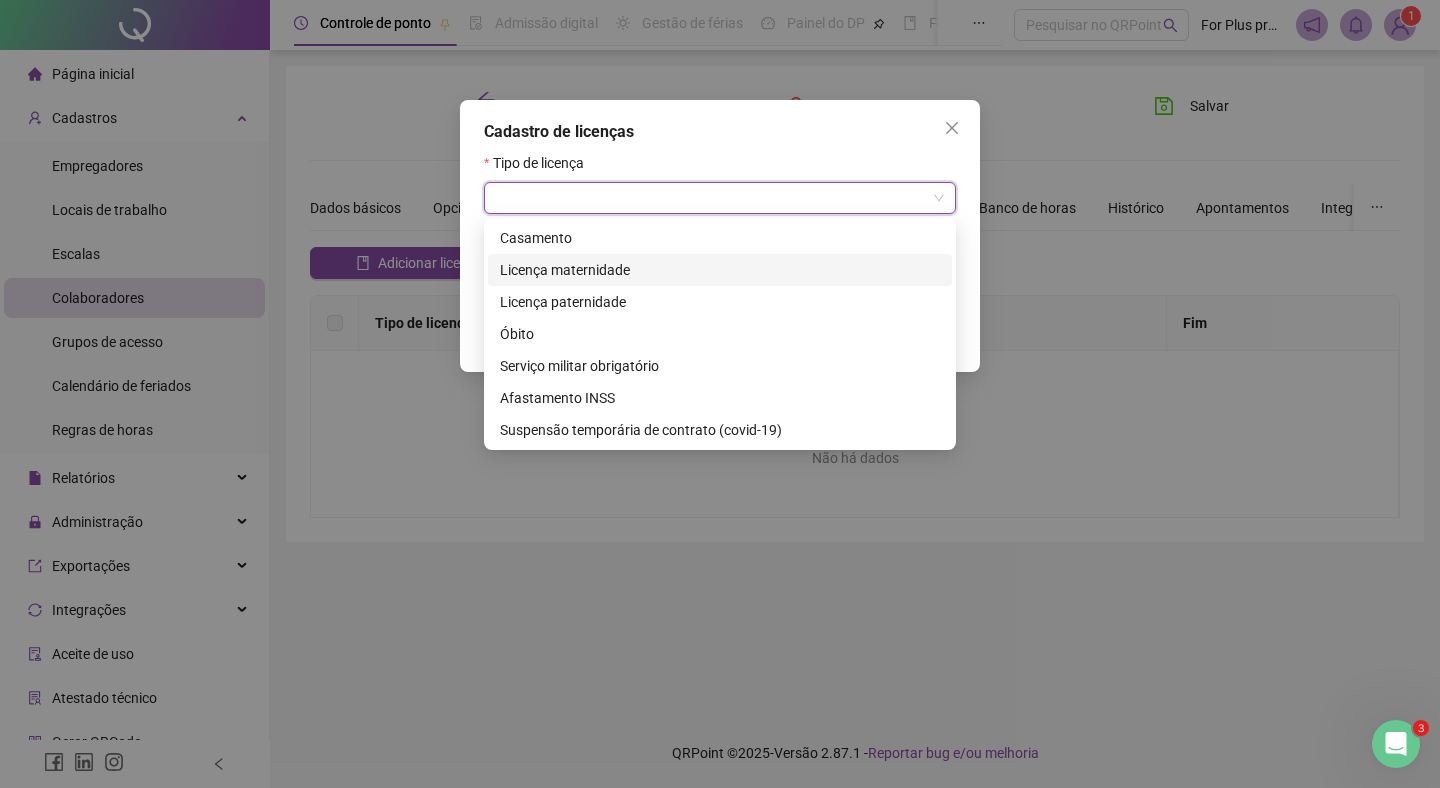 click on "Licença maternidade" at bounding box center [720, 270] 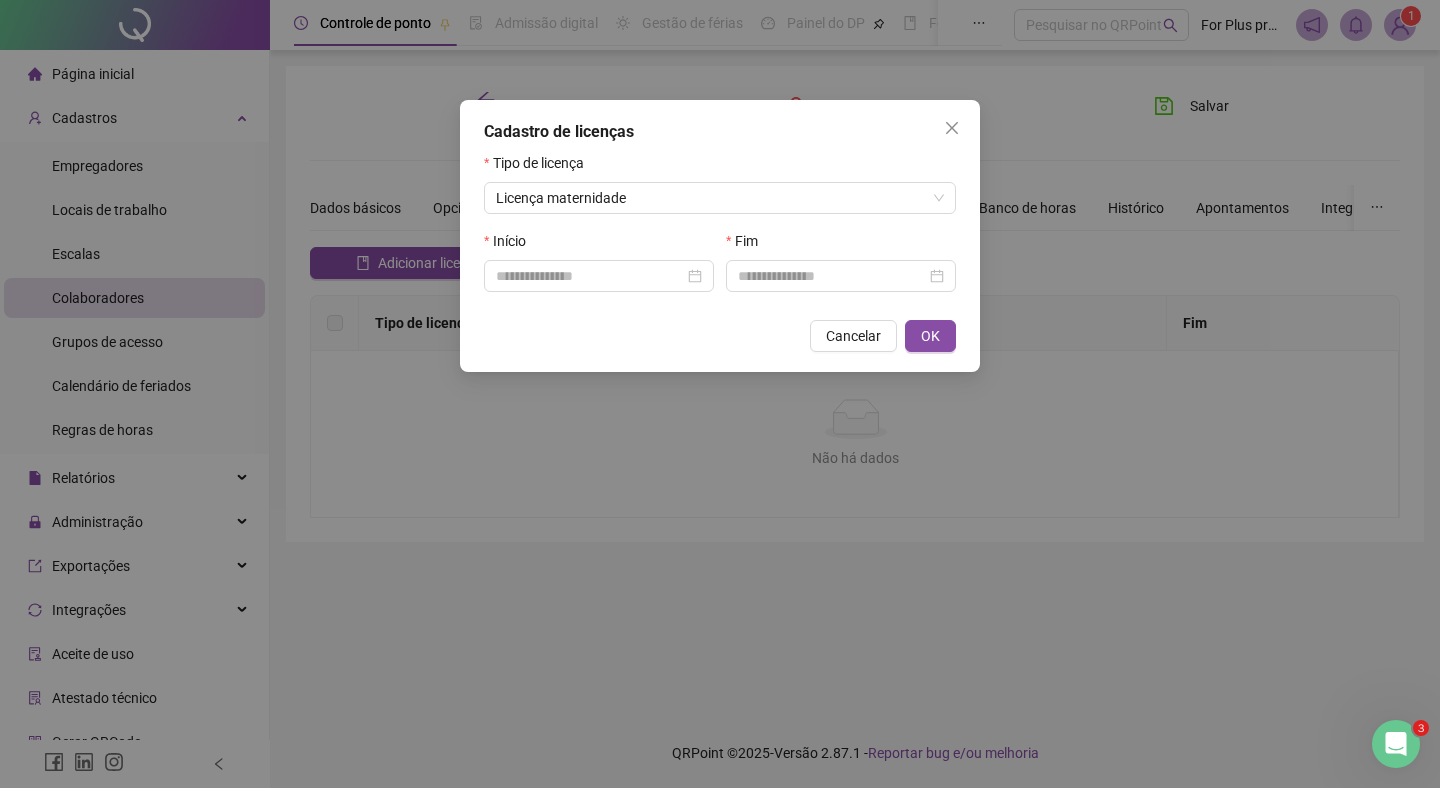 click on "Início" at bounding box center (599, 245) 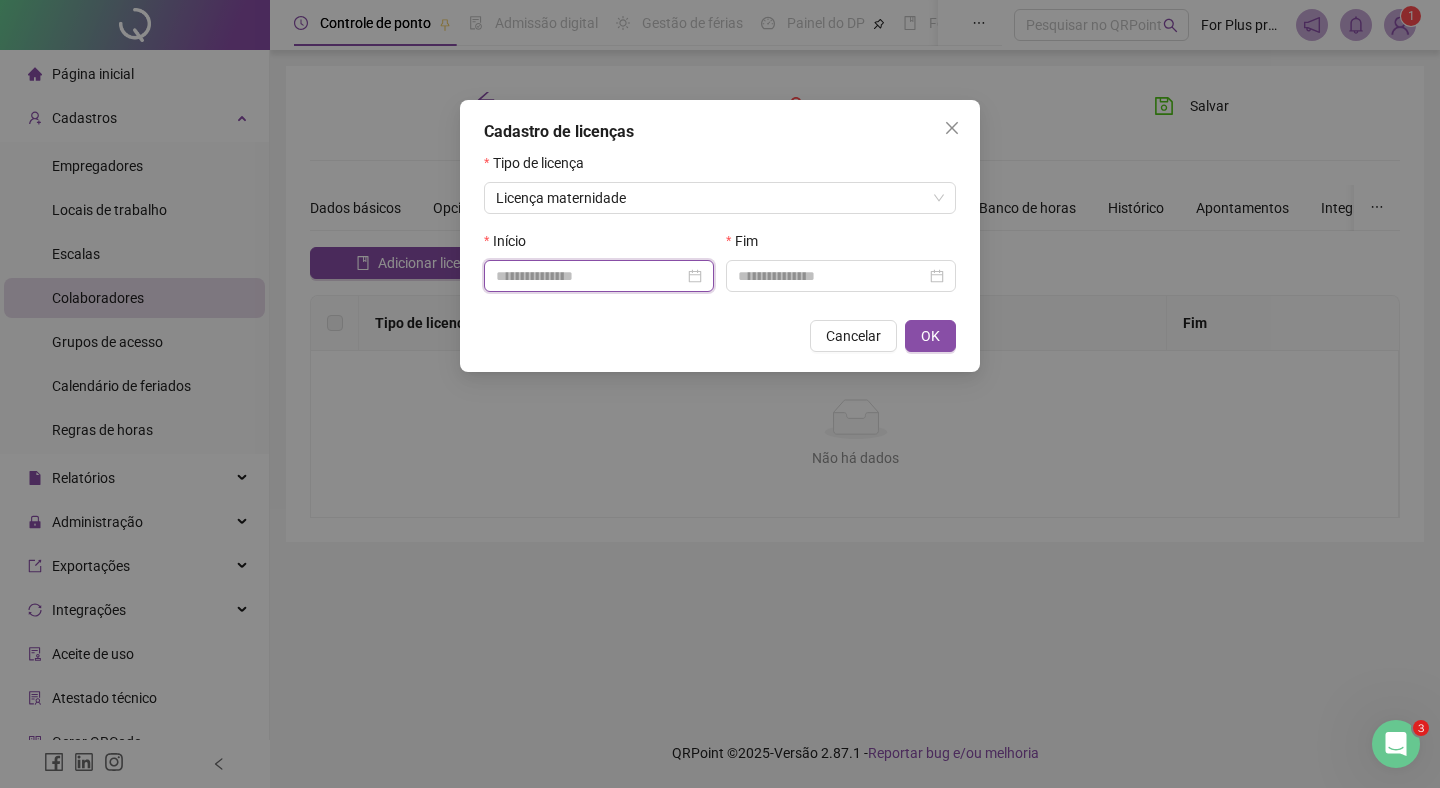 click at bounding box center (590, 276) 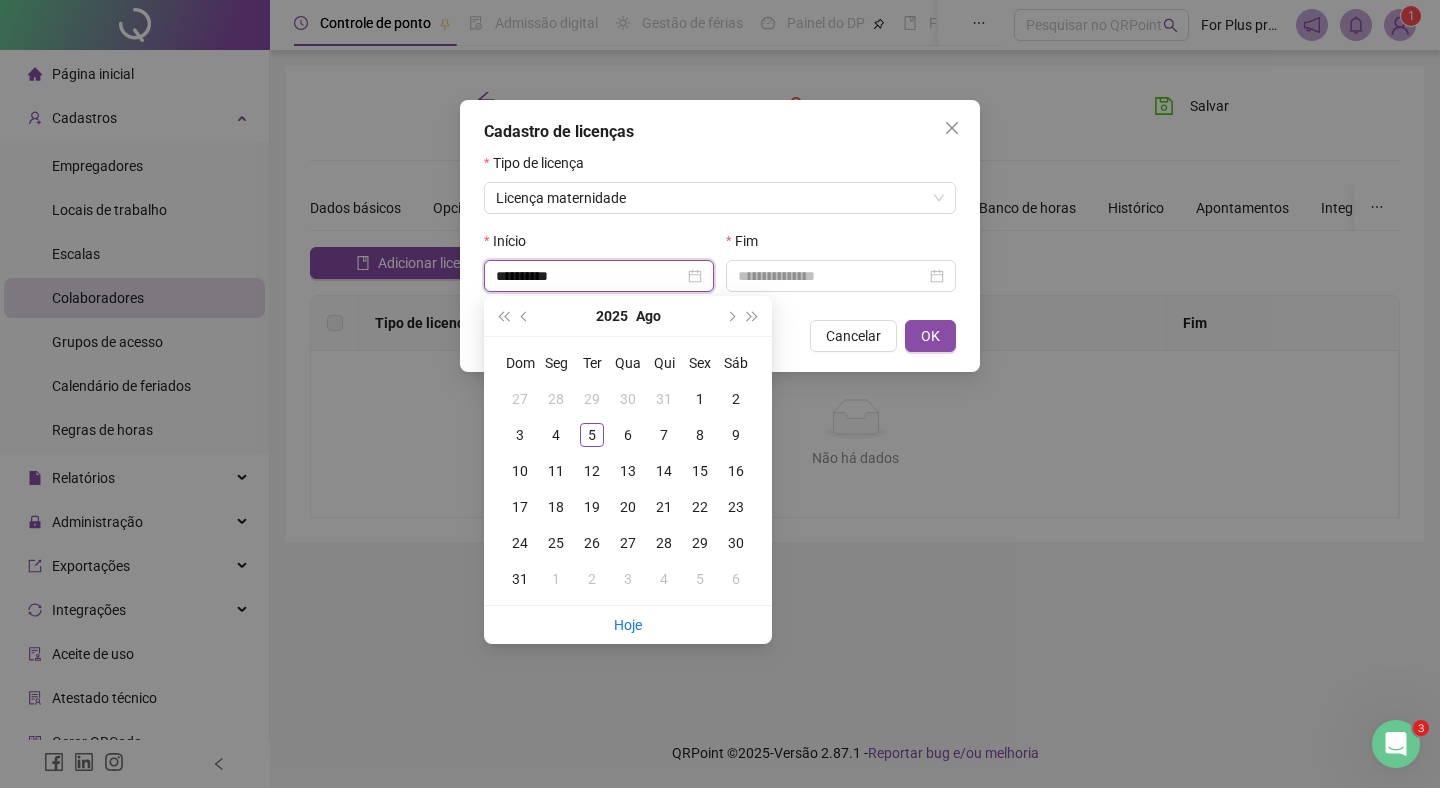 type on "**********" 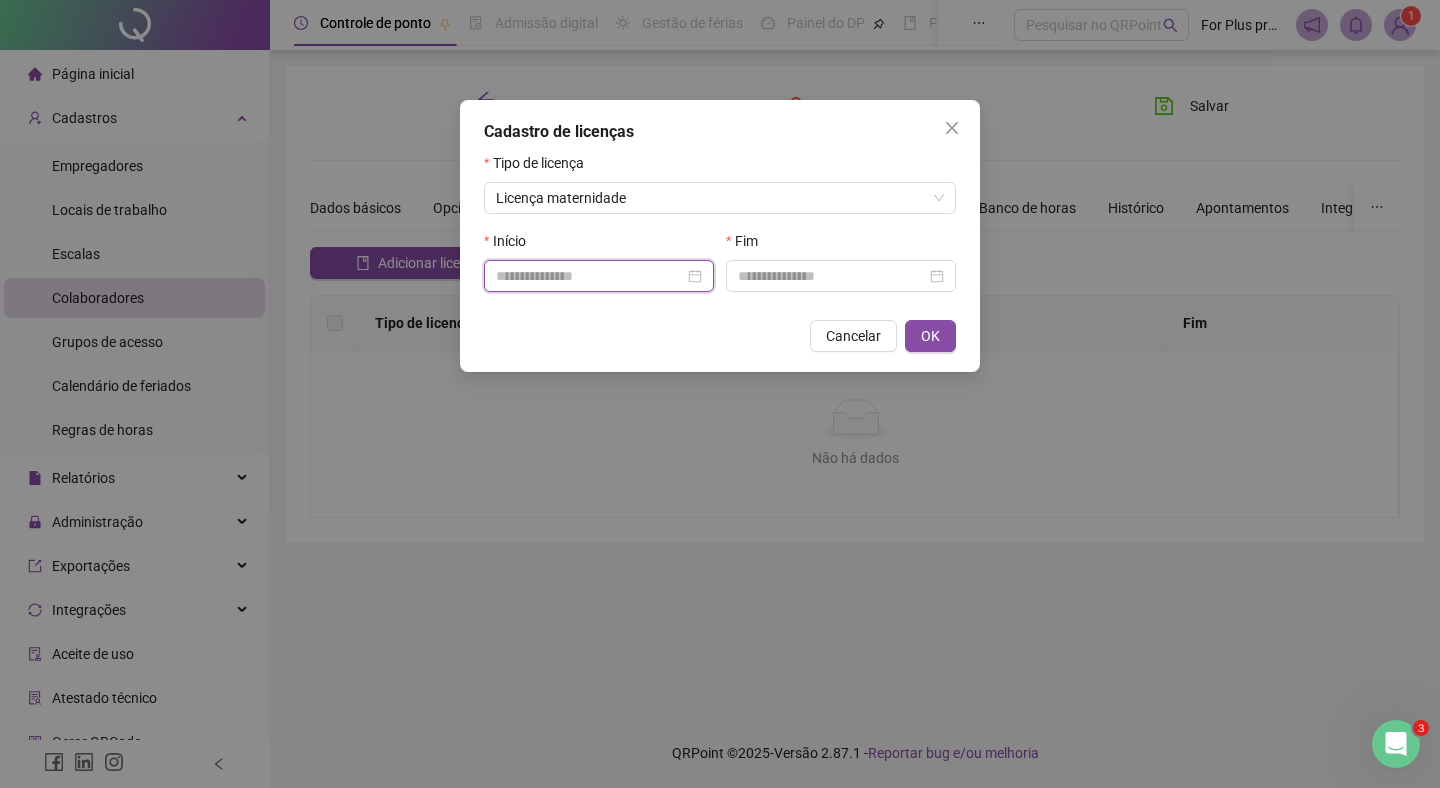 click at bounding box center [590, 276] 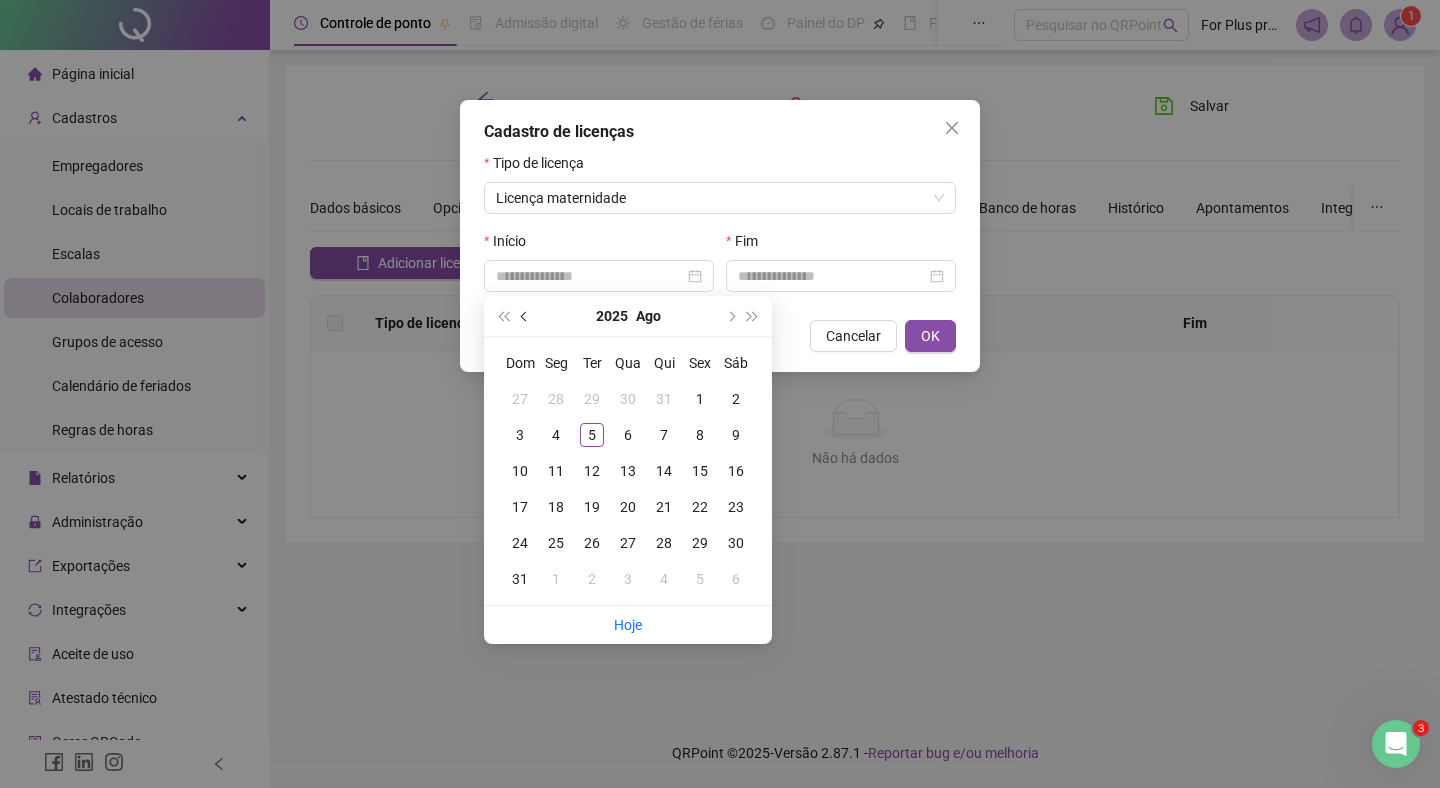 click at bounding box center [526, 316] 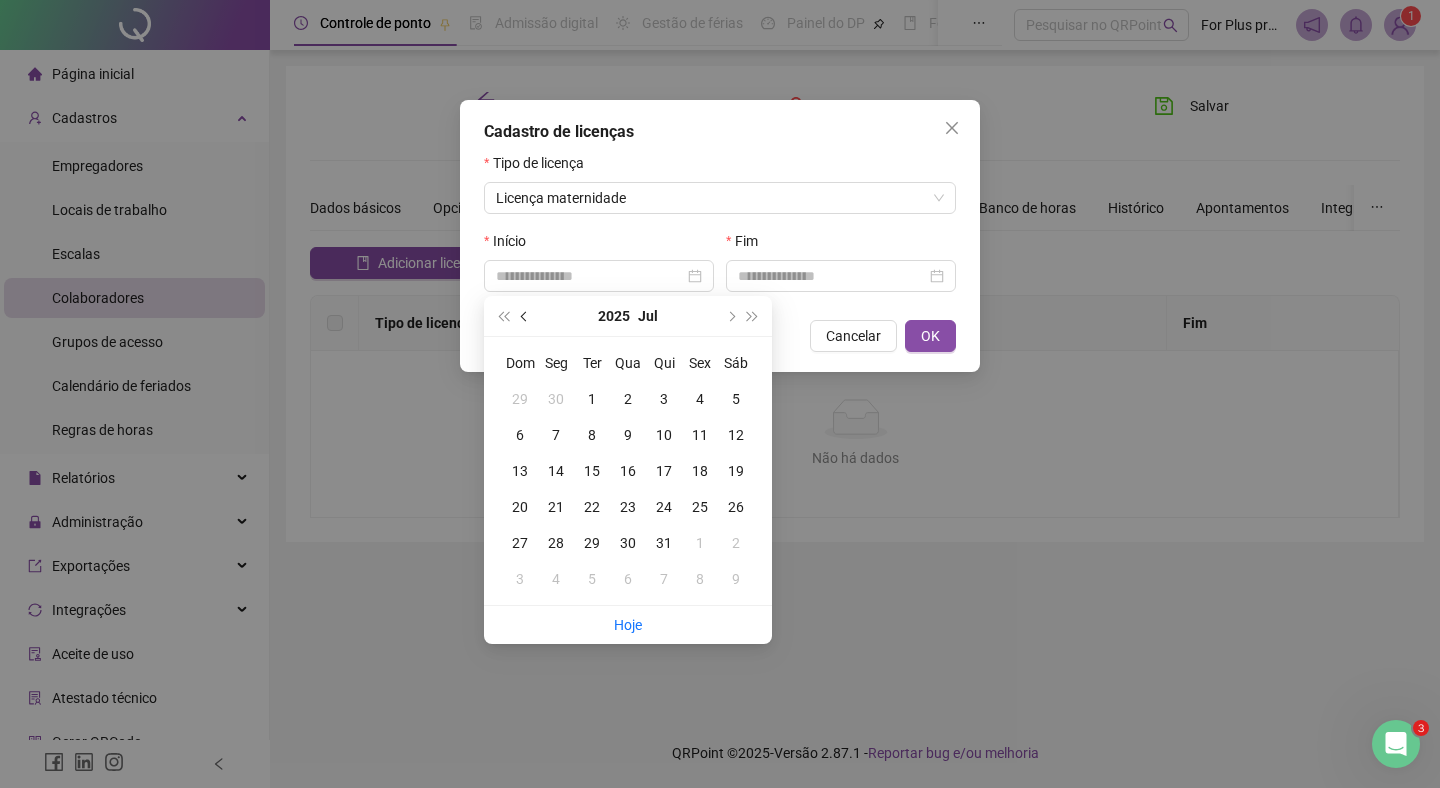 click at bounding box center [526, 316] 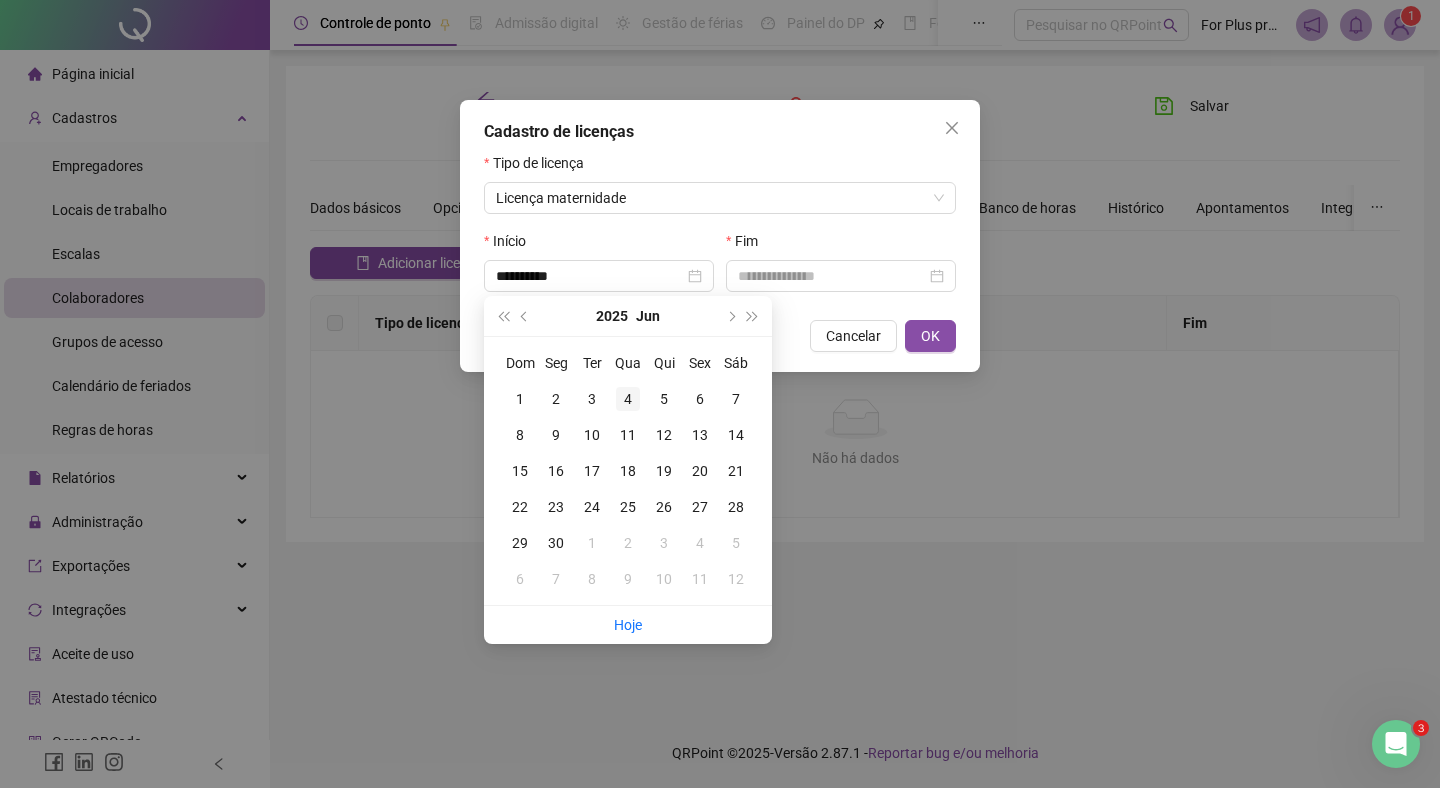 type on "**********" 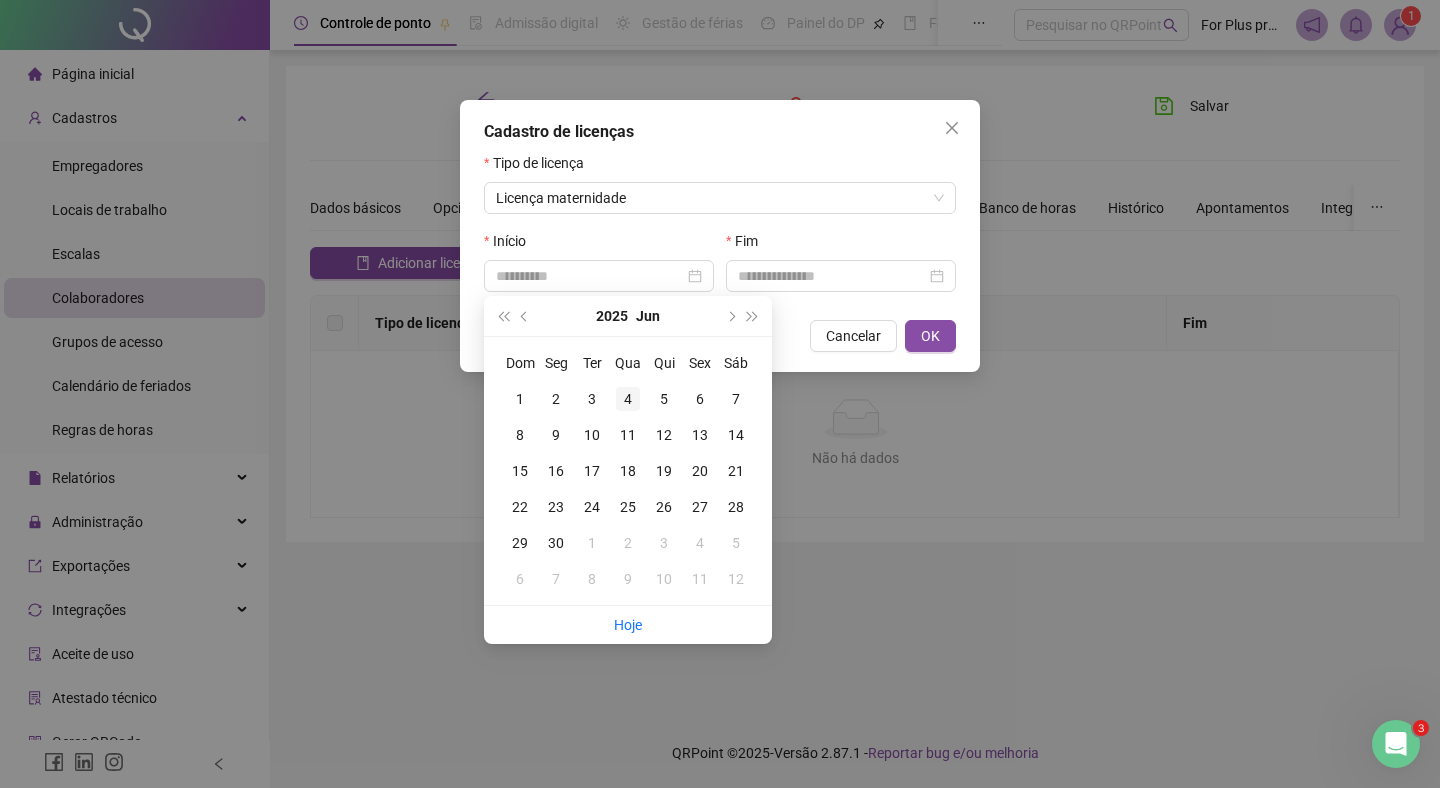 click on "4" at bounding box center (628, 399) 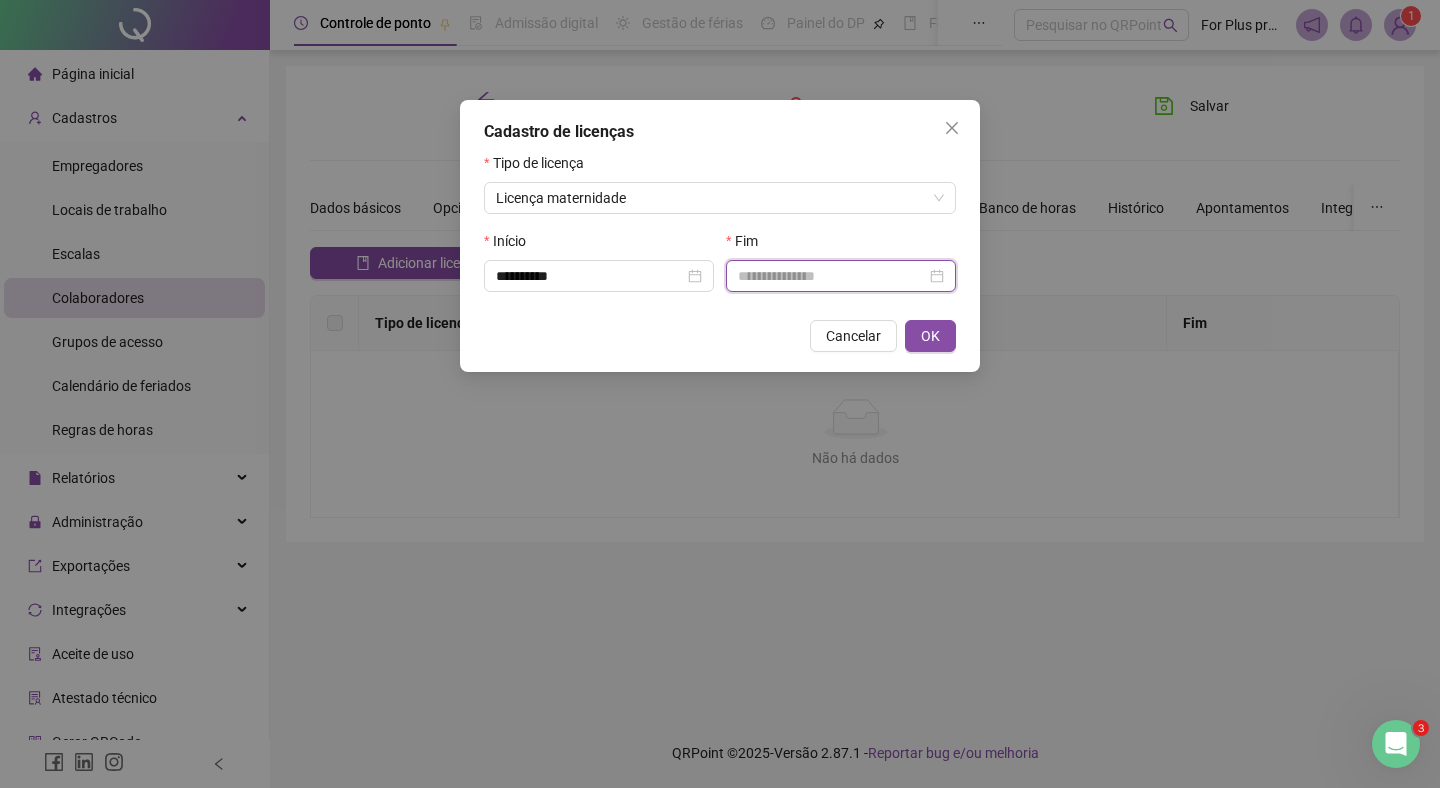 click at bounding box center (832, 276) 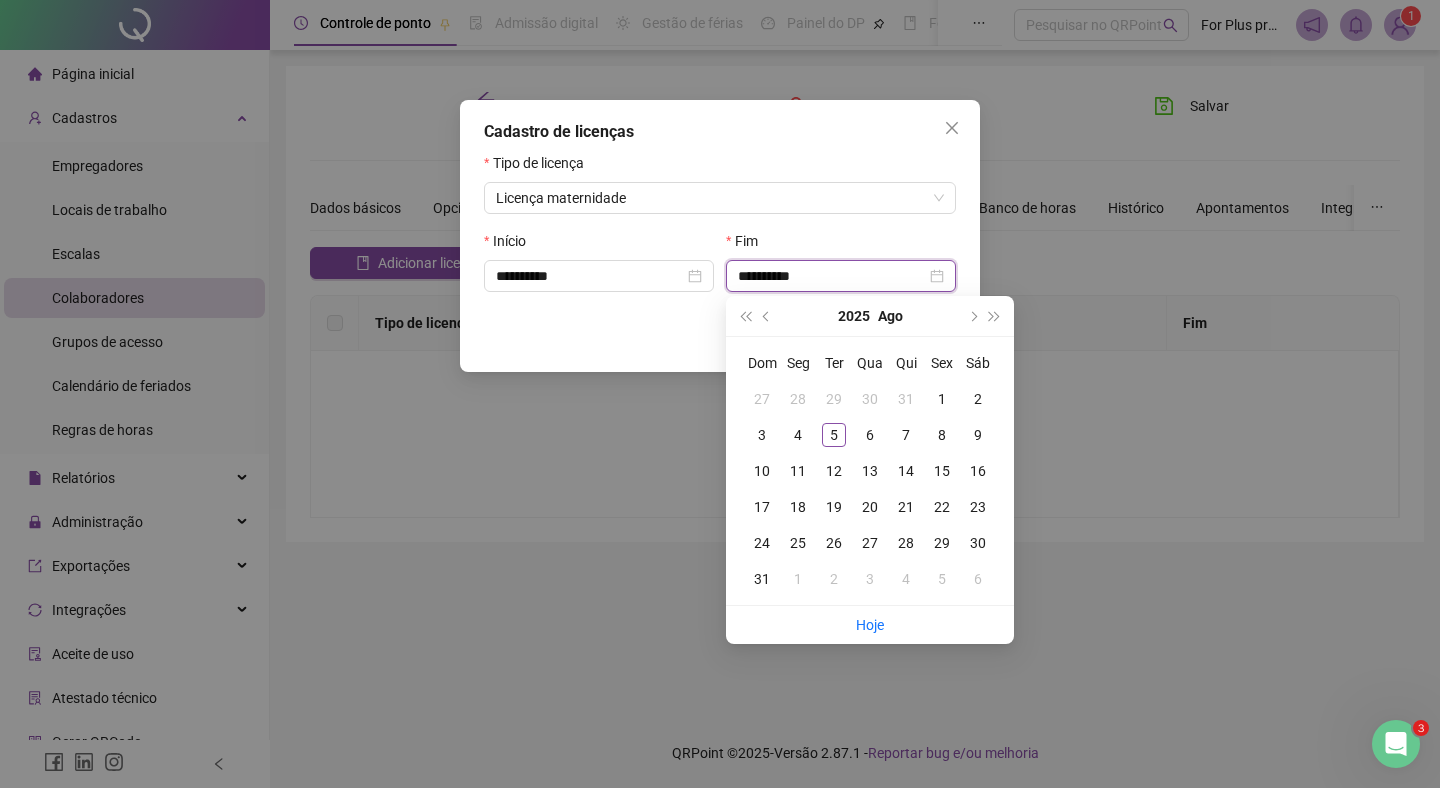 type on "**********" 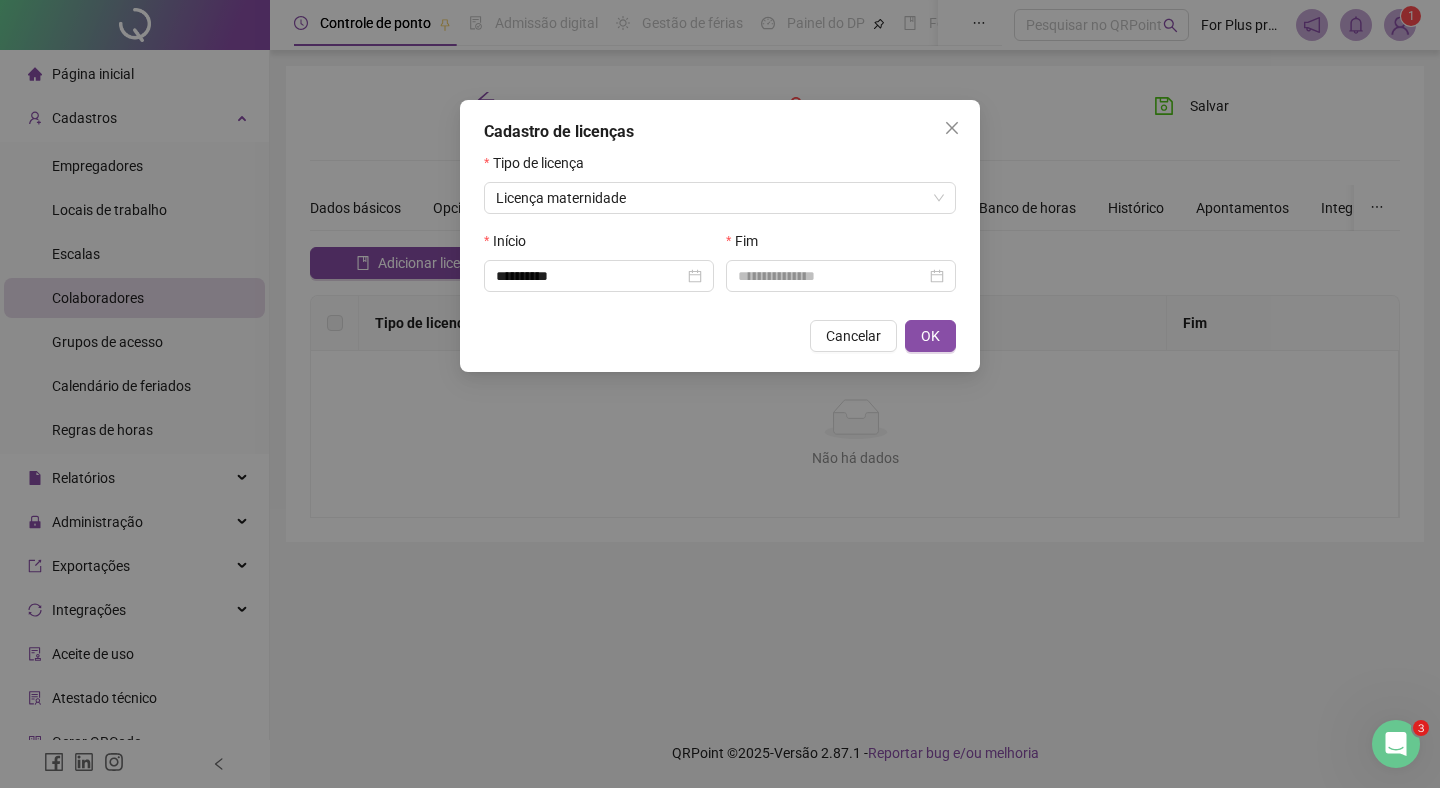 click on "**********" at bounding box center [720, 394] 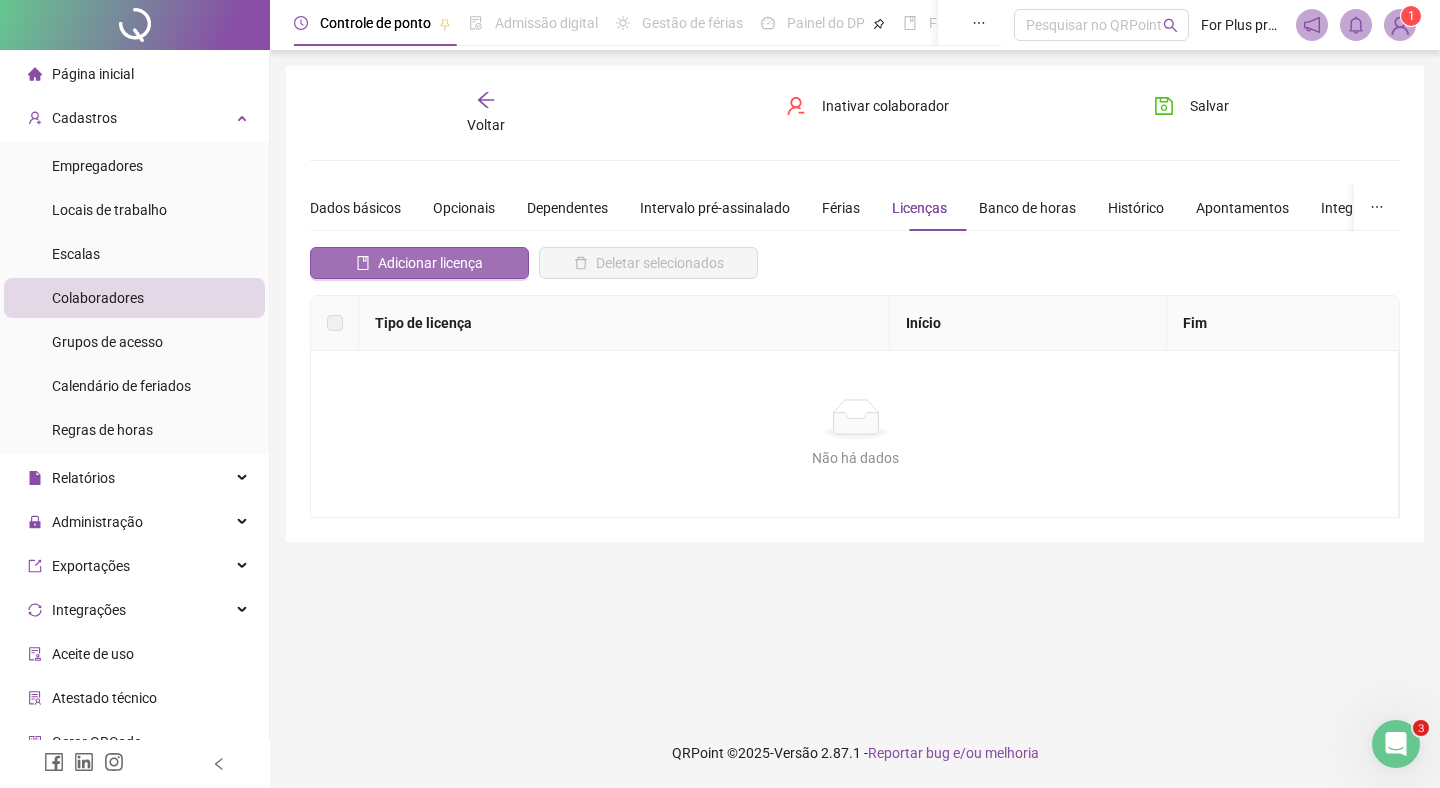 click on "Adicionar licença" at bounding box center [430, 263] 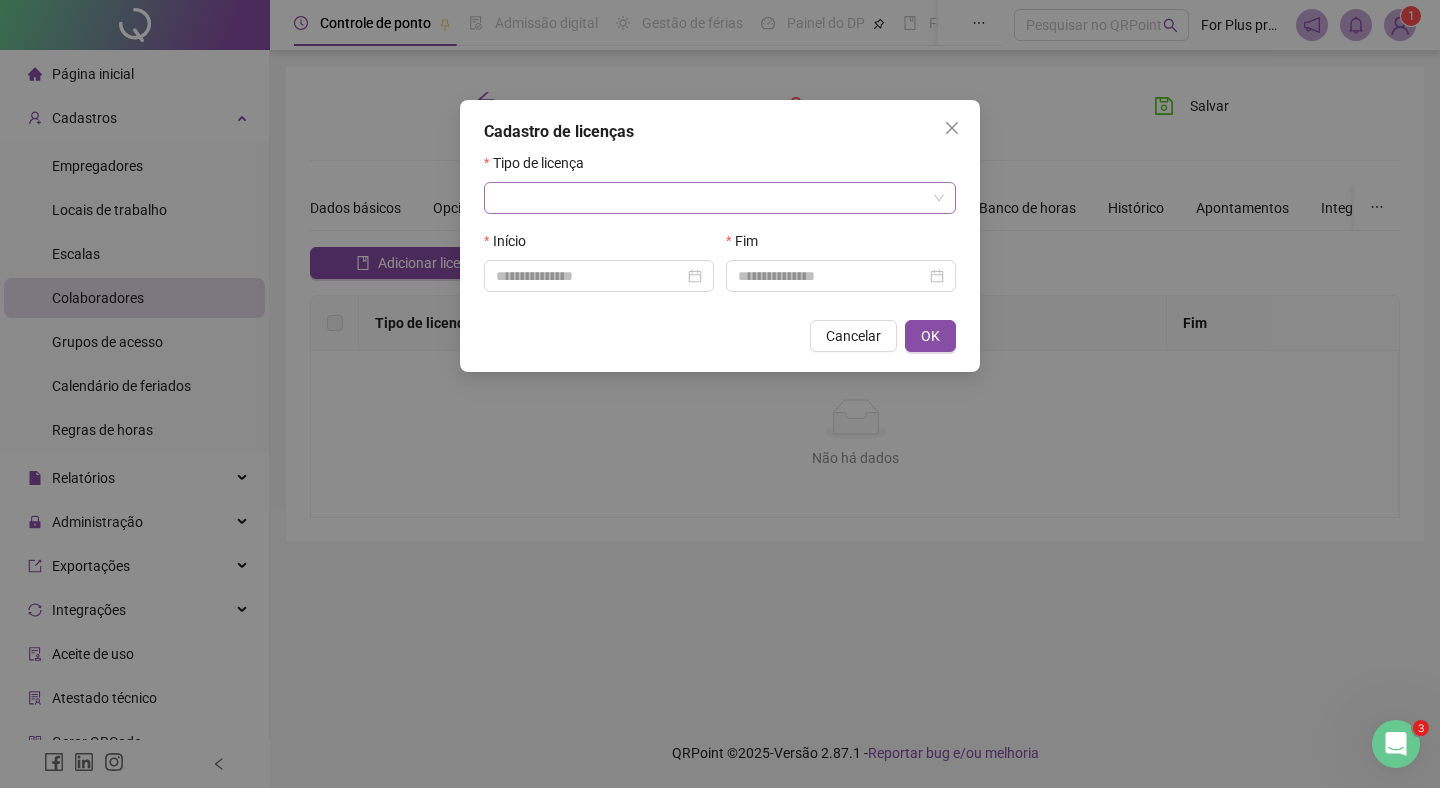 click at bounding box center (714, 198) 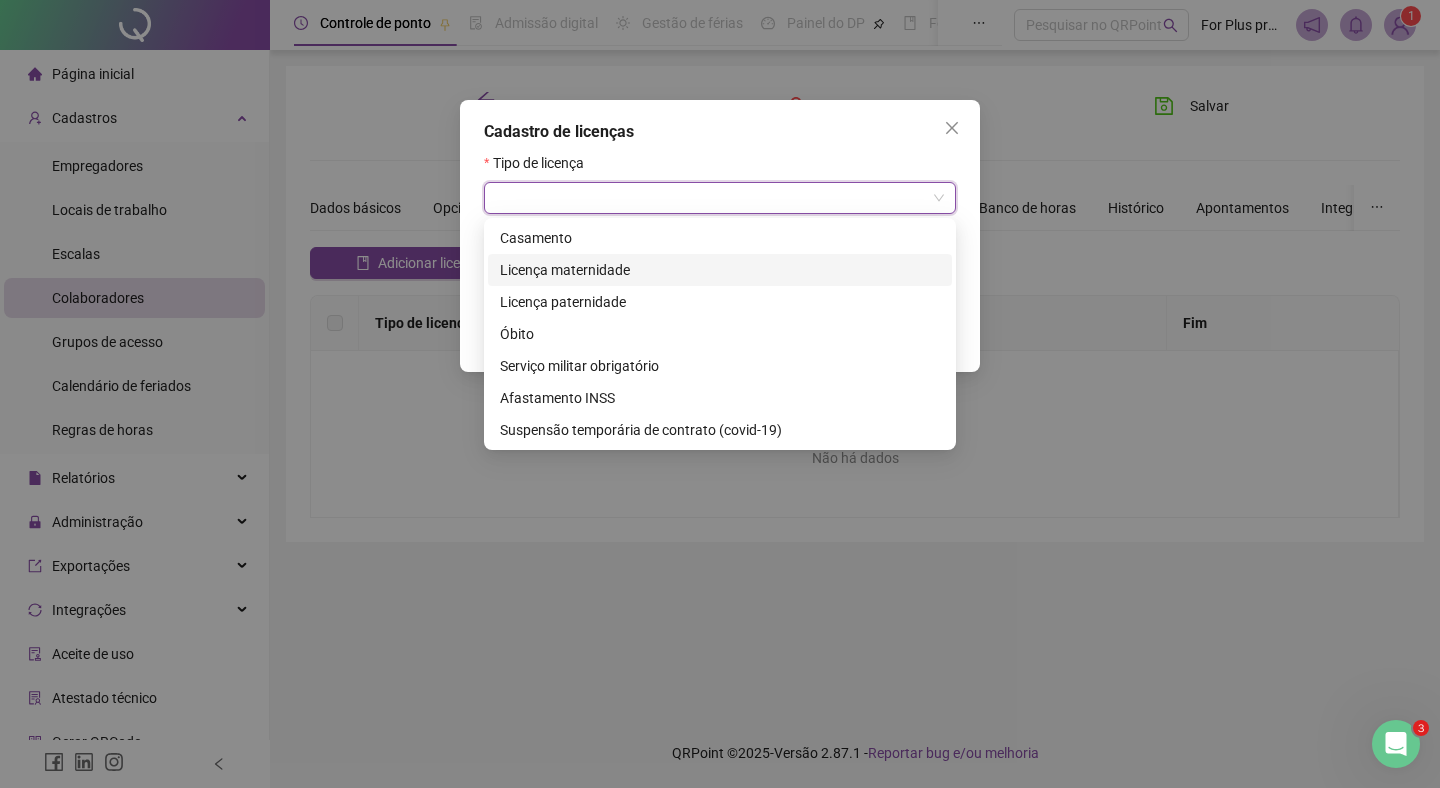 click on "Licença maternidade" at bounding box center (720, 270) 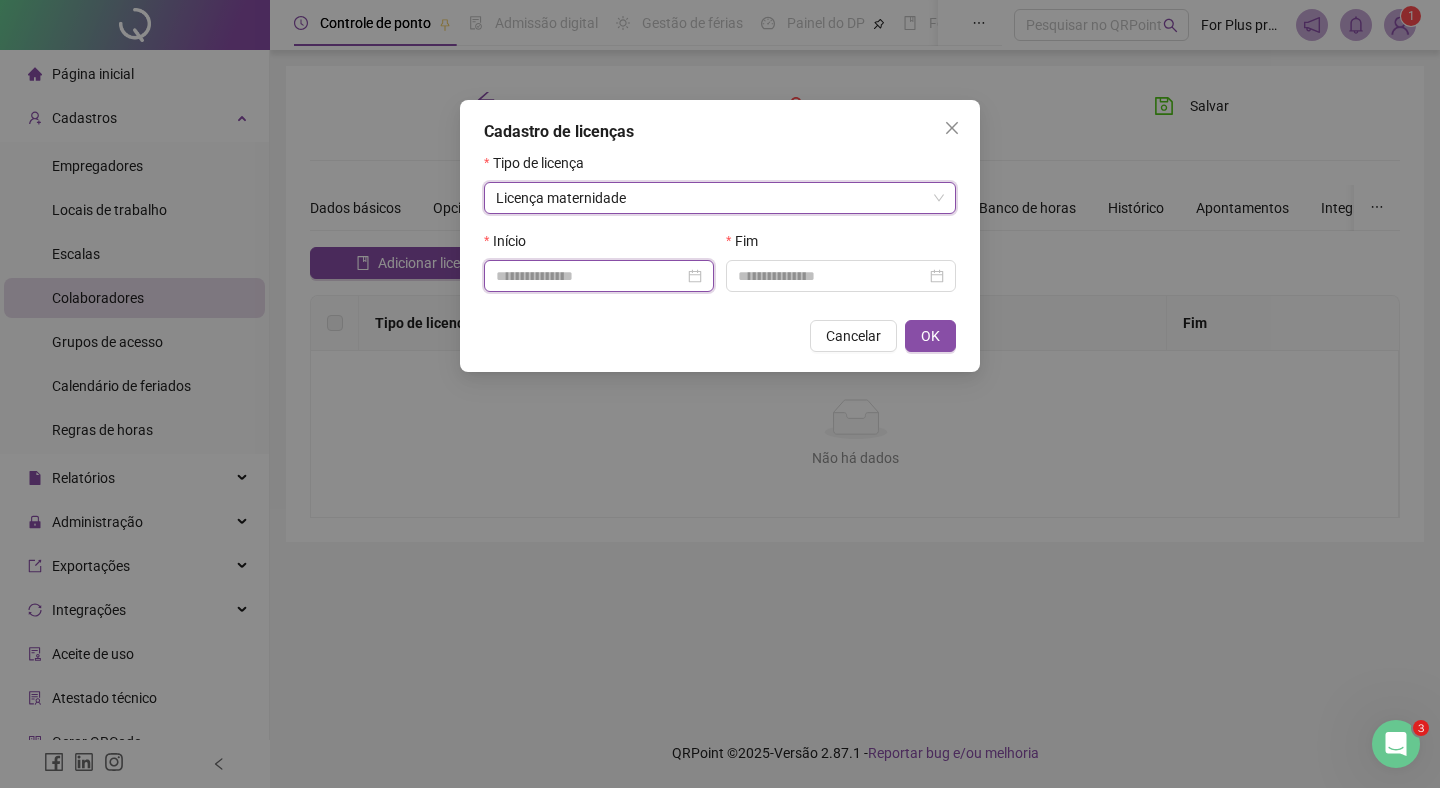 click at bounding box center [590, 276] 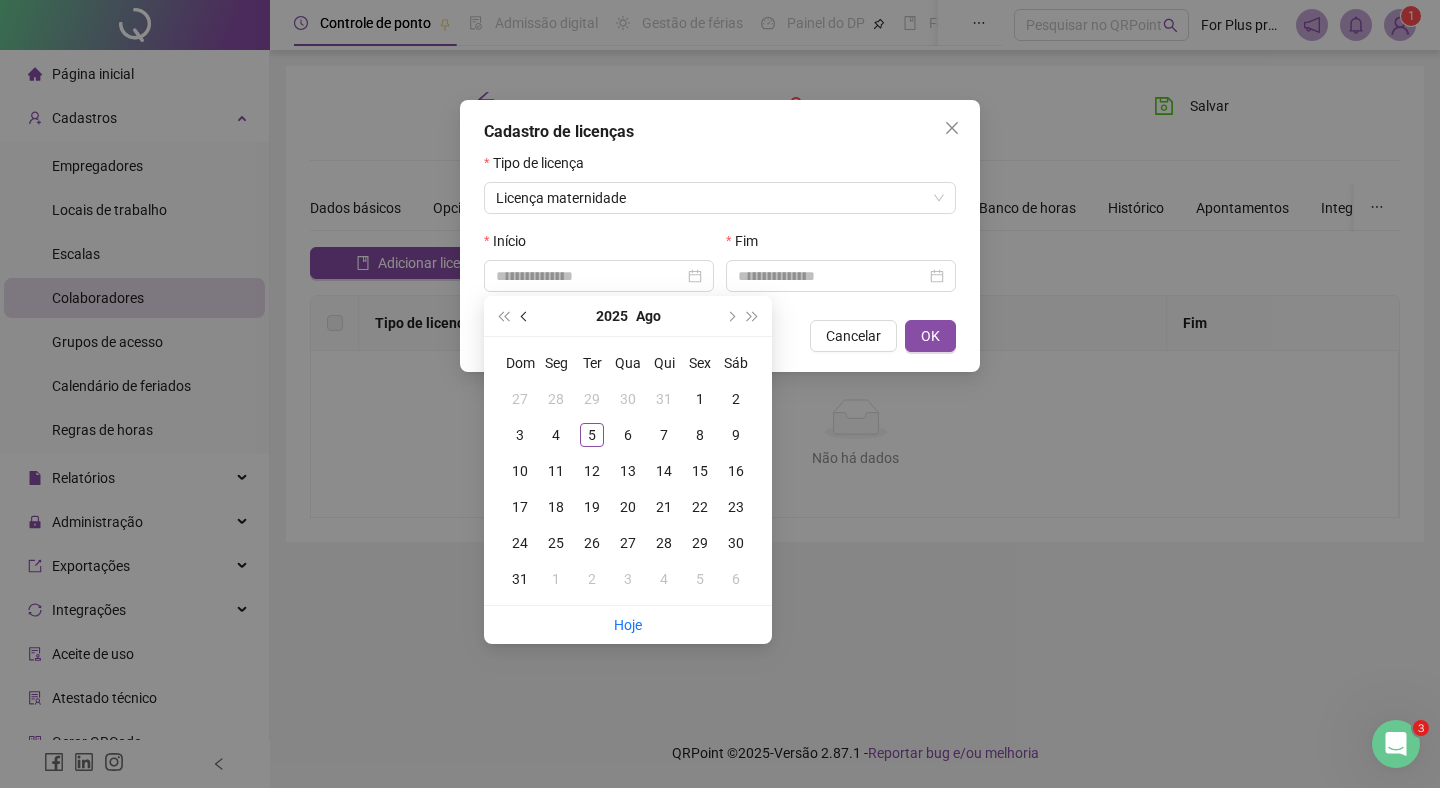 click at bounding box center (525, 316) 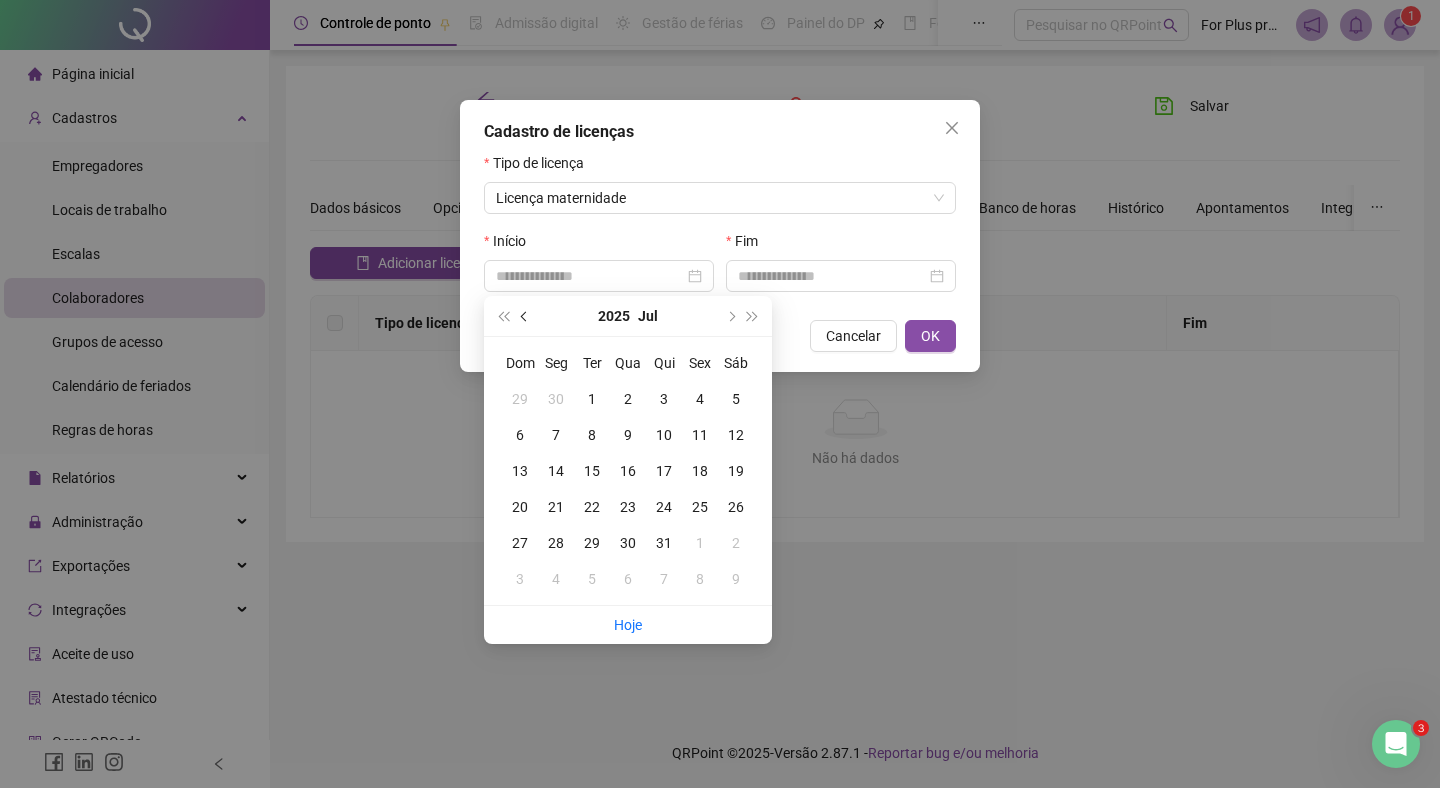 click at bounding box center (525, 316) 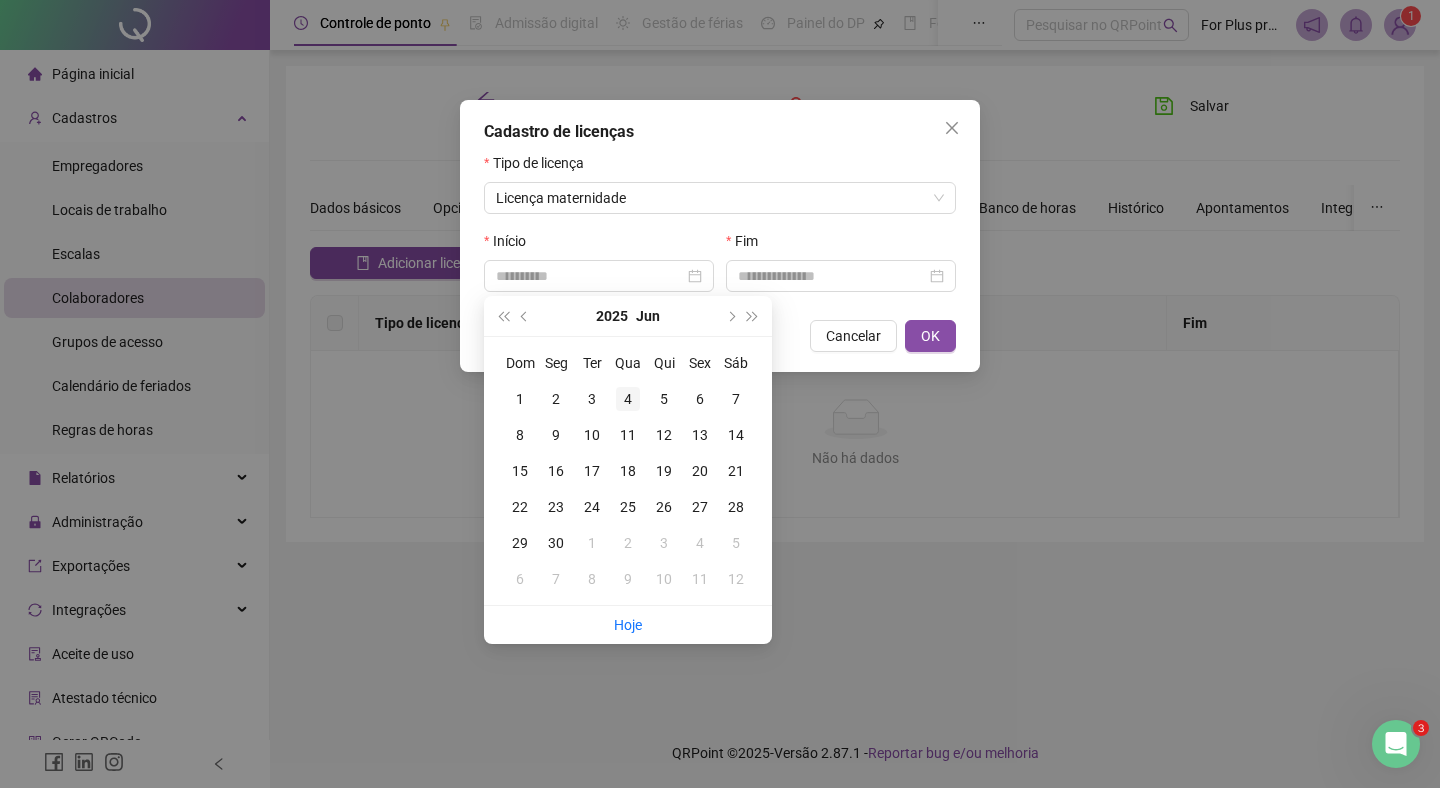 type on "**********" 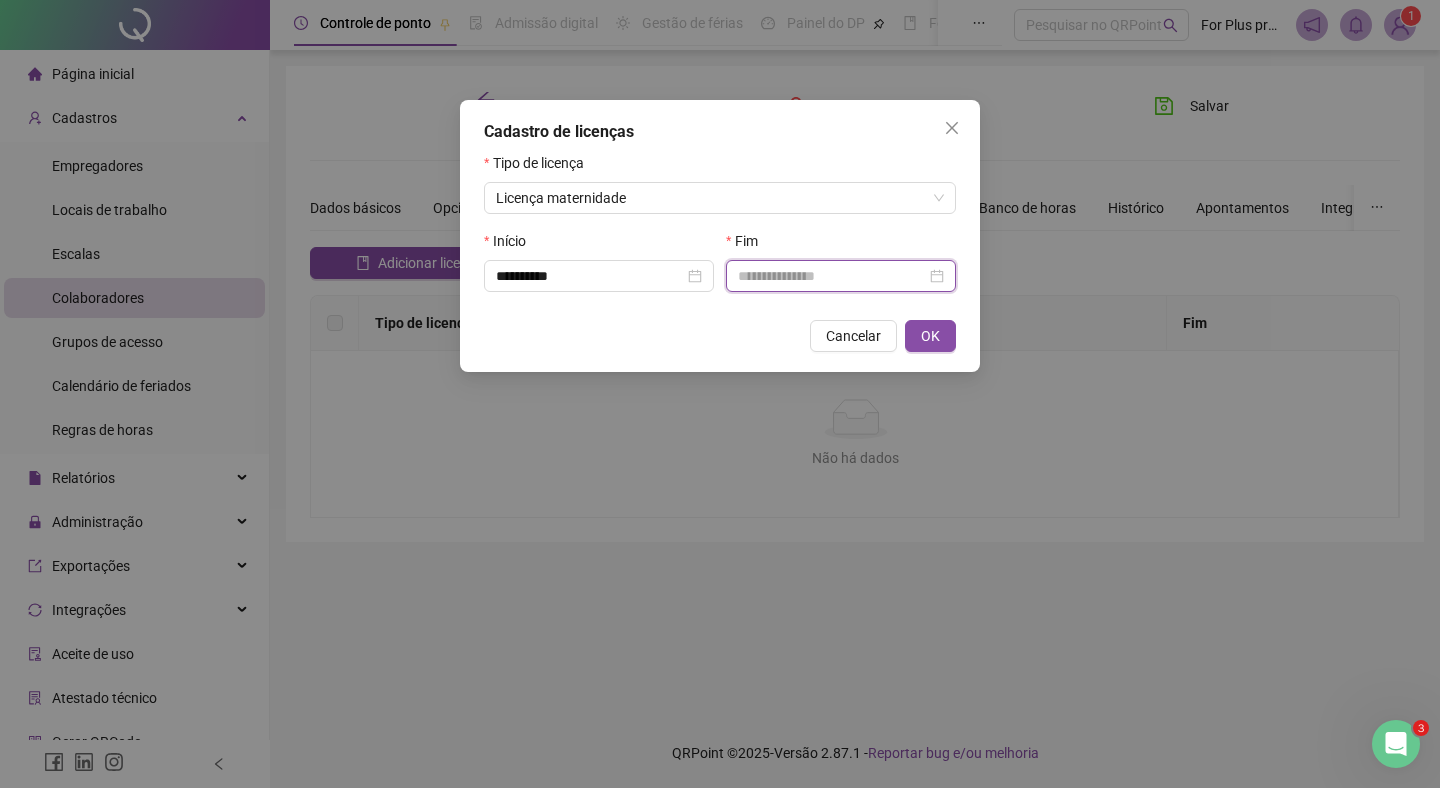 click at bounding box center (832, 276) 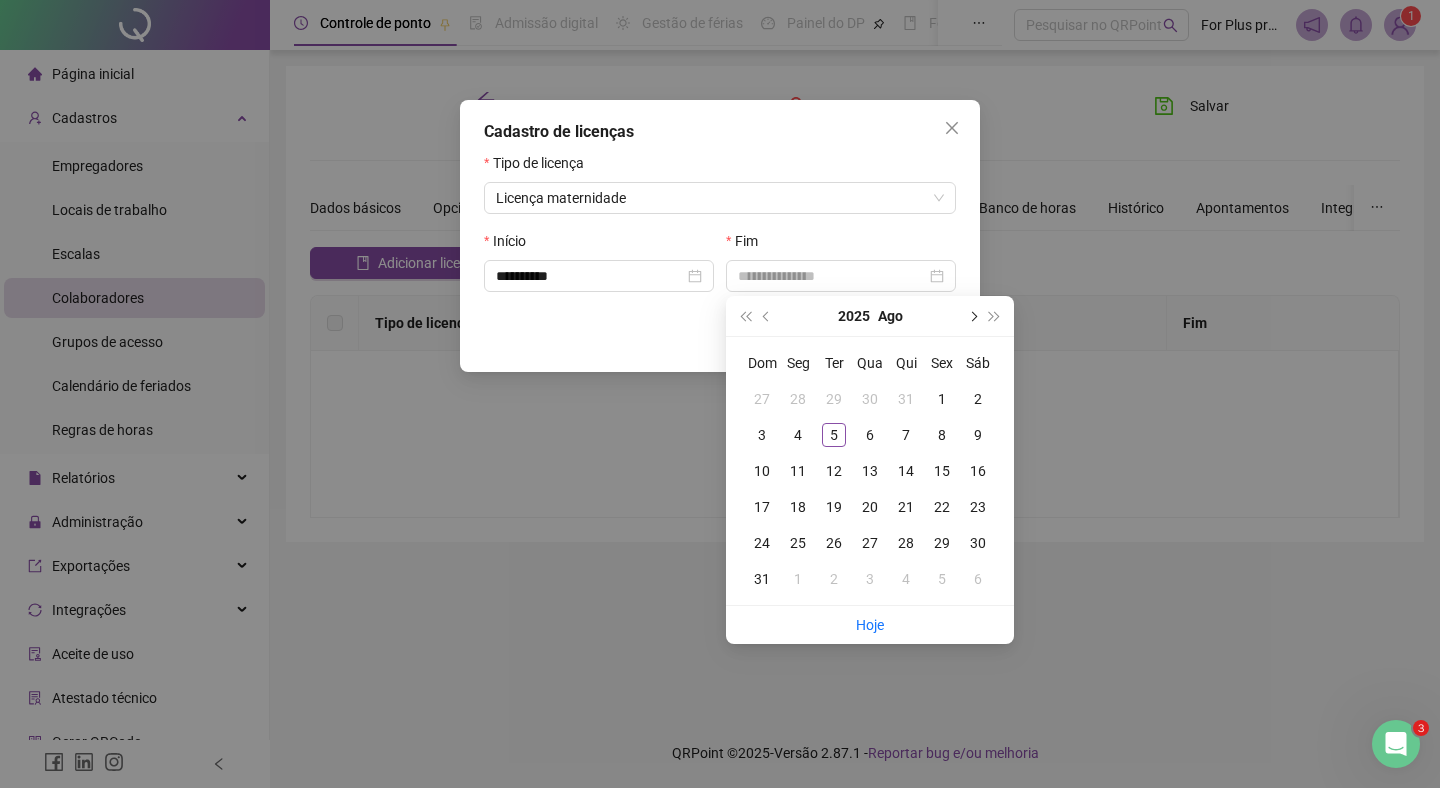 click at bounding box center [972, 316] 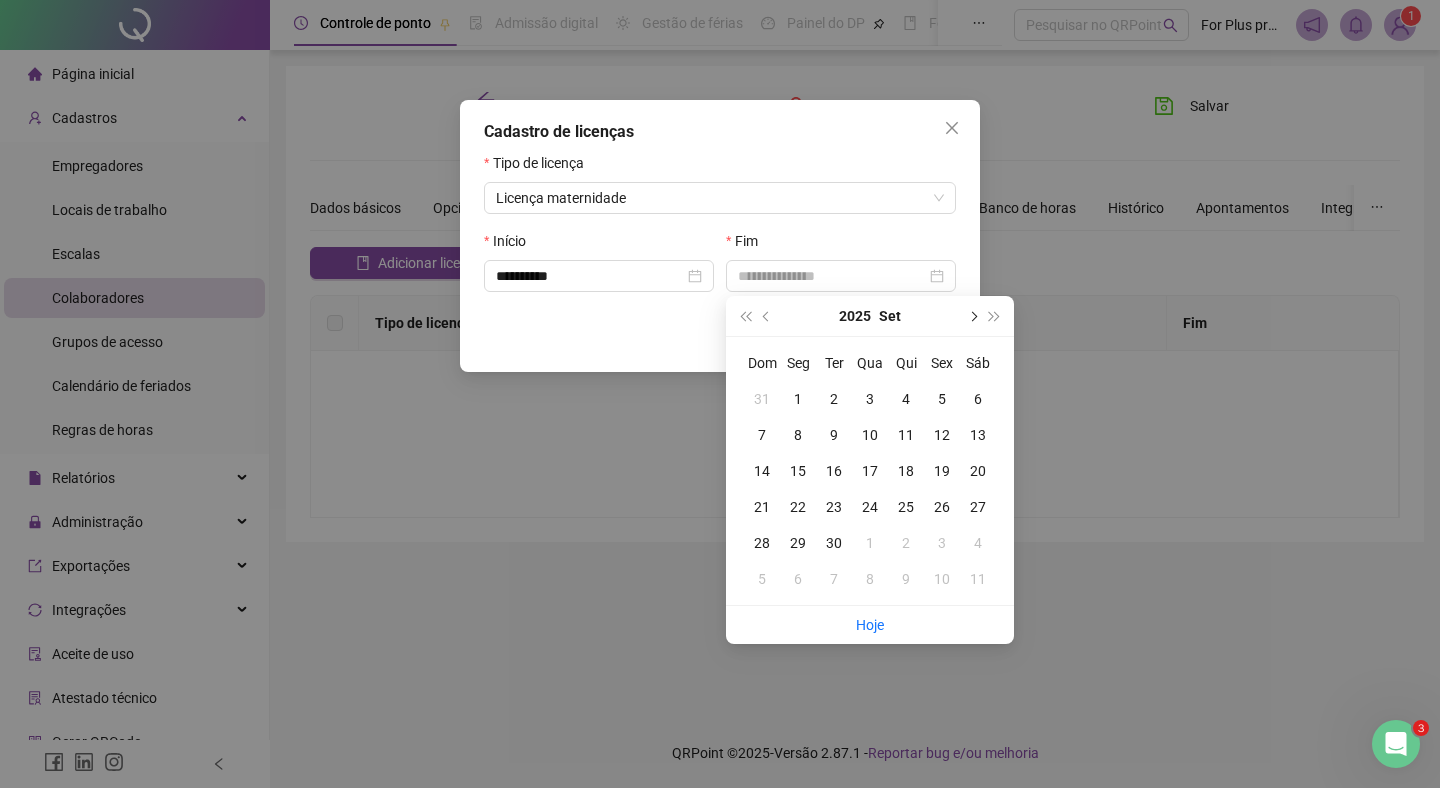 click at bounding box center (972, 316) 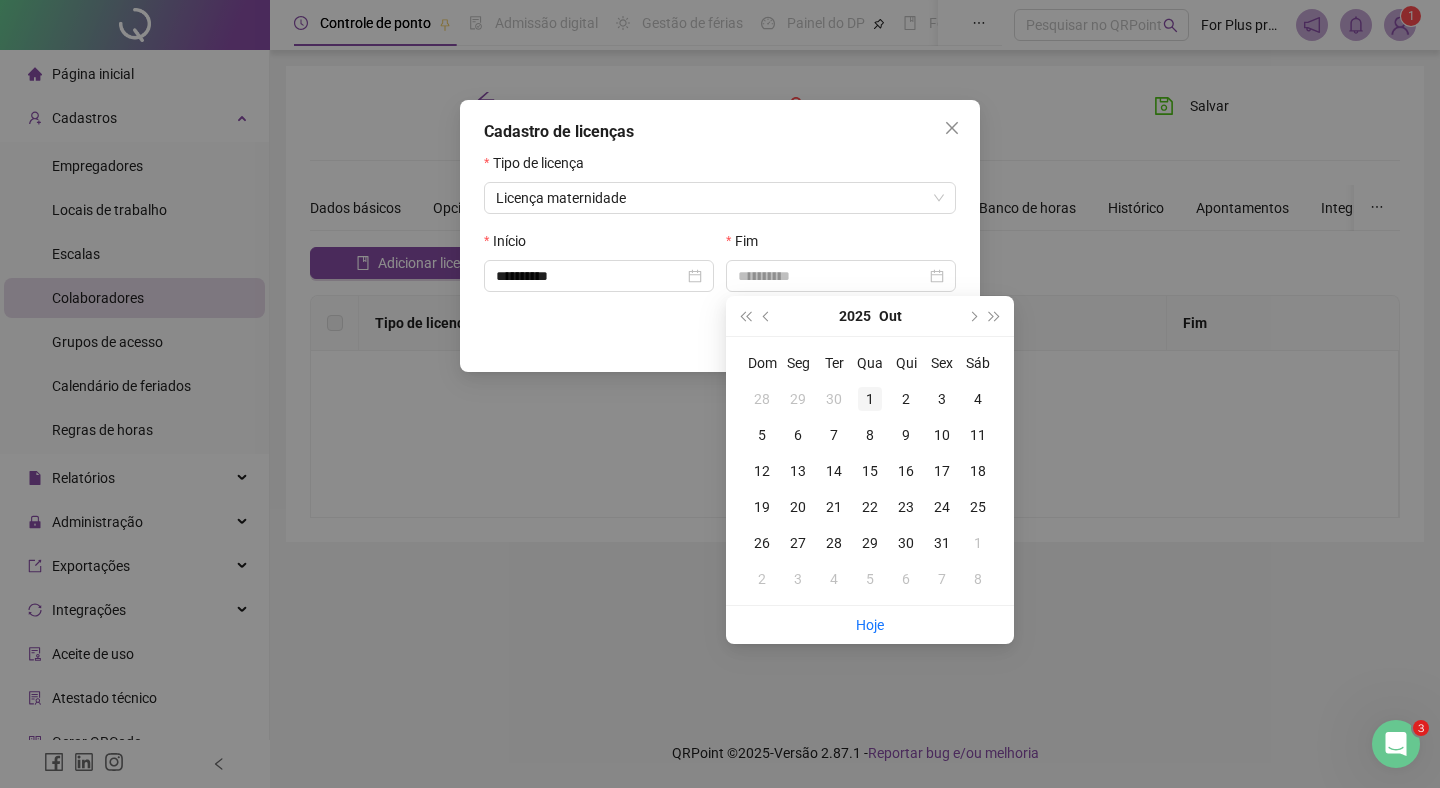 type on "**********" 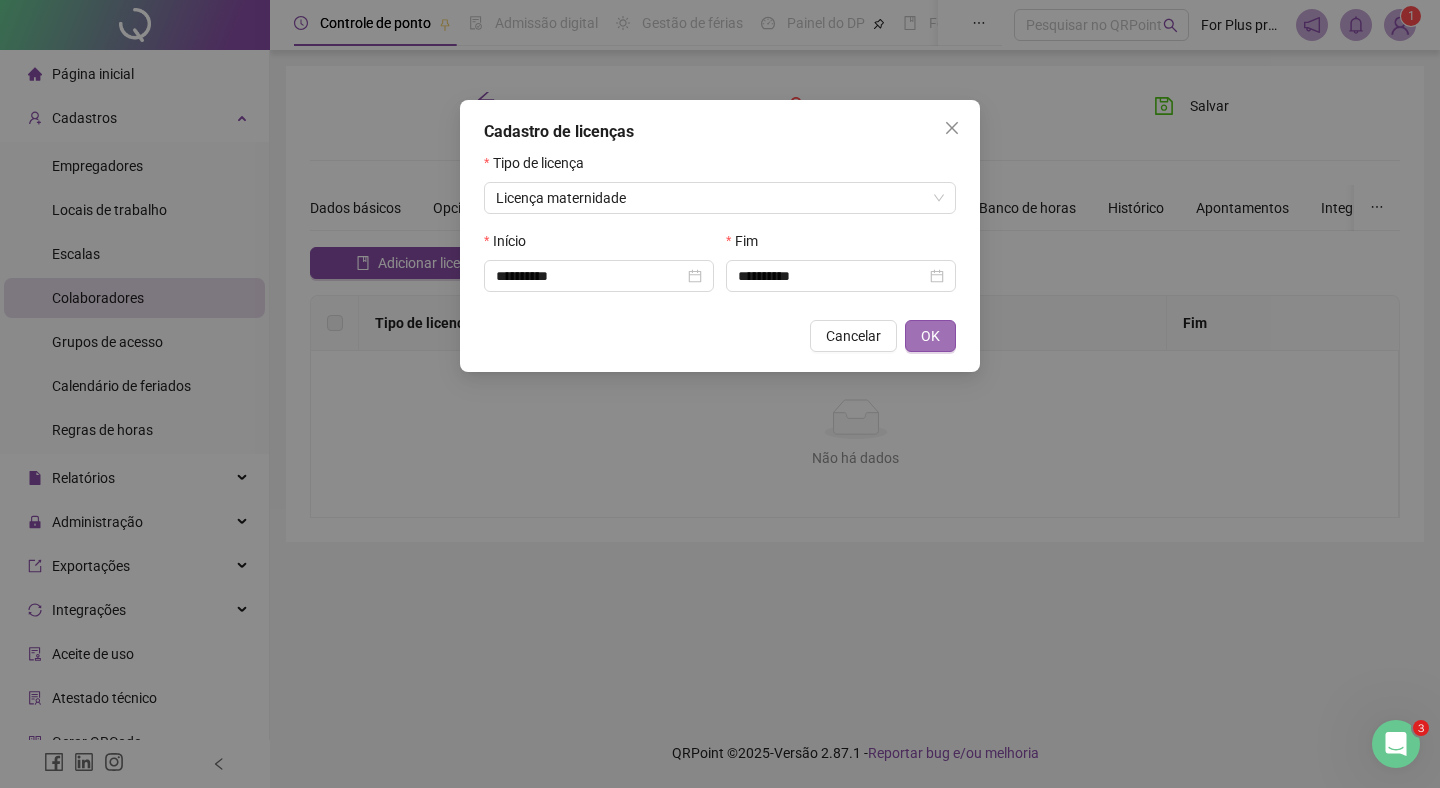 click on "OK" at bounding box center [930, 336] 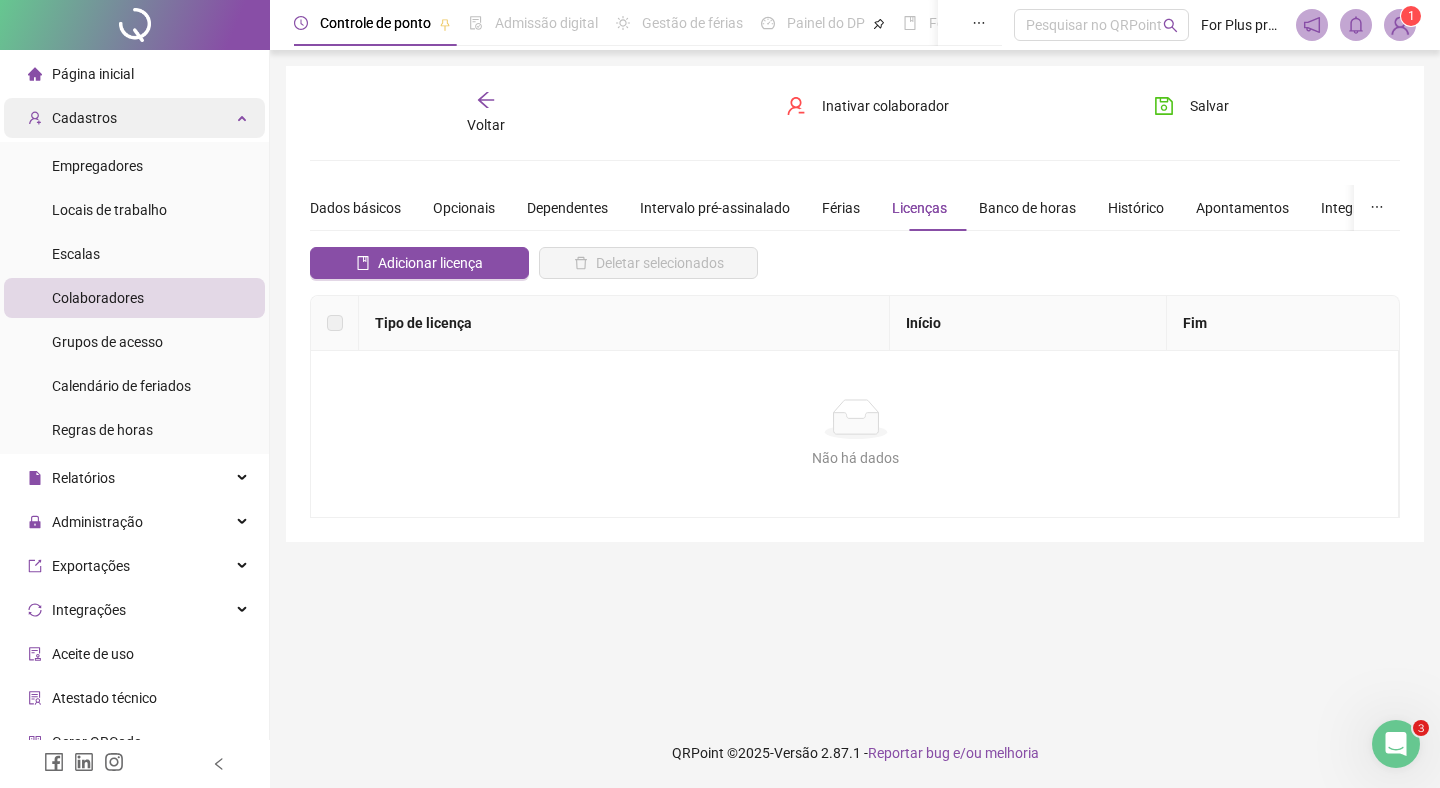 click on "Cadastros" at bounding box center (134, 118) 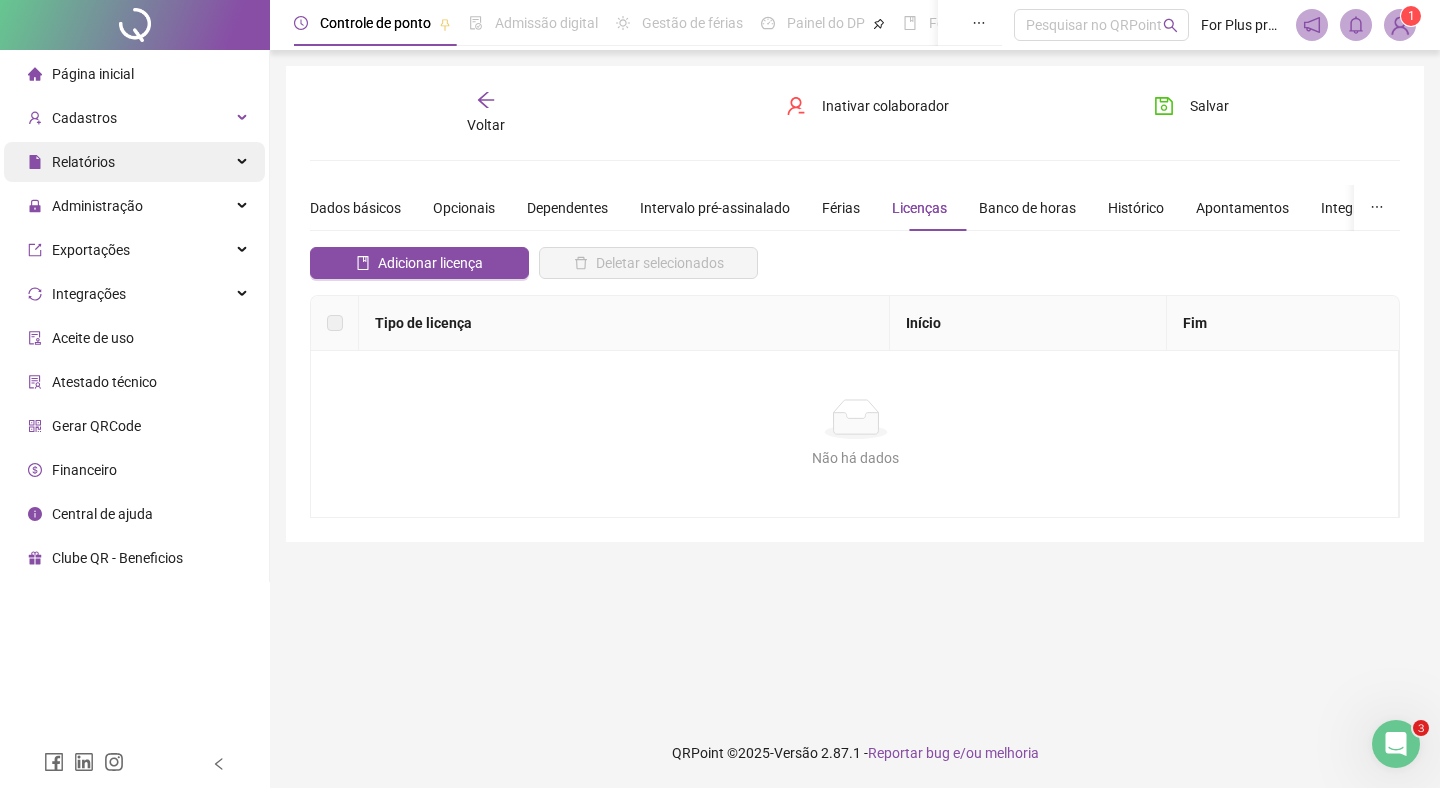 click on "Relatórios" at bounding box center (134, 162) 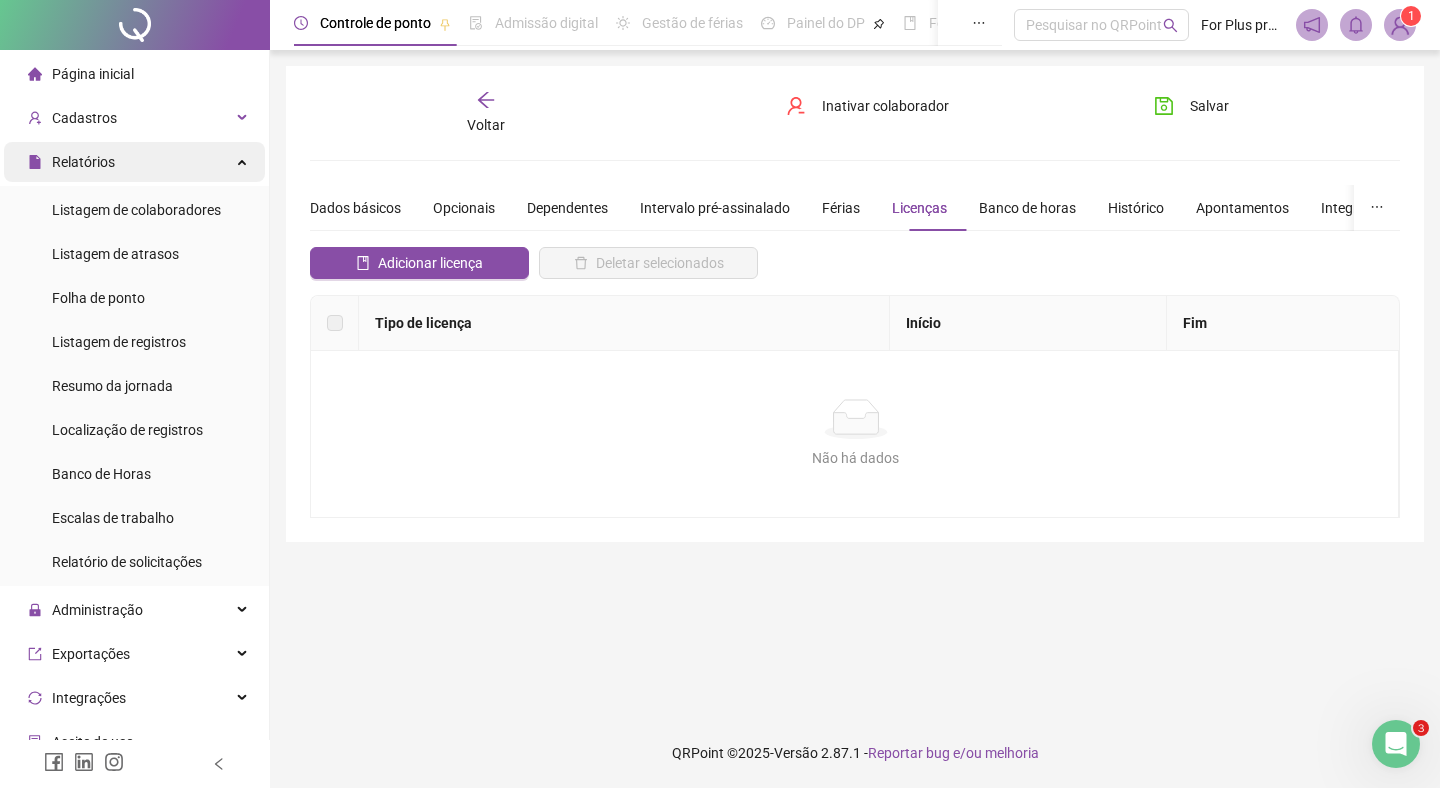 click on "Relatórios" at bounding box center (134, 162) 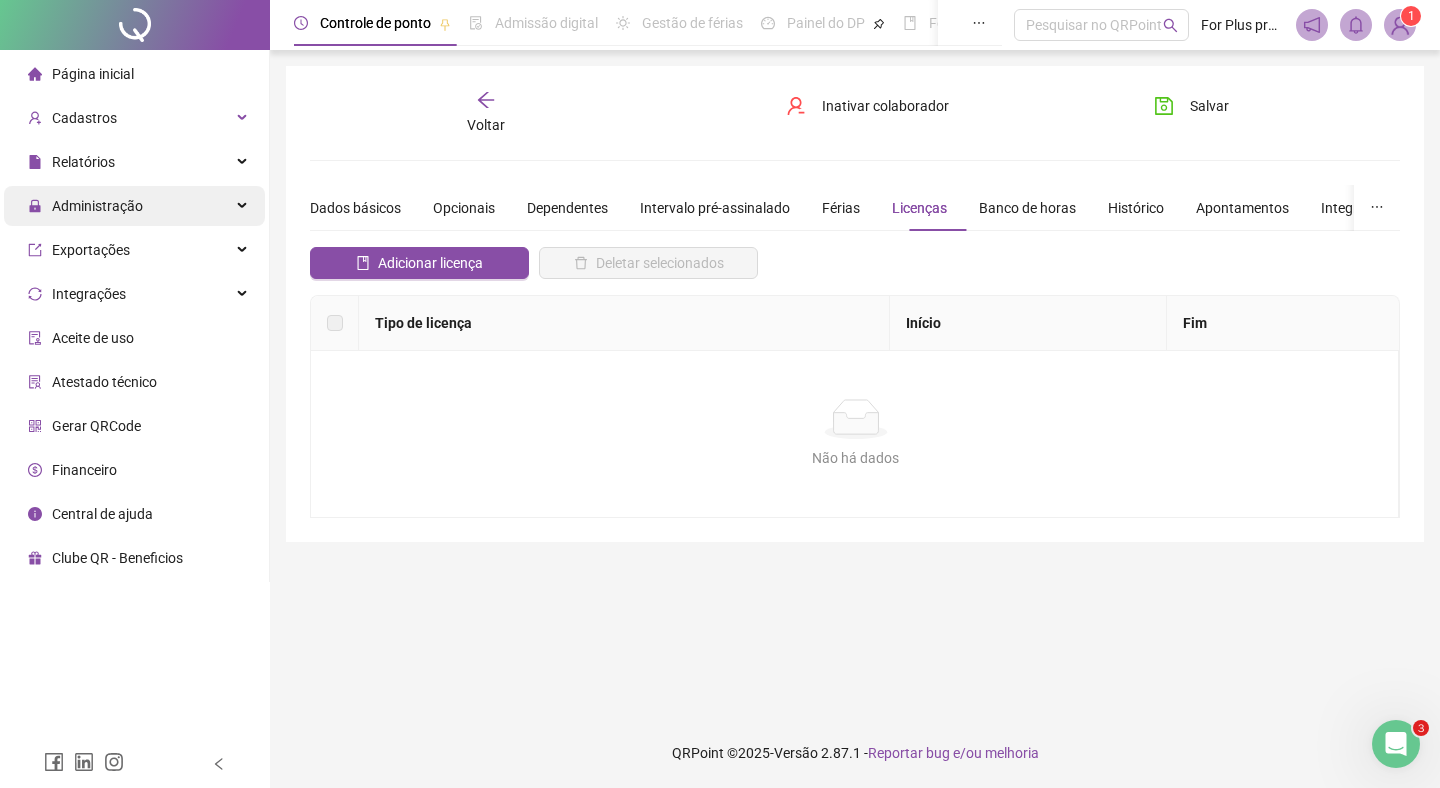 click on "Administração" at bounding box center [134, 206] 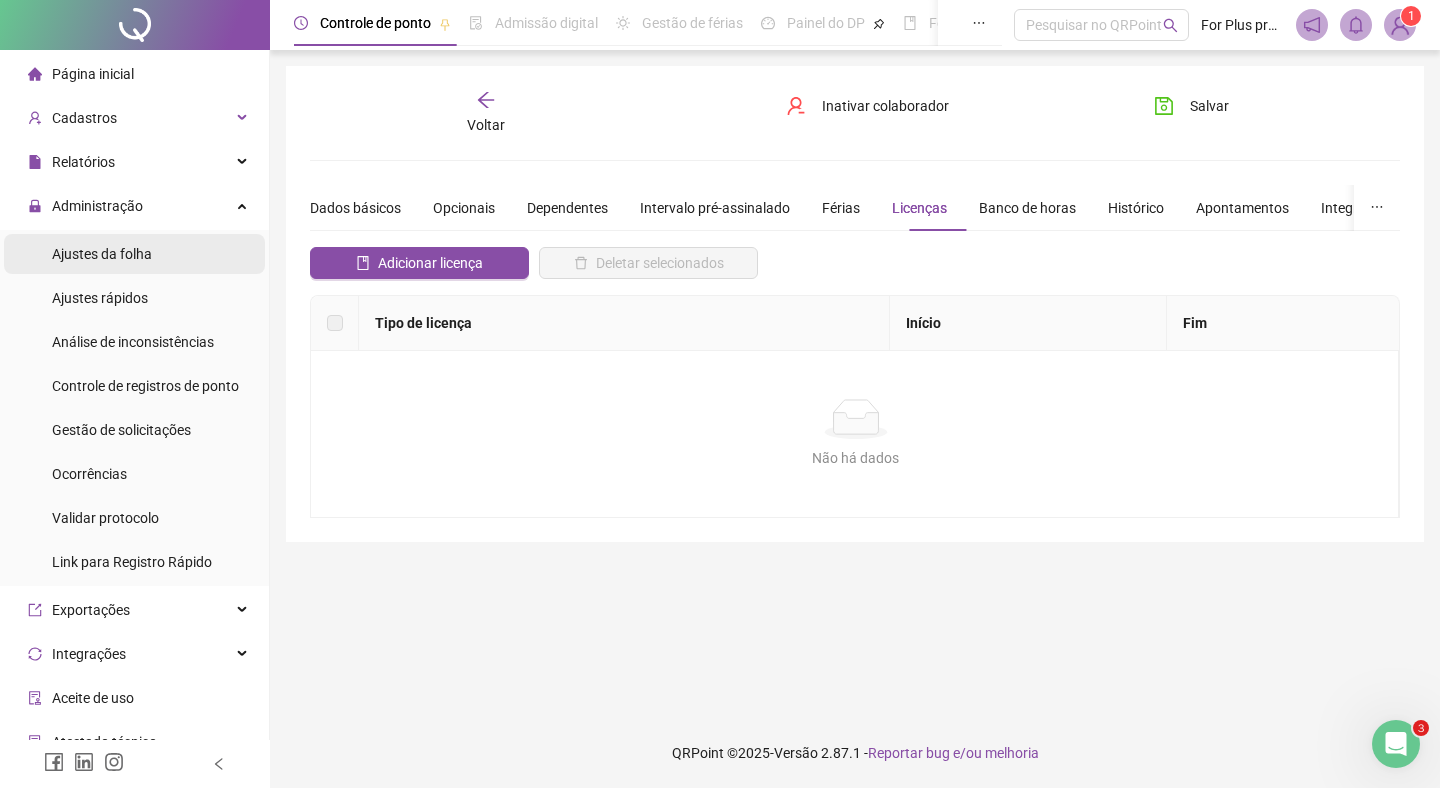 click on "Ajustes da folha" at bounding box center [134, 254] 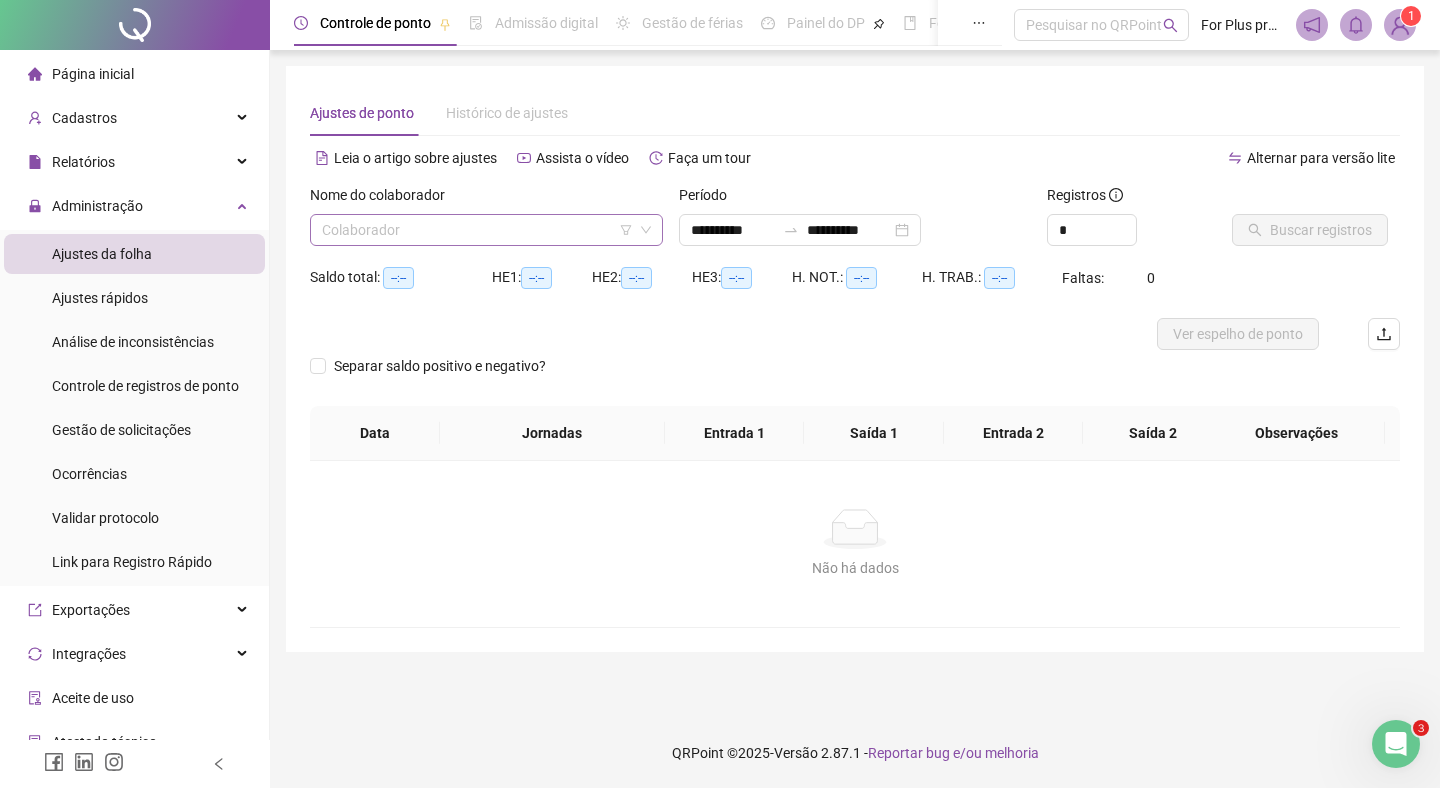 click at bounding box center (480, 230) 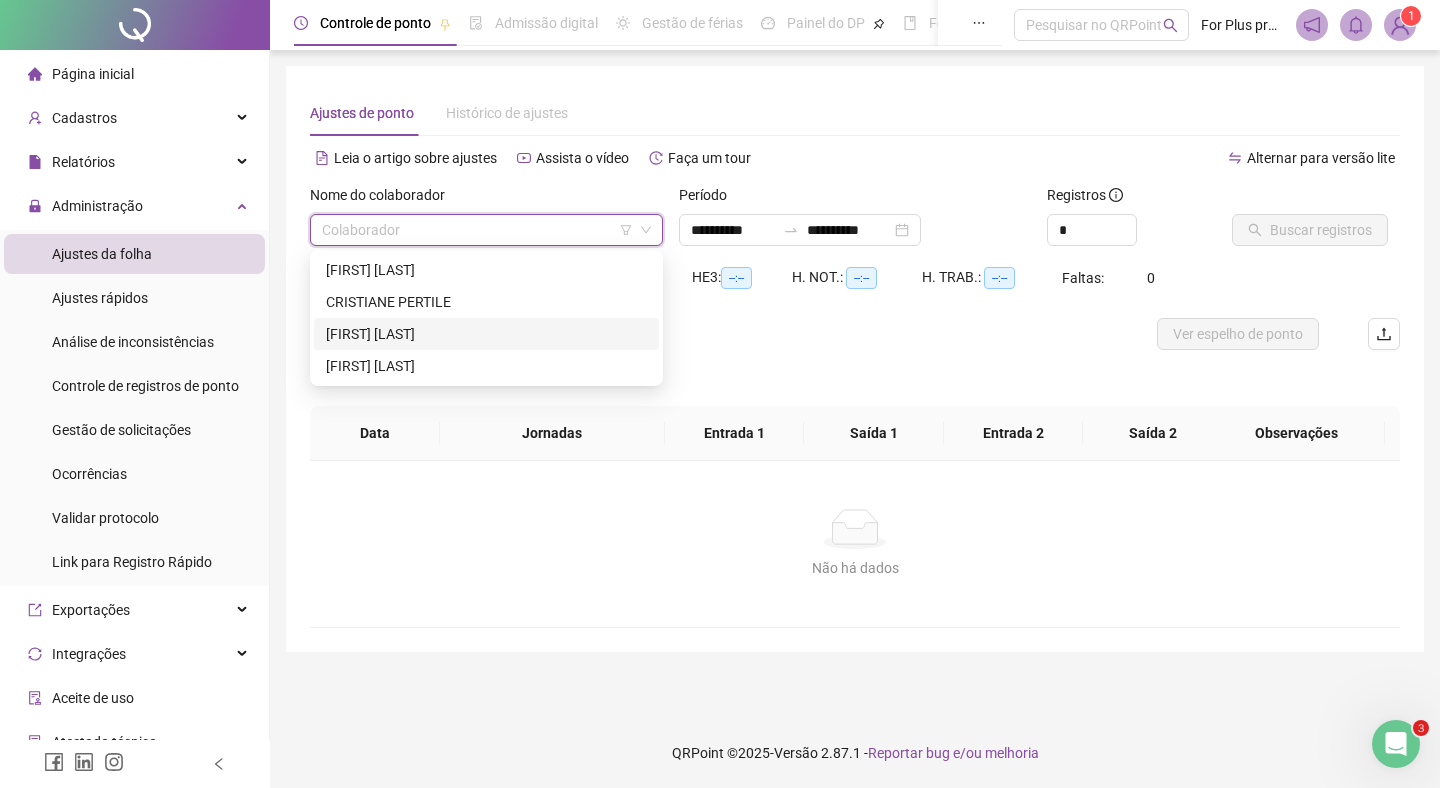 click on "[FIRST] [LAST]" at bounding box center (486, 334) 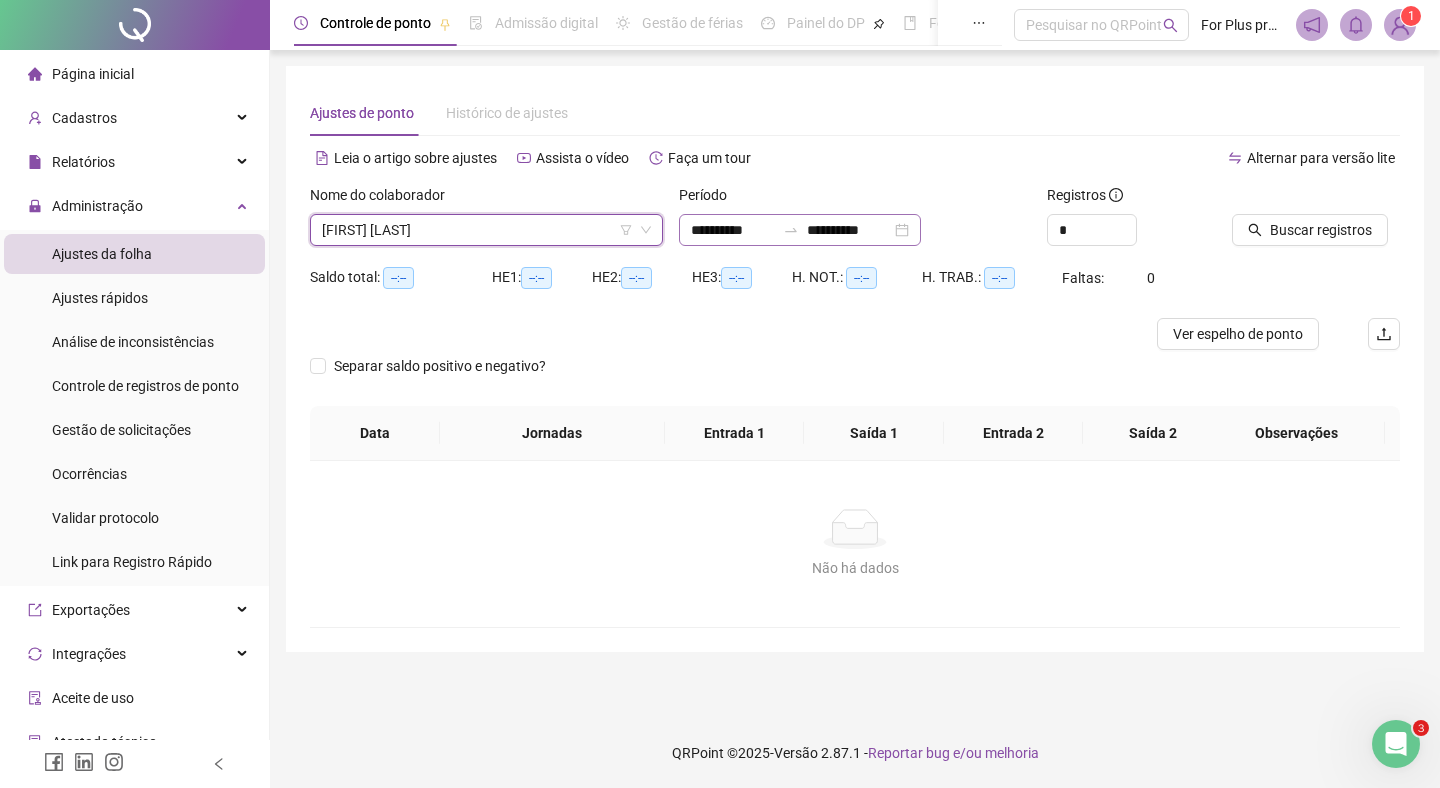click 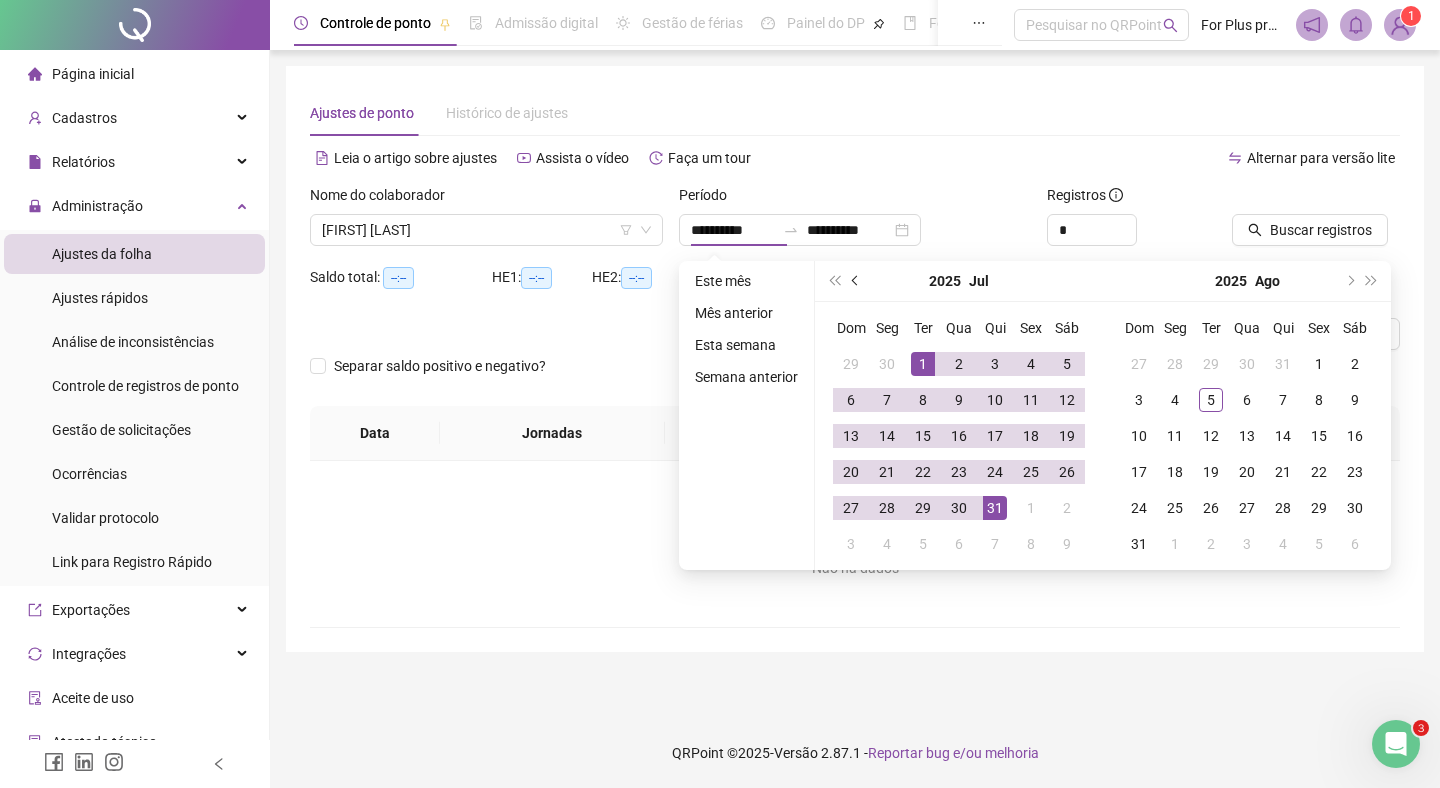click at bounding box center (856, 281) 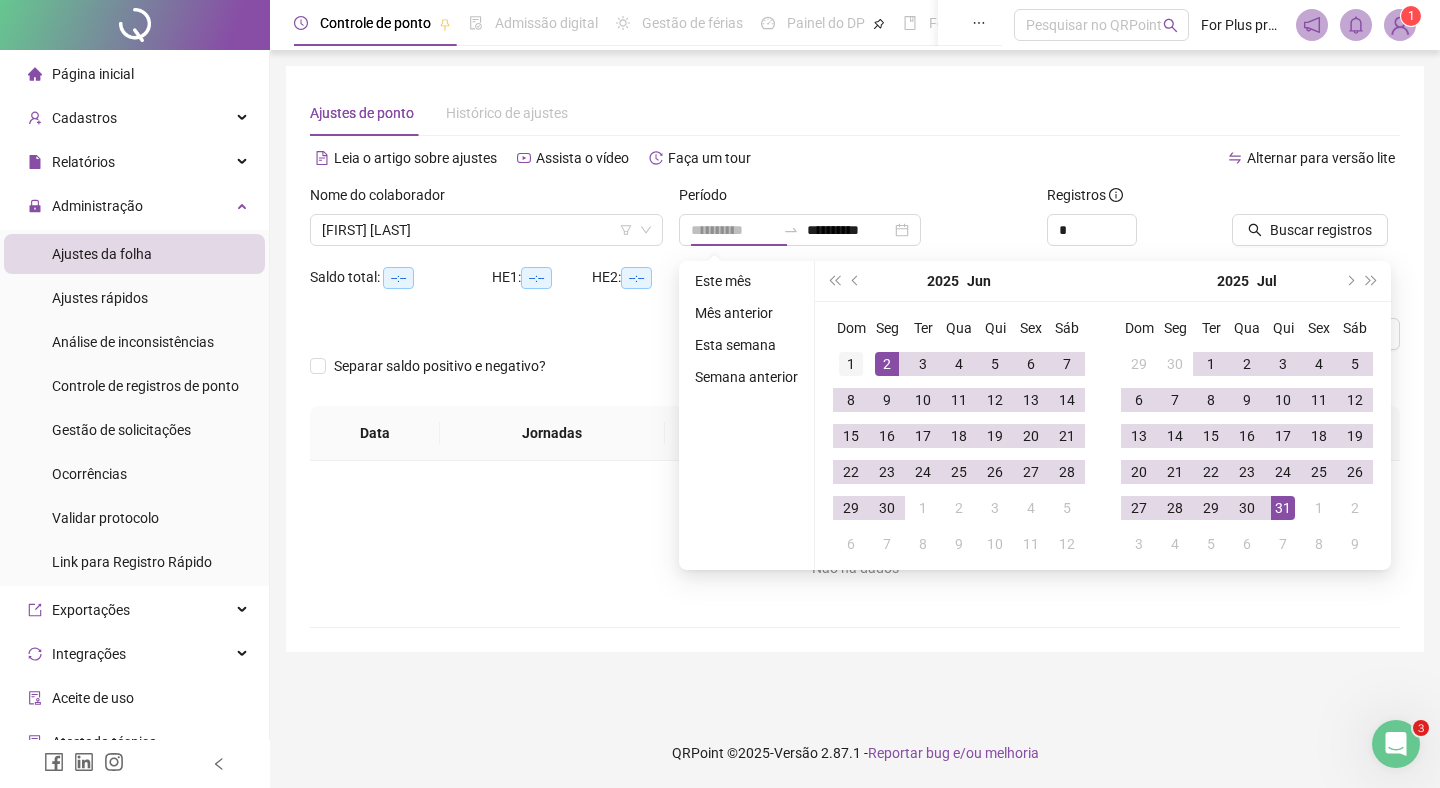 type on "**********" 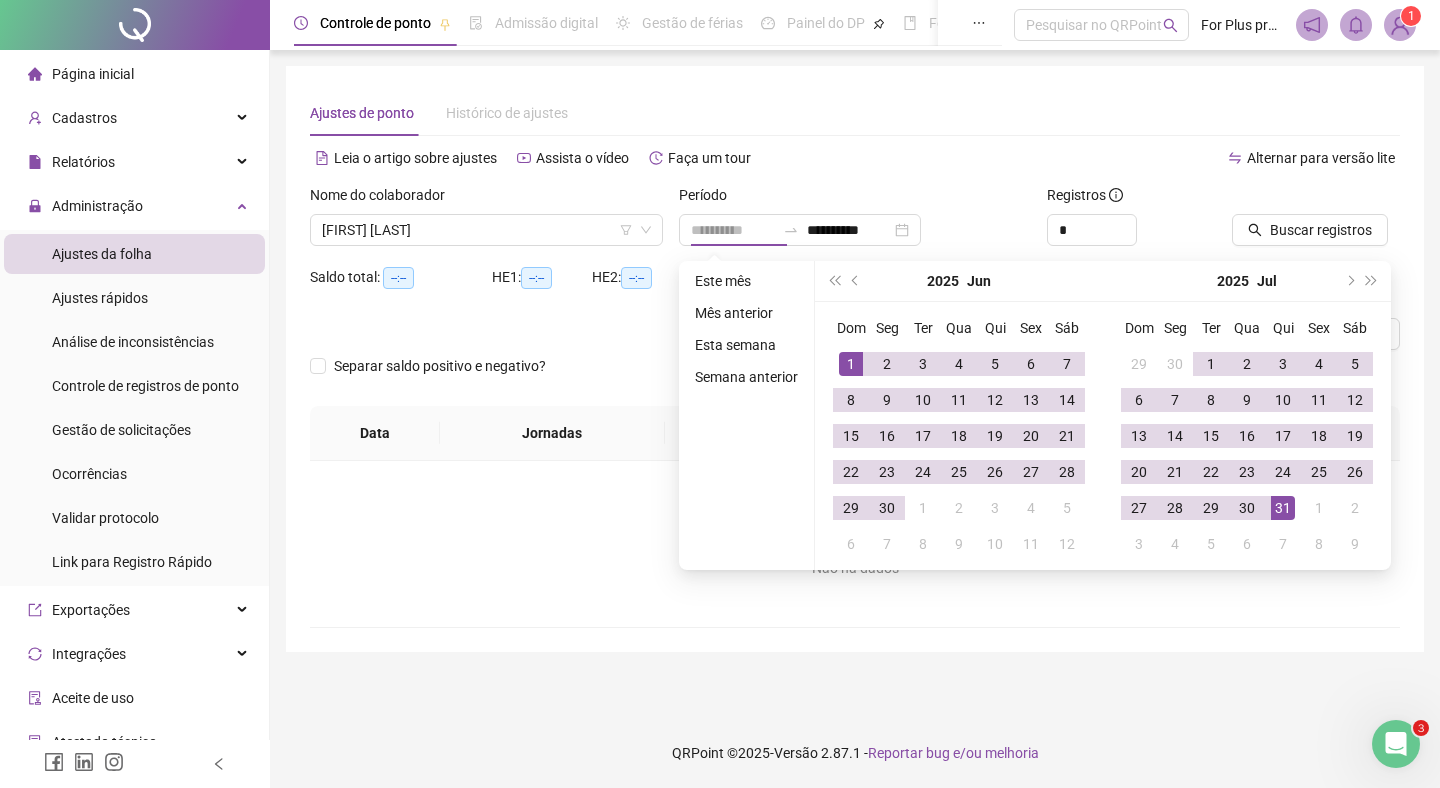 click on "1" at bounding box center [851, 364] 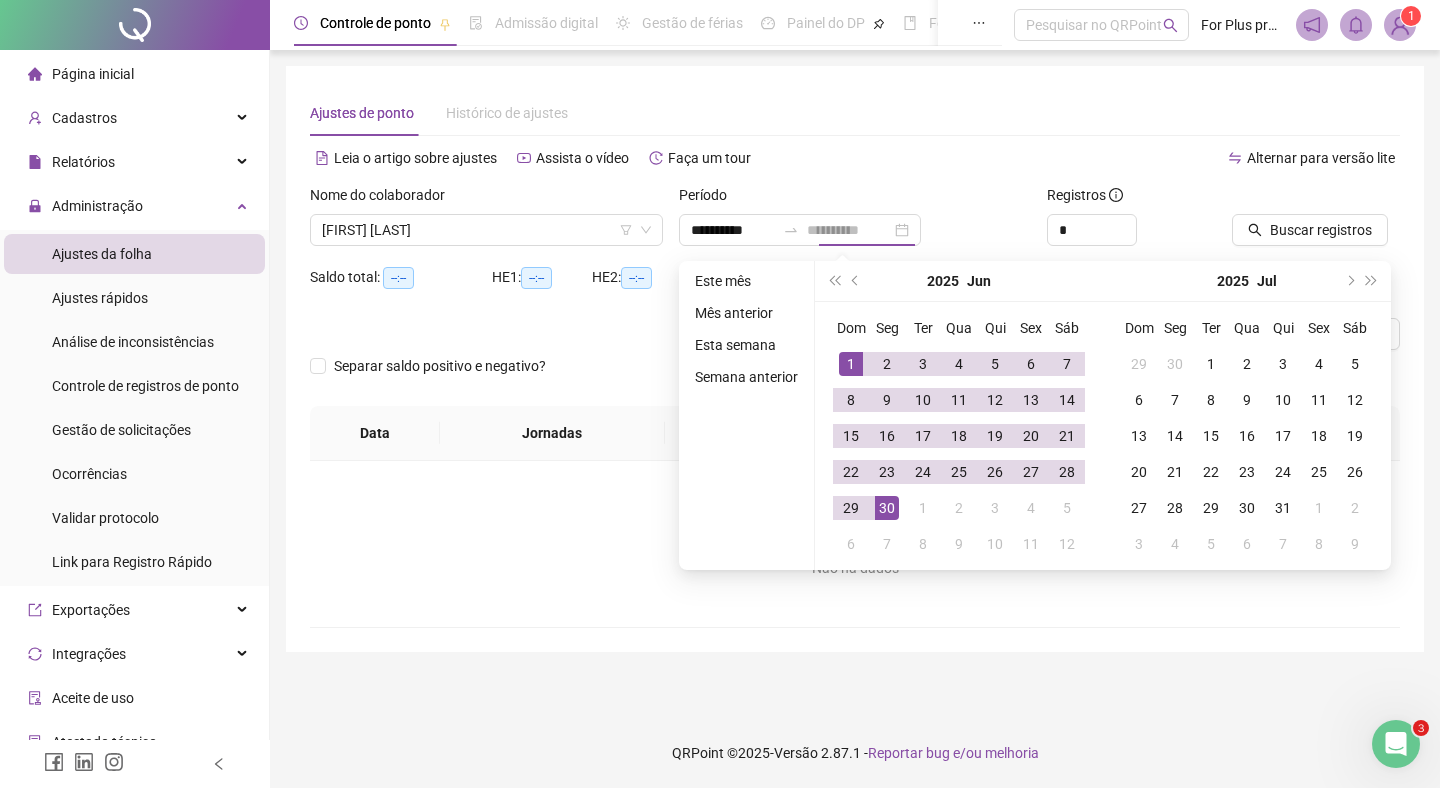 click on "30" at bounding box center [887, 508] 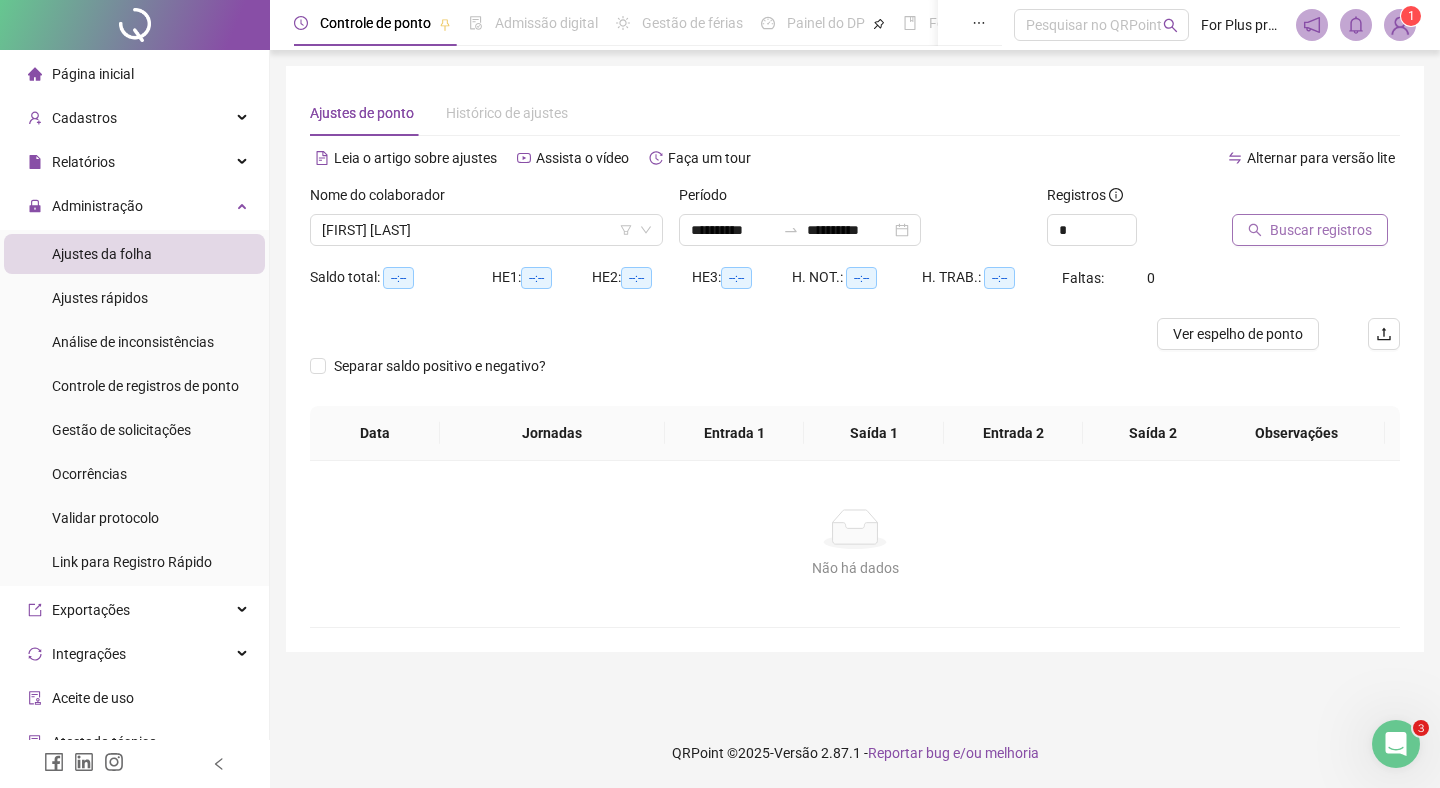 click on "Buscar registros" at bounding box center [1321, 230] 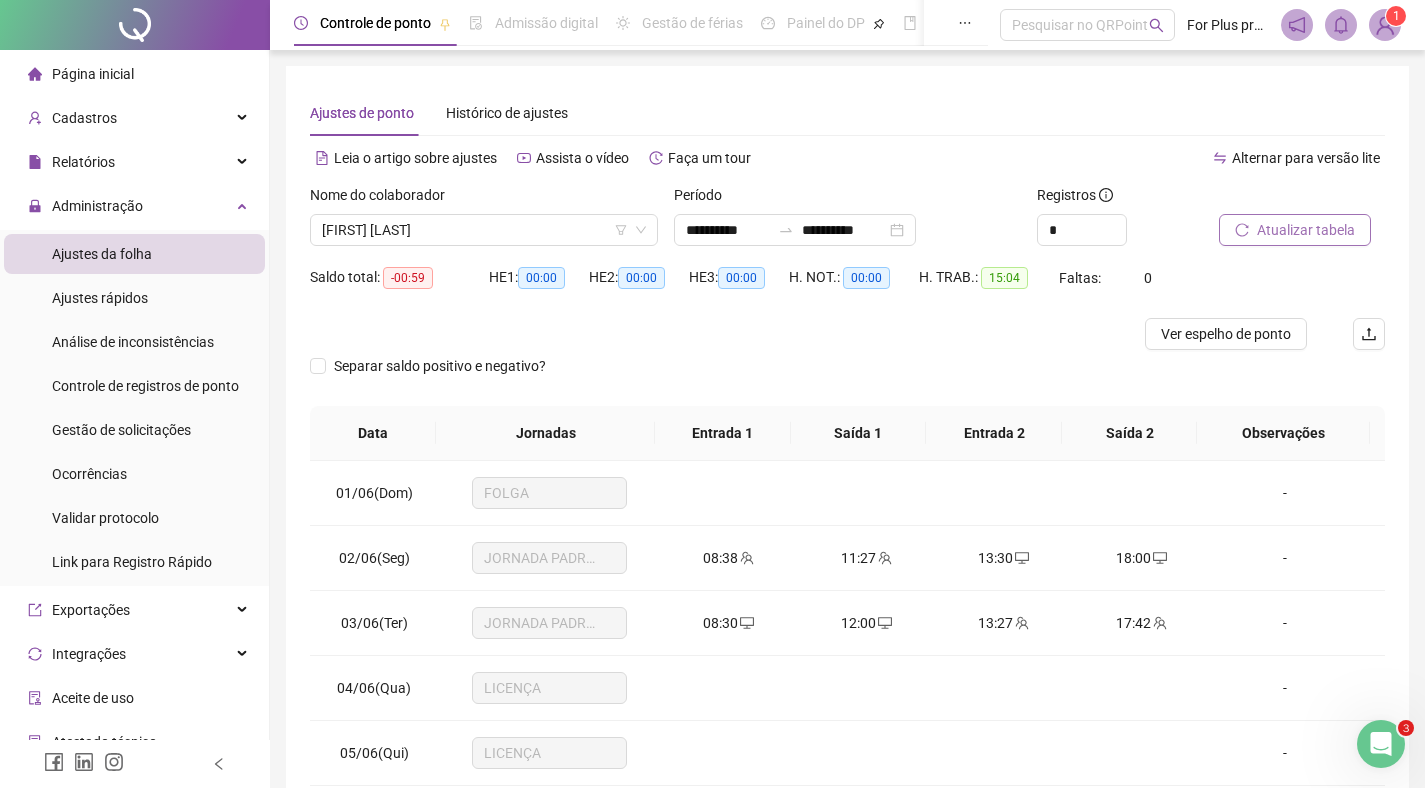 scroll, scrollTop: 210, scrollLeft: 0, axis: vertical 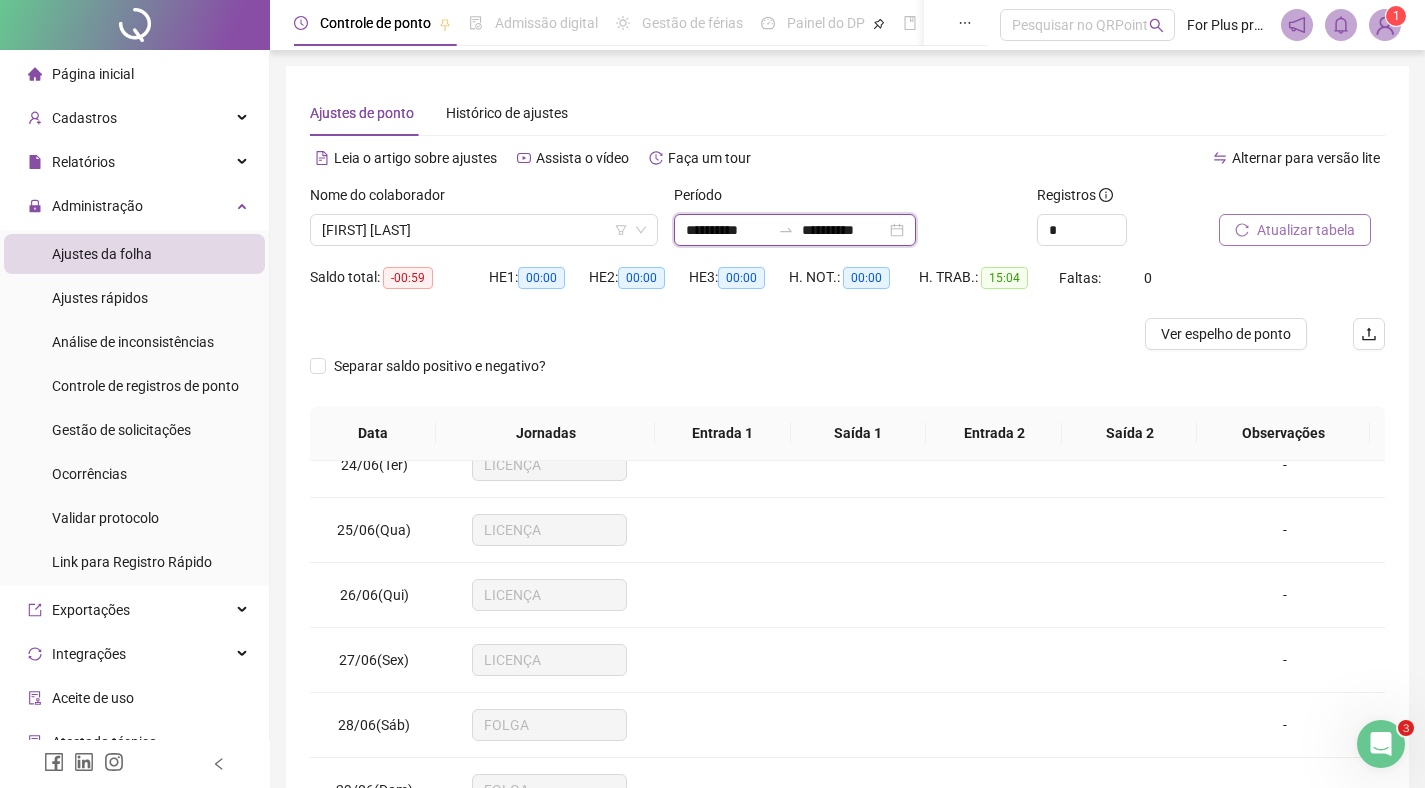 click on "**********" at bounding box center (844, 230) 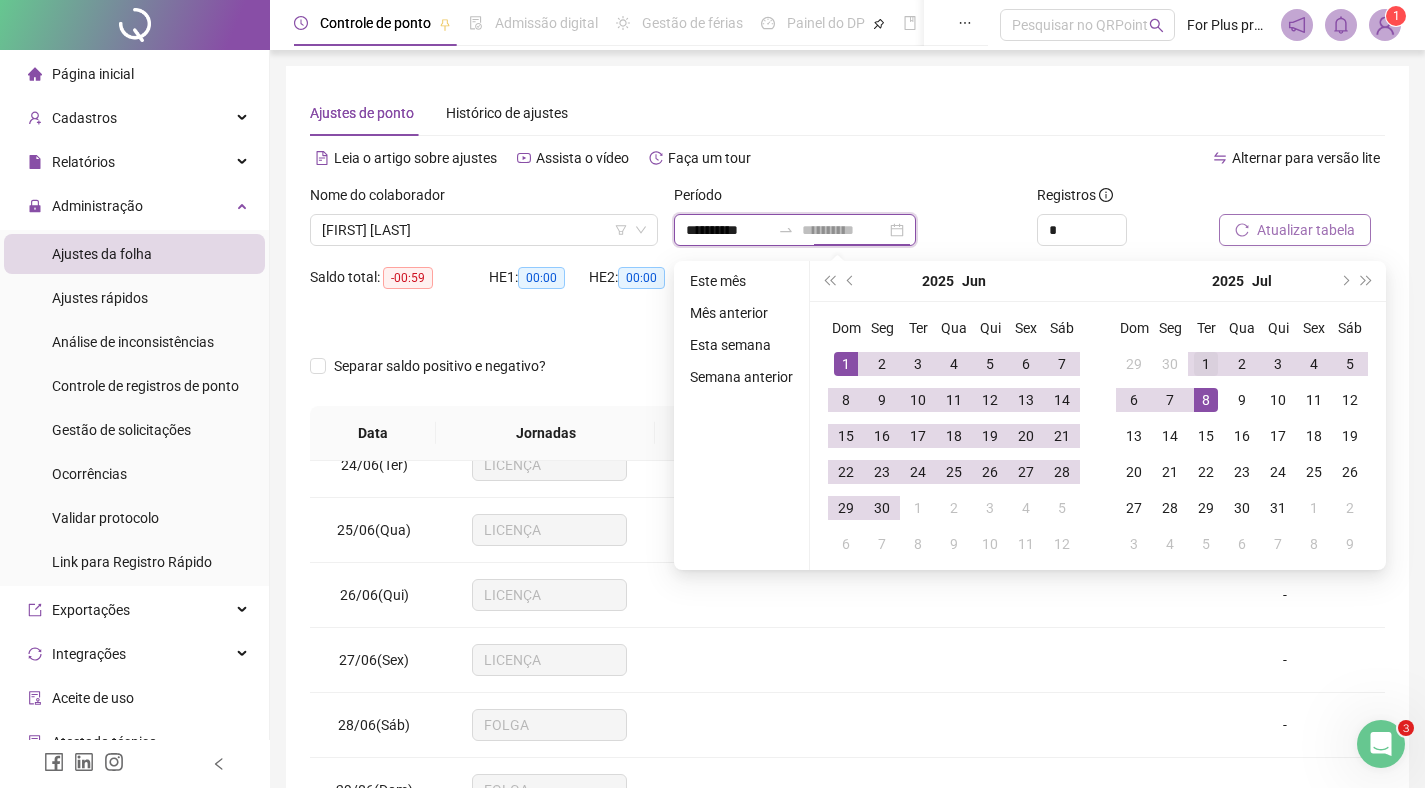 type on "**********" 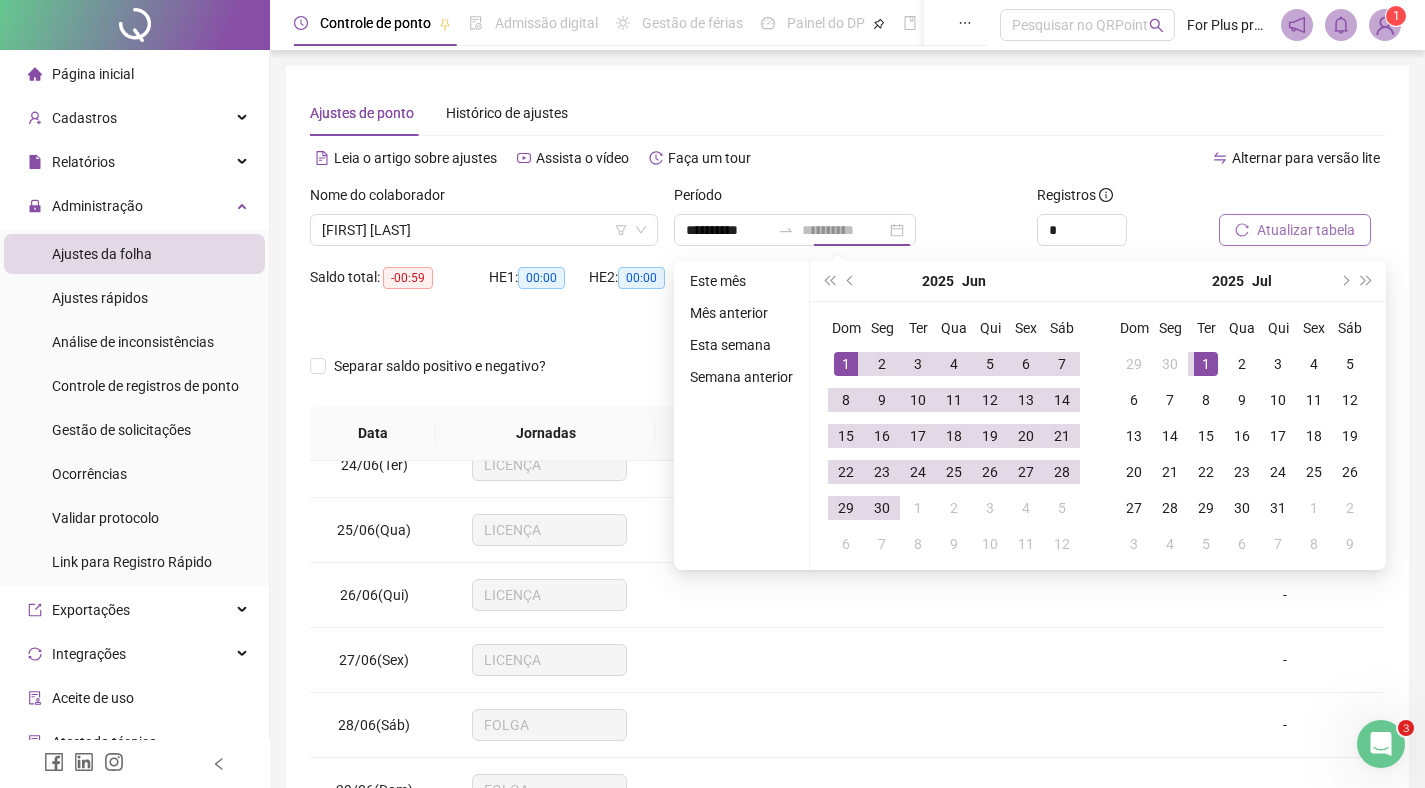 click on "1" at bounding box center (1206, 364) 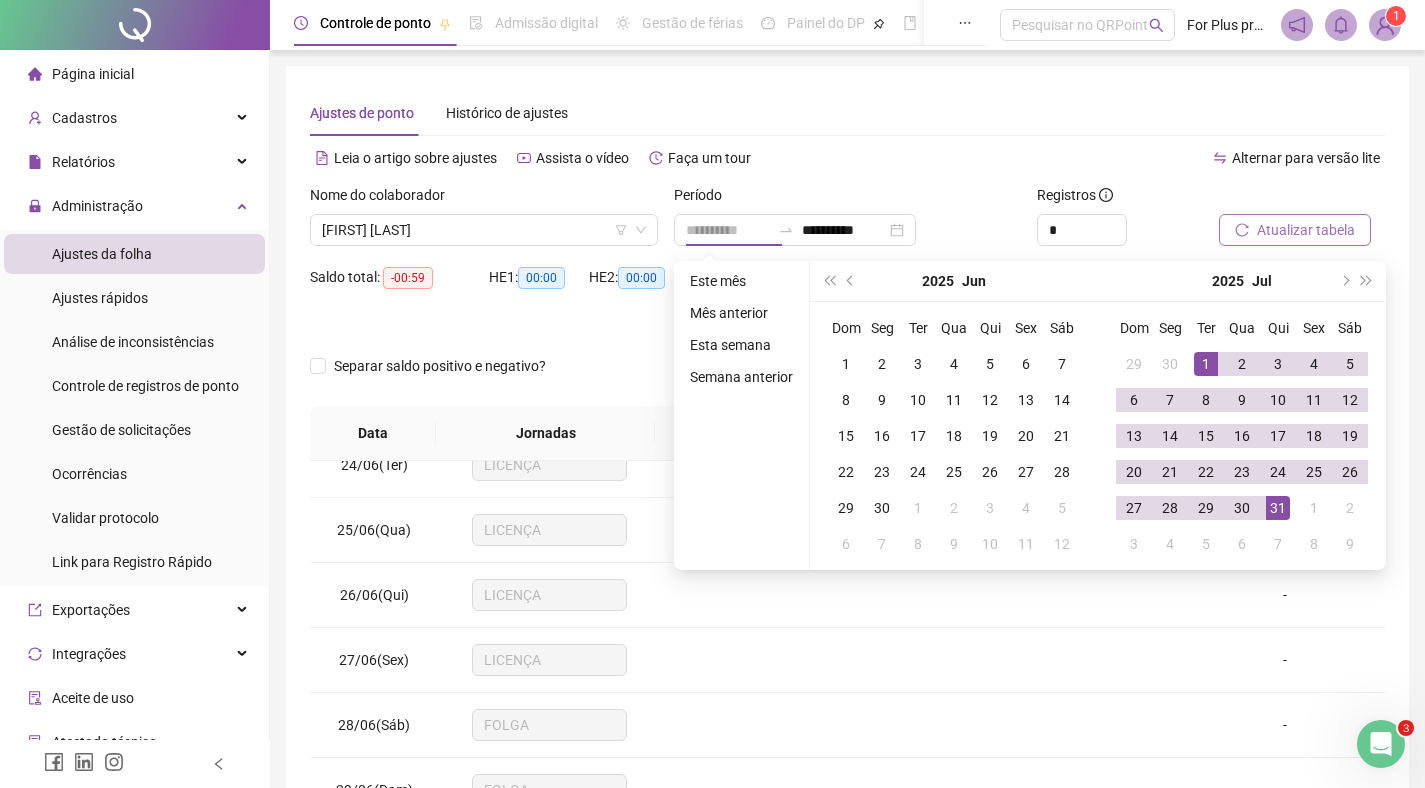 click on "31" at bounding box center [1278, 508] 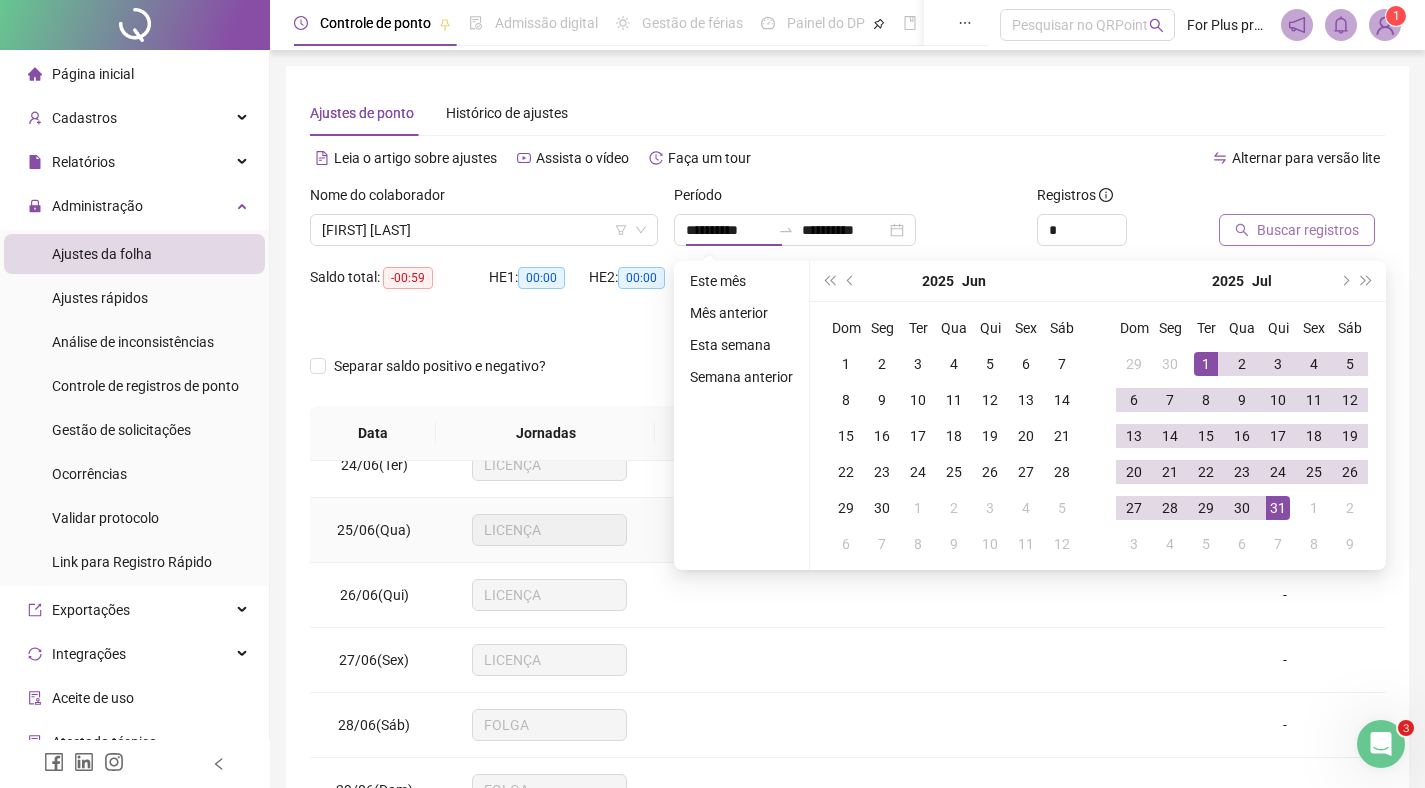 type on "**********" 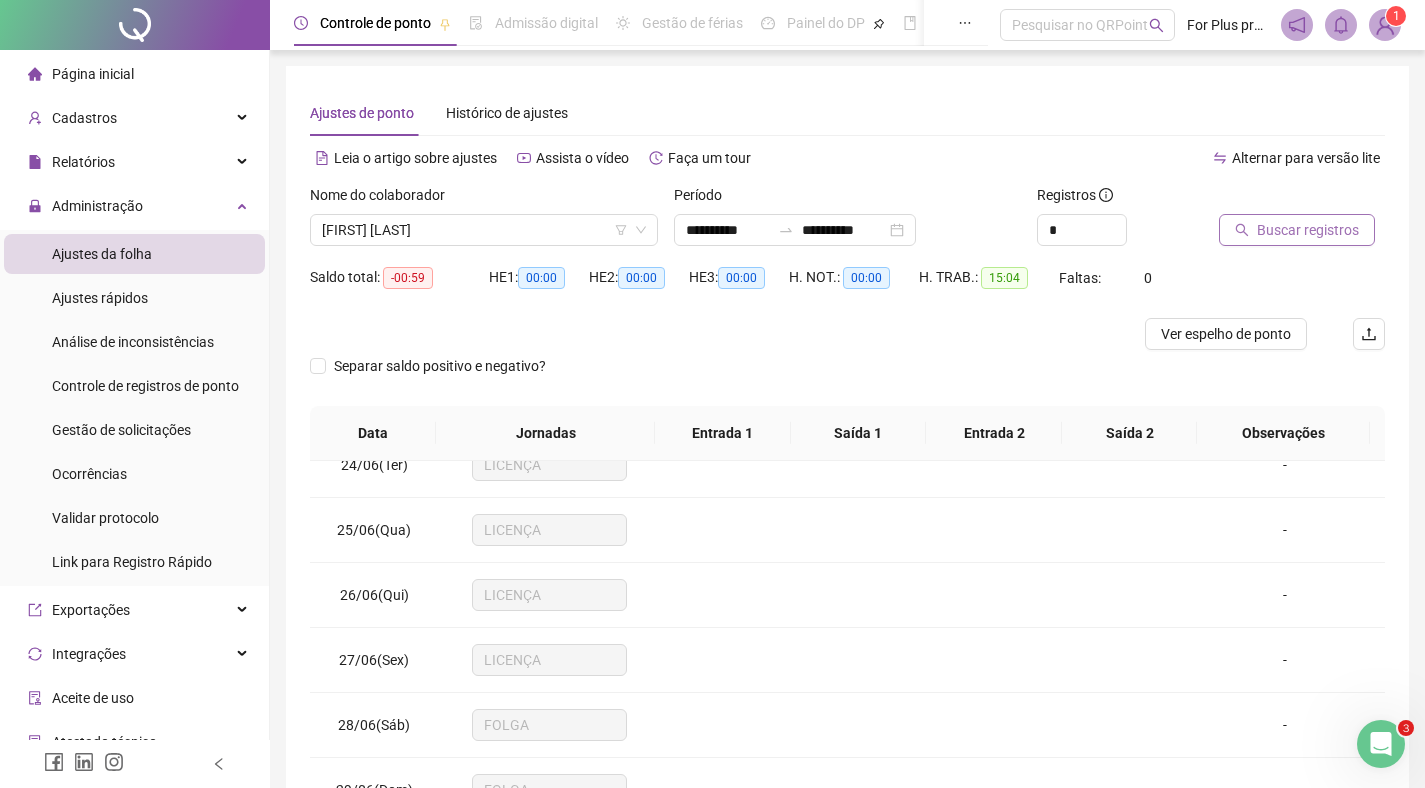 click on "Buscar registros" at bounding box center (1308, 230) 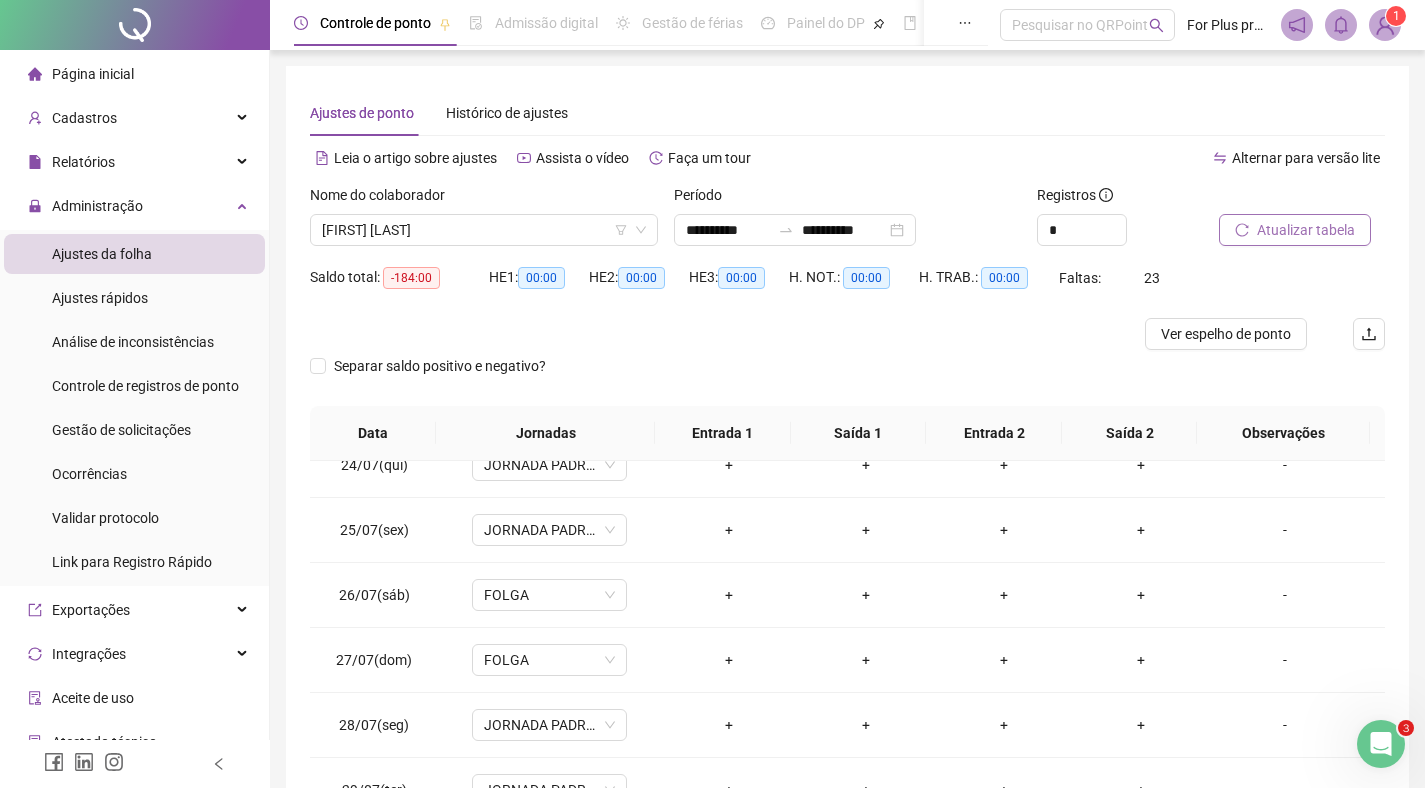 drag, startPoint x: 1415, startPoint y: 670, endPoint x: 1416, endPoint y: 566, distance: 104.00481 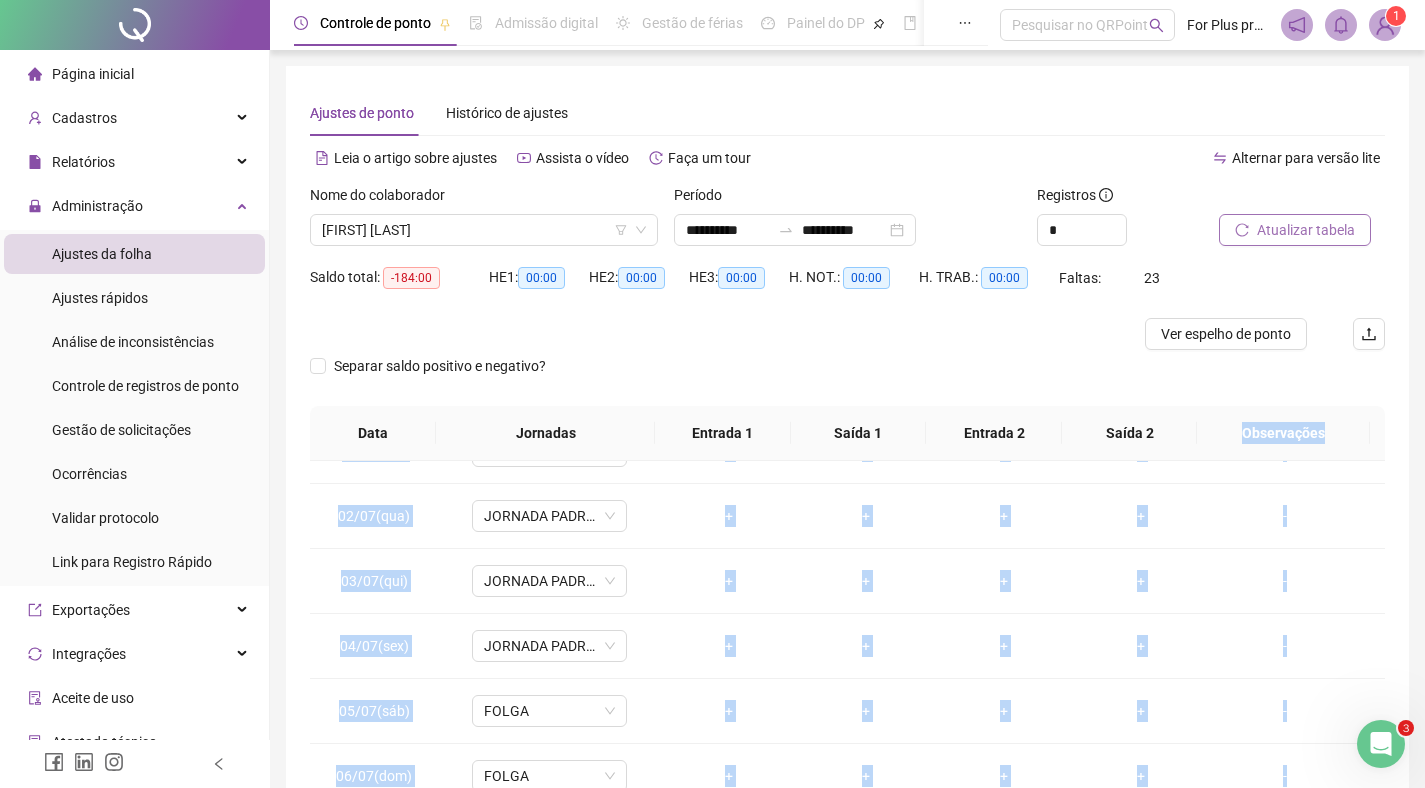 scroll, scrollTop: 0, scrollLeft: 0, axis: both 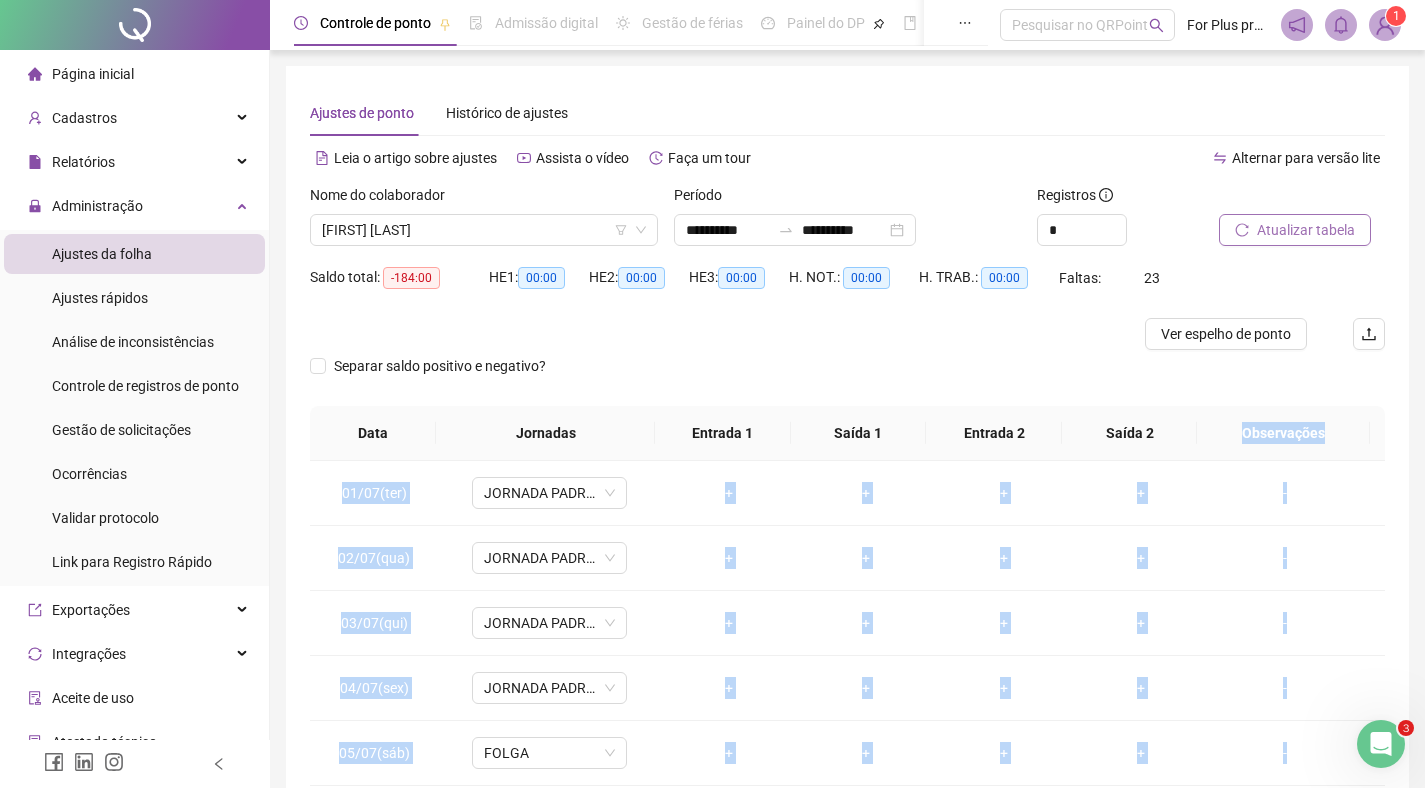 drag, startPoint x: 1287, startPoint y: 605, endPoint x: 1296, endPoint y: 411, distance: 194.20865 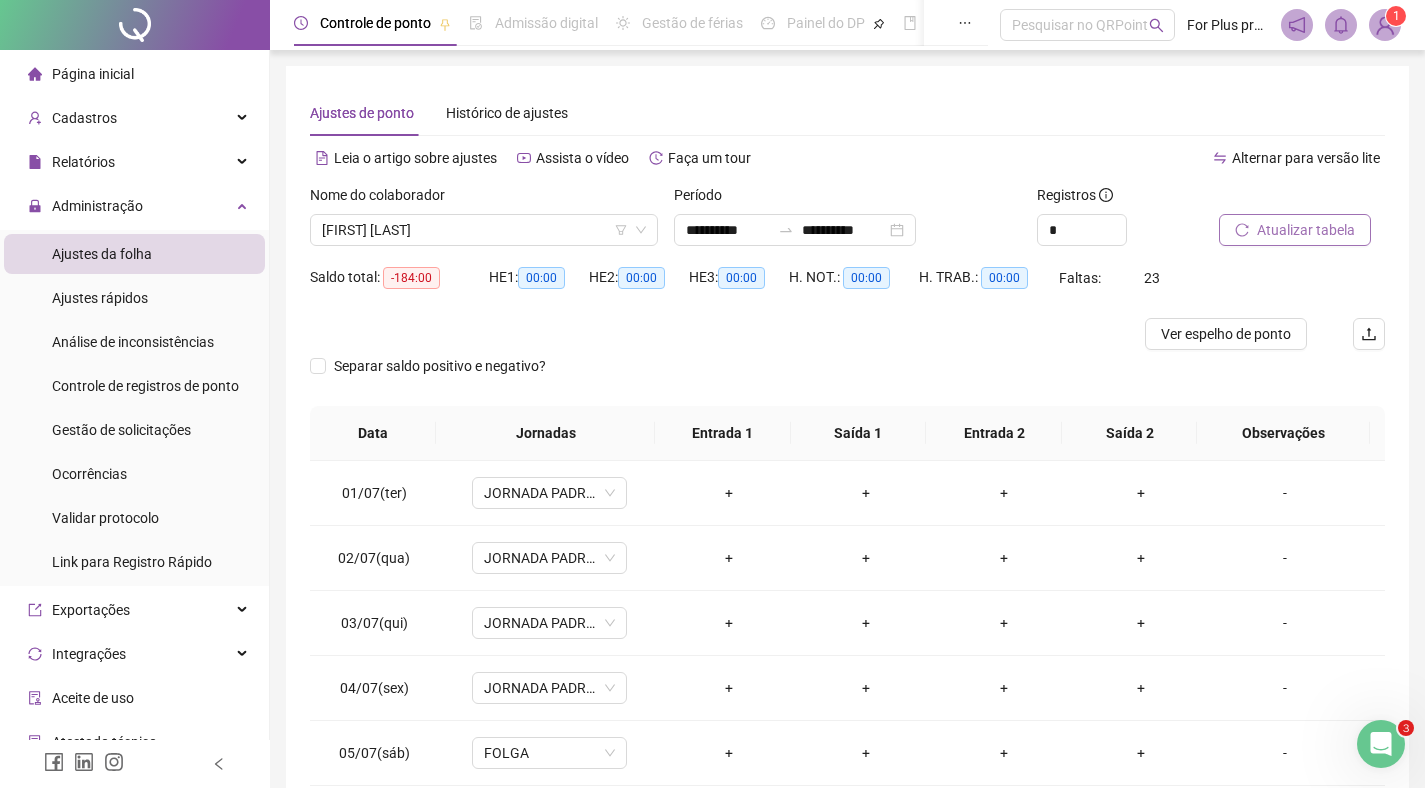 click on "-" at bounding box center (1297, 558) 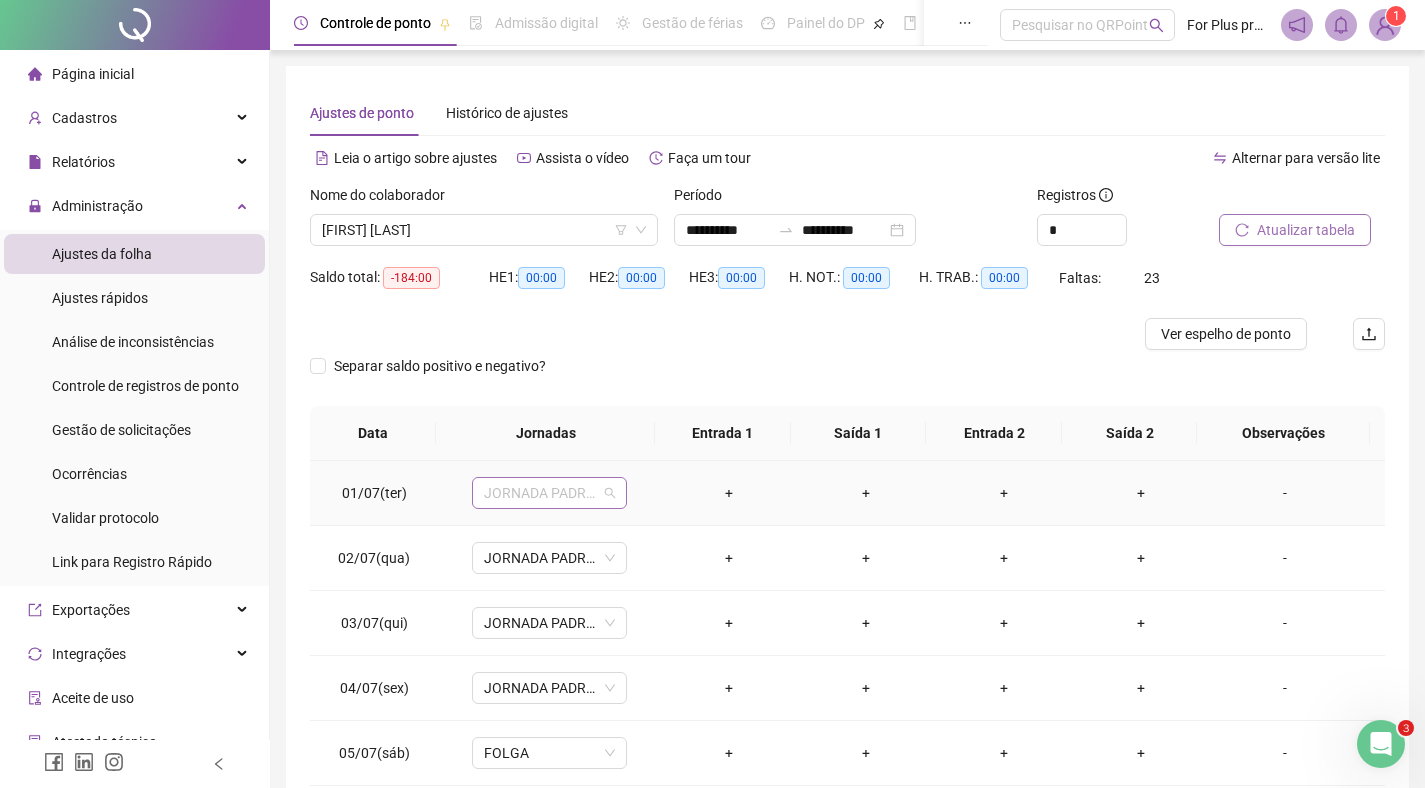 click on "JORNADA PADRÃO" at bounding box center [549, 493] 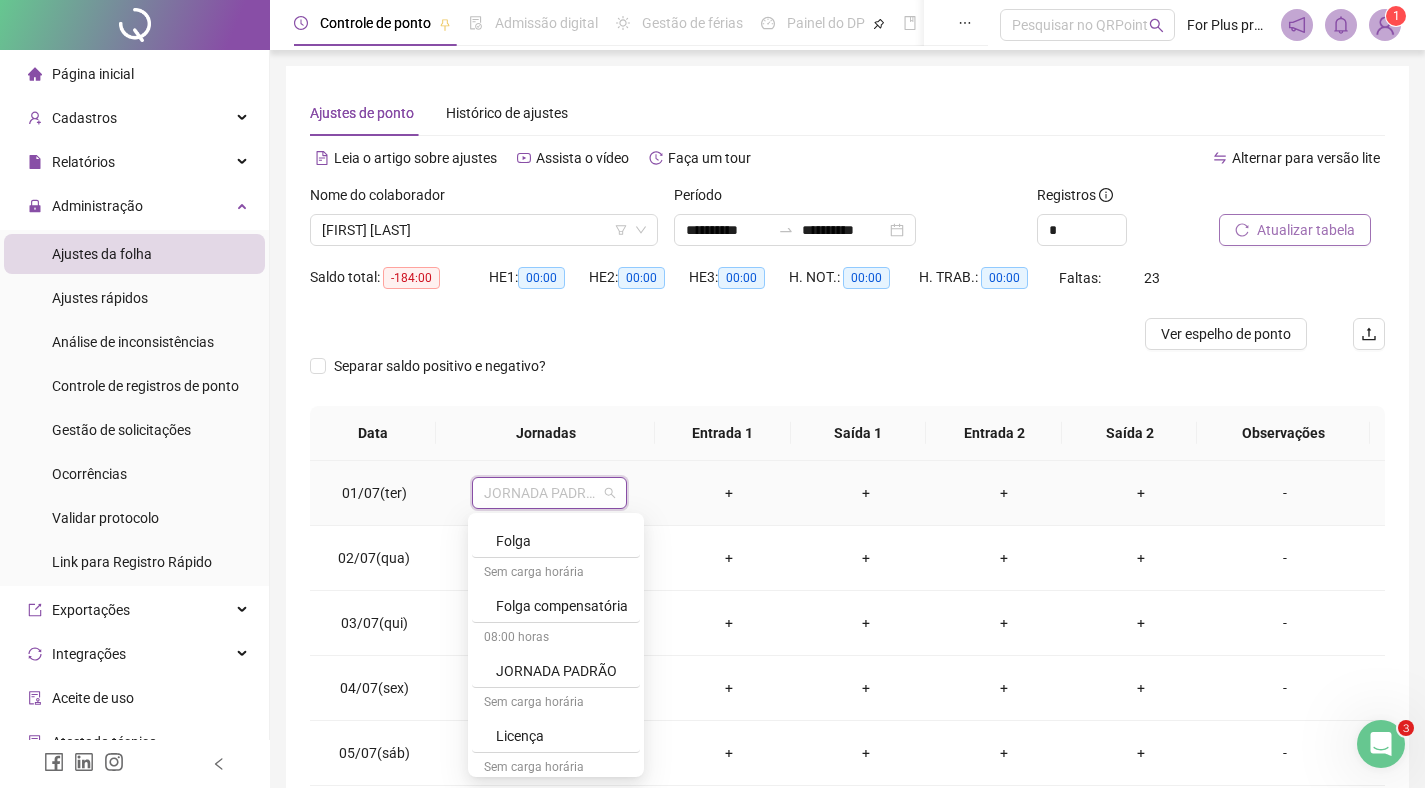 scroll, scrollTop: 329, scrollLeft: 0, axis: vertical 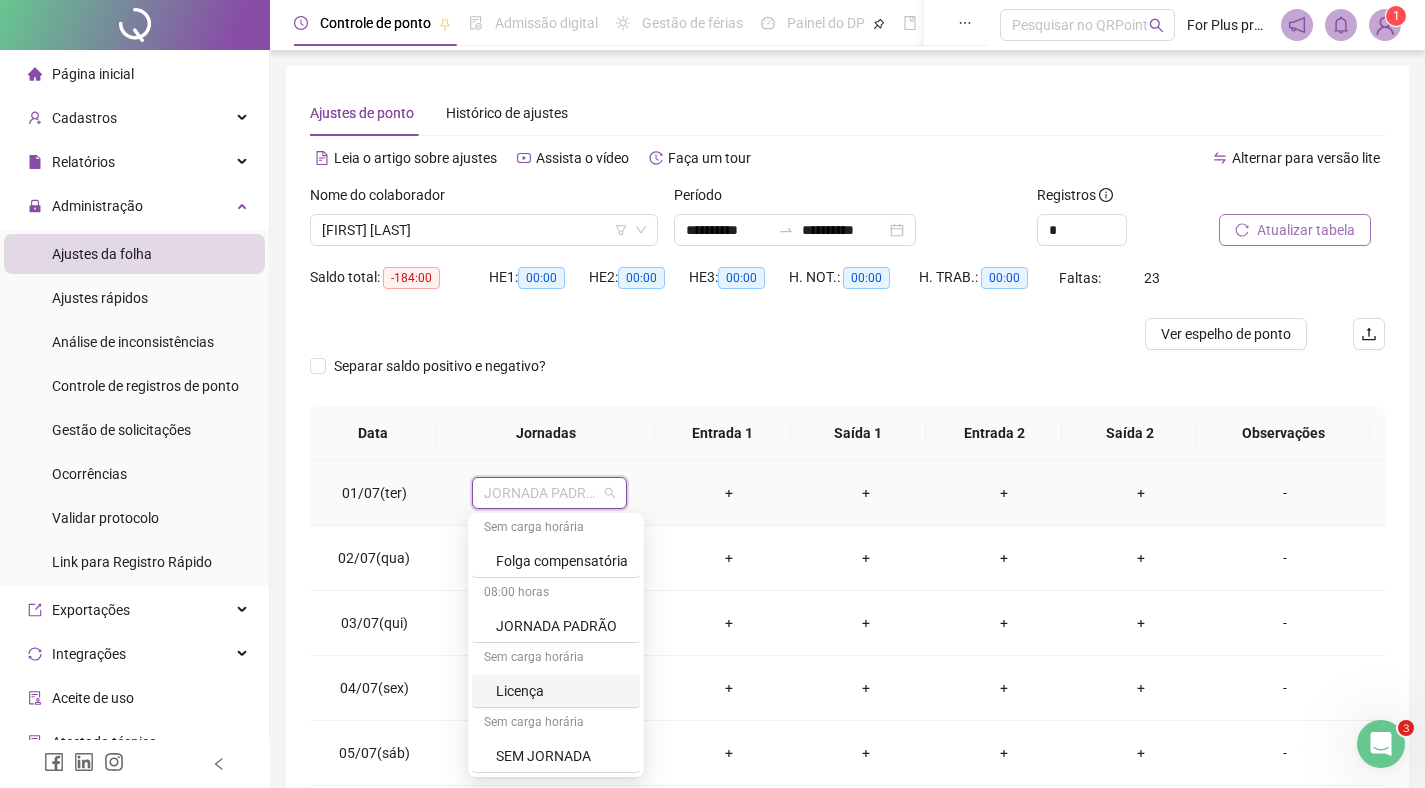 click on "Licença" at bounding box center [562, 691] 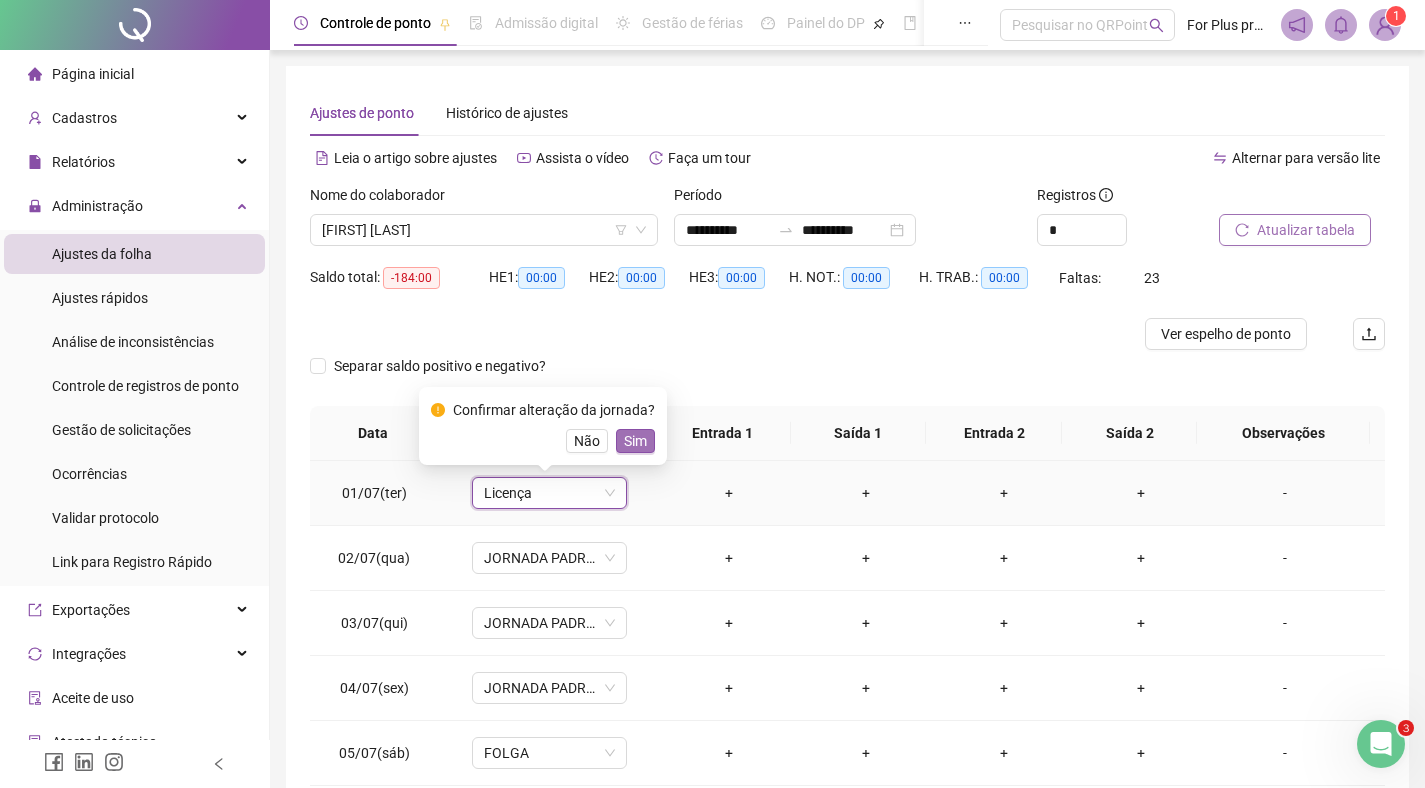 click on "Sim" at bounding box center (635, 441) 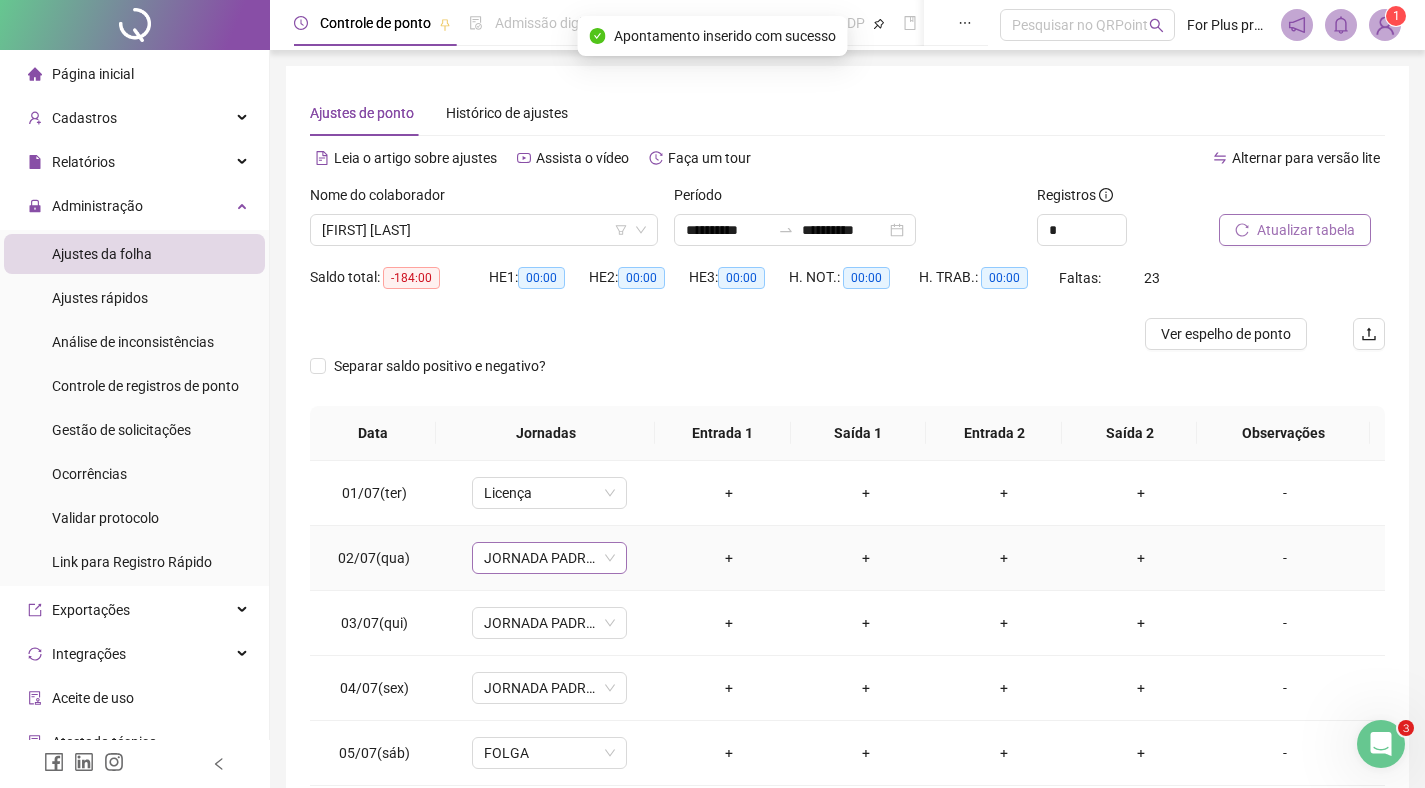 click on "JORNADA PADRÃO" at bounding box center [549, 558] 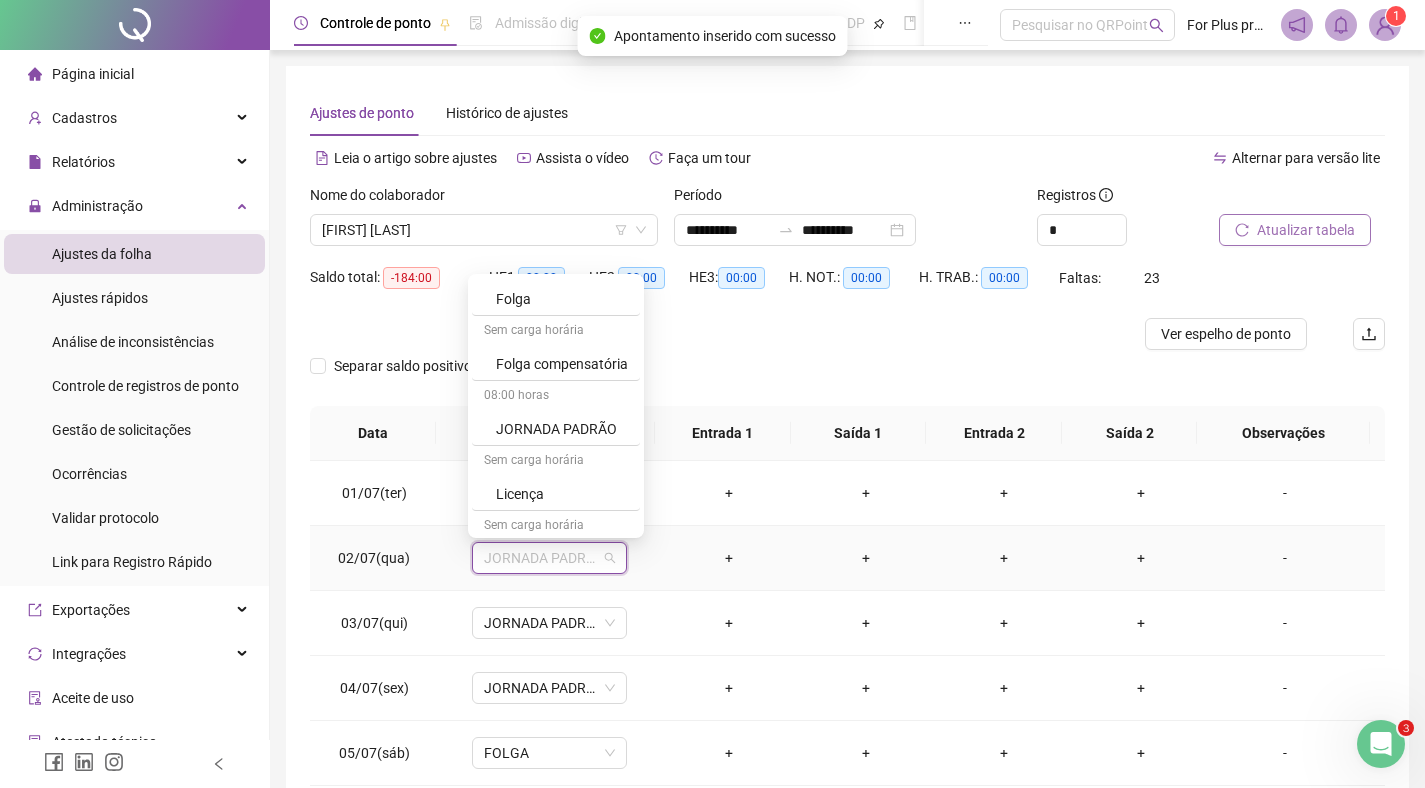 scroll, scrollTop: 329, scrollLeft: 0, axis: vertical 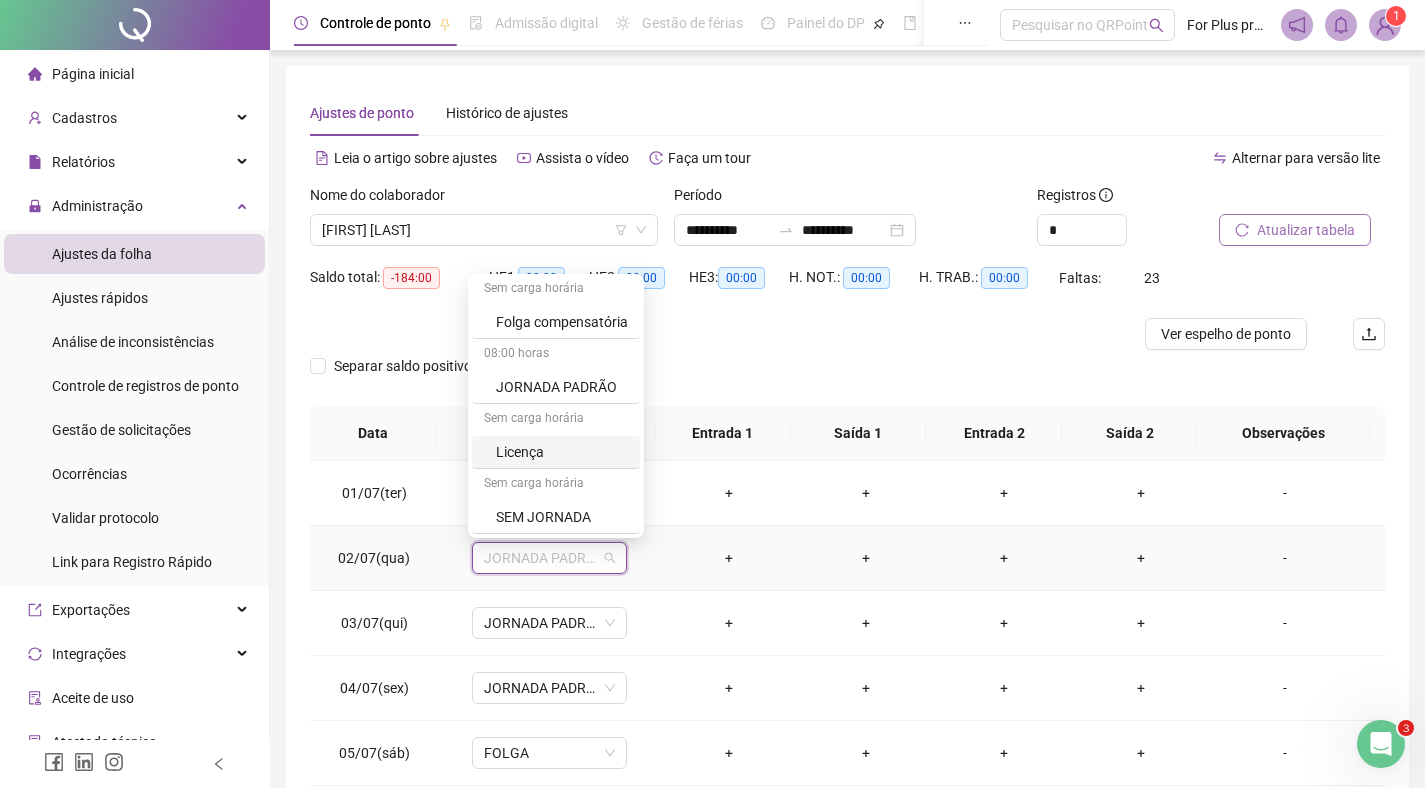 click on "Licença" at bounding box center (562, 452) 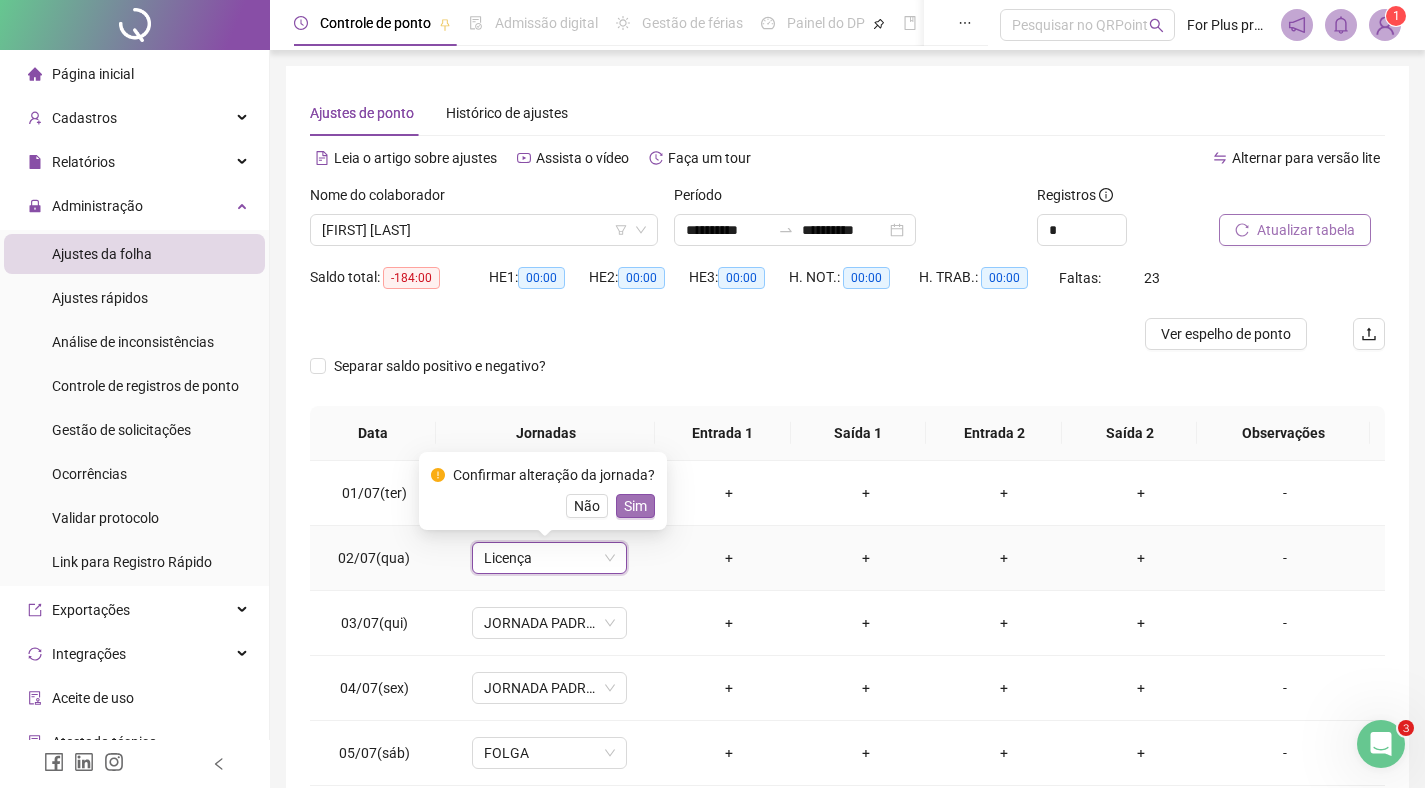 click on "Sim" at bounding box center [635, 506] 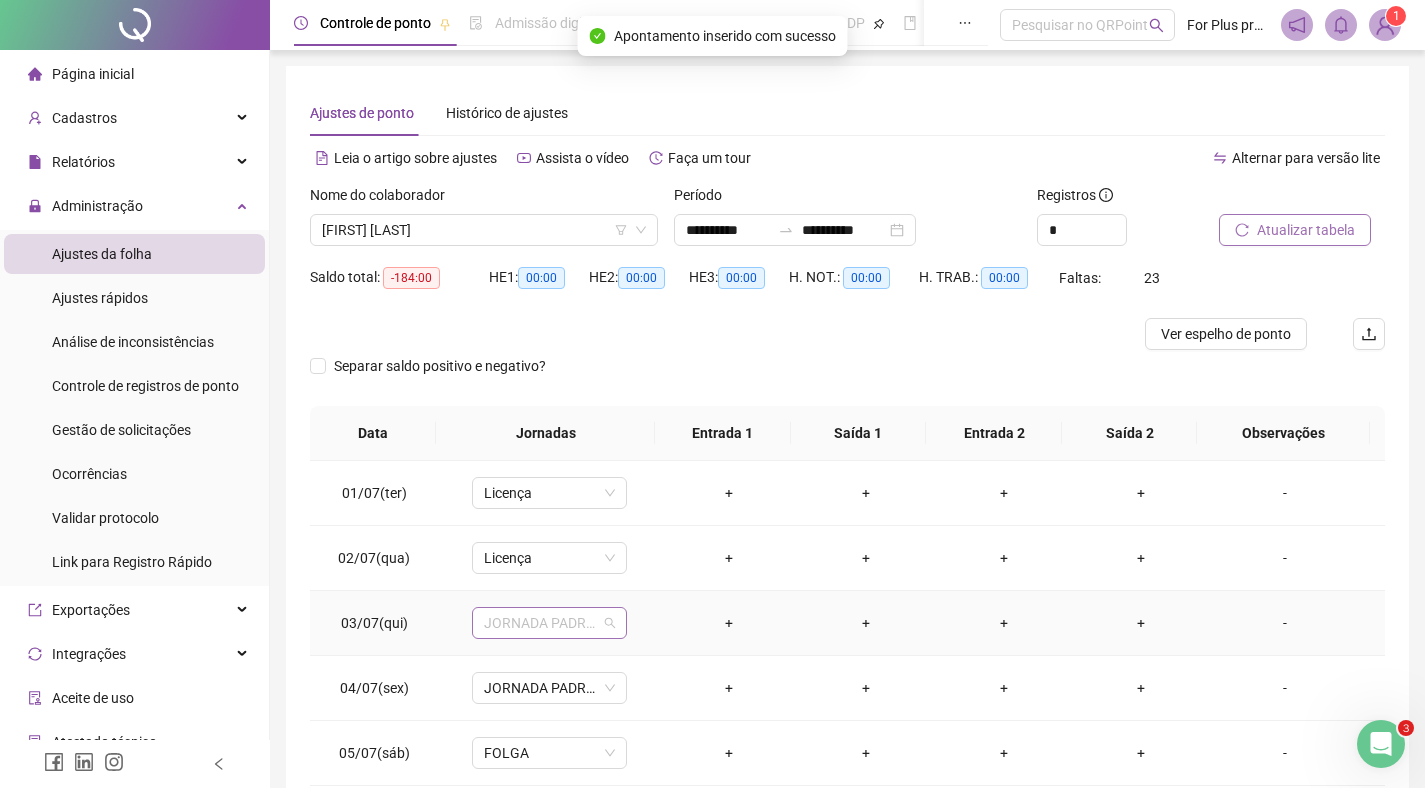 click on "JORNADA PADRÃO" at bounding box center (549, 623) 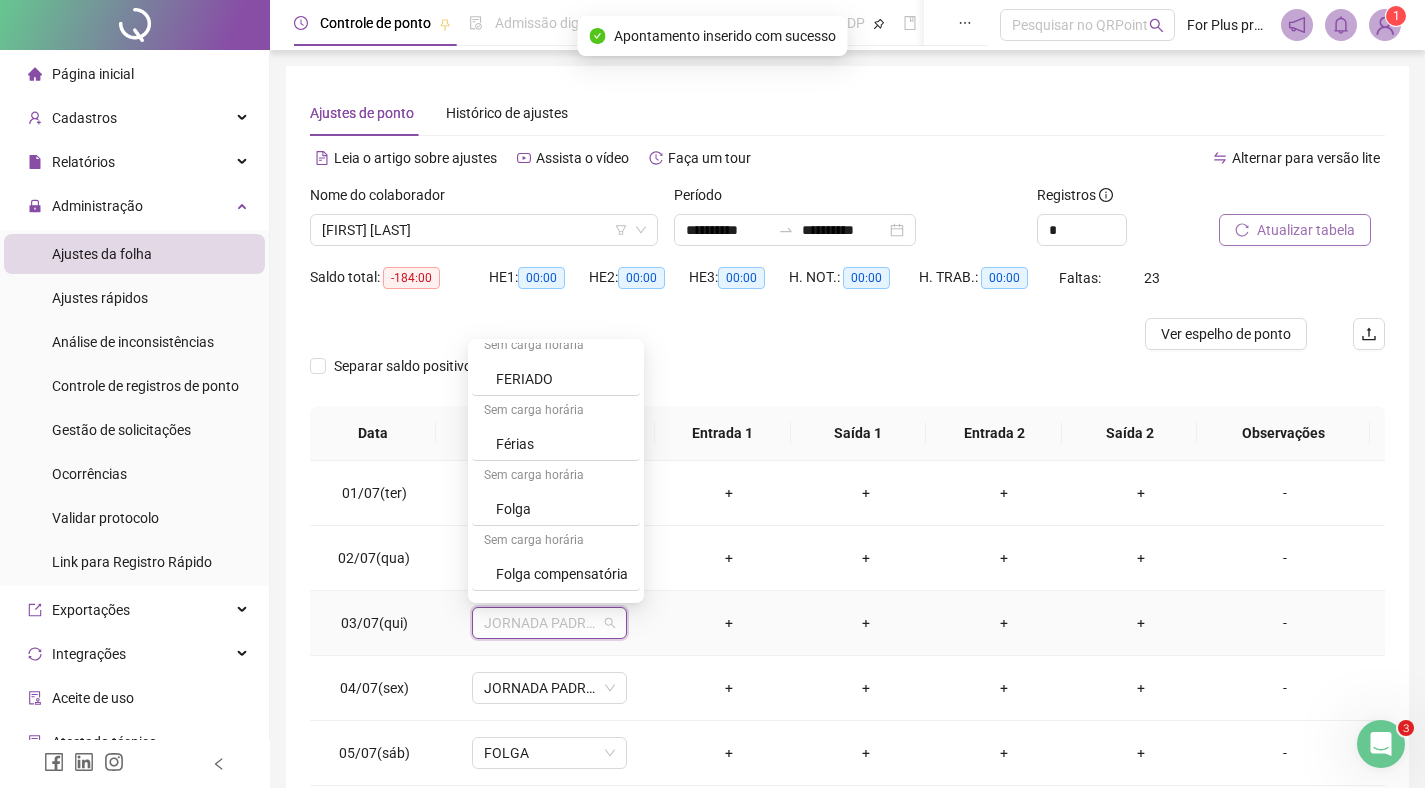 scroll, scrollTop: 329, scrollLeft: 0, axis: vertical 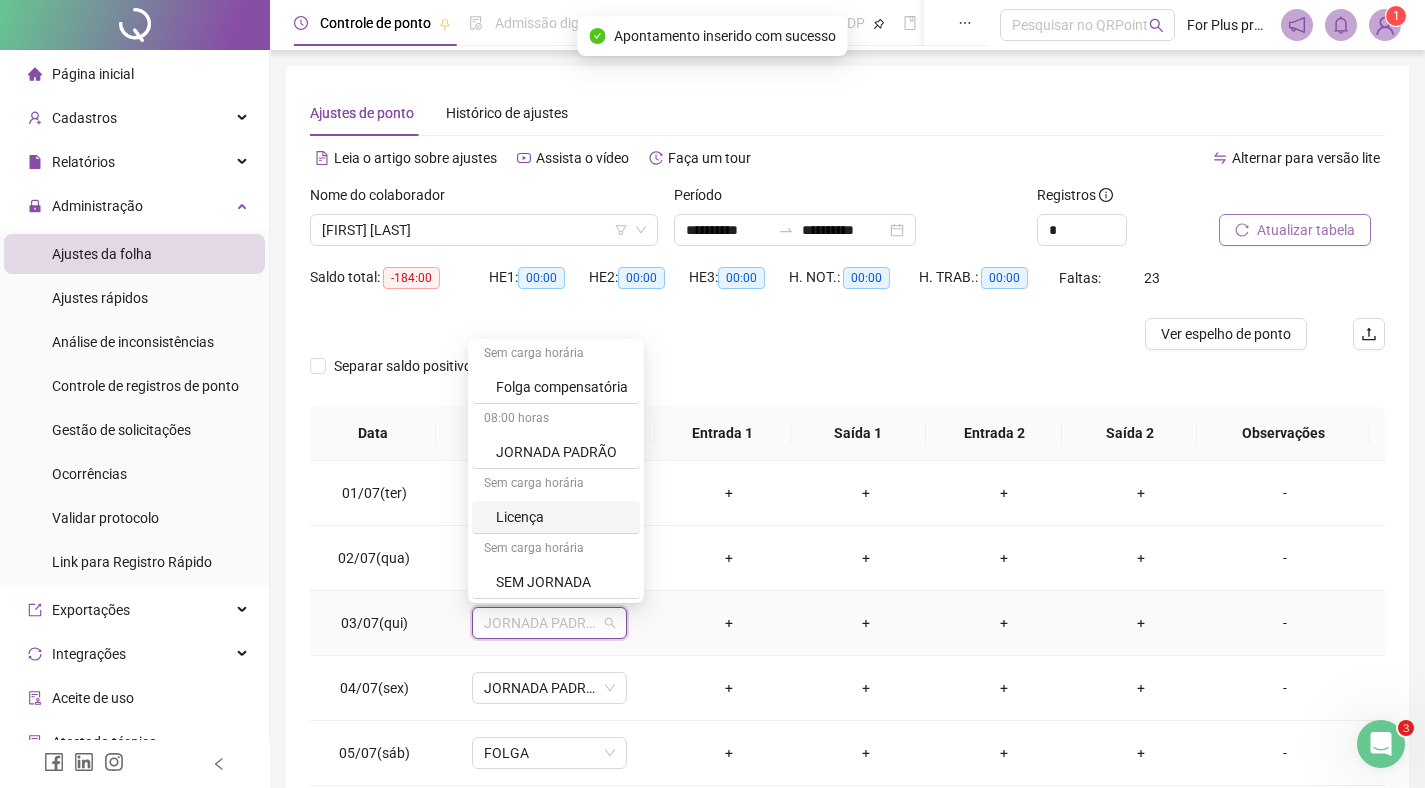 click on "Licença" at bounding box center (562, 517) 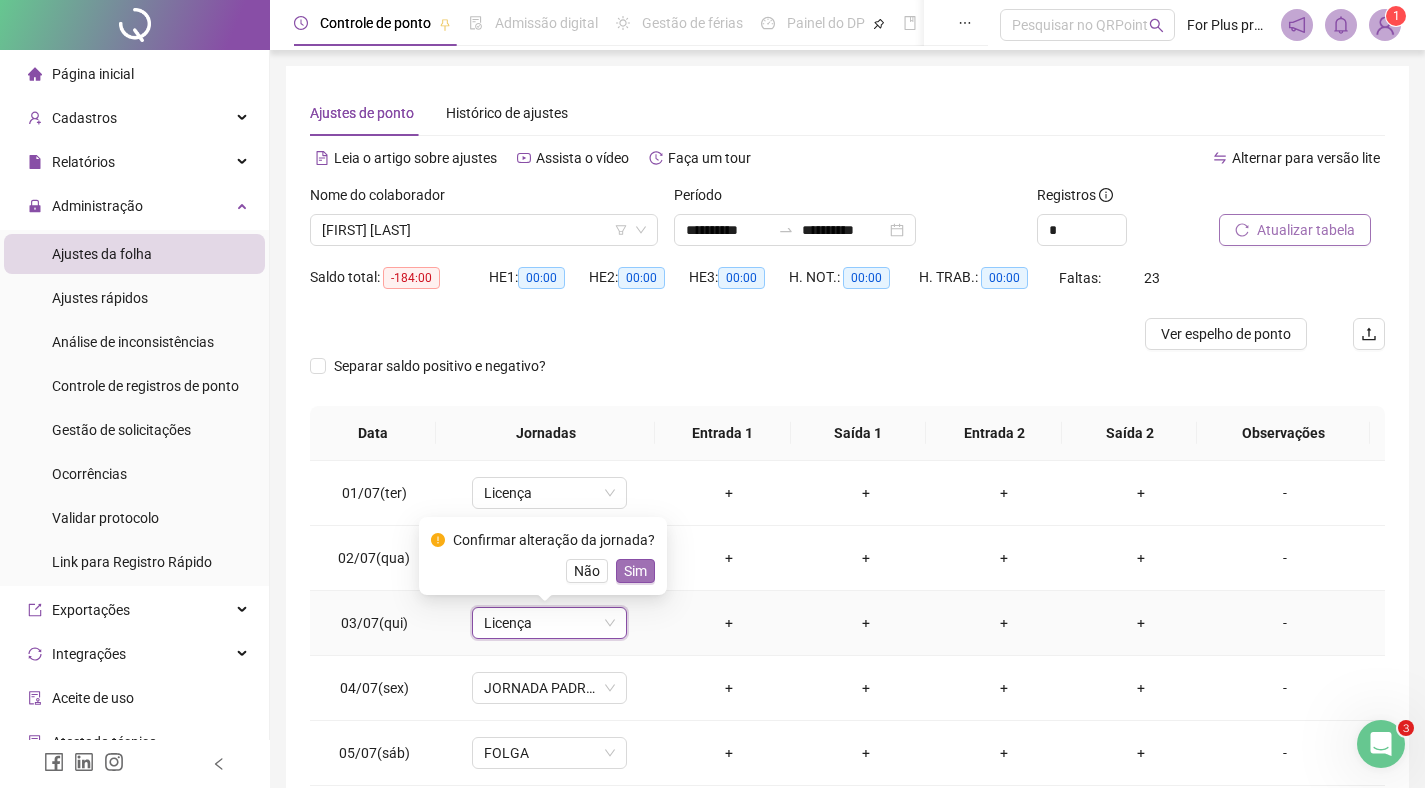 click on "Sim" at bounding box center [635, 571] 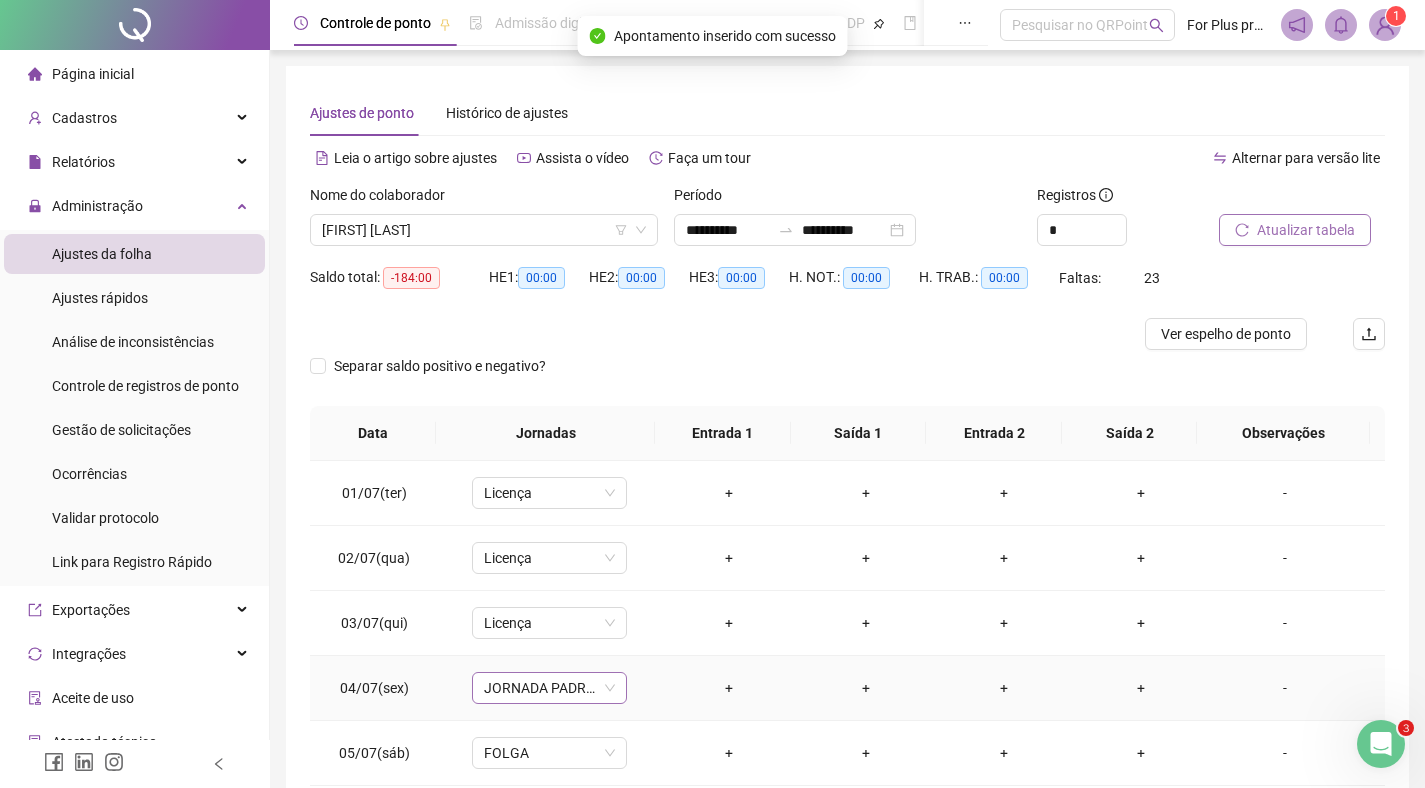 click on "JORNADA PADRÃO" at bounding box center [549, 688] 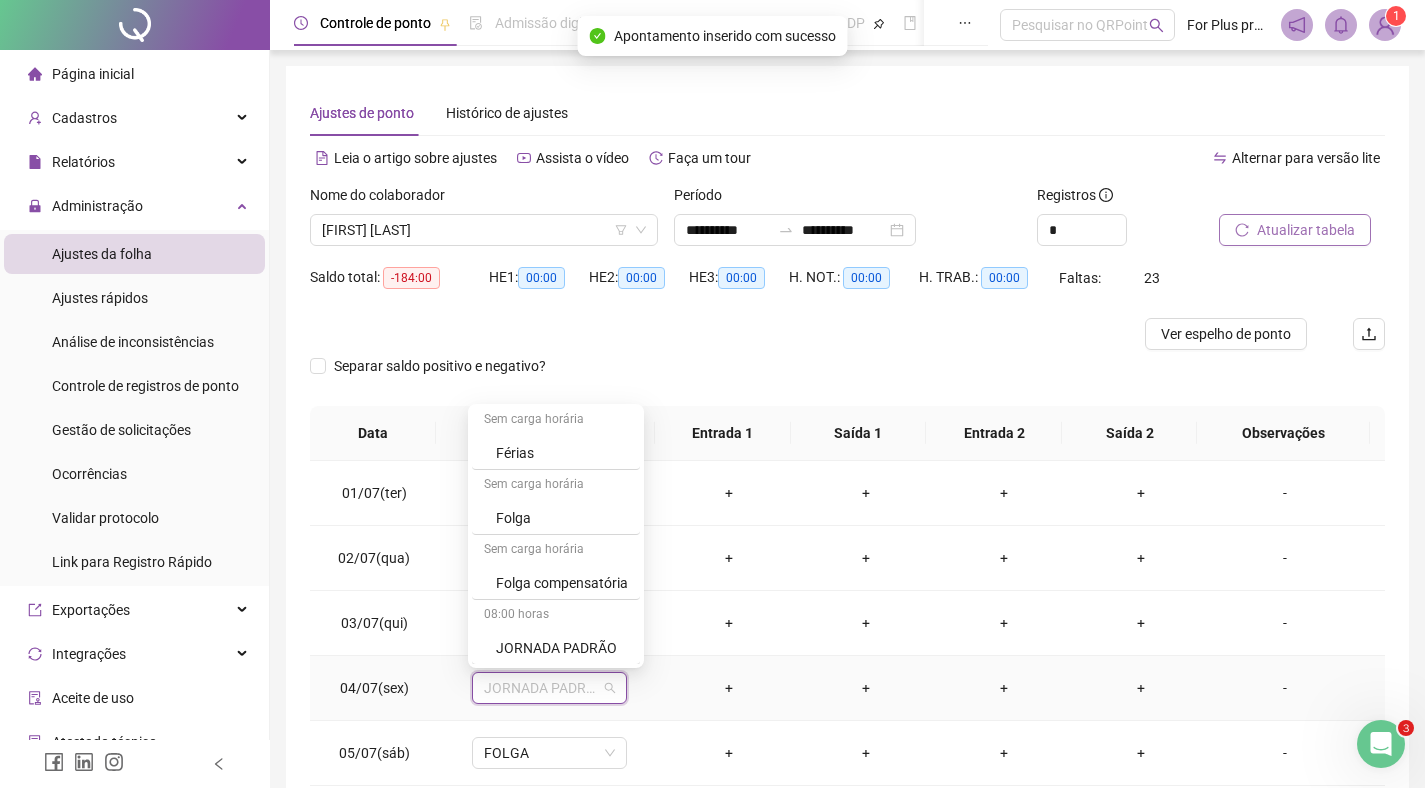 scroll, scrollTop: 329, scrollLeft: 0, axis: vertical 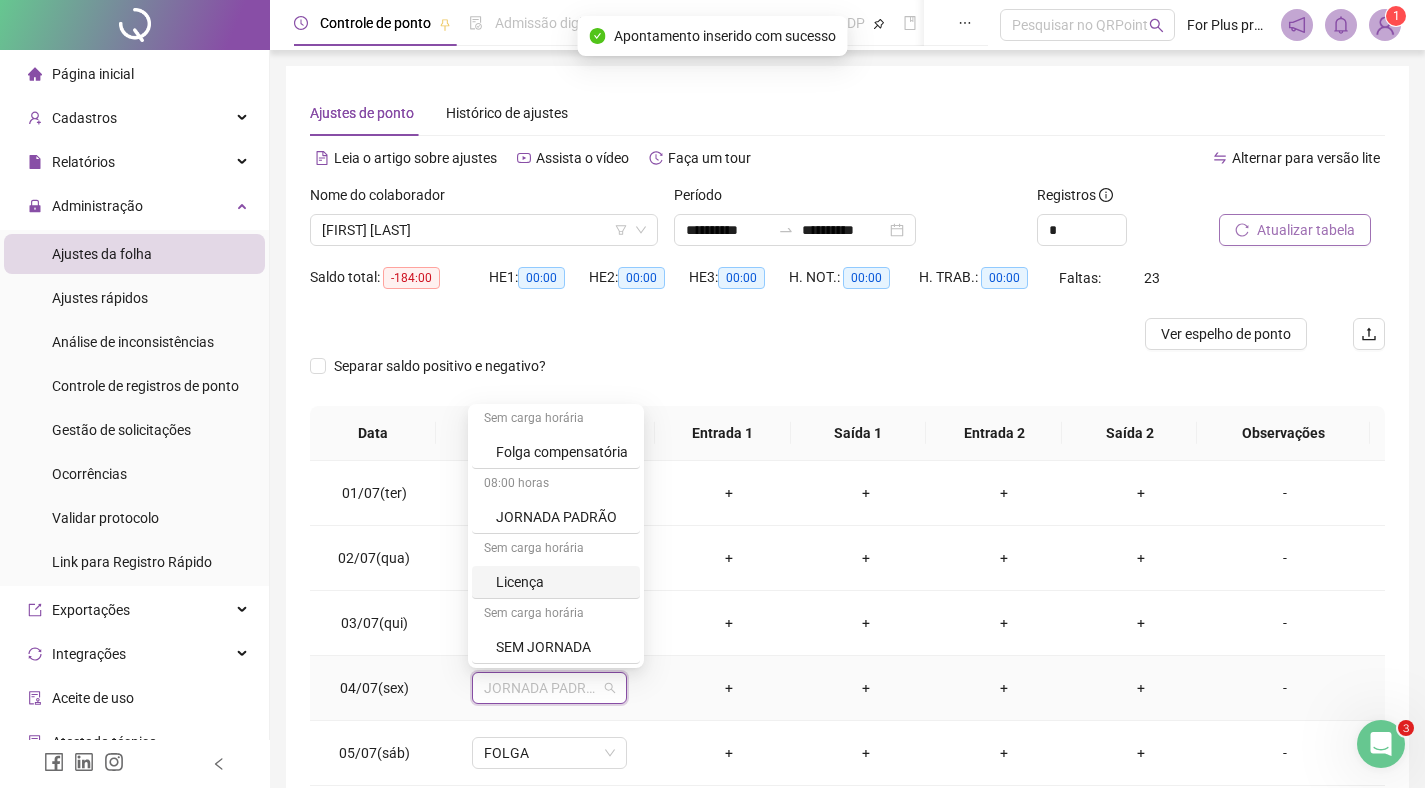 click on "Licença" at bounding box center [562, 582] 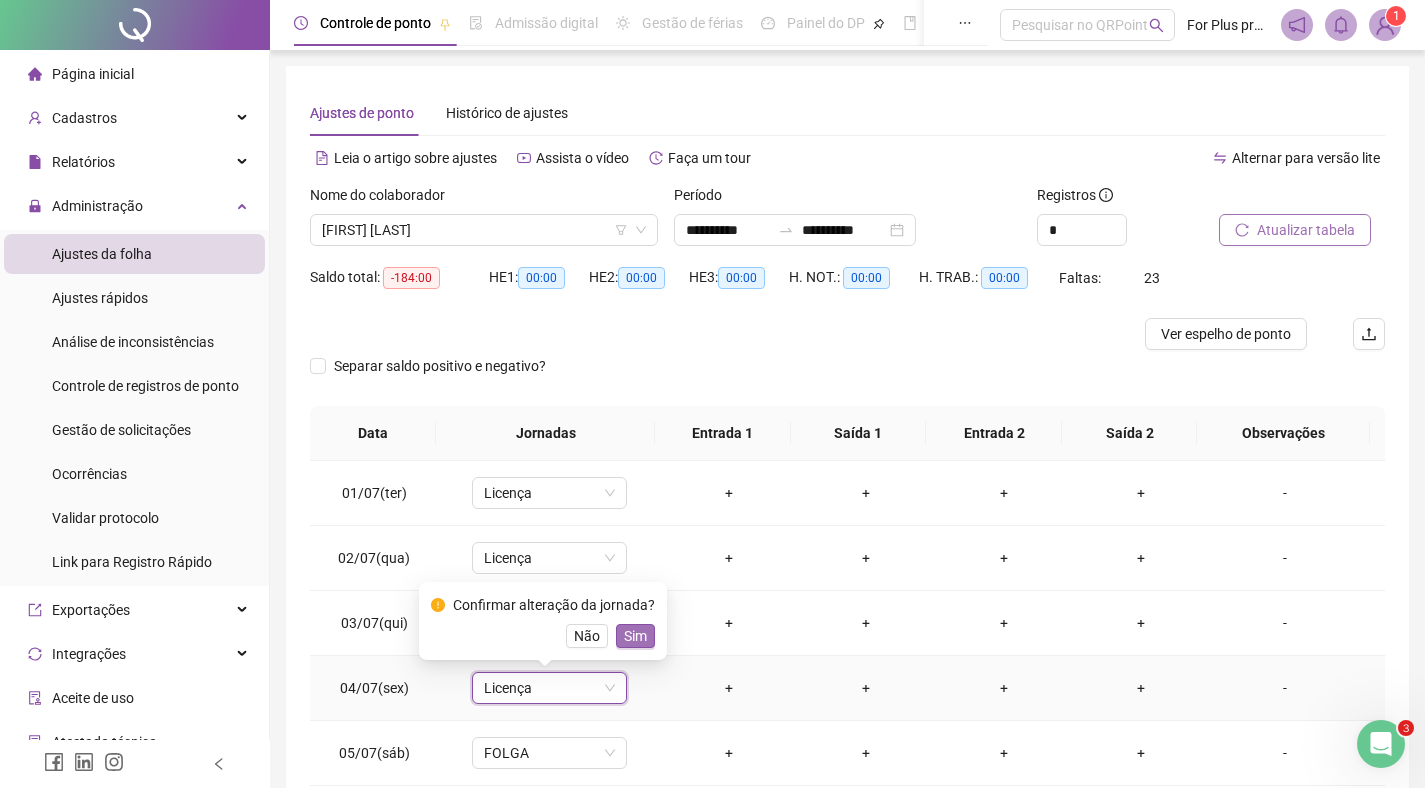click on "Sim" at bounding box center [635, 636] 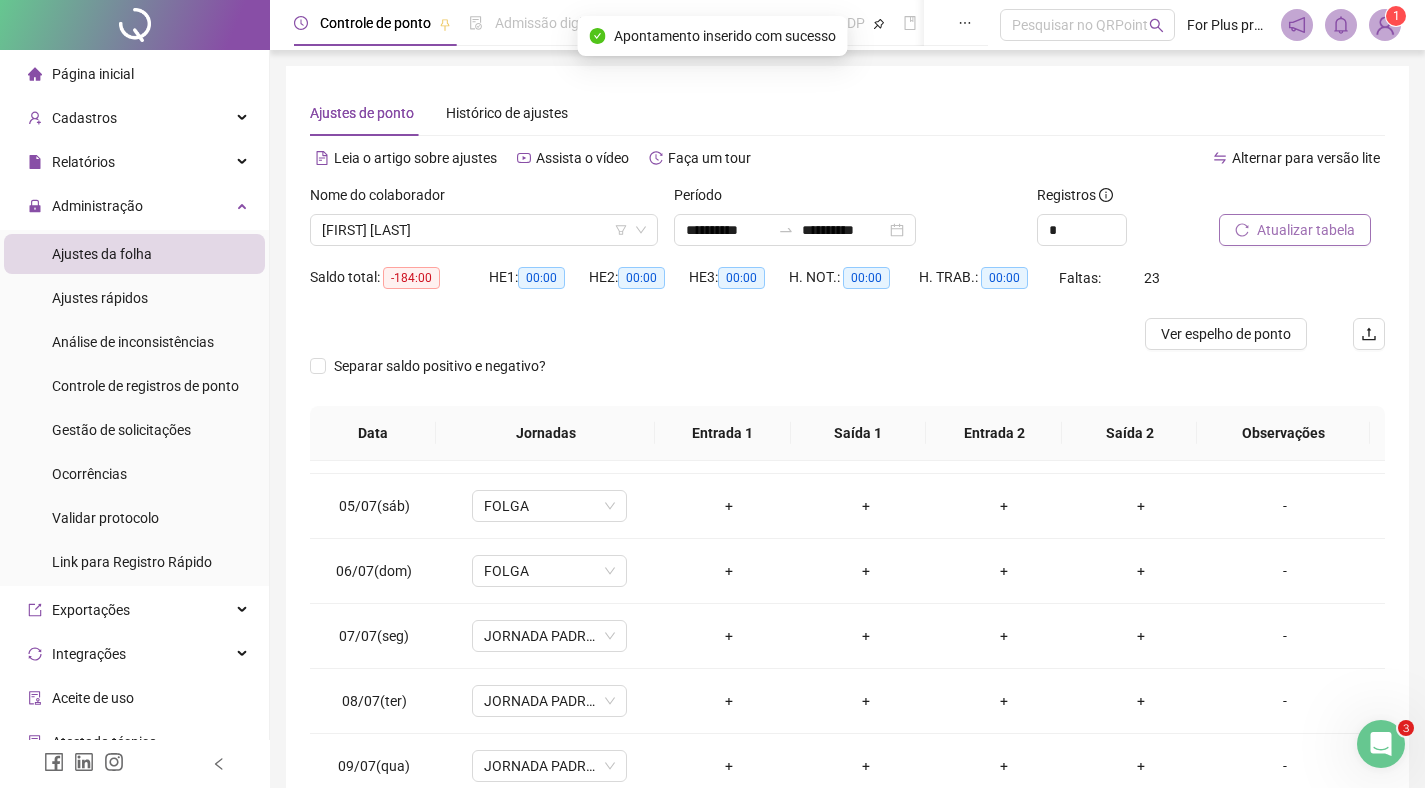 scroll, scrollTop: 233, scrollLeft: 0, axis: vertical 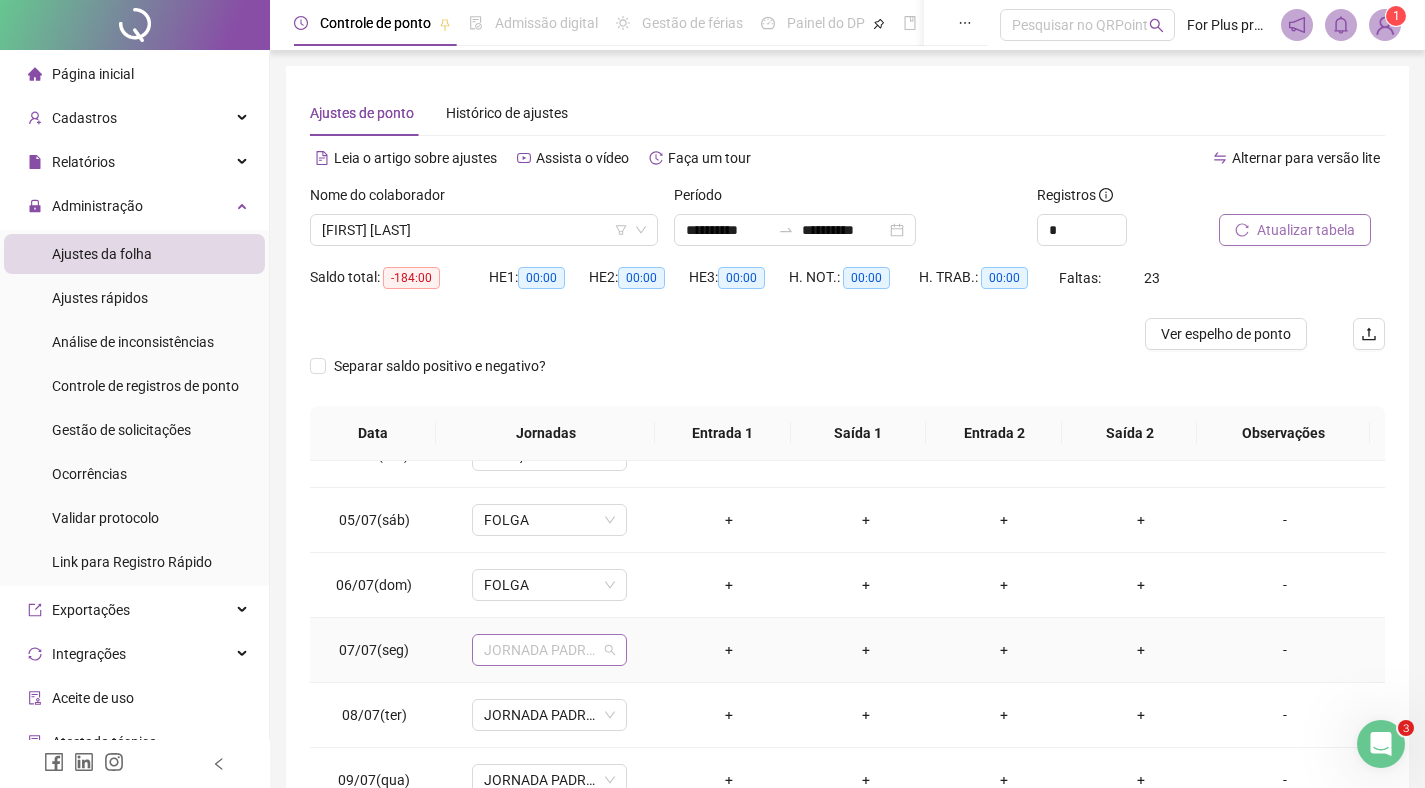 click on "JORNADA PADRÃO" at bounding box center (549, 650) 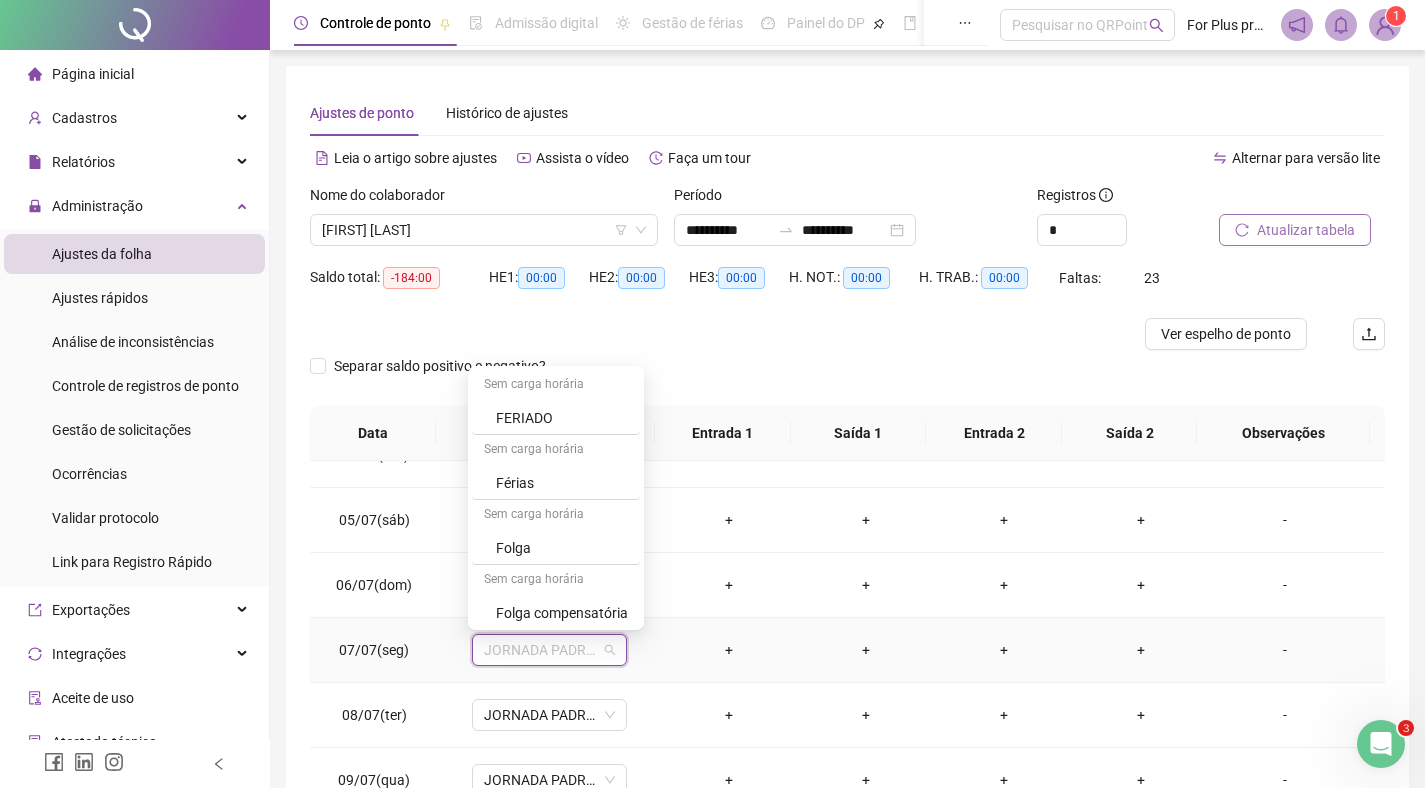 scroll, scrollTop: 329, scrollLeft: 0, axis: vertical 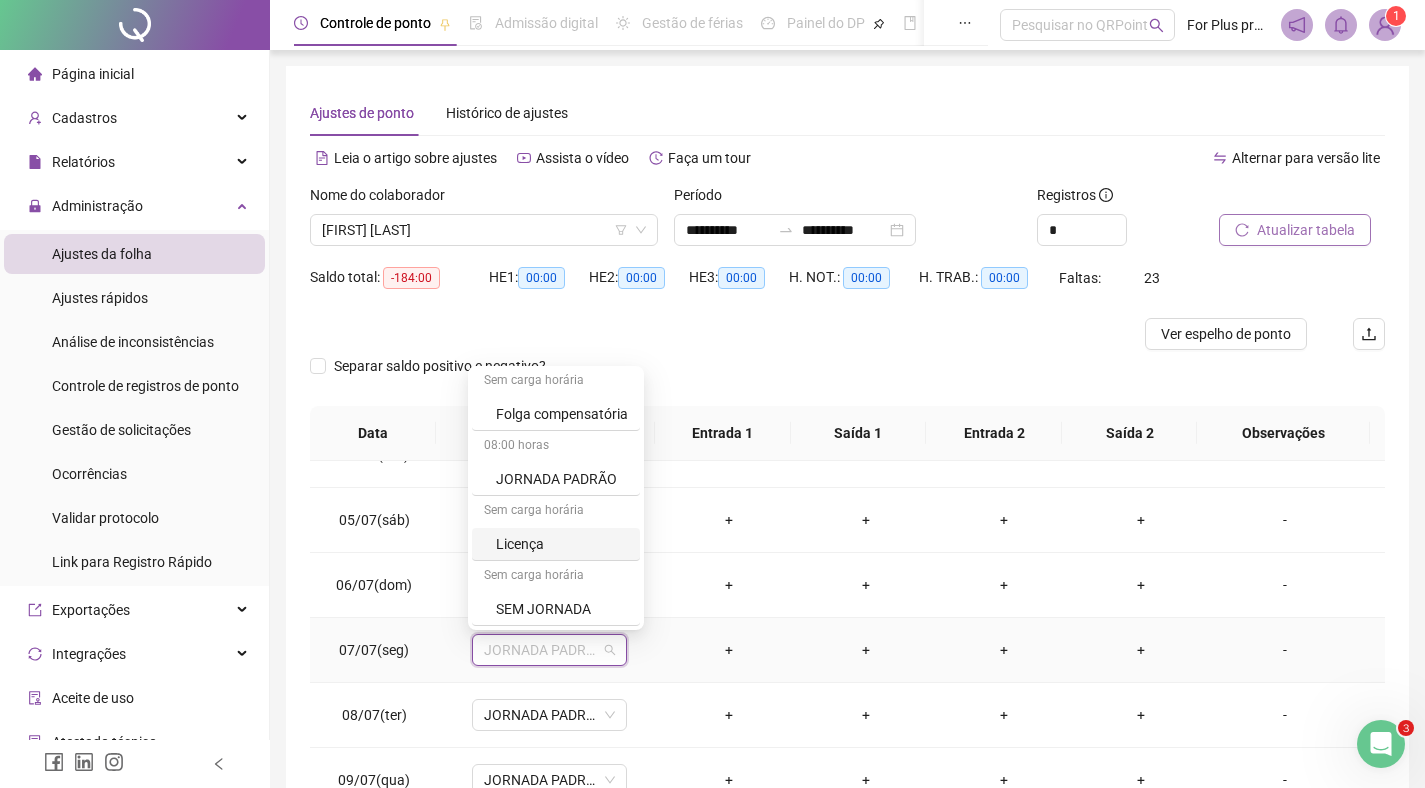click on "Licença" at bounding box center [562, 544] 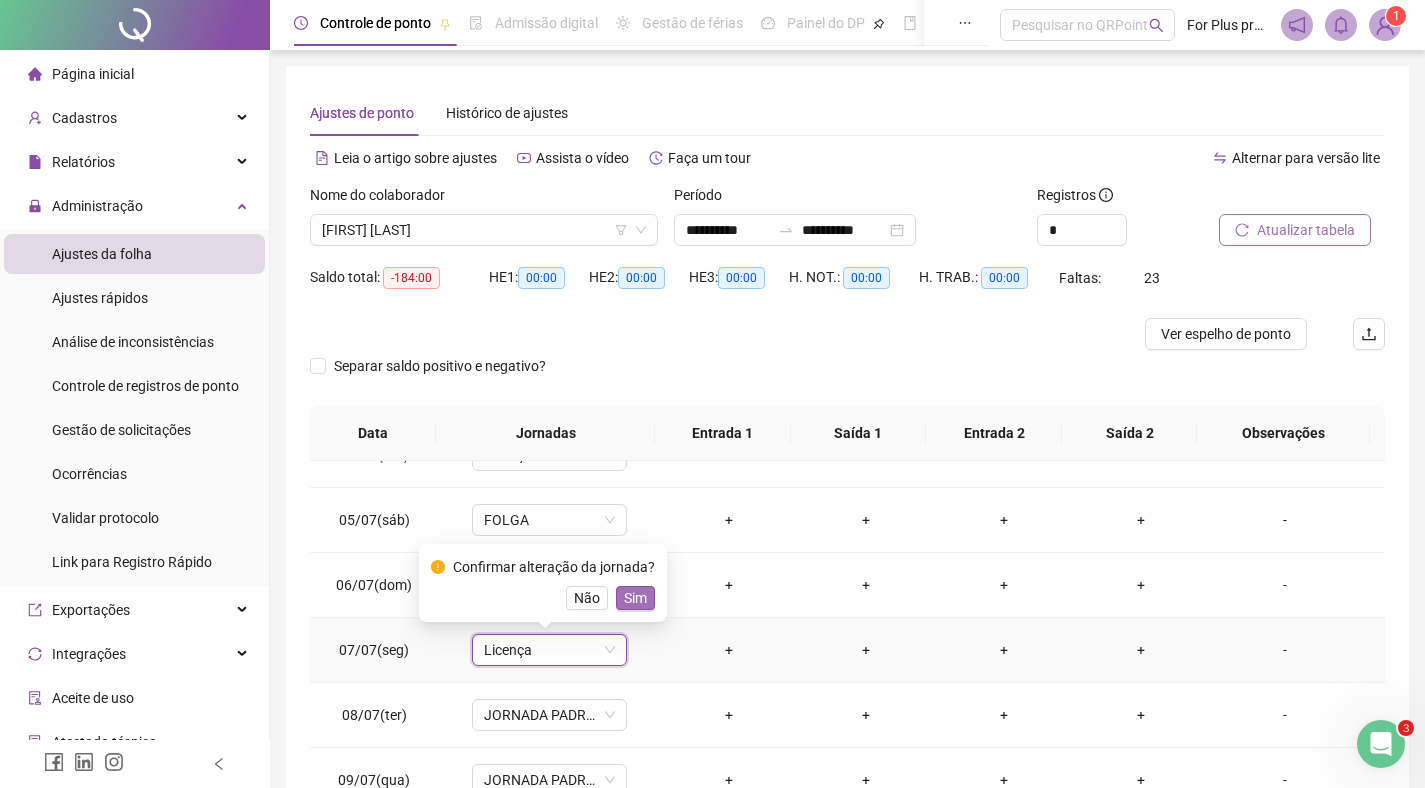 click on "Sim" at bounding box center (635, 598) 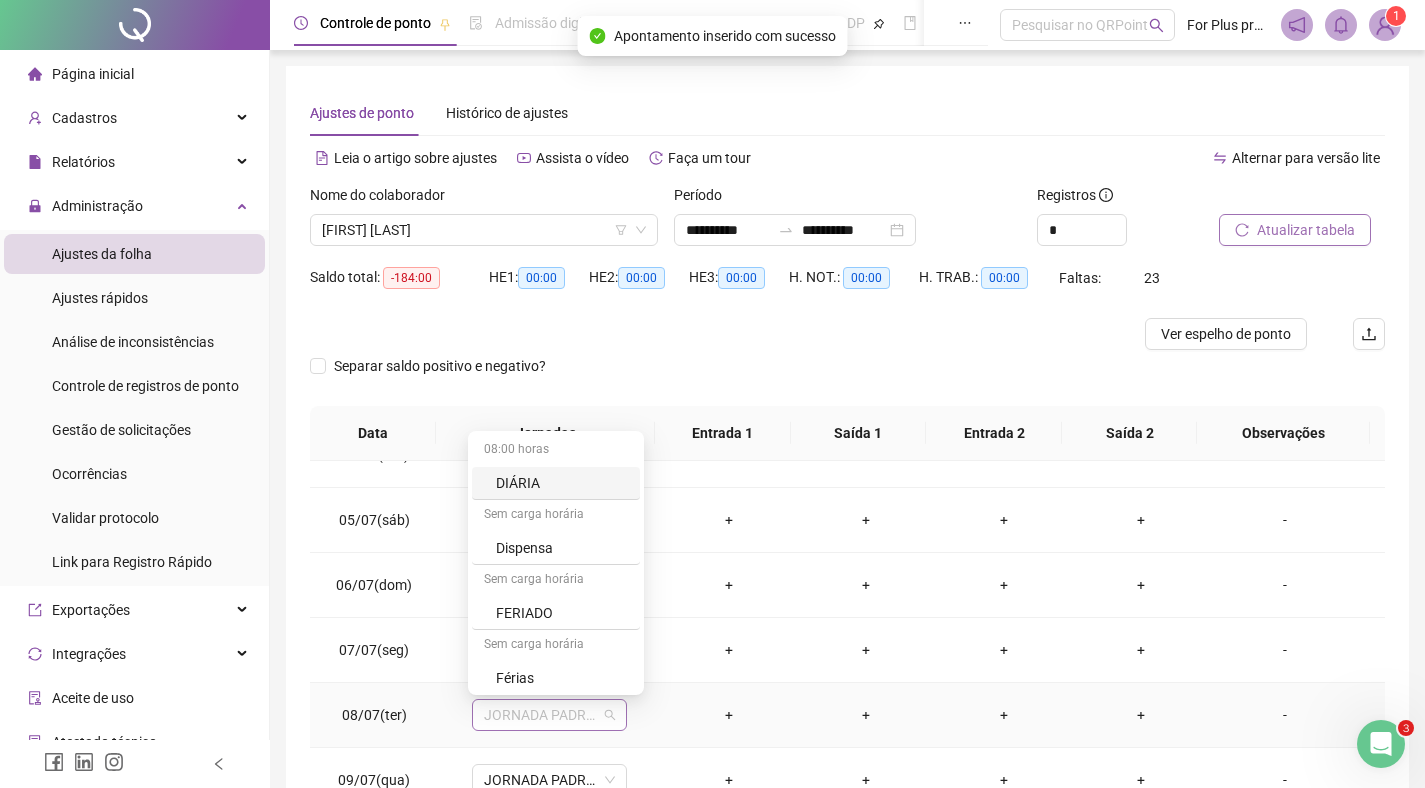 click on "JORNADA PADRÃO" at bounding box center (549, 715) 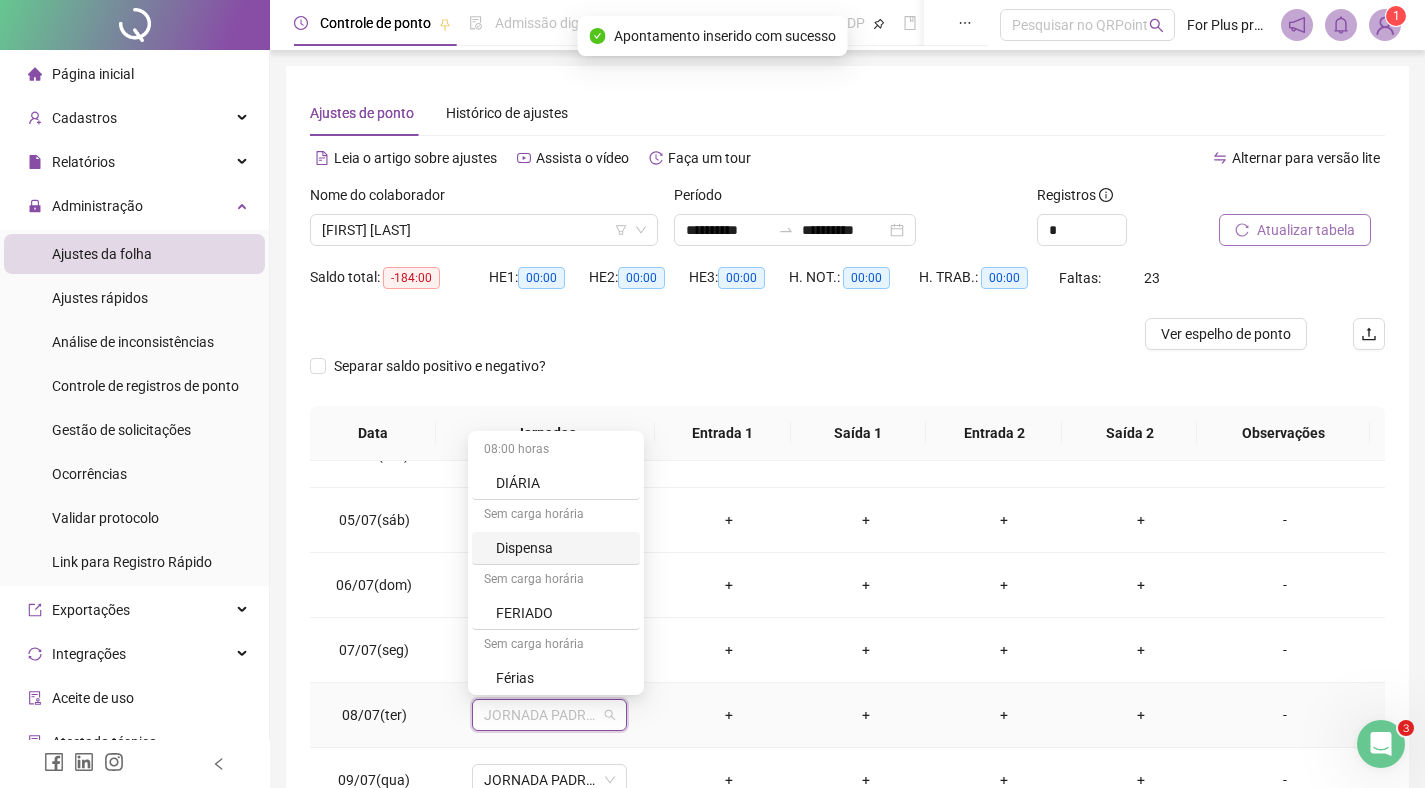 scroll, scrollTop: 329, scrollLeft: 0, axis: vertical 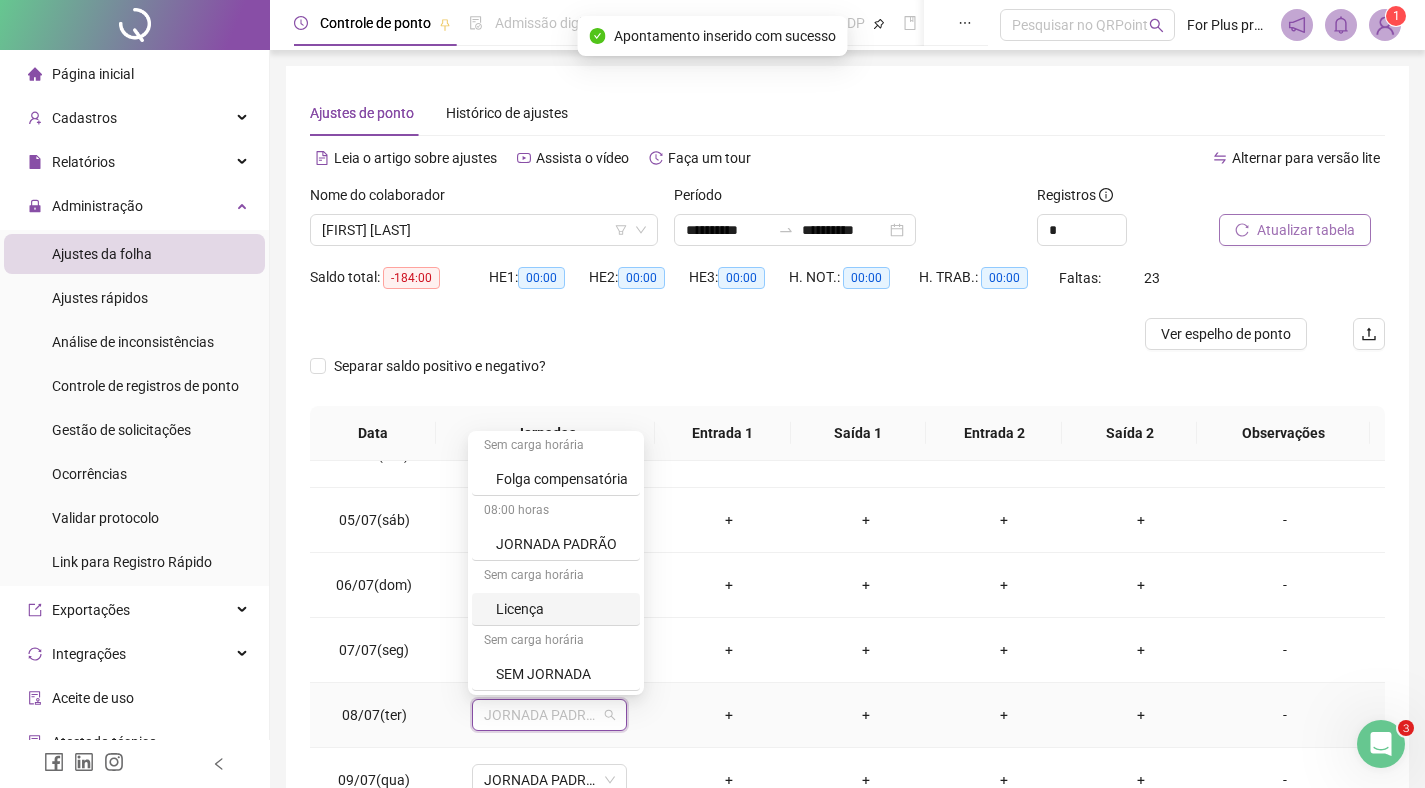 click on "Licença" at bounding box center [556, 609] 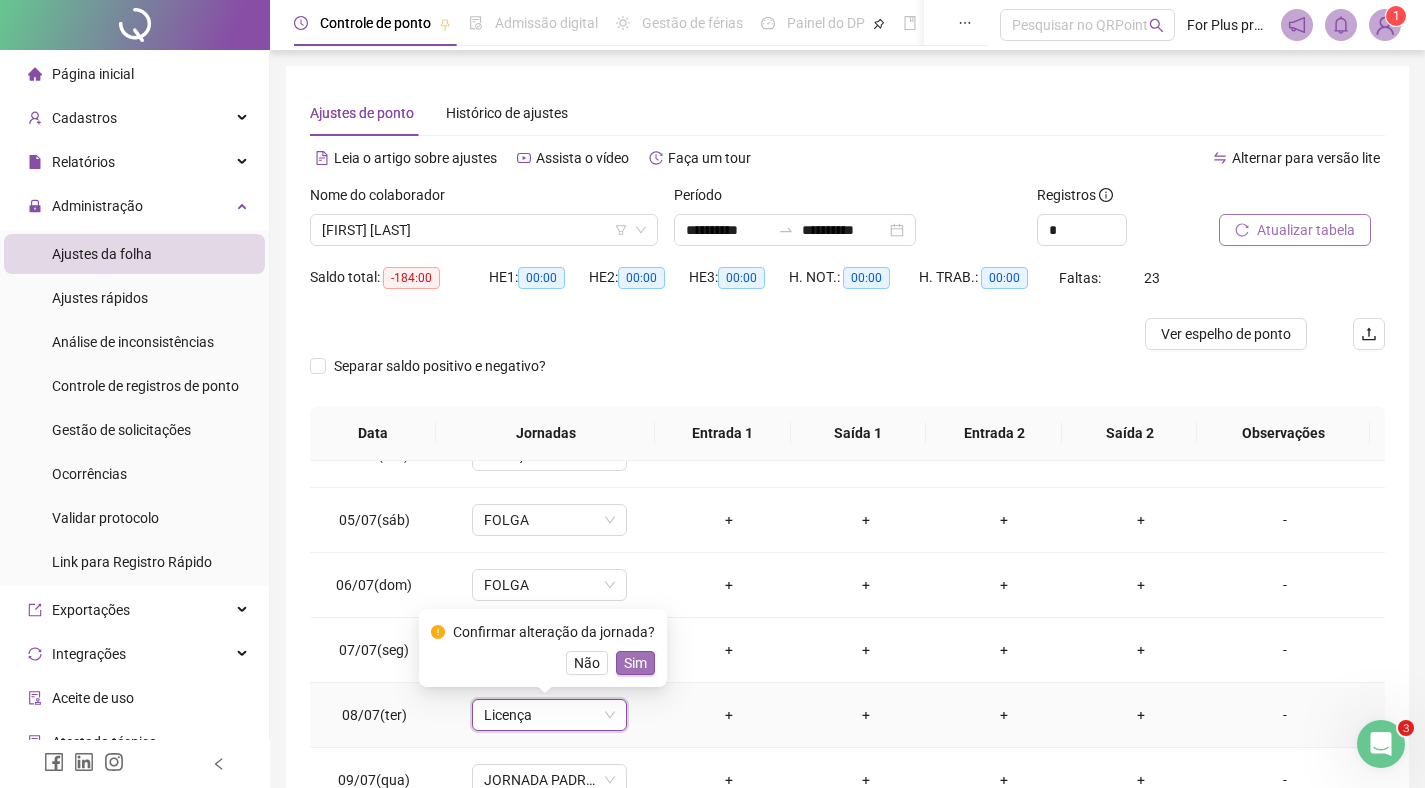 click on "Sim" at bounding box center (635, 663) 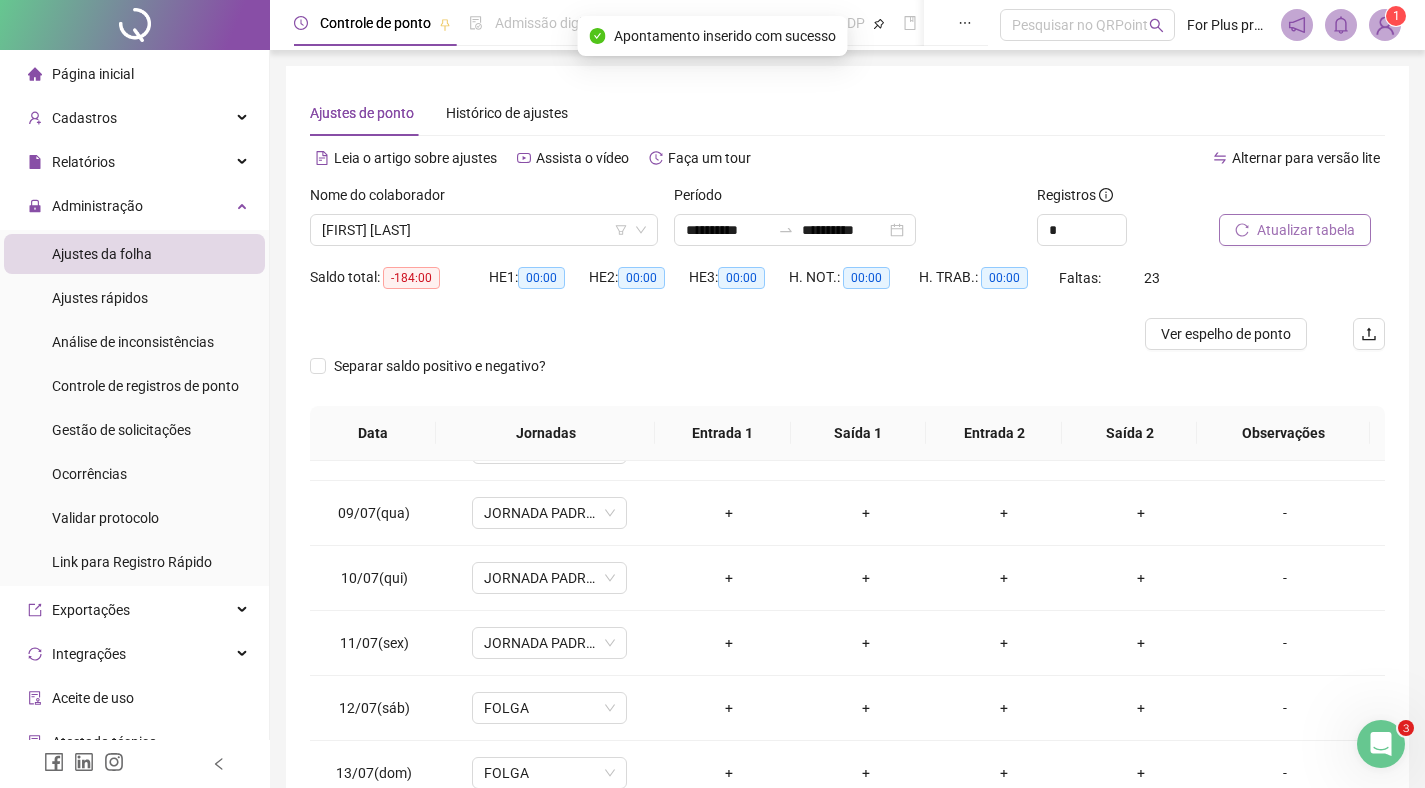 scroll, scrollTop: 504, scrollLeft: 0, axis: vertical 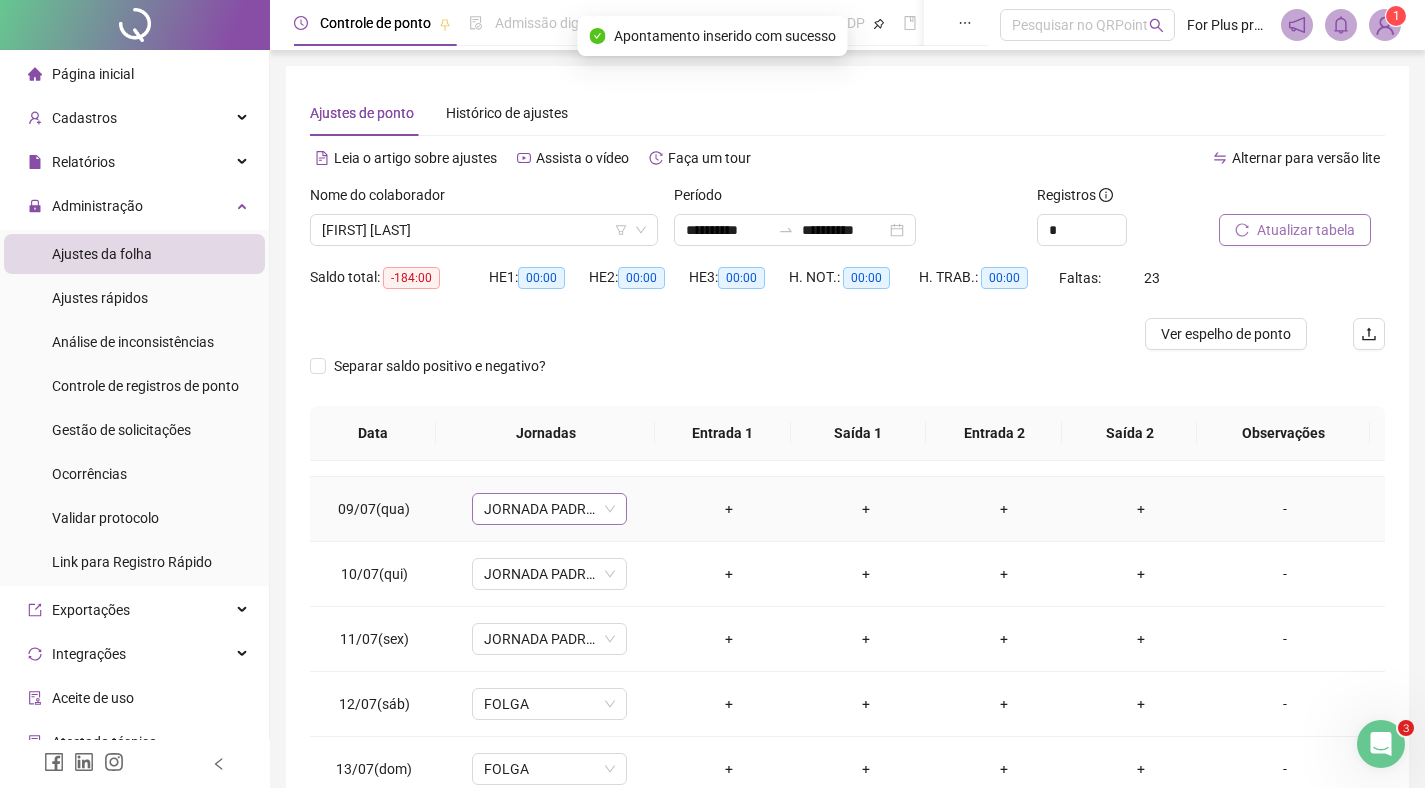 click on "JORNADA PADRÃO" at bounding box center [549, 509] 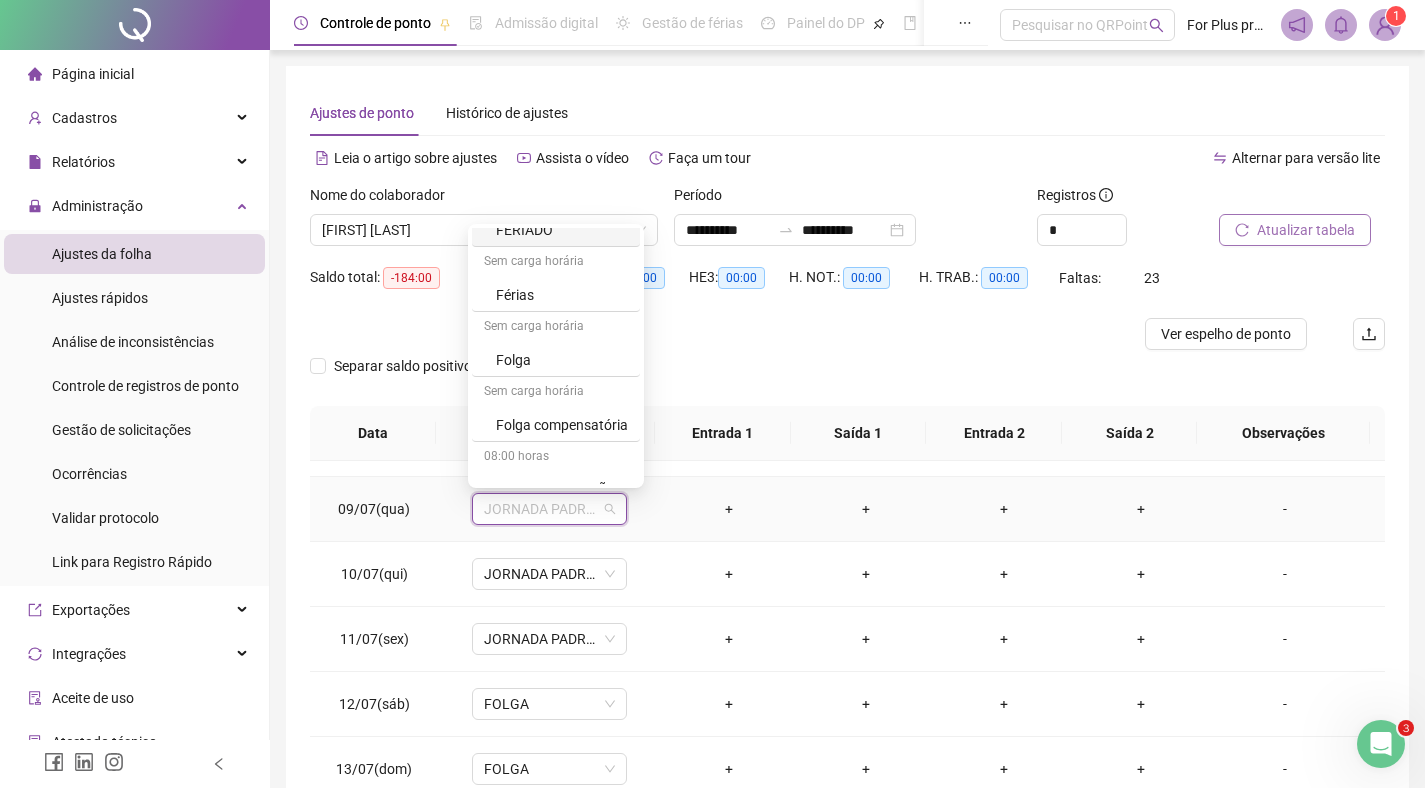 scroll, scrollTop: 329, scrollLeft: 0, axis: vertical 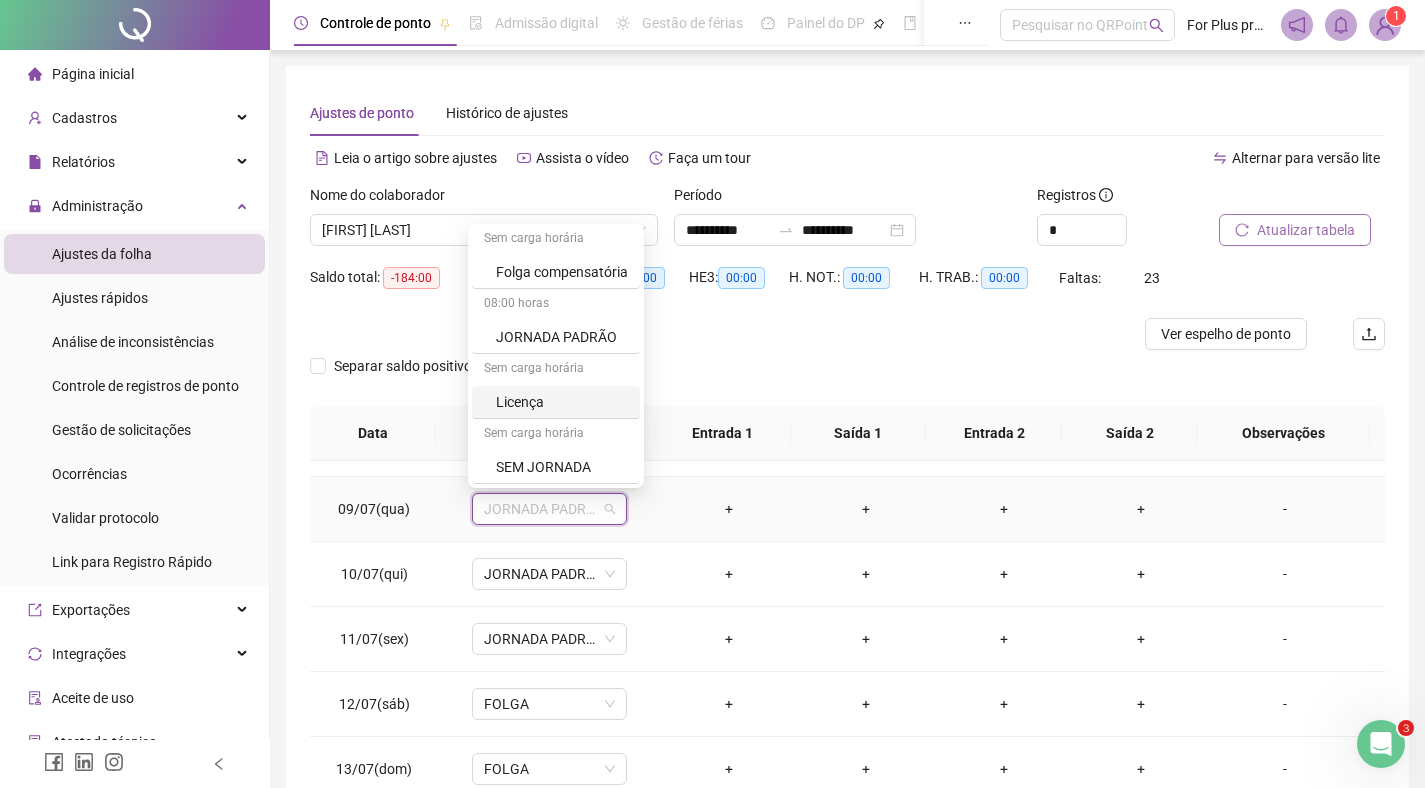 click on "Licença" at bounding box center [562, 402] 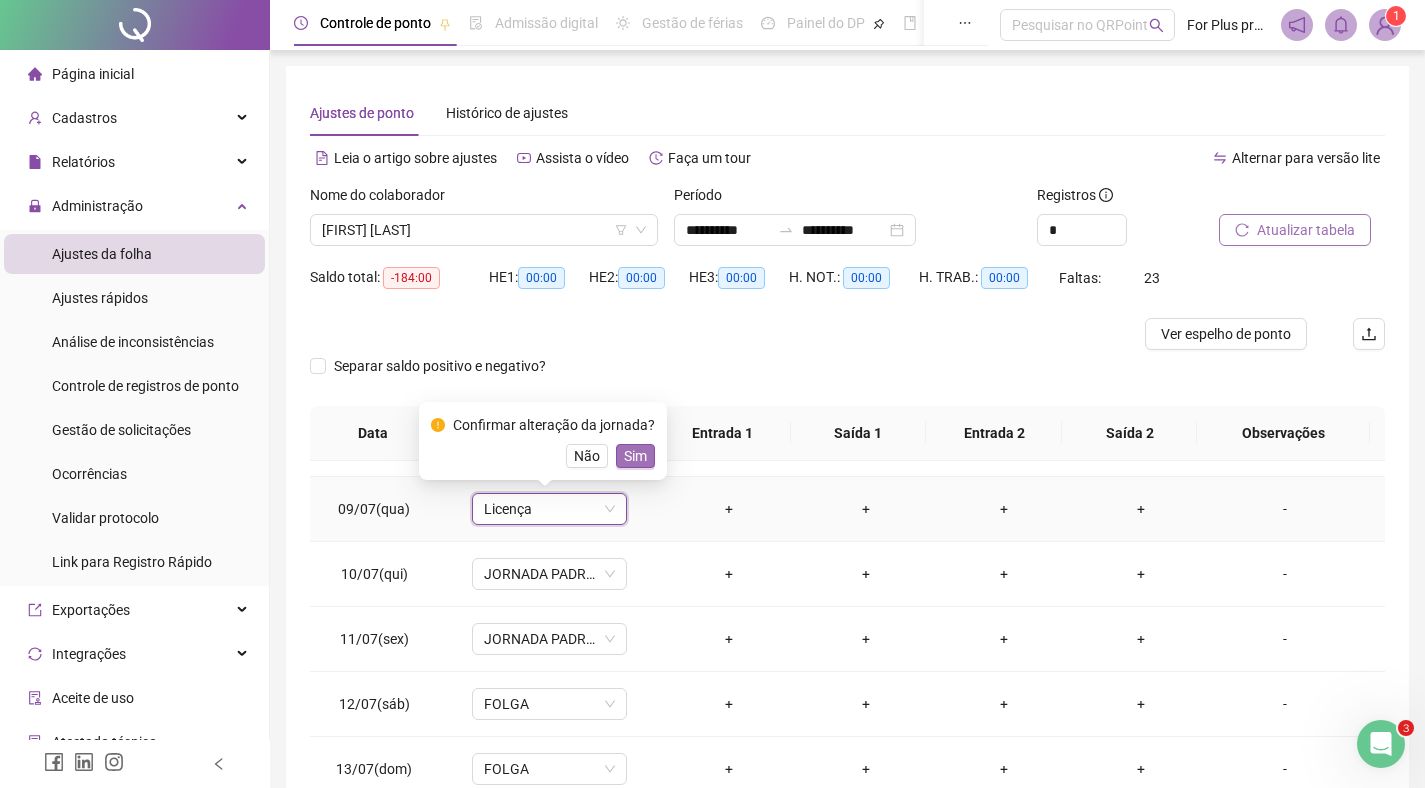 click on "Sim" at bounding box center (635, 456) 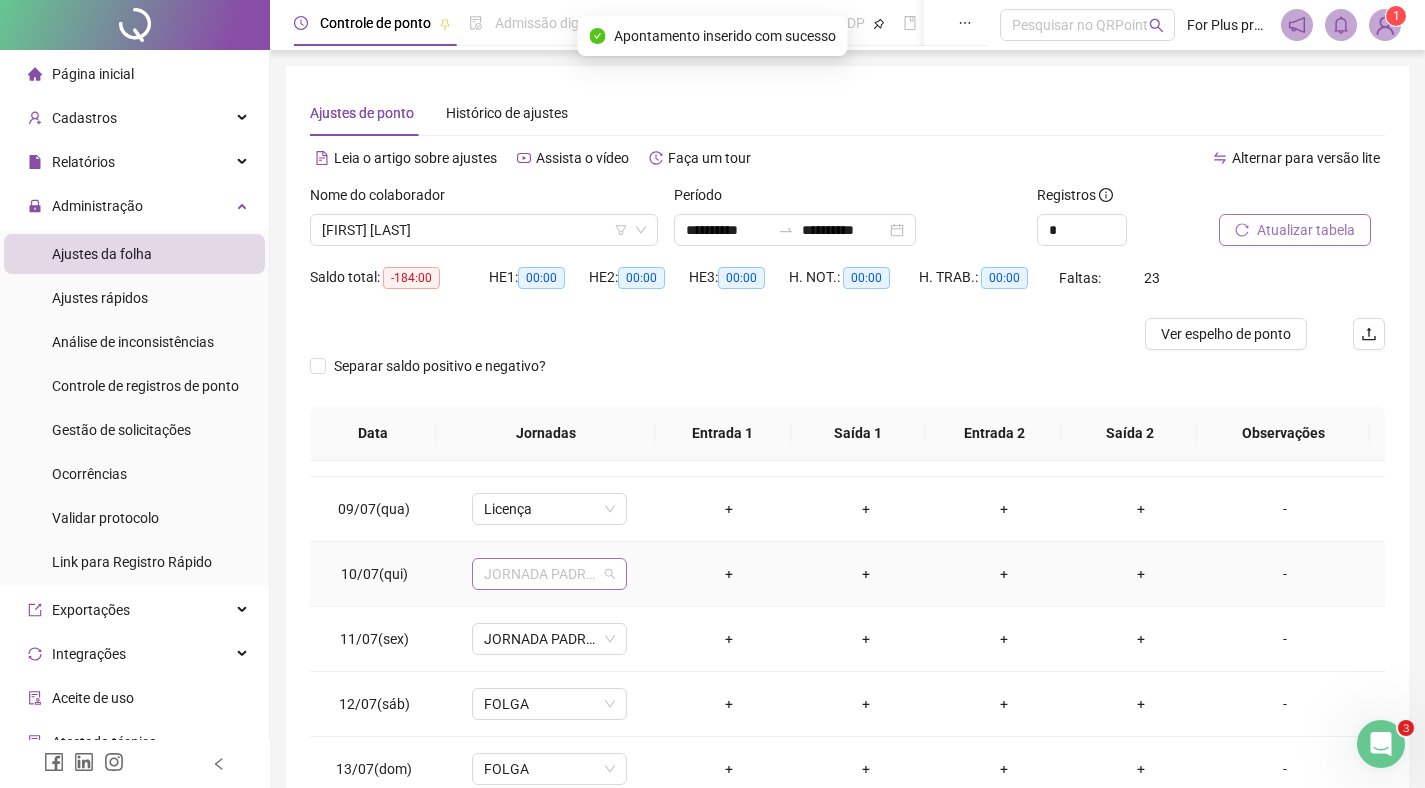 click on "JORNADA PADRÃO" at bounding box center [549, 574] 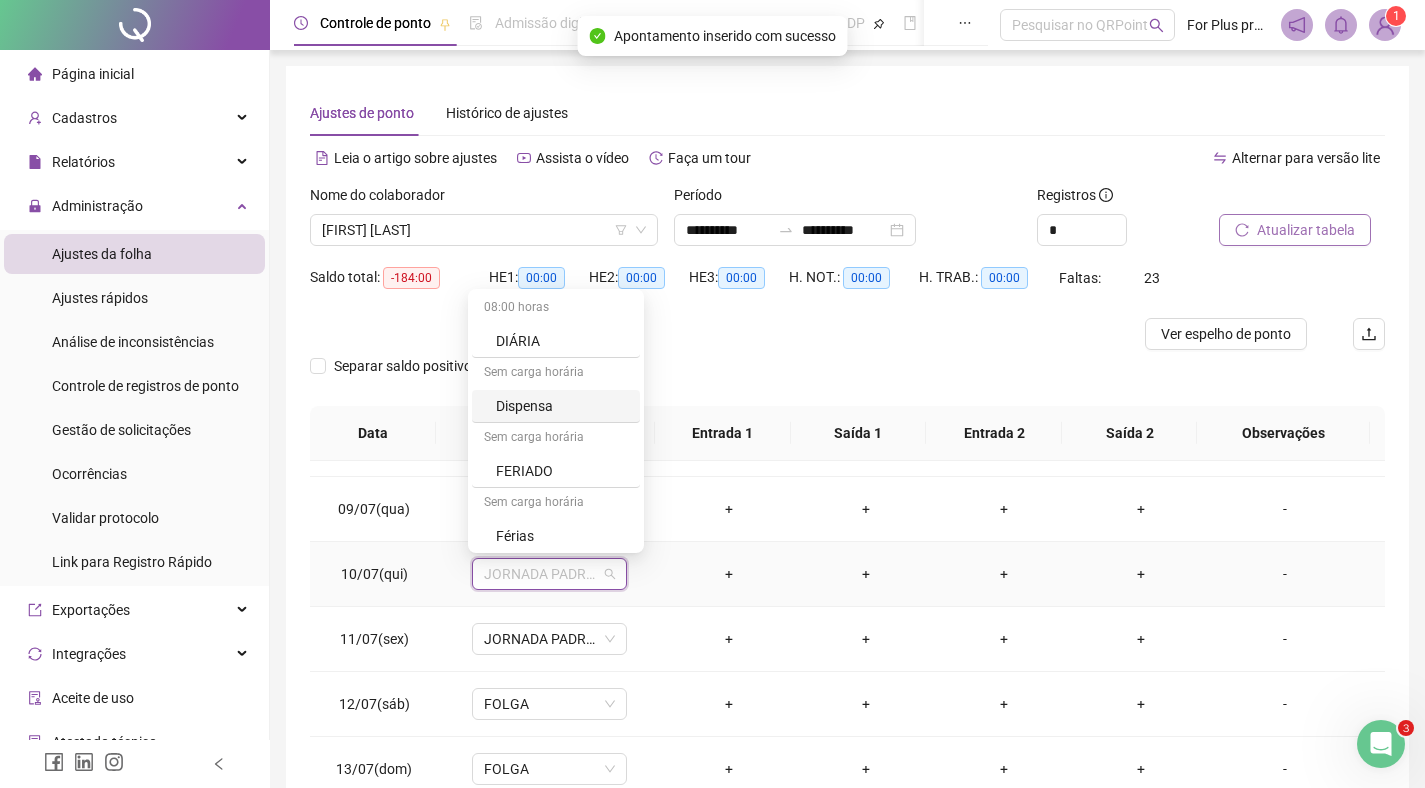 scroll, scrollTop: 329, scrollLeft: 0, axis: vertical 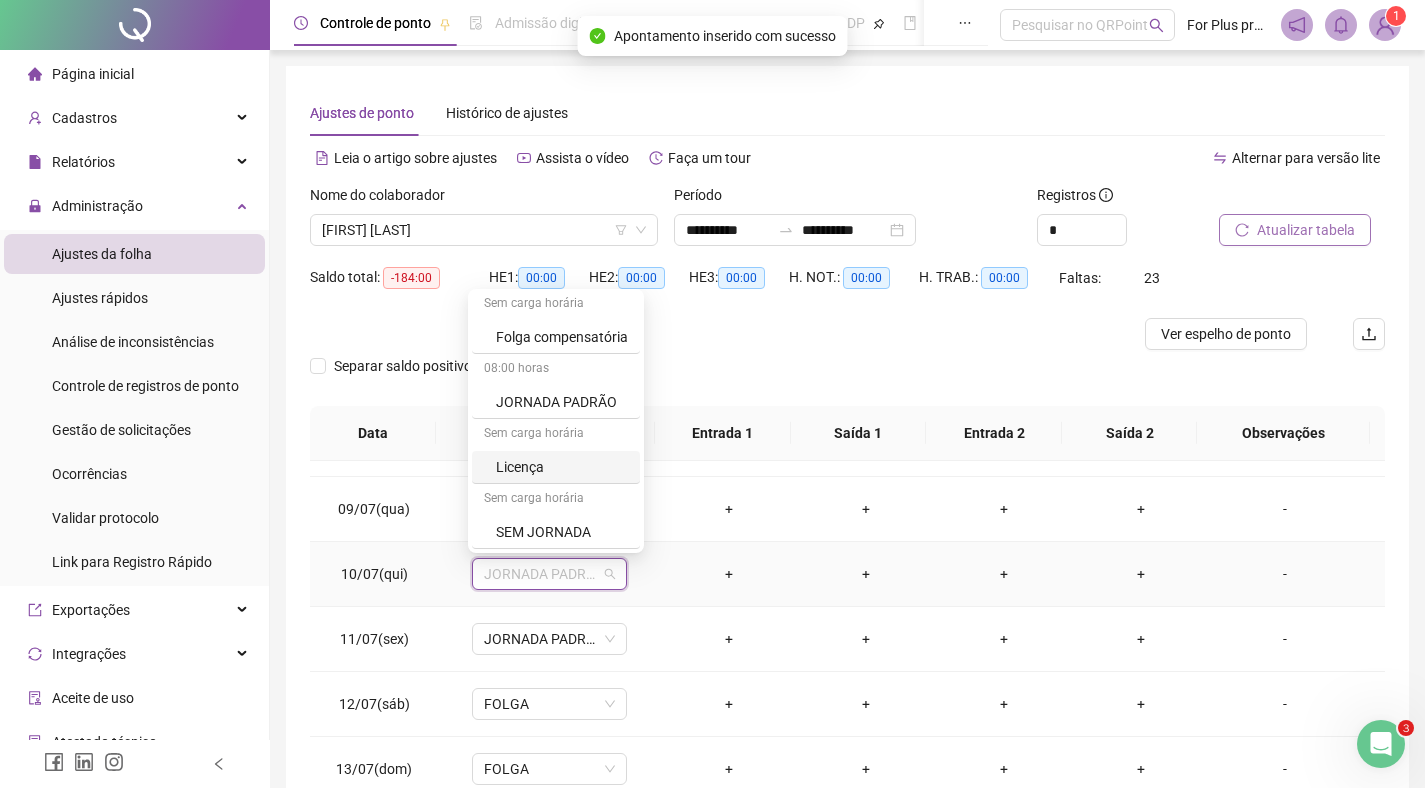 click on "Licença" at bounding box center [562, 467] 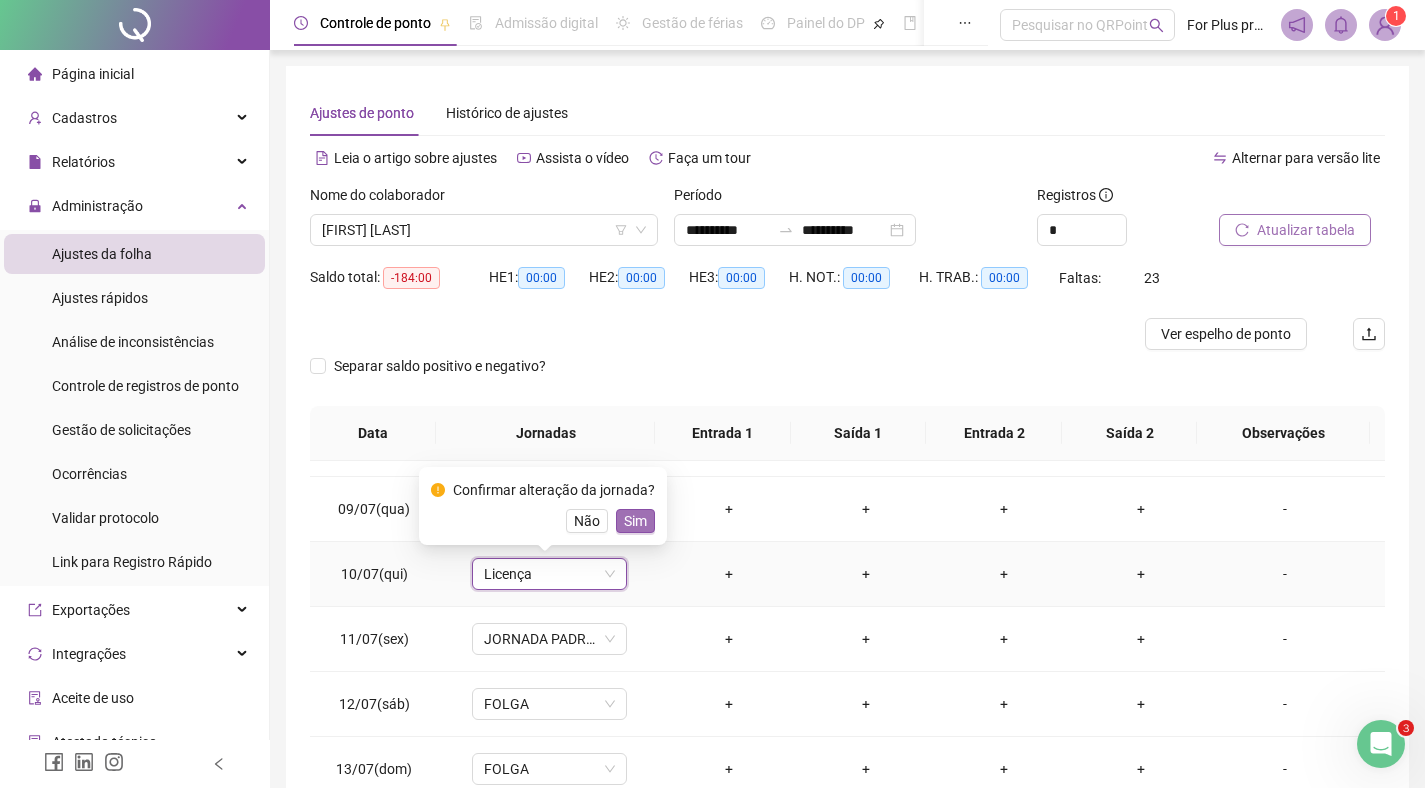 click on "Sim" at bounding box center (635, 521) 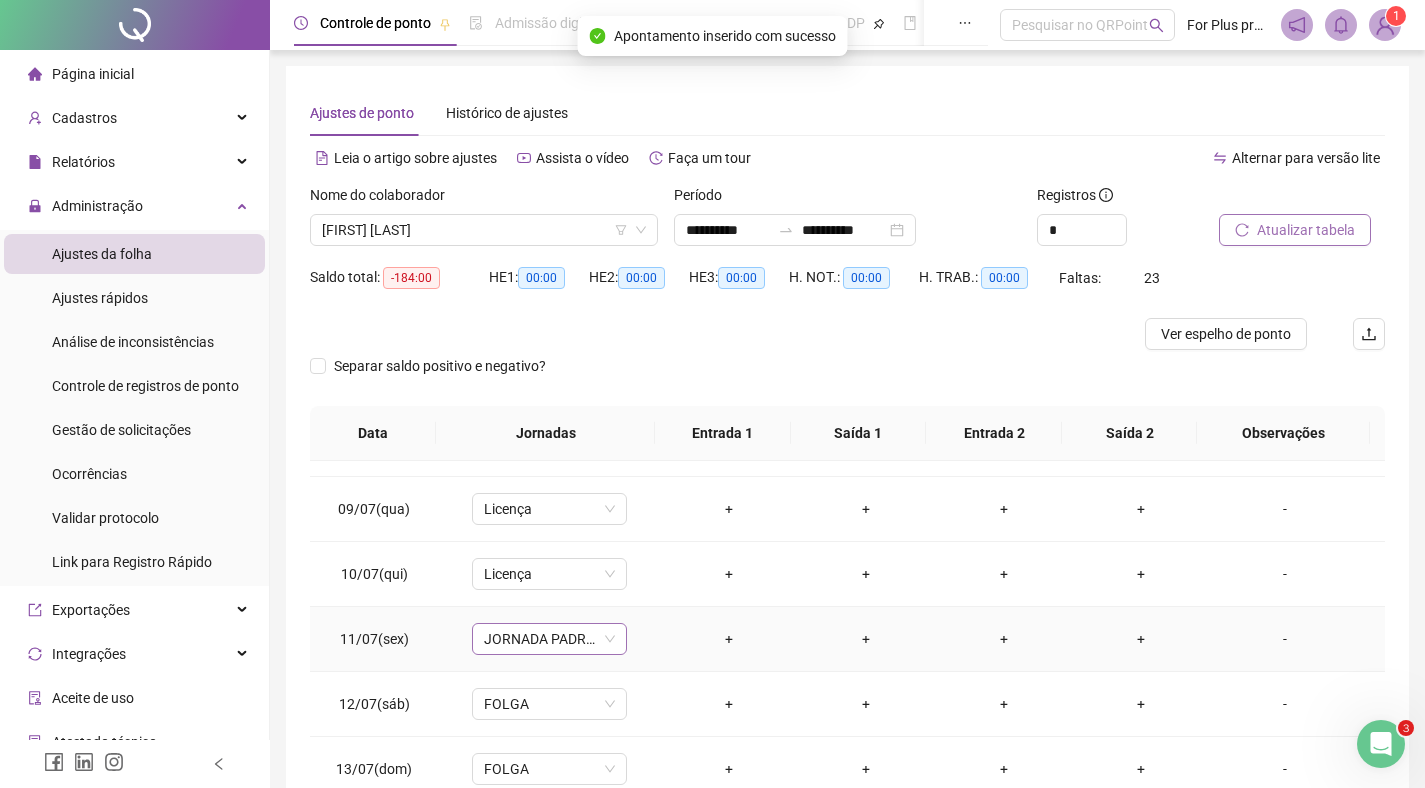click on "JORNADA PADRÃO" at bounding box center [549, 639] 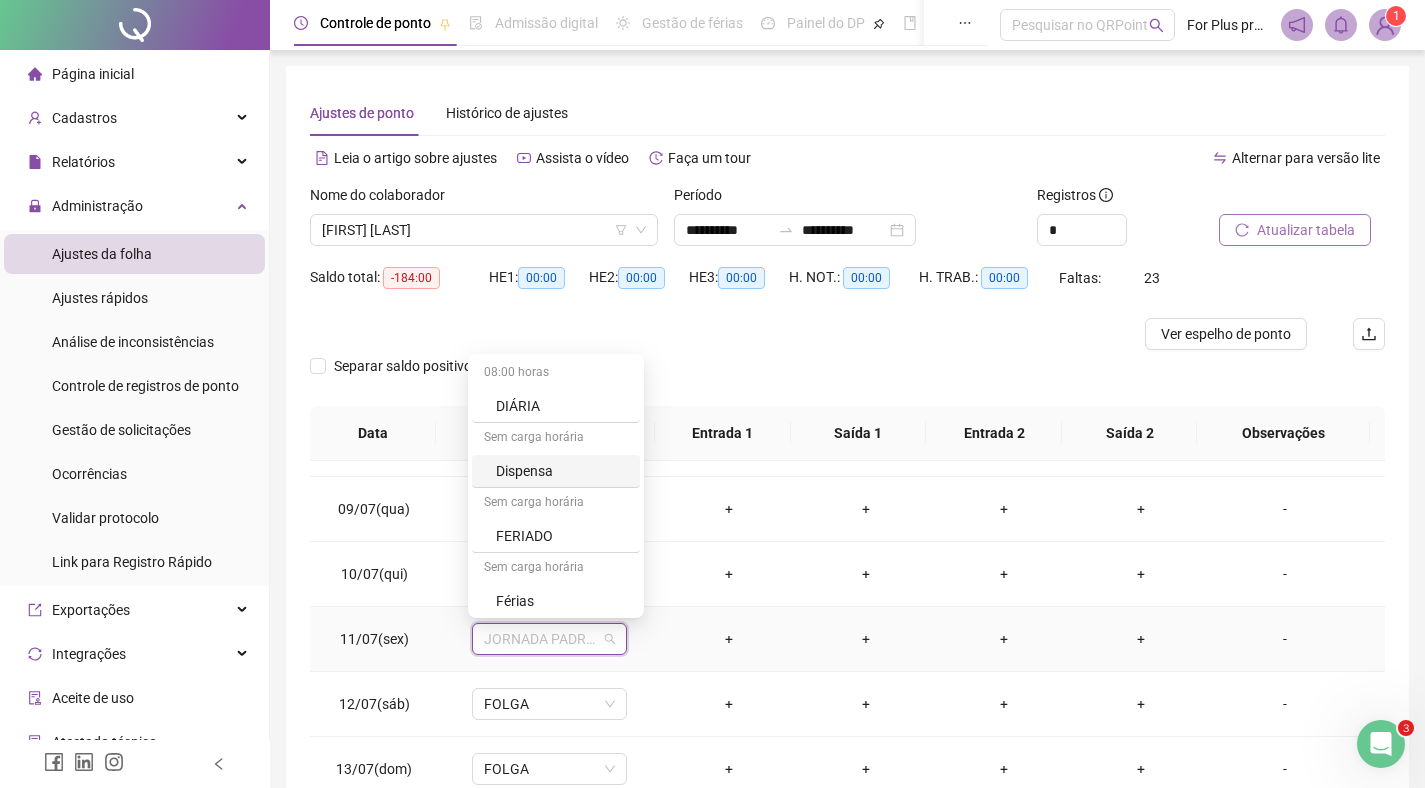 click on "Sem carga horária" at bounding box center (556, 439) 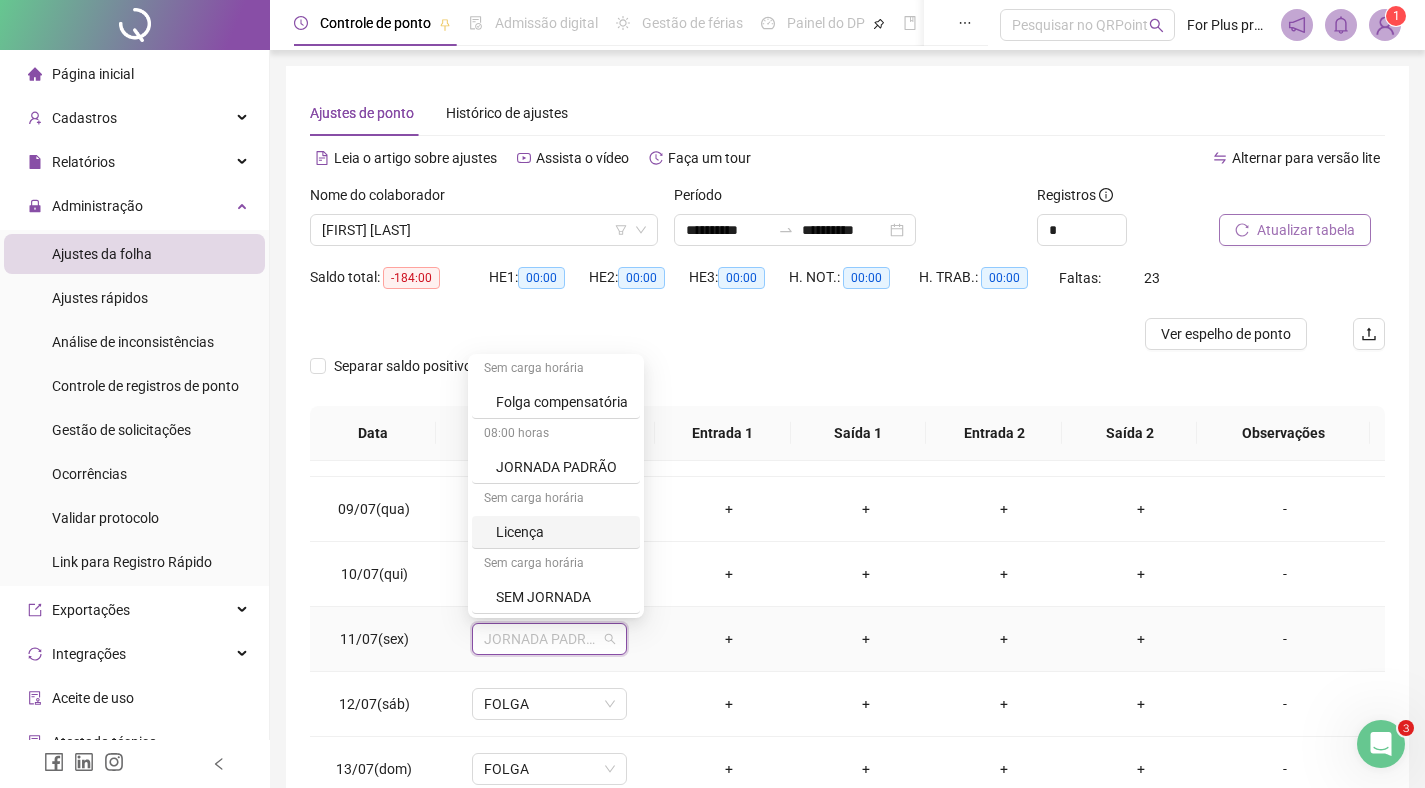 click on "Licença" at bounding box center [562, 532] 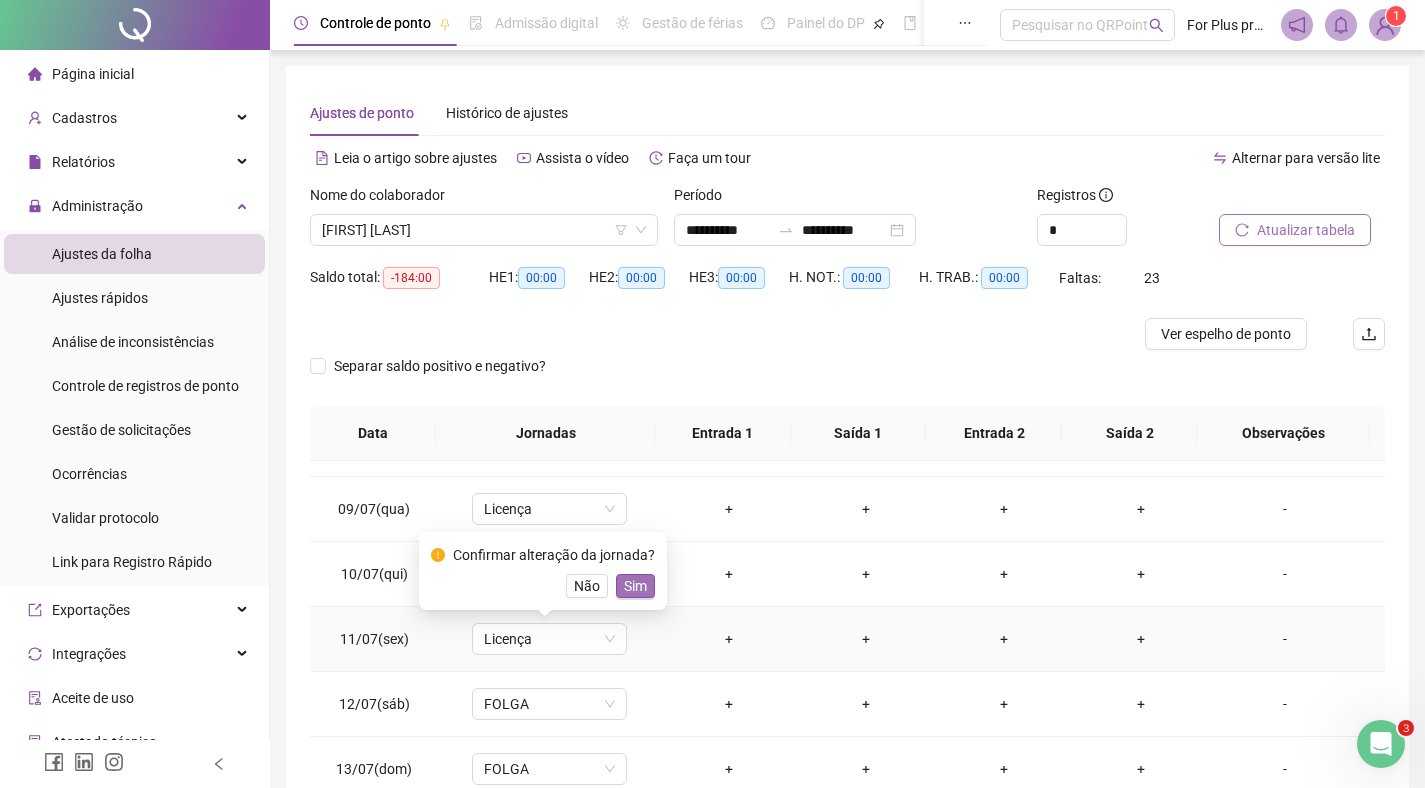 click on "Sim" at bounding box center (635, 586) 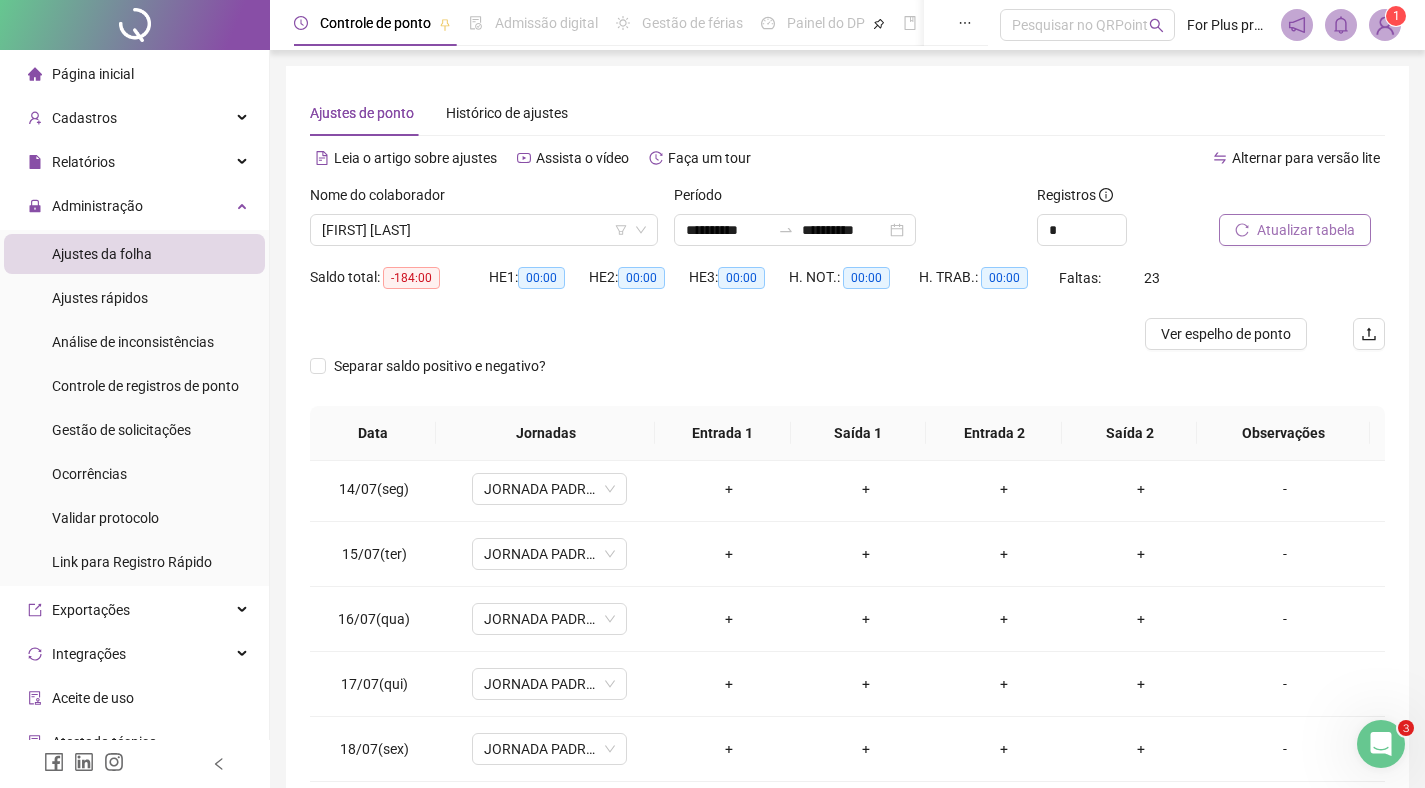 scroll, scrollTop: 854, scrollLeft: 0, axis: vertical 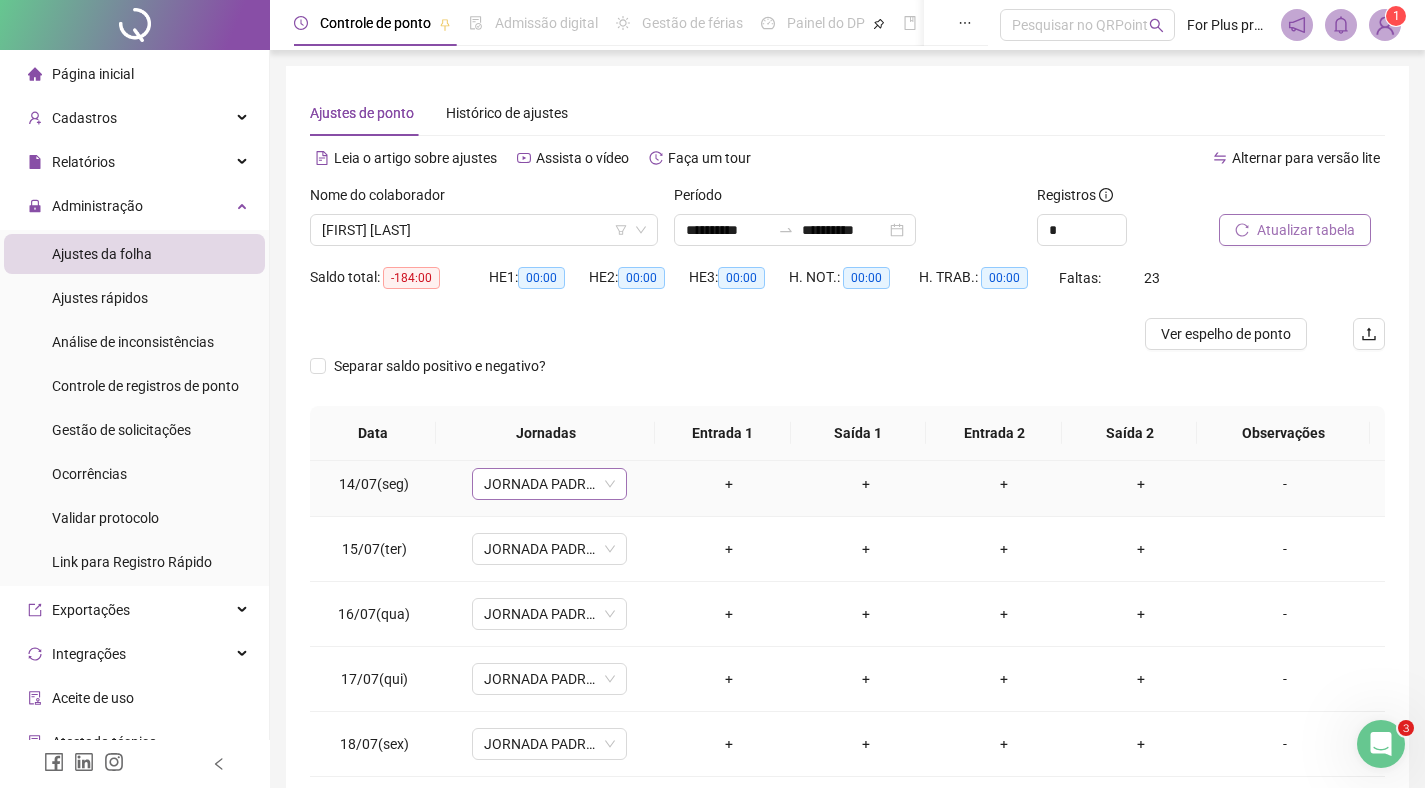 click on "JORNADA PADRÃO" at bounding box center [549, 484] 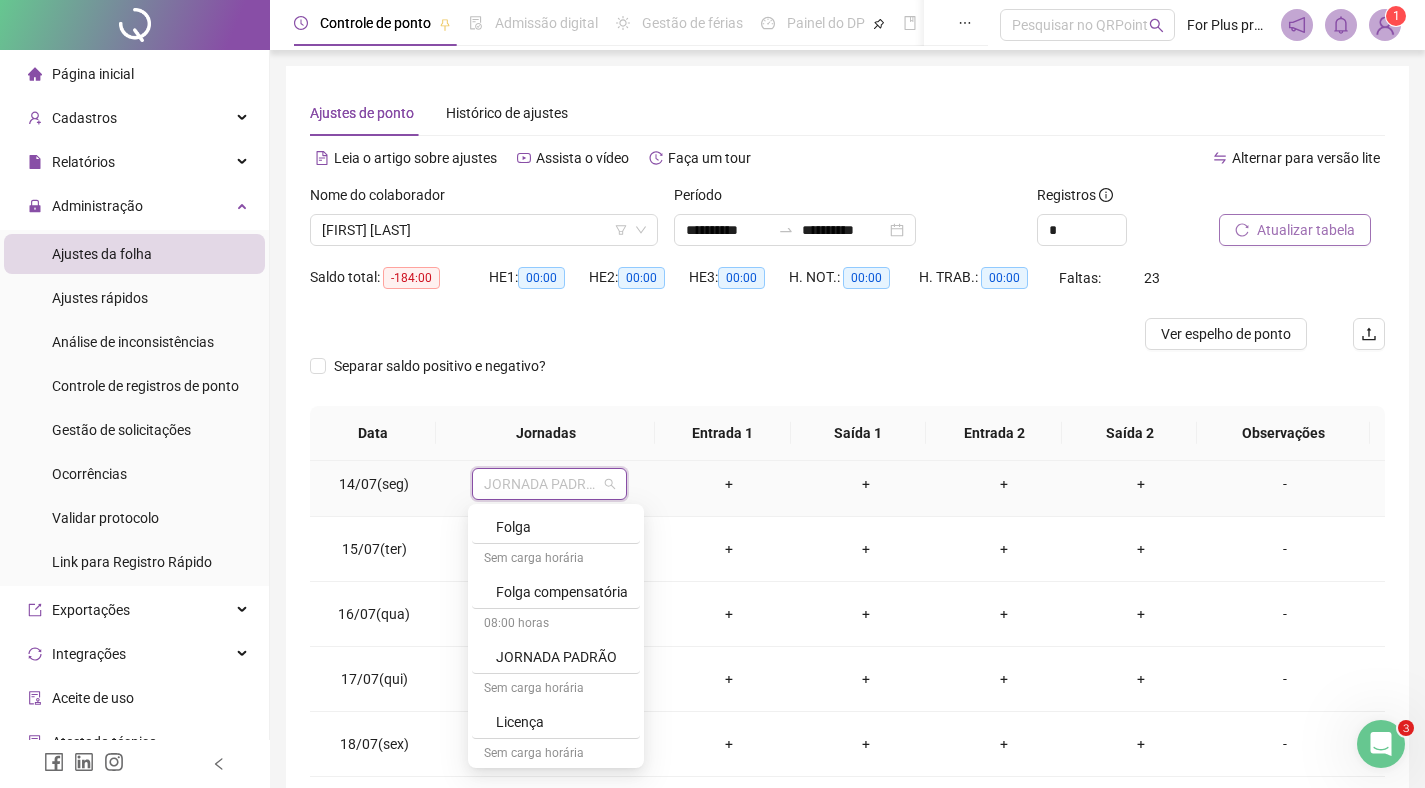 scroll, scrollTop: 329, scrollLeft: 0, axis: vertical 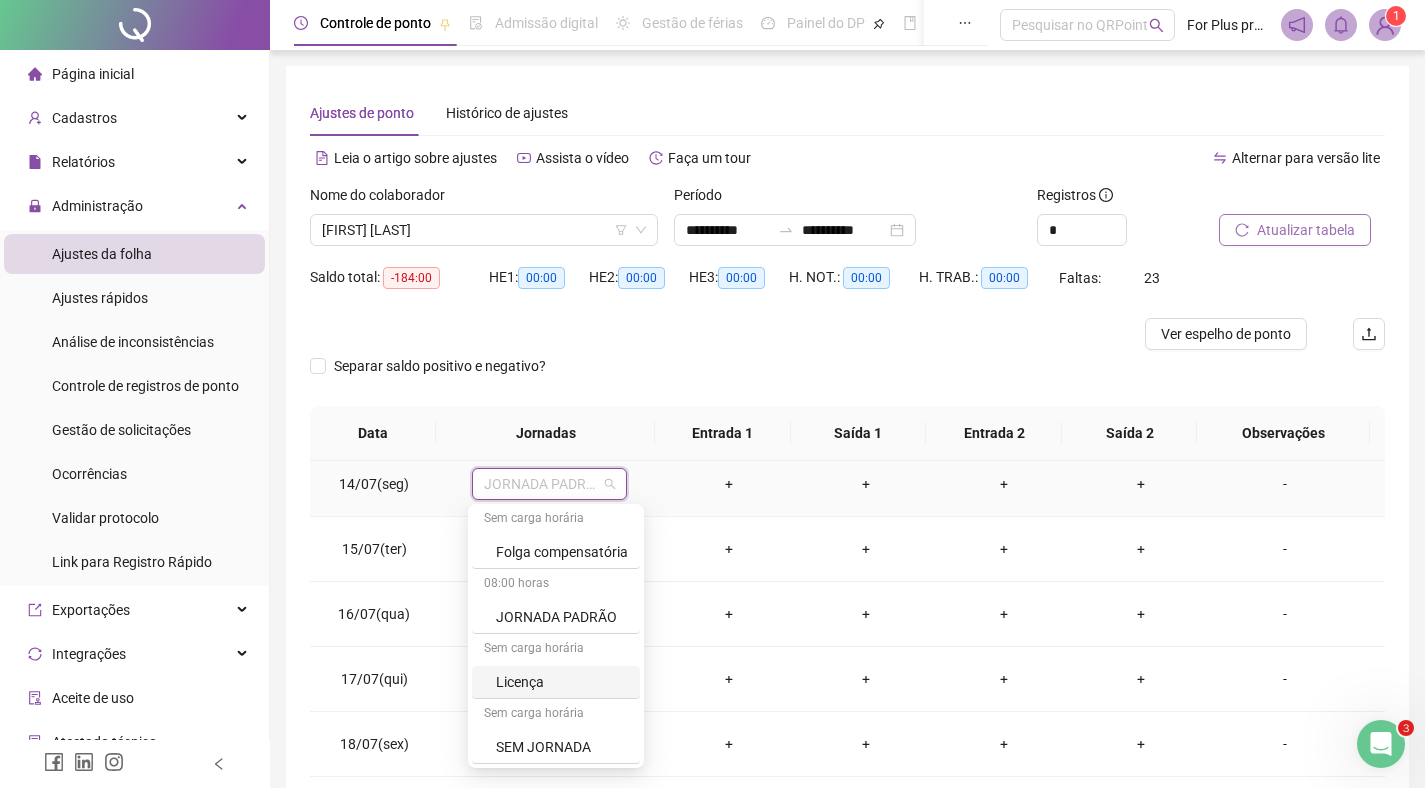 click on "Licença" at bounding box center [562, 682] 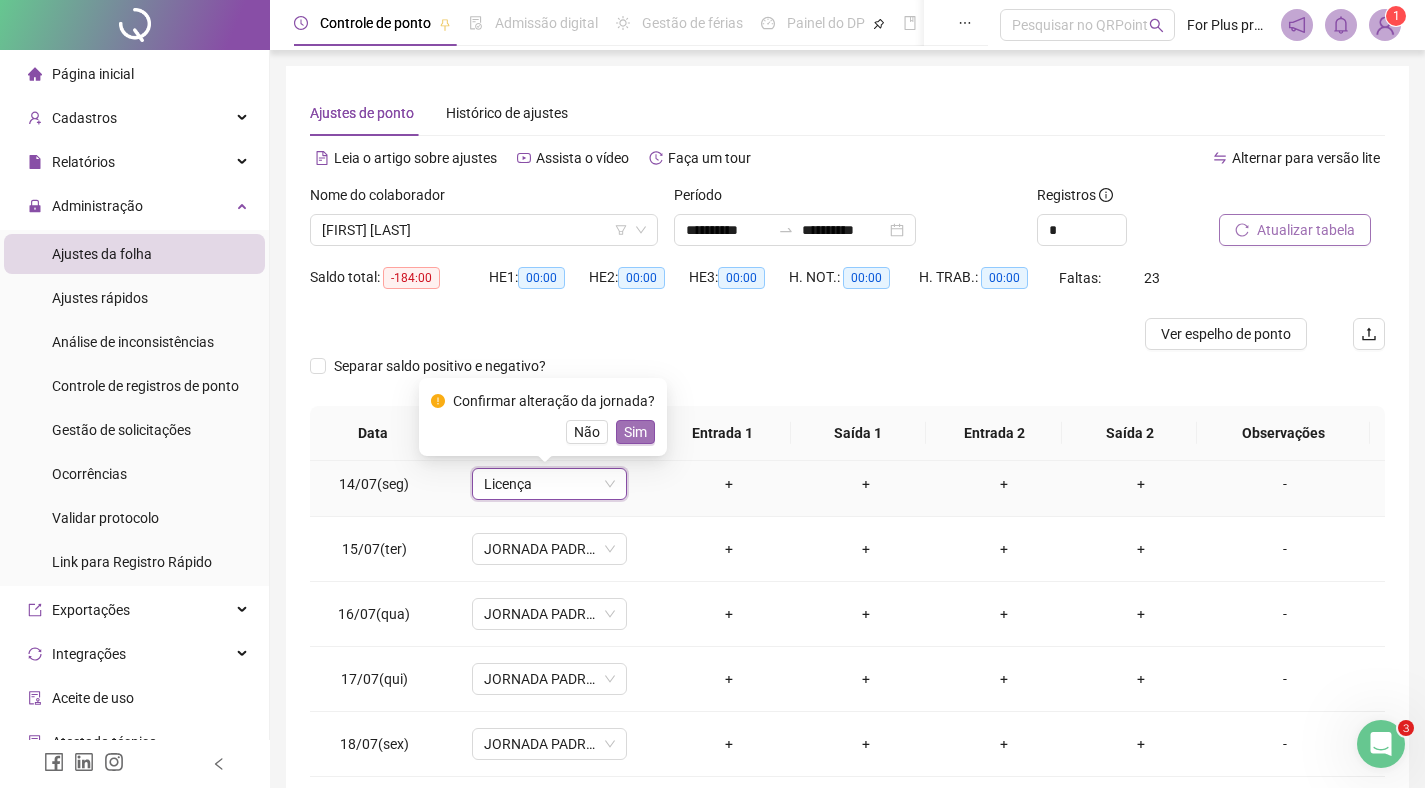 click on "Sim" at bounding box center [635, 432] 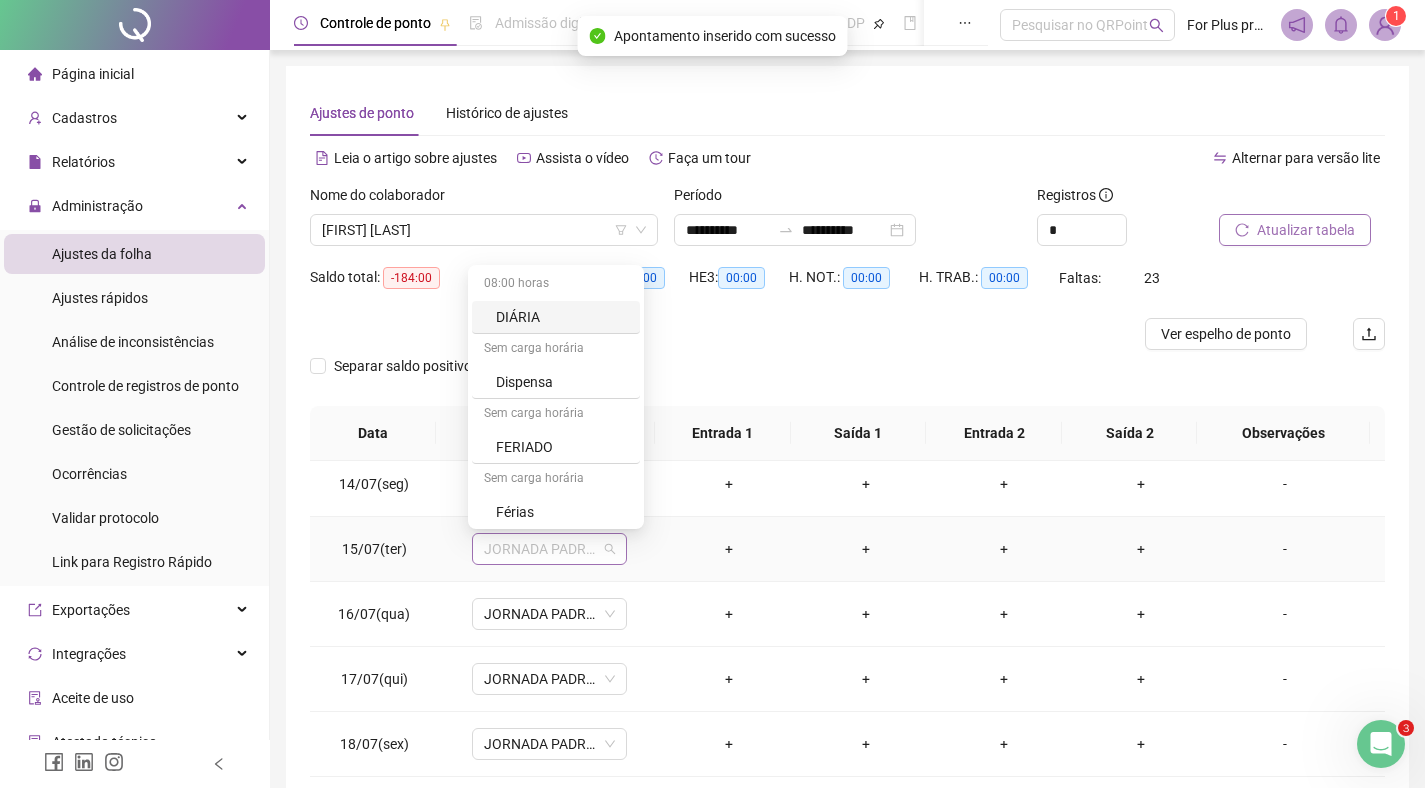 click on "JORNADA PADRÃO" at bounding box center [549, 549] 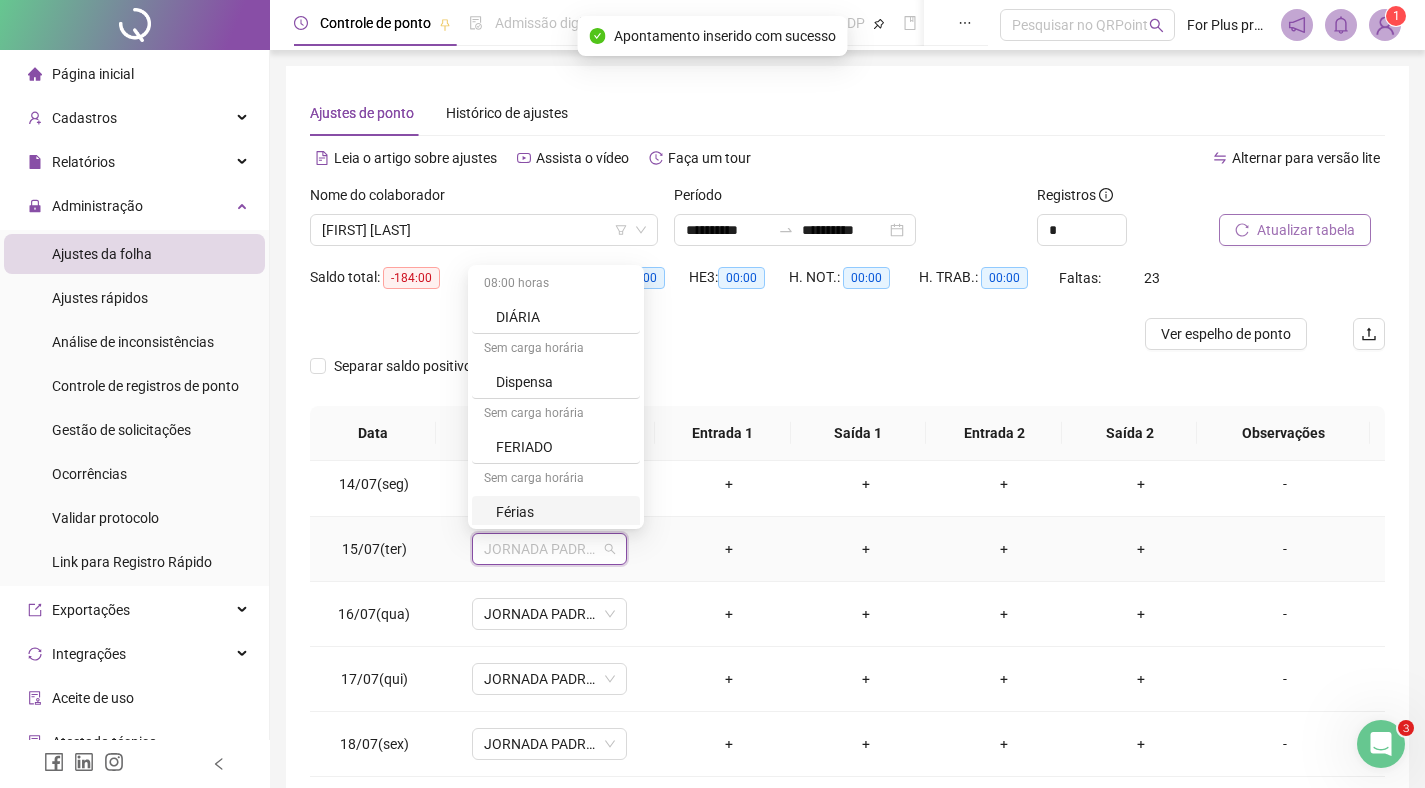 scroll, scrollTop: 329, scrollLeft: 0, axis: vertical 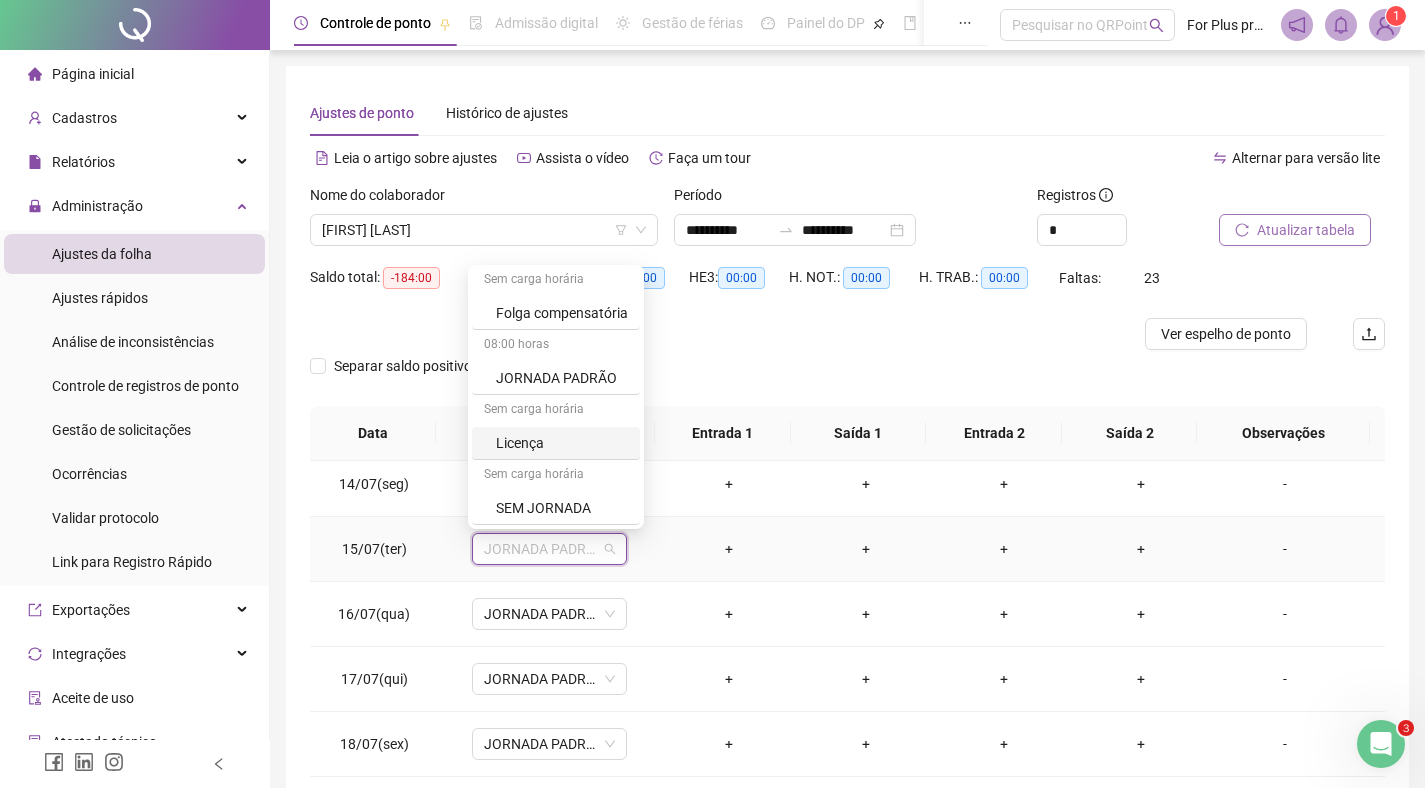 click on "Licença" at bounding box center [562, 443] 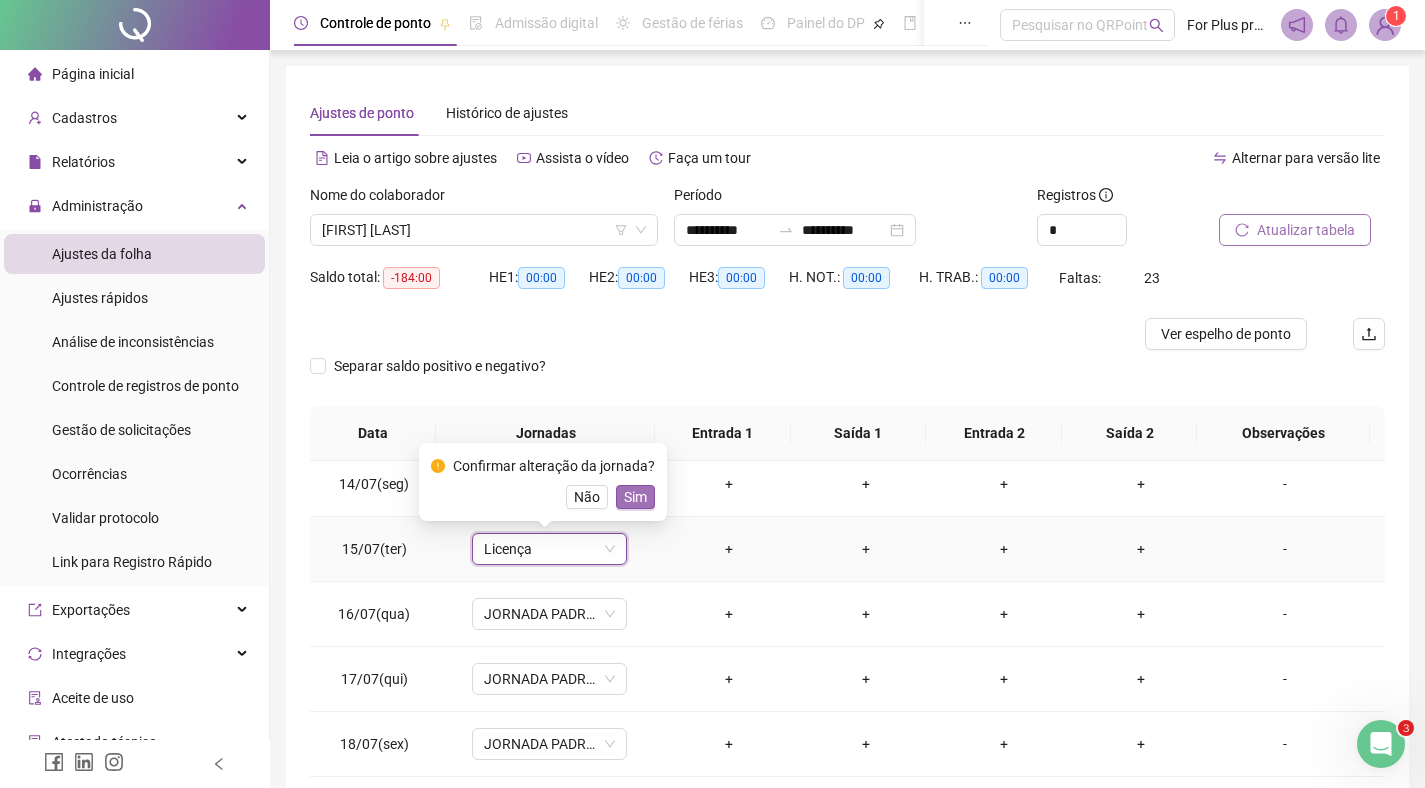 click on "Sim" at bounding box center [635, 497] 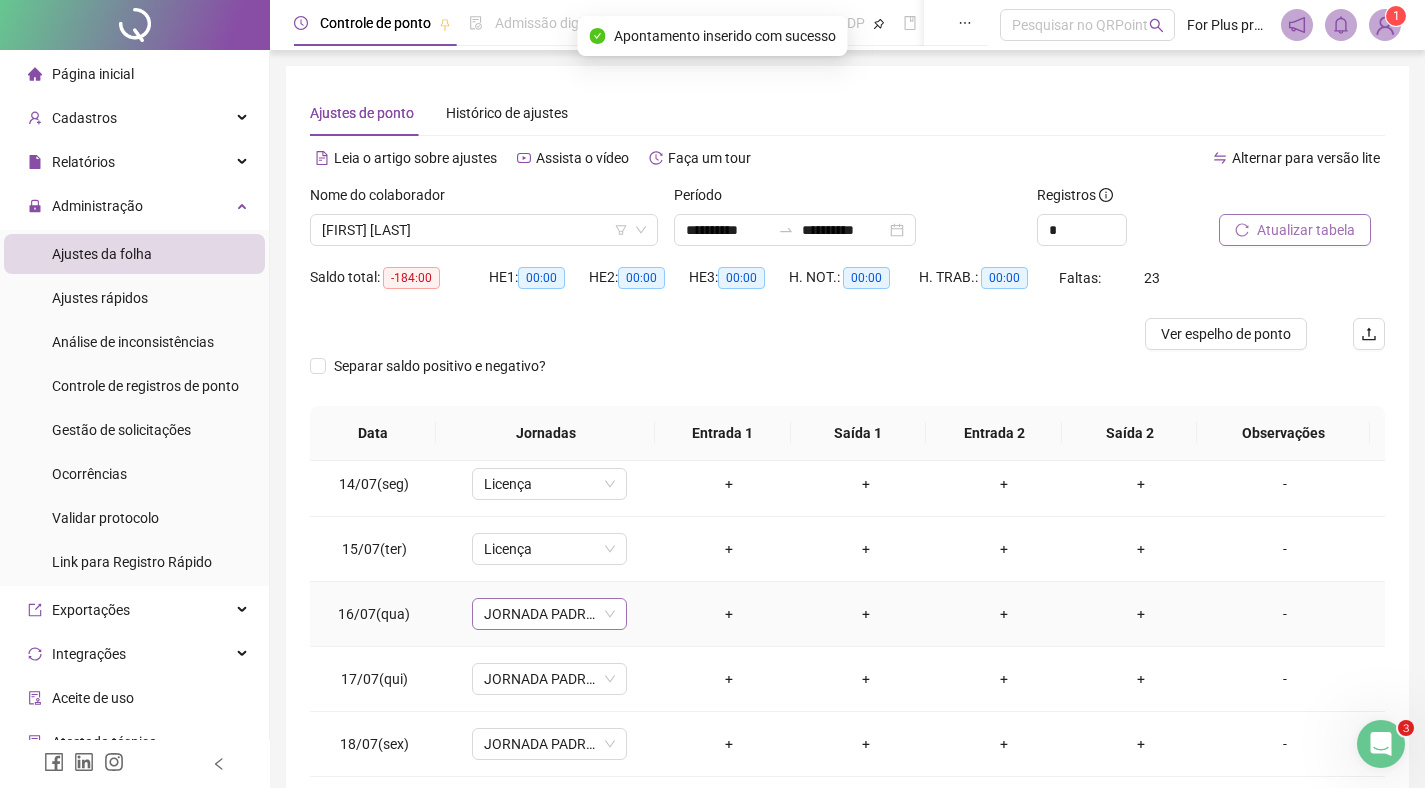 click on "JORNADA PADRÃO" at bounding box center [549, 614] 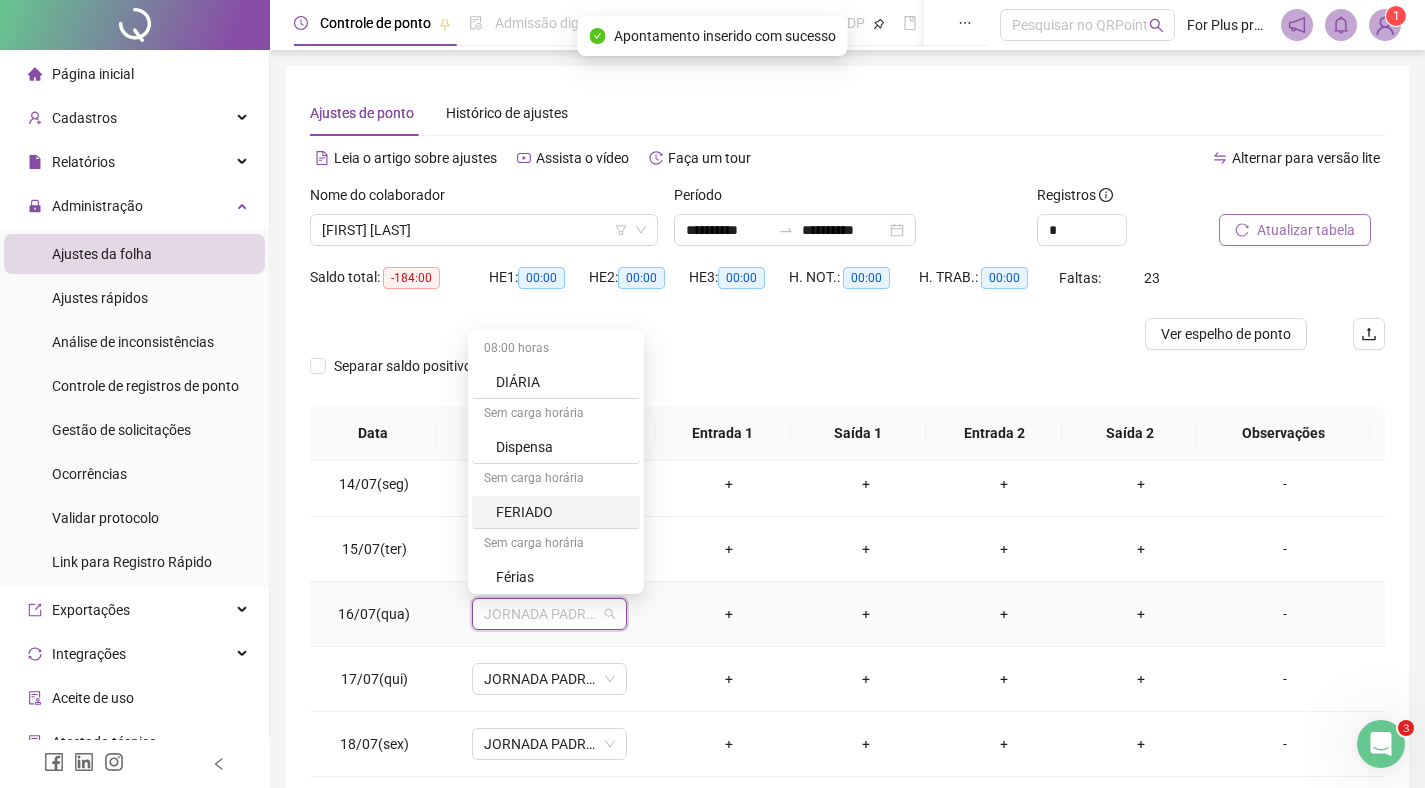 scroll, scrollTop: 329, scrollLeft: 0, axis: vertical 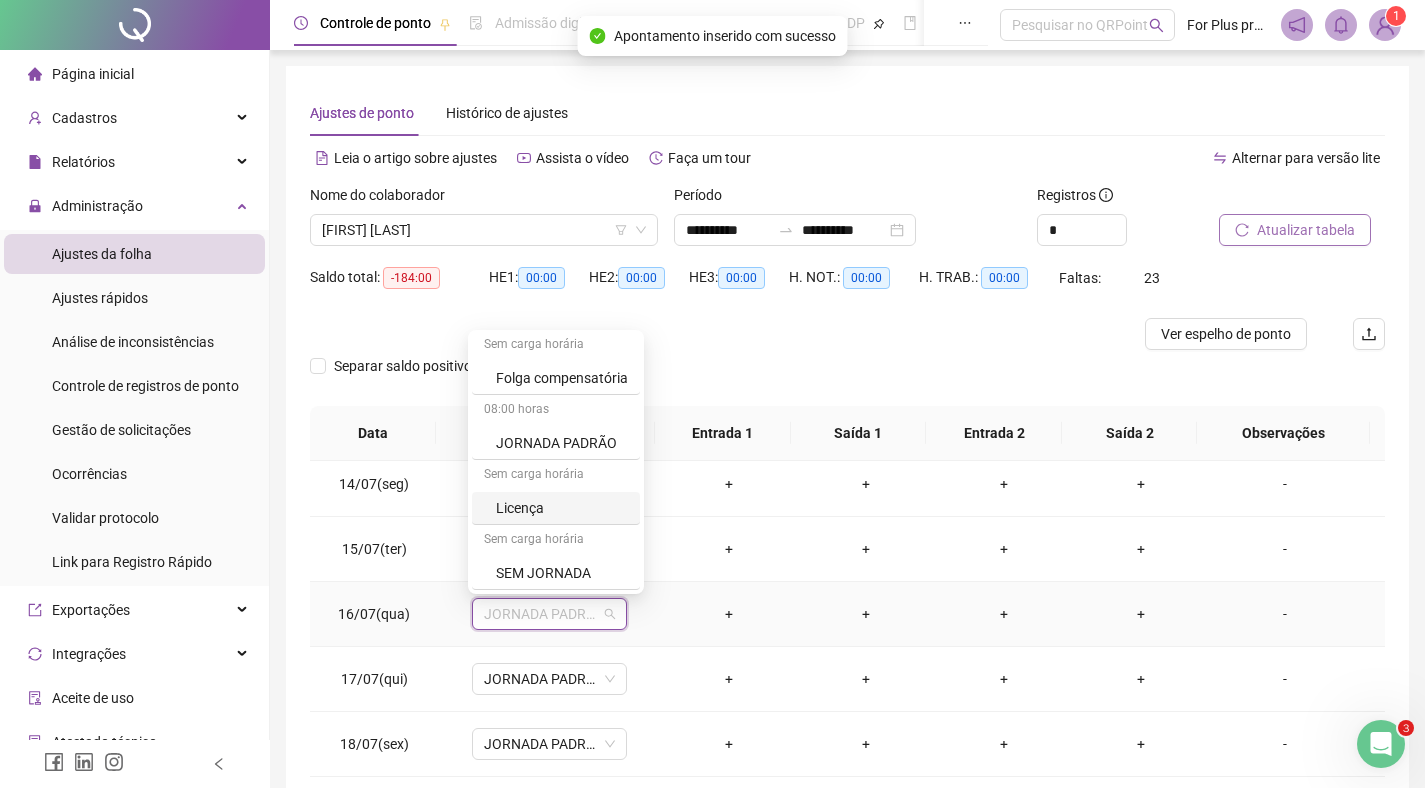 click on "Licença" at bounding box center (562, 508) 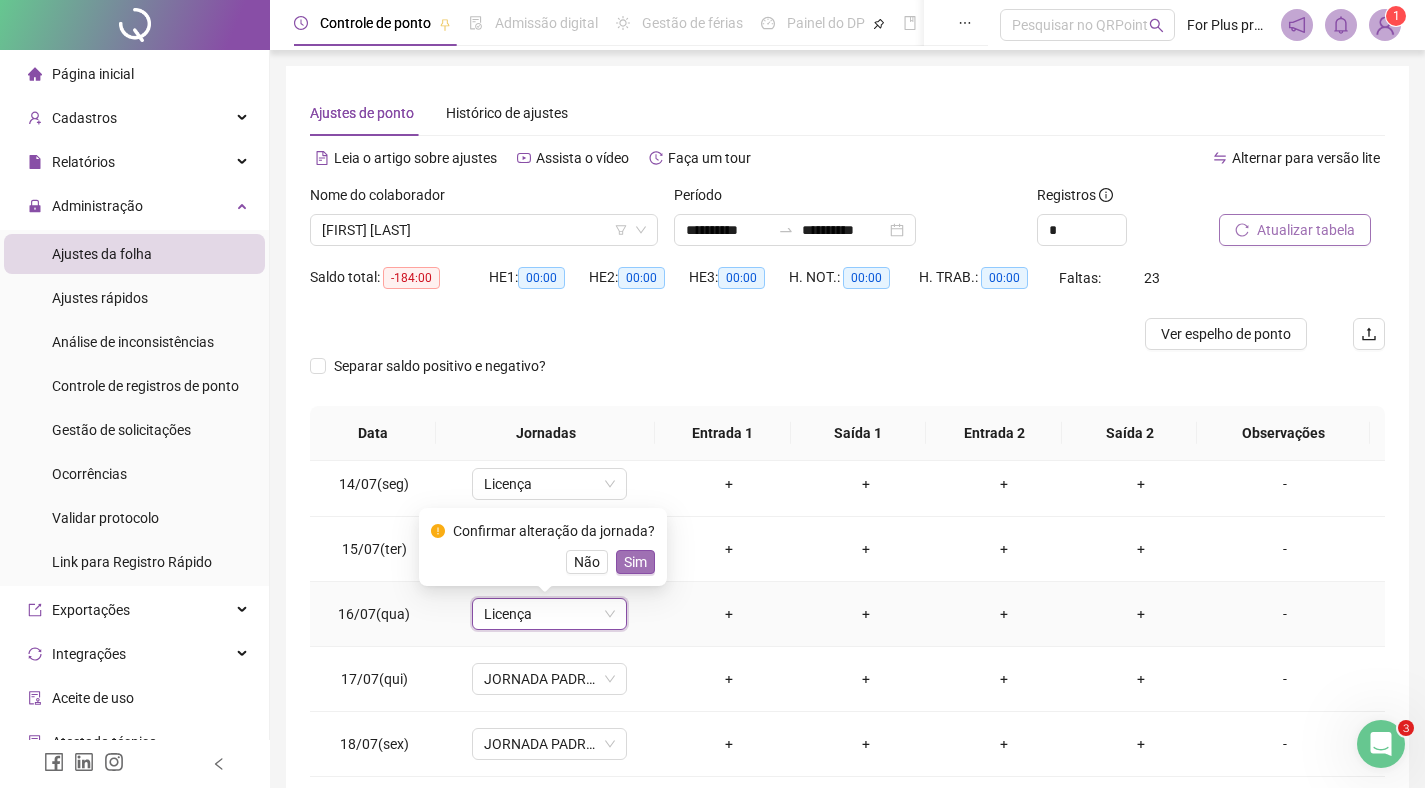 click on "Sim" at bounding box center (635, 562) 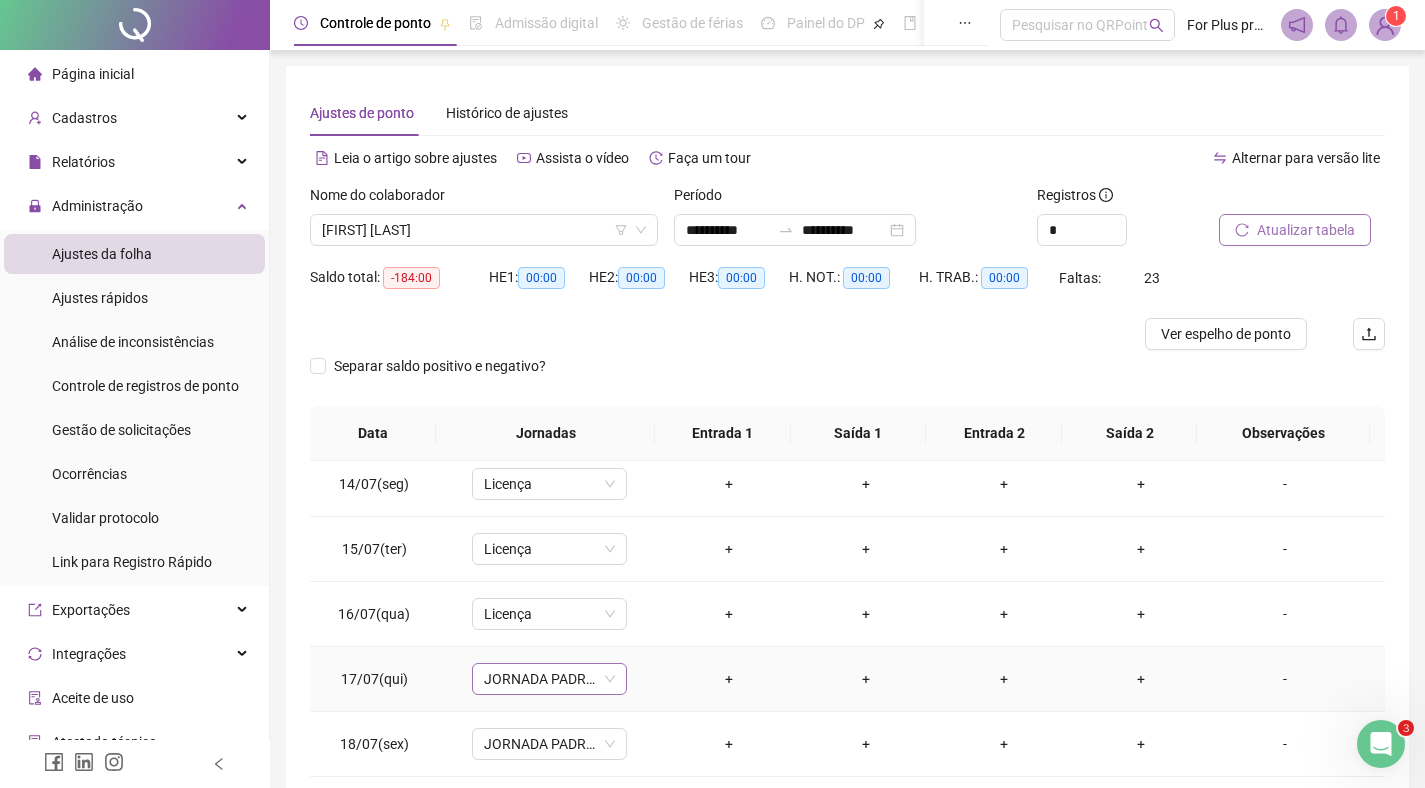 click on "JORNADA PADRÃO" at bounding box center (549, 679) 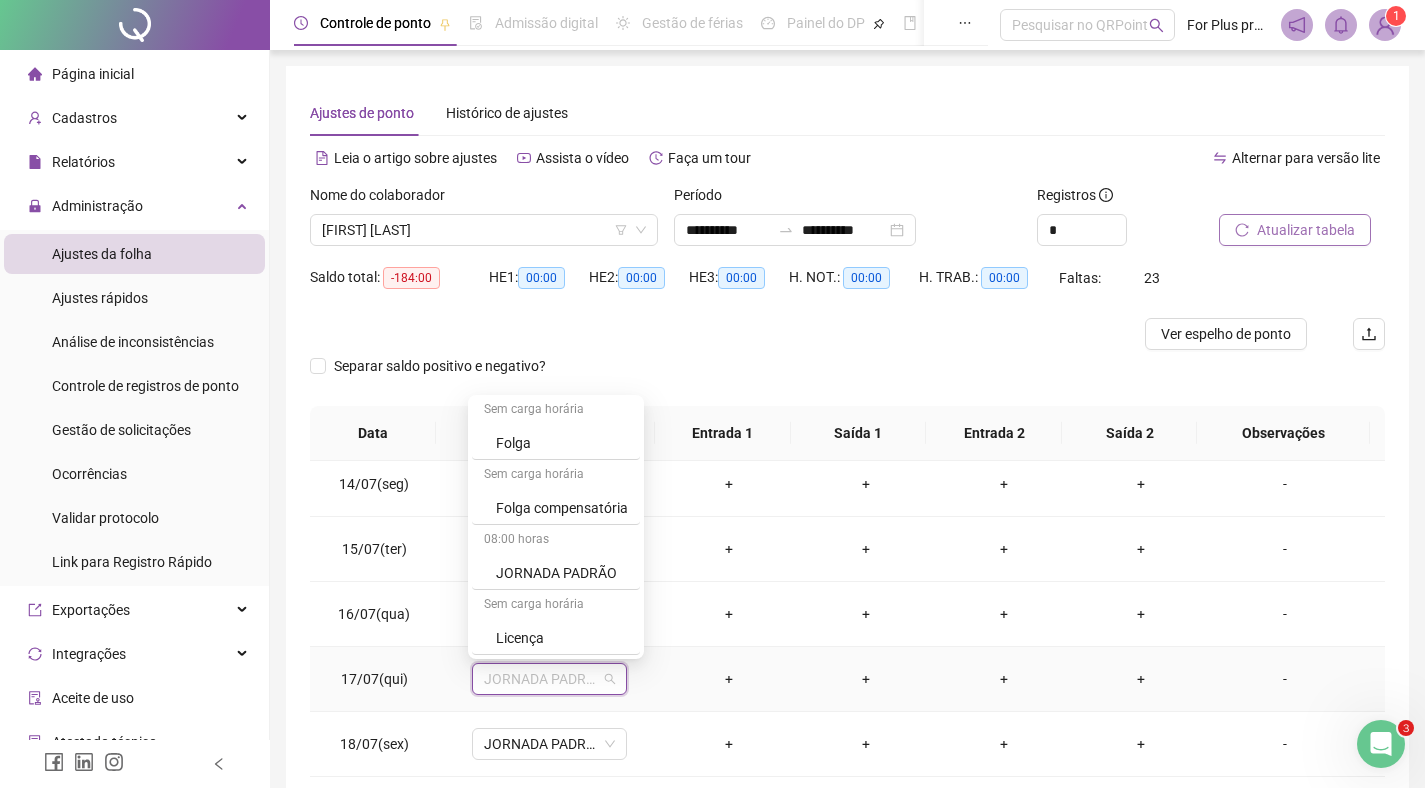scroll, scrollTop: 329, scrollLeft: 0, axis: vertical 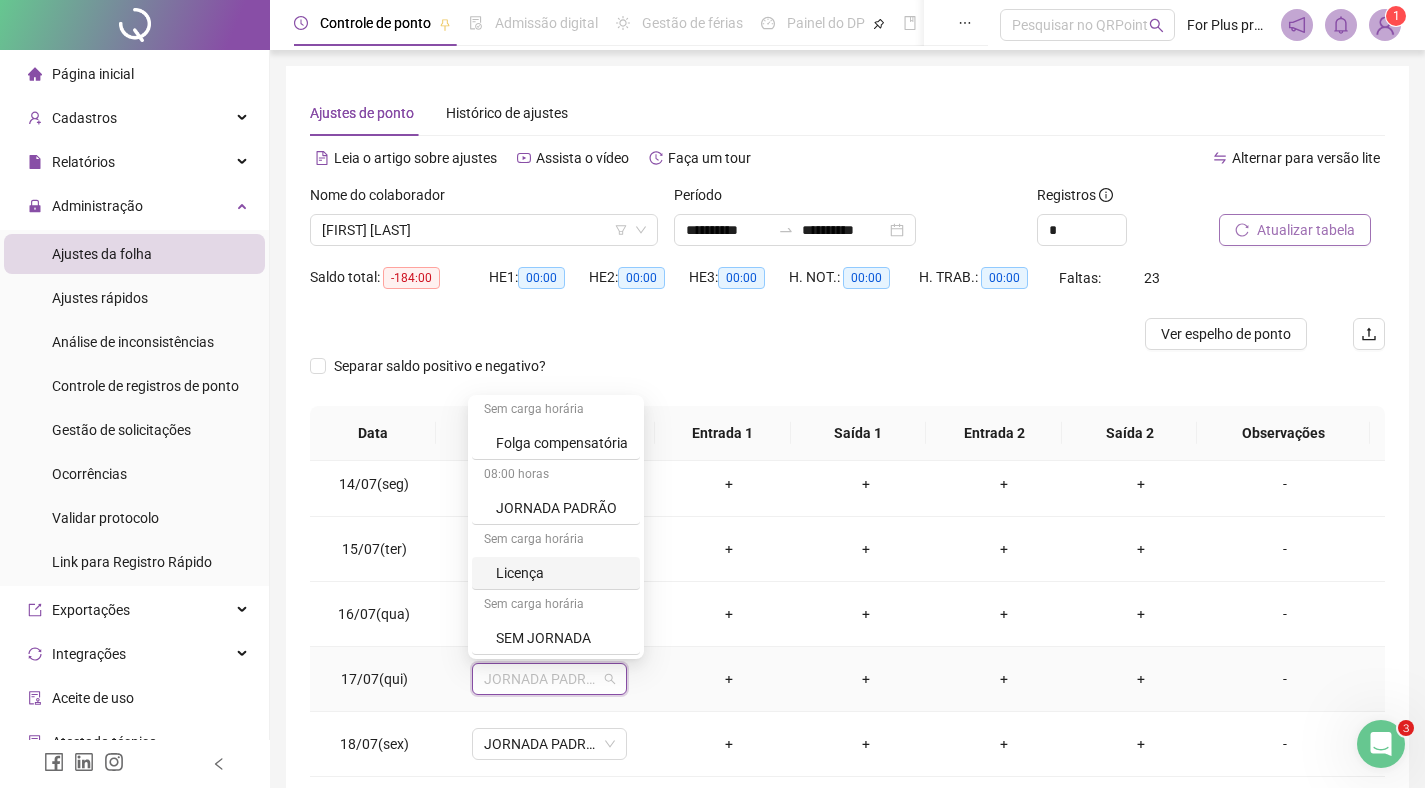 click on "Licença" at bounding box center (562, 573) 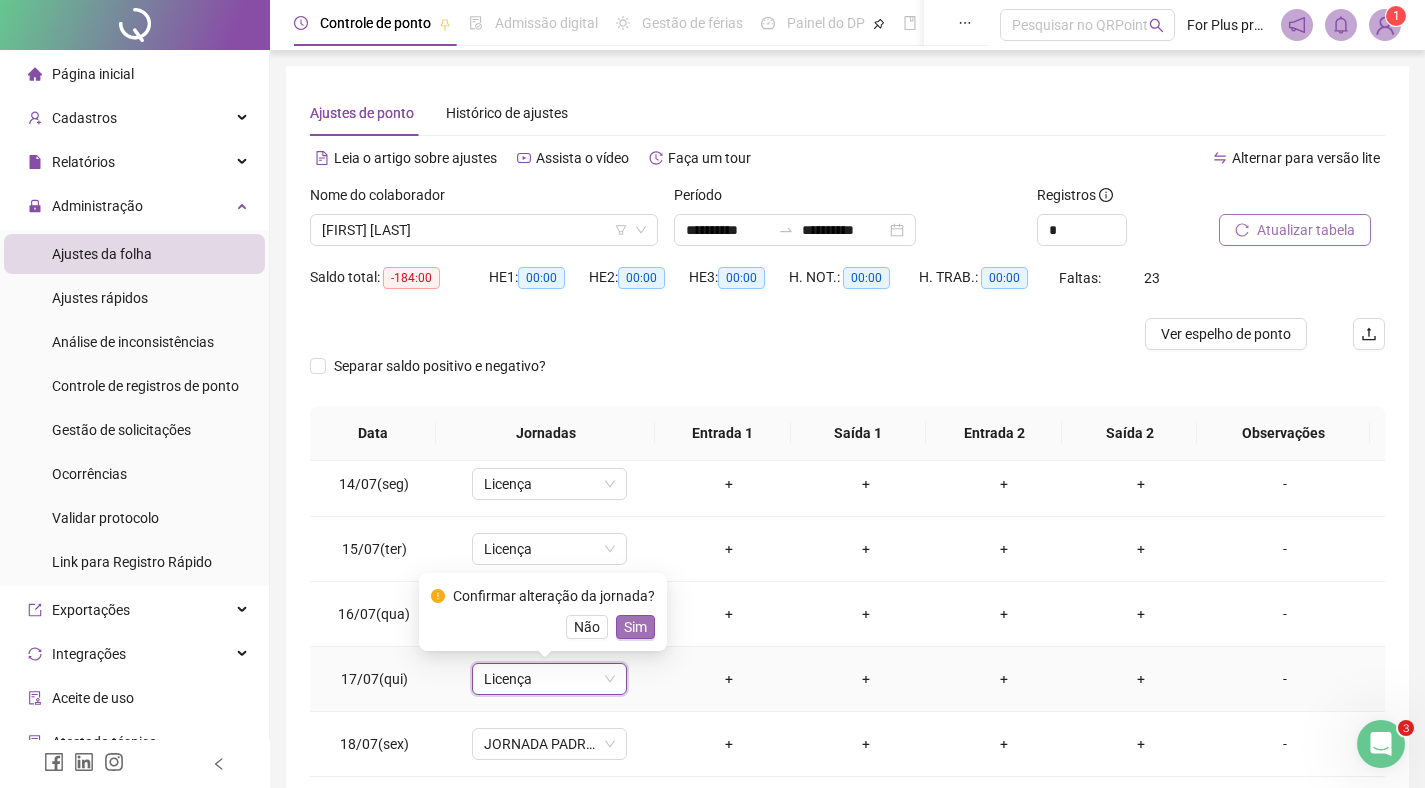 click on "Sim" at bounding box center [635, 627] 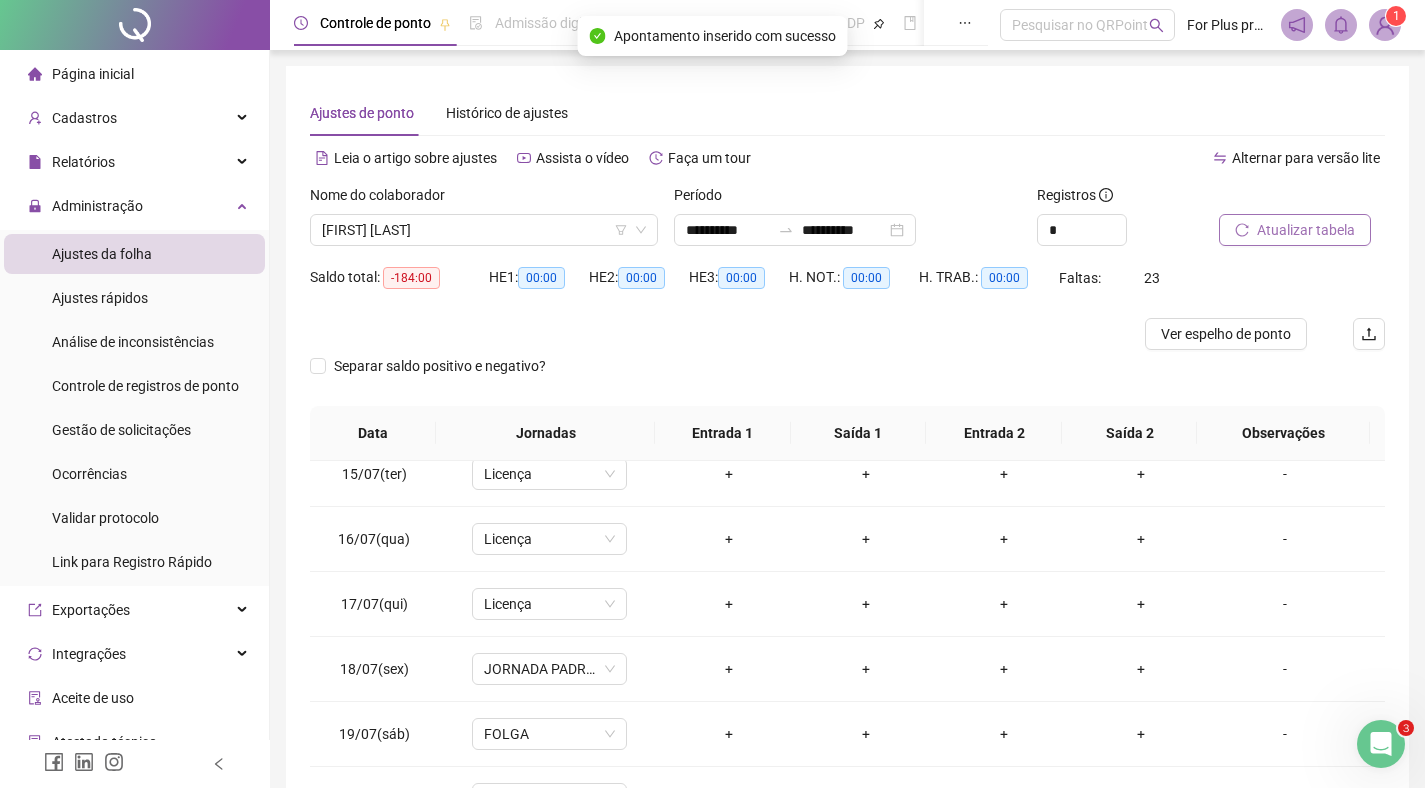 scroll, scrollTop: 948, scrollLeft: 0, axis: vertical 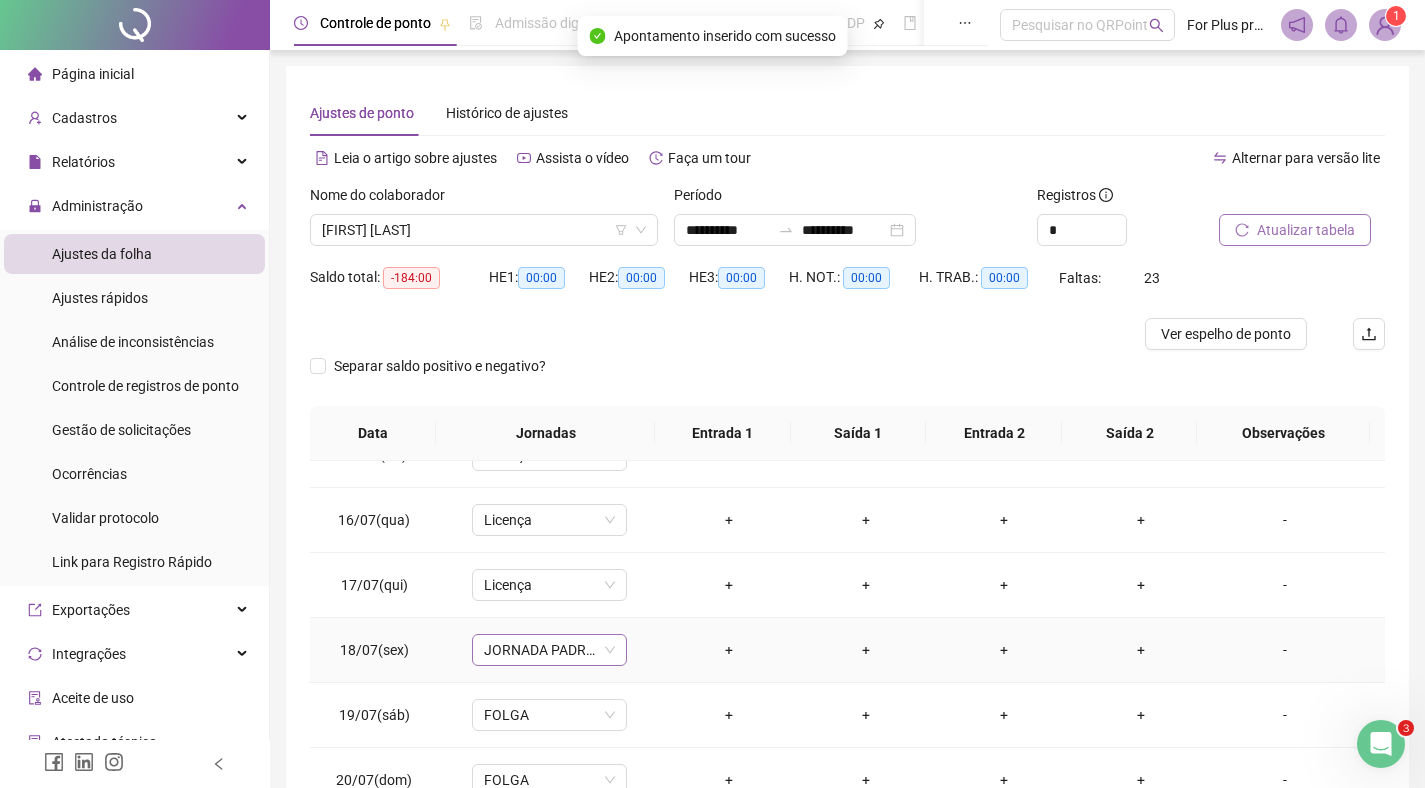 click on "JORNADA PADRÃO" at bounding box center [549, 650] 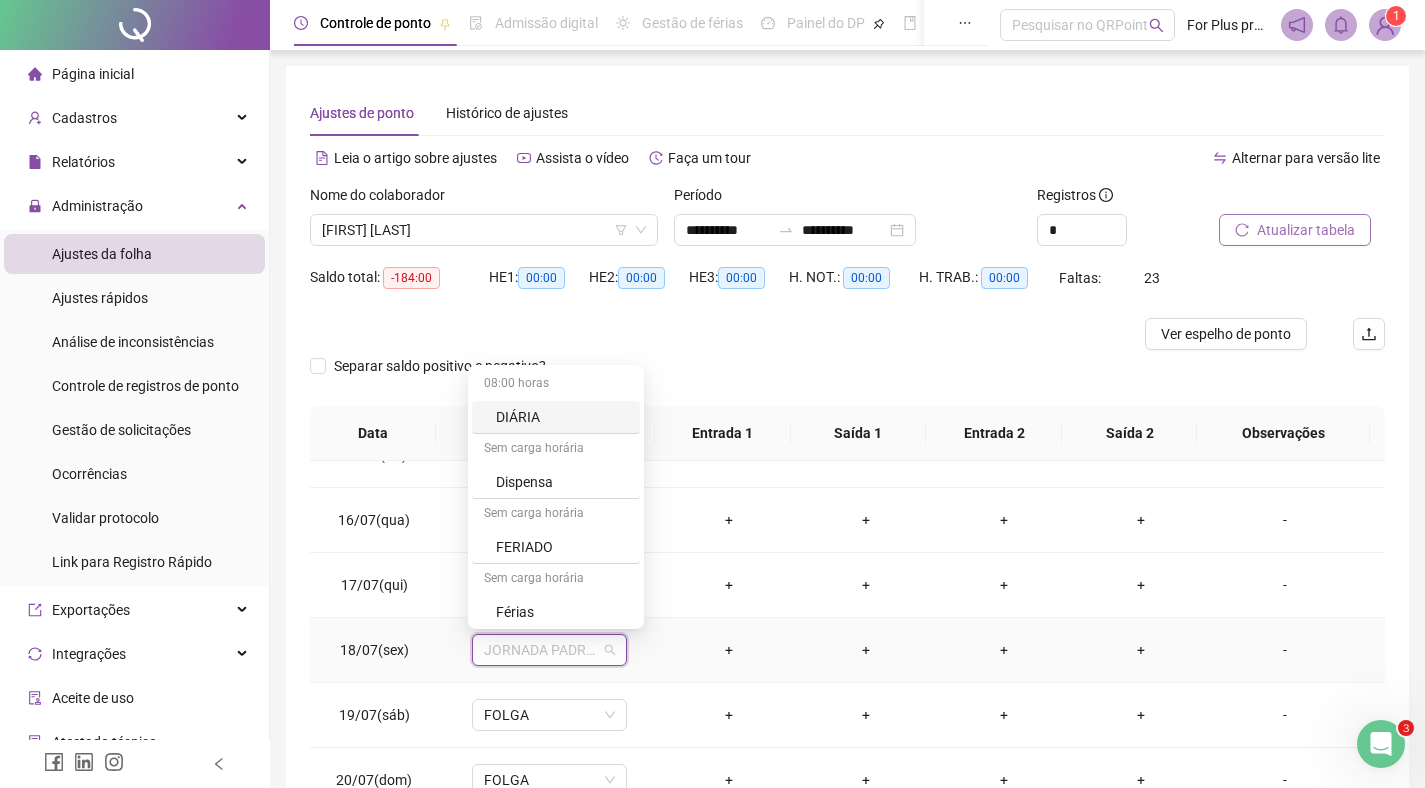 scroll, scrollTop: 329, scrollLeft: 0, axis: vertical 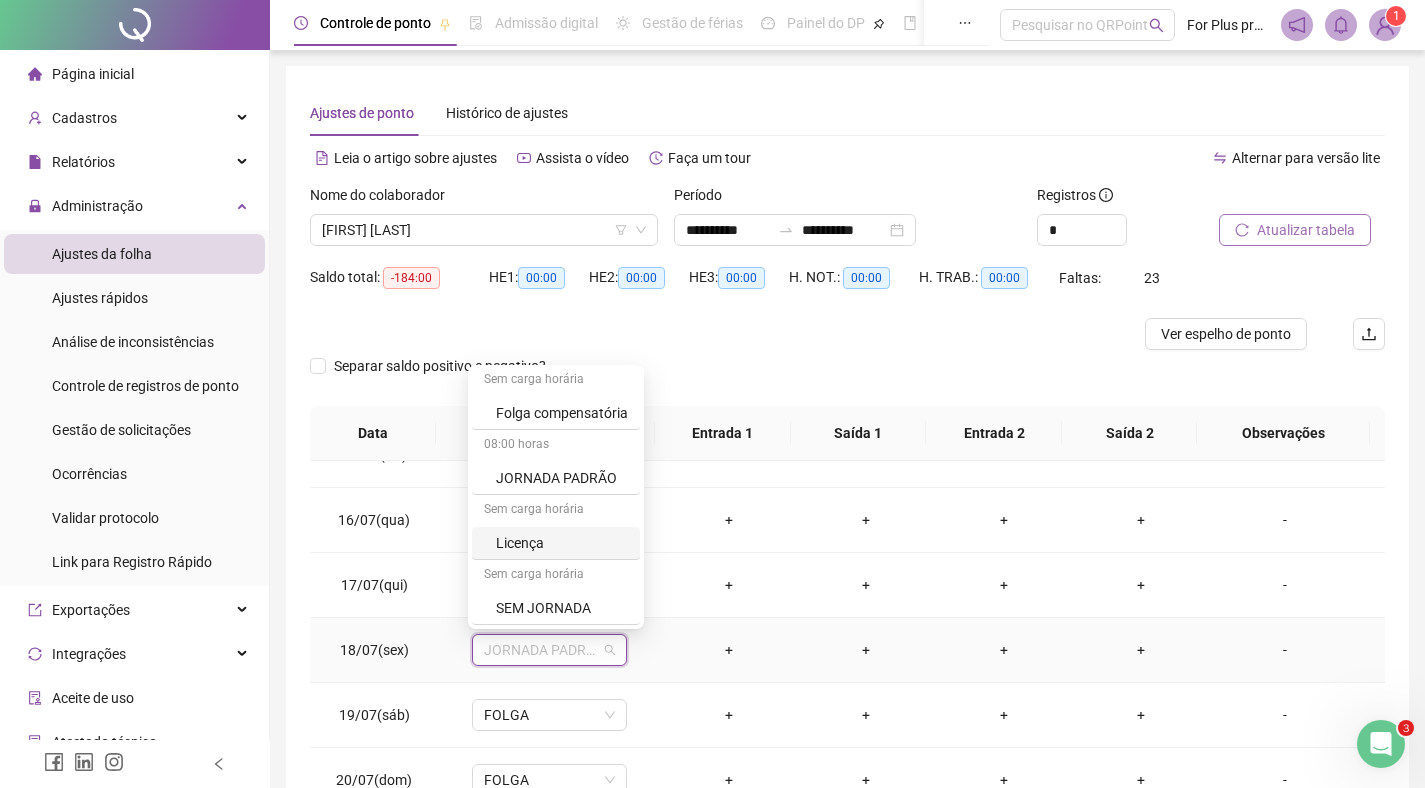 click on "Licença" at bounding box center (562, 543) 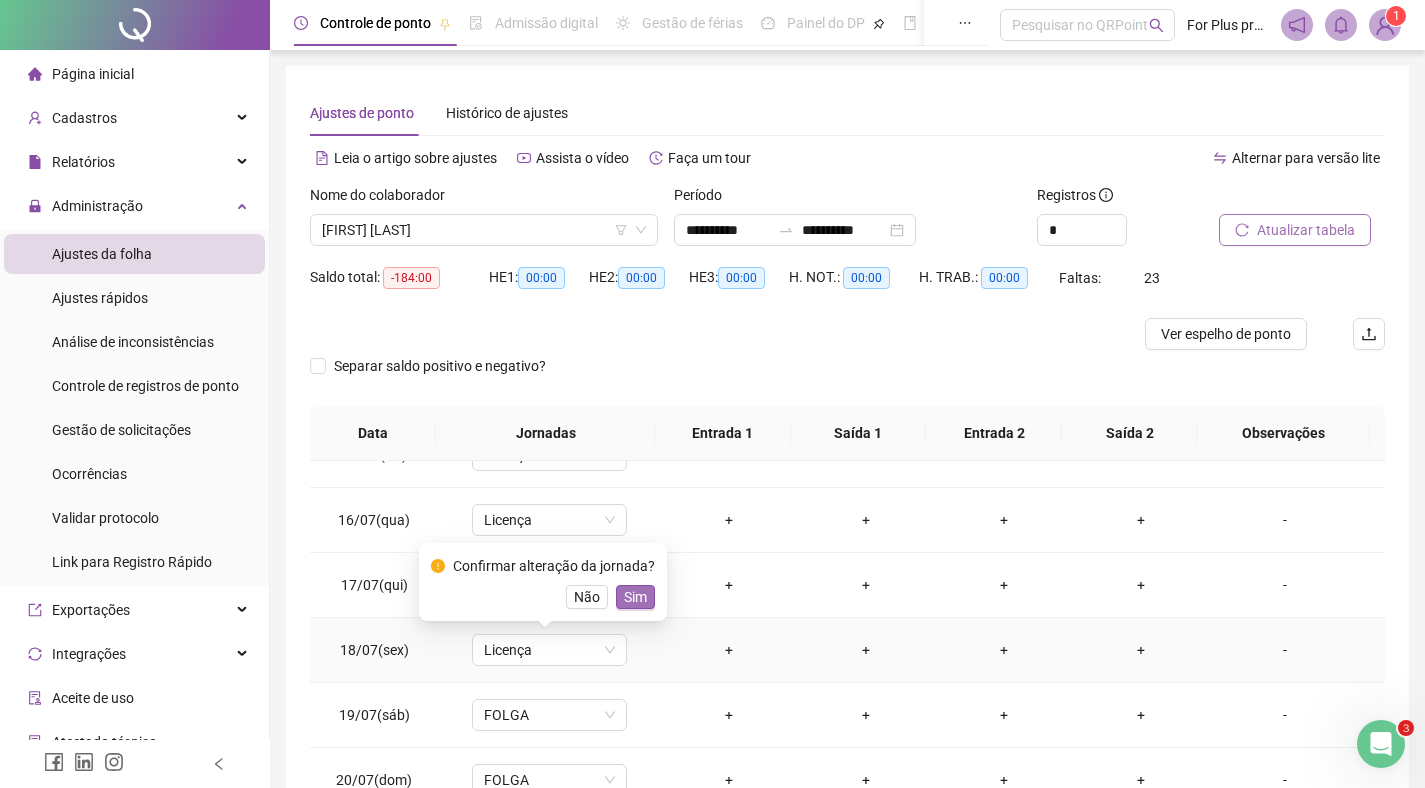 click on "Sim" at bounding box center [635, 597] 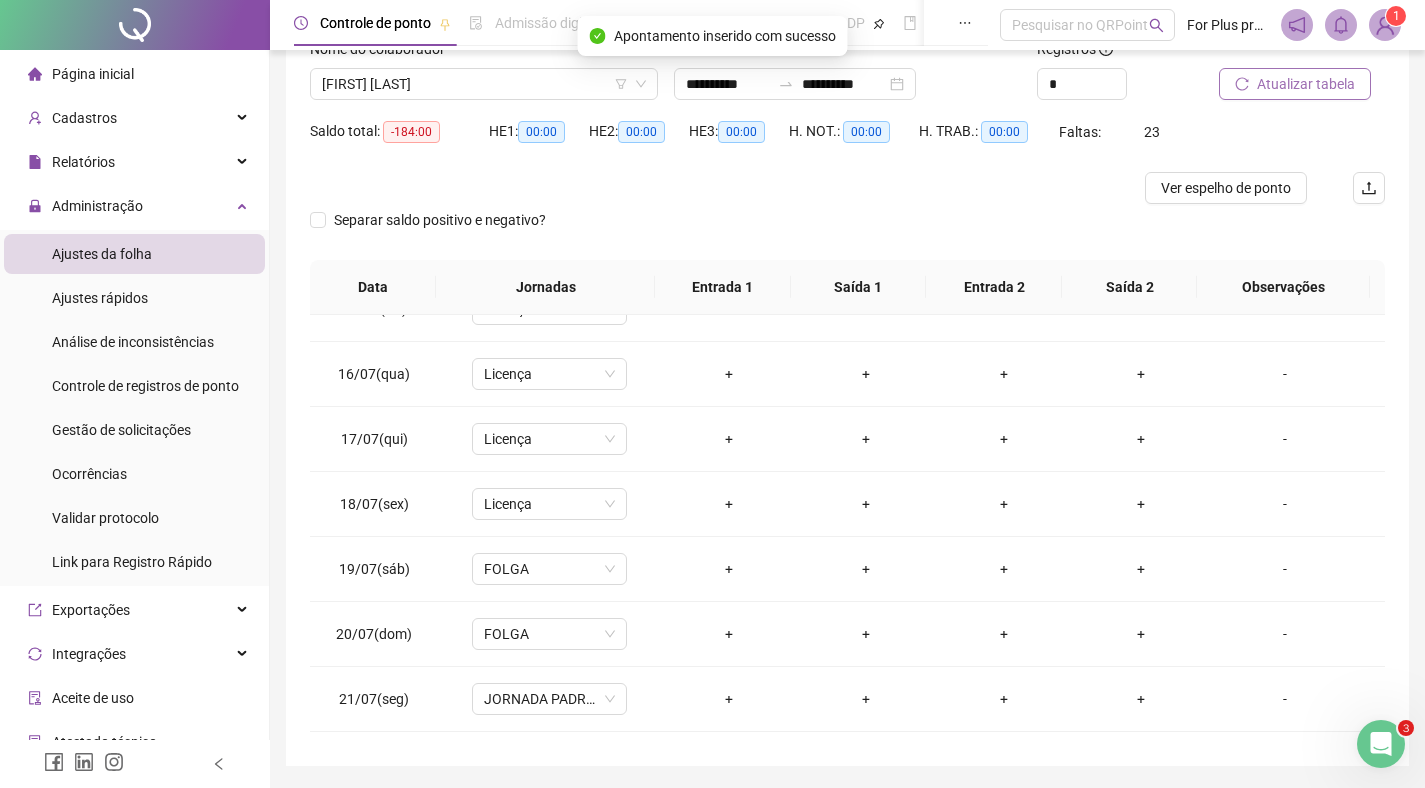 scroll, scrollTop: 147, scrollLeft: 0, axis: vertical 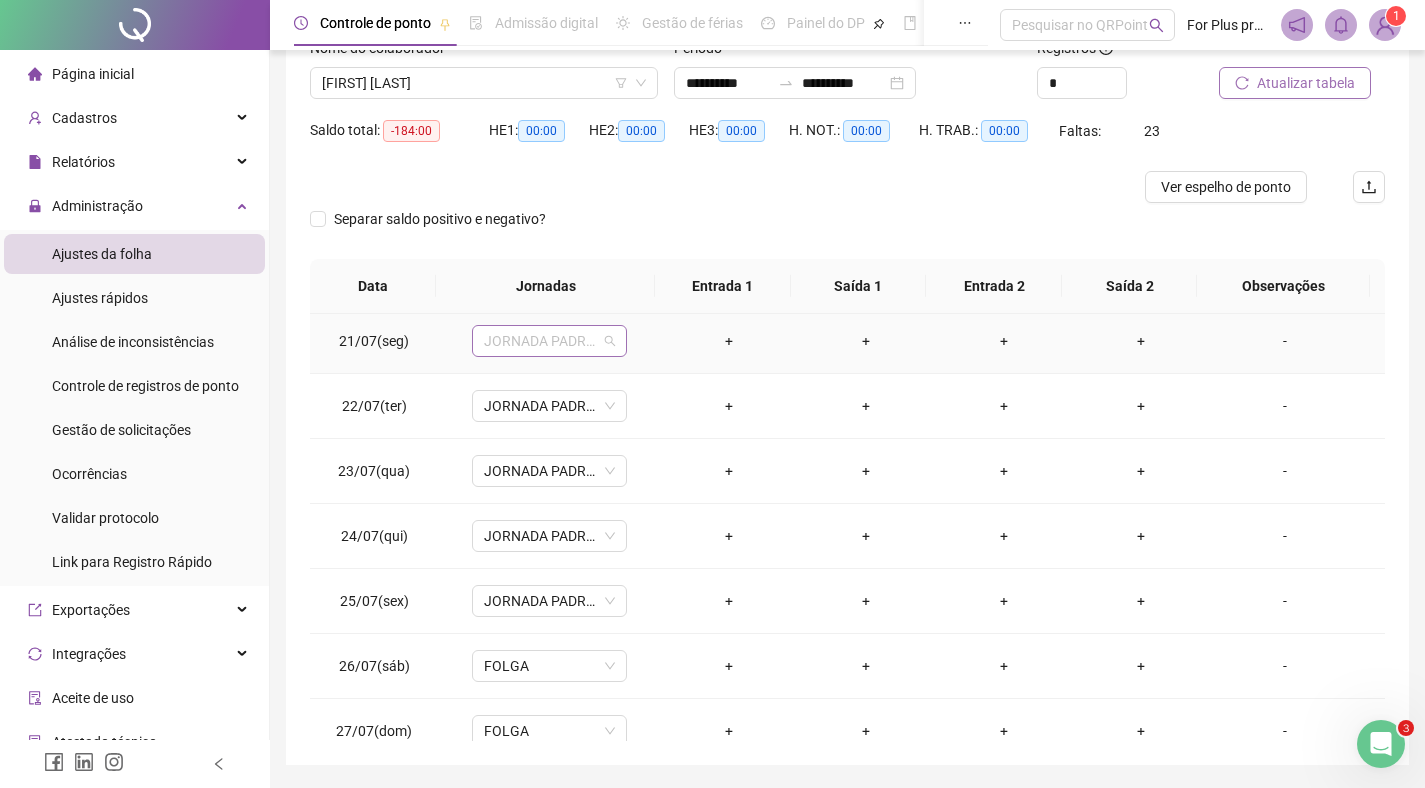 click on "JORNADA PADRÃO" at bounding box center [549, 341] 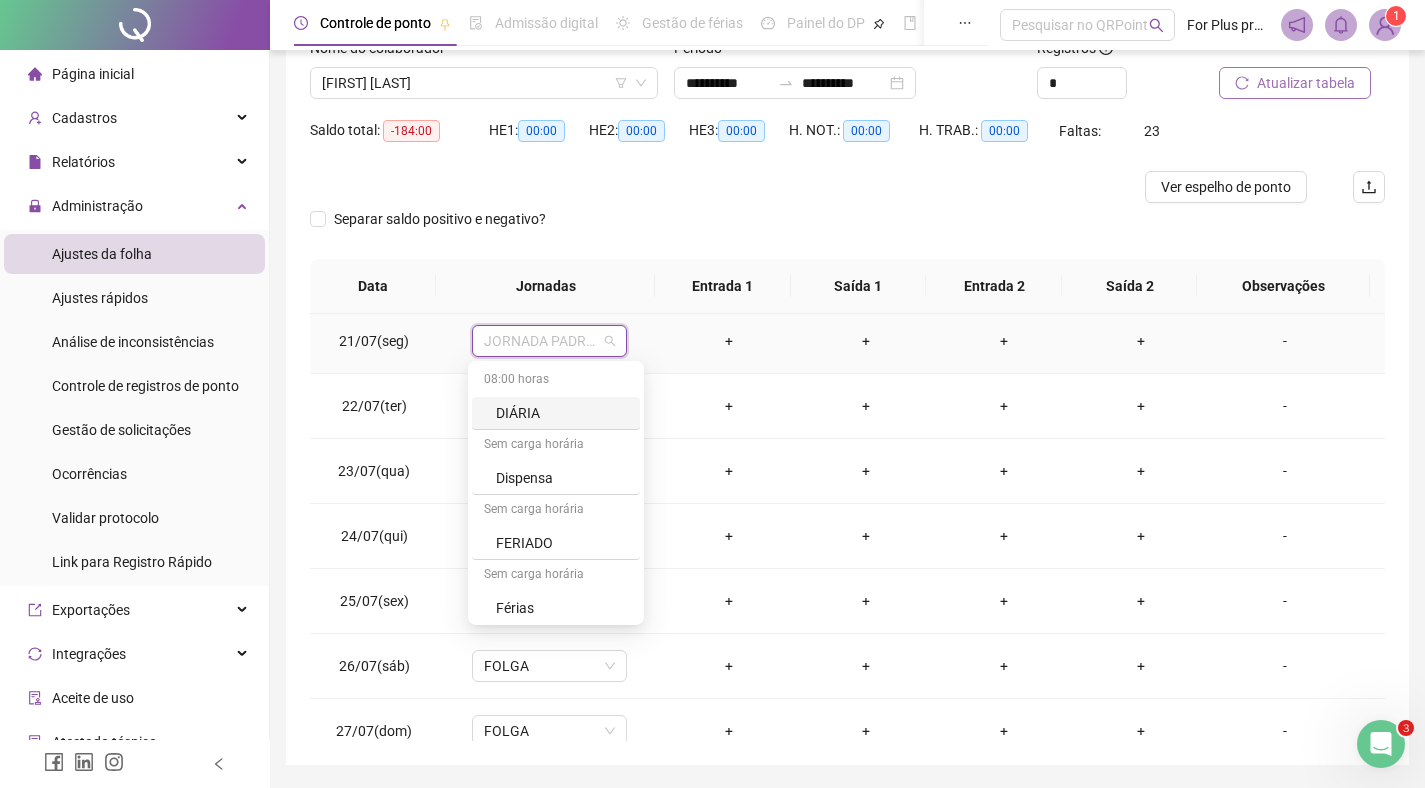 scroll, scrollTop: 329, scrollLeft: 0, axis: vertical 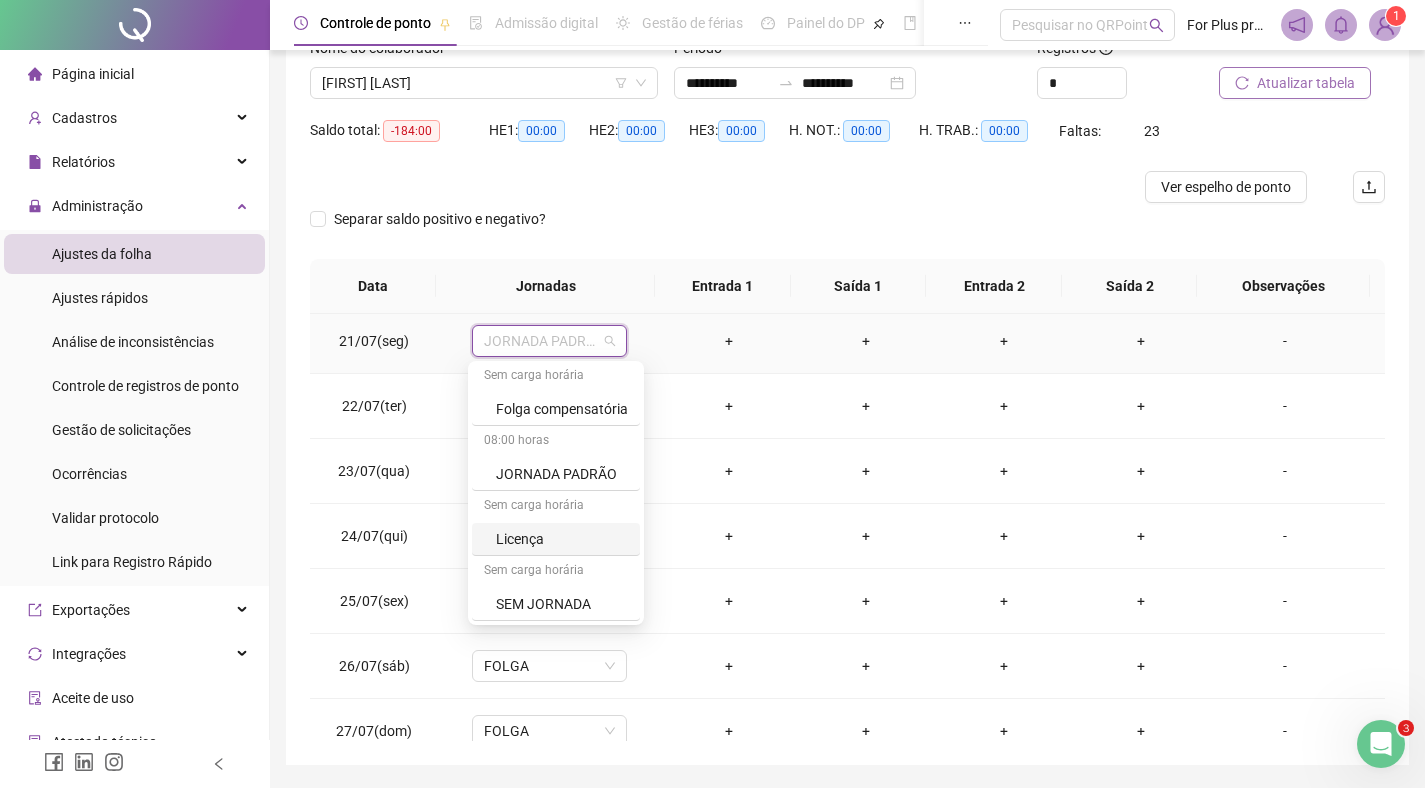 click on "Licença" at bounding box center [562, 539] 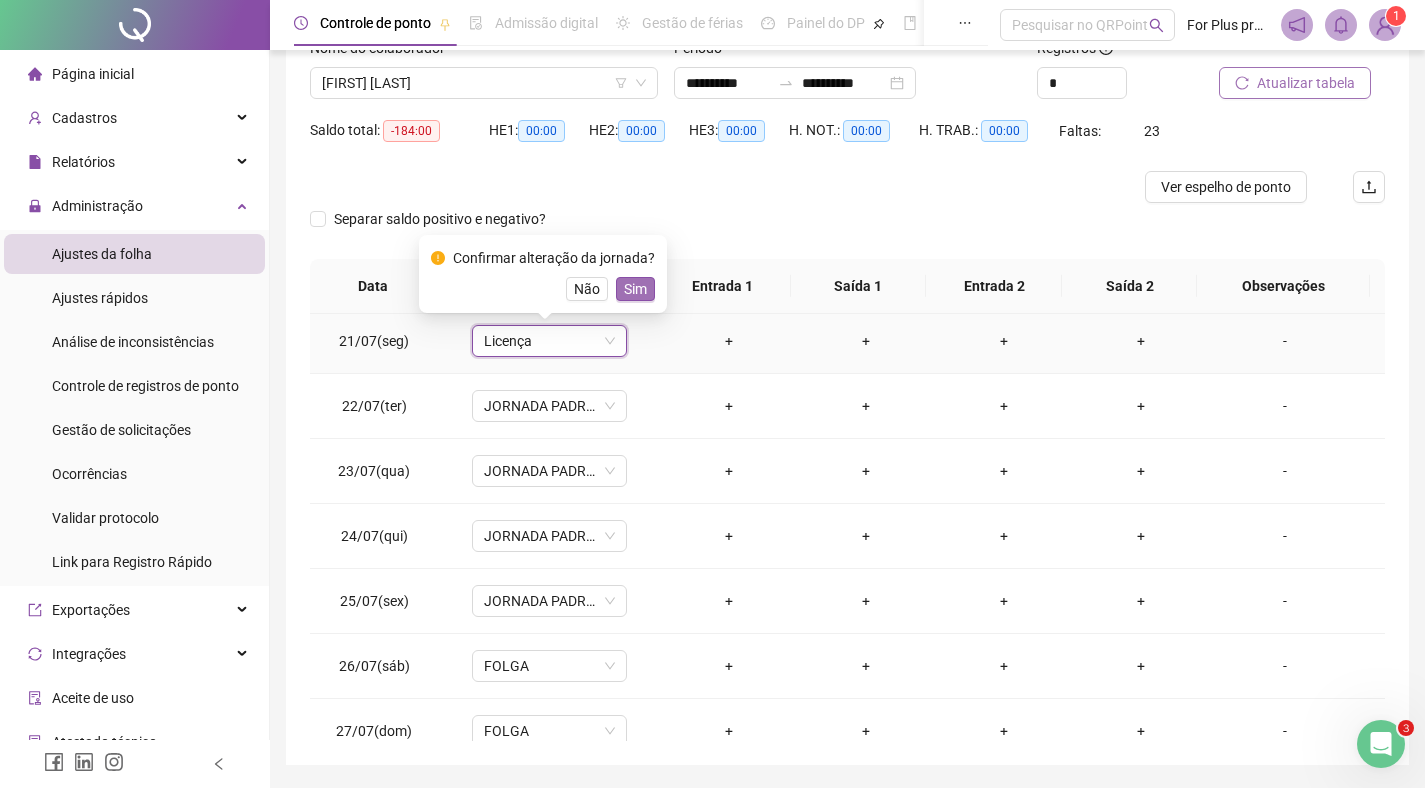 click on "Sim" at bounding box center (635, 289) 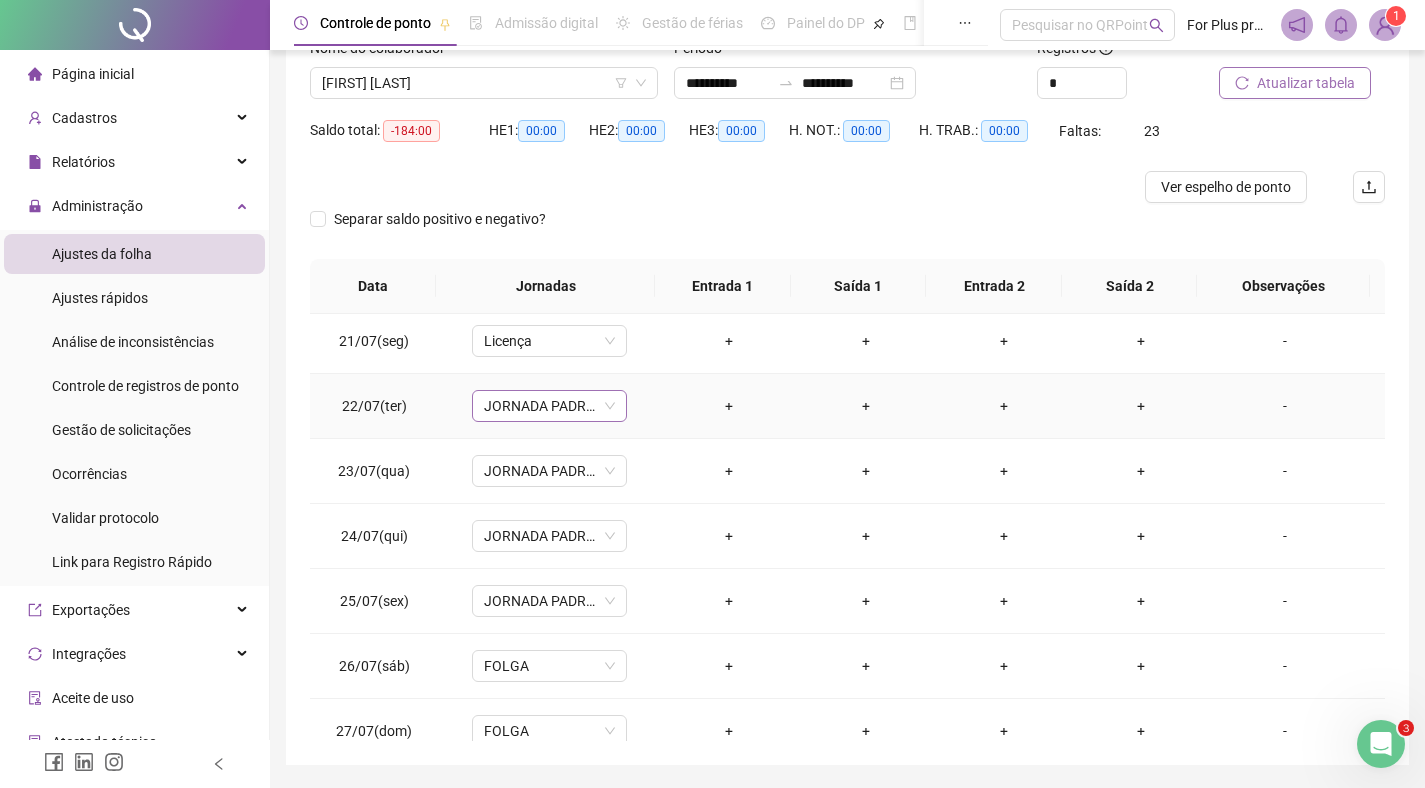 click on "JORNADA PADRÃO" at bounding box center [549, 406] 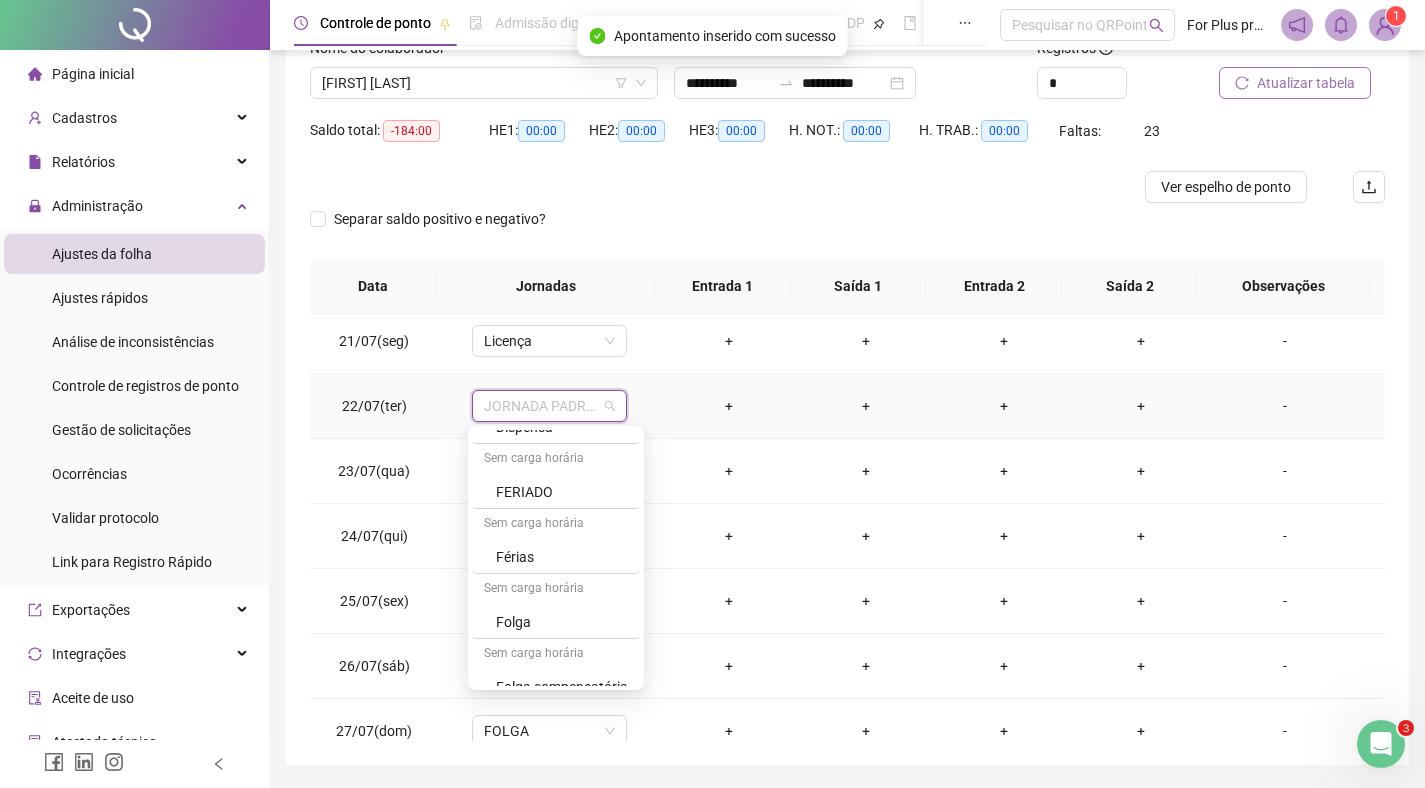 scroll, scrollTop: 329, scrollLeft: 0, axis: vertical 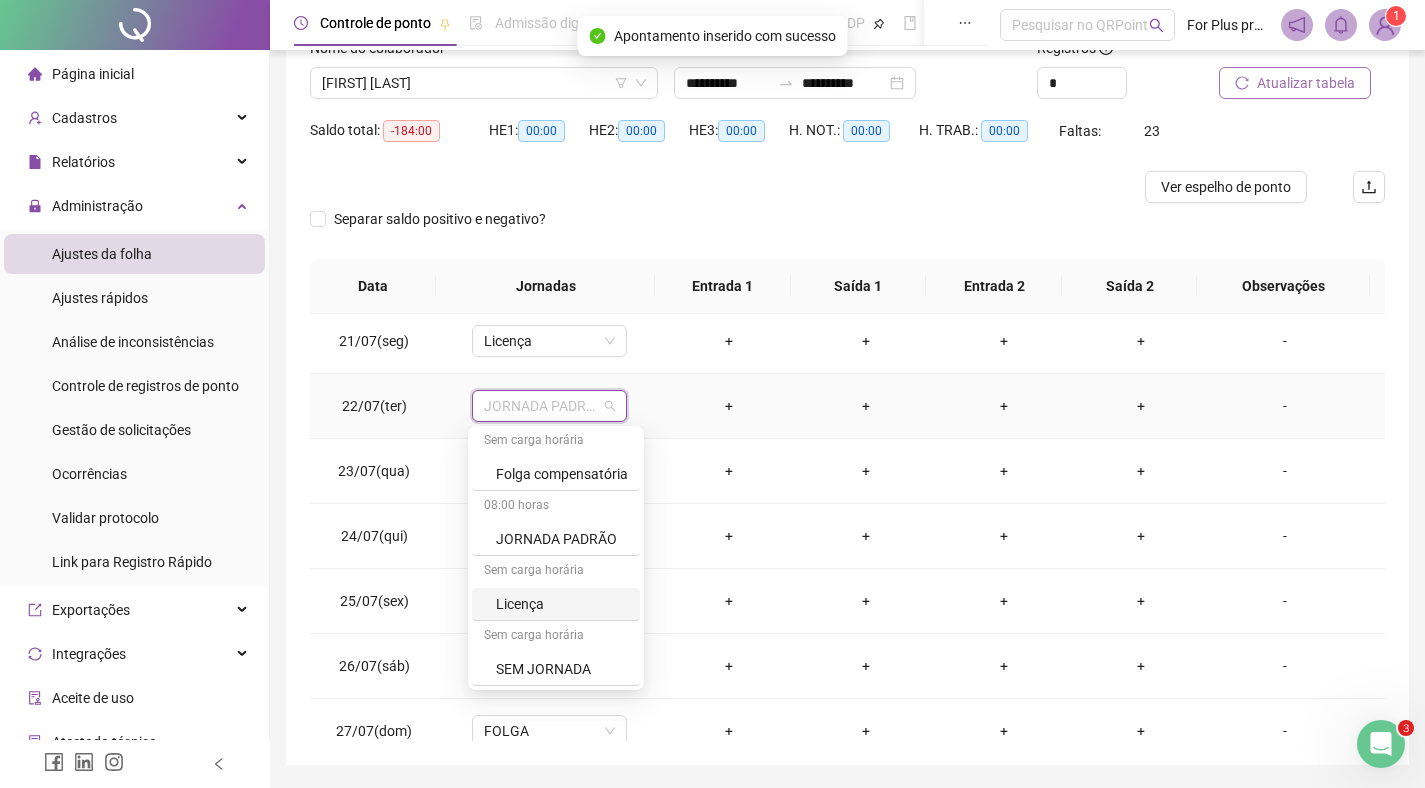 click on "Licença" at bounding box center [562, 604] 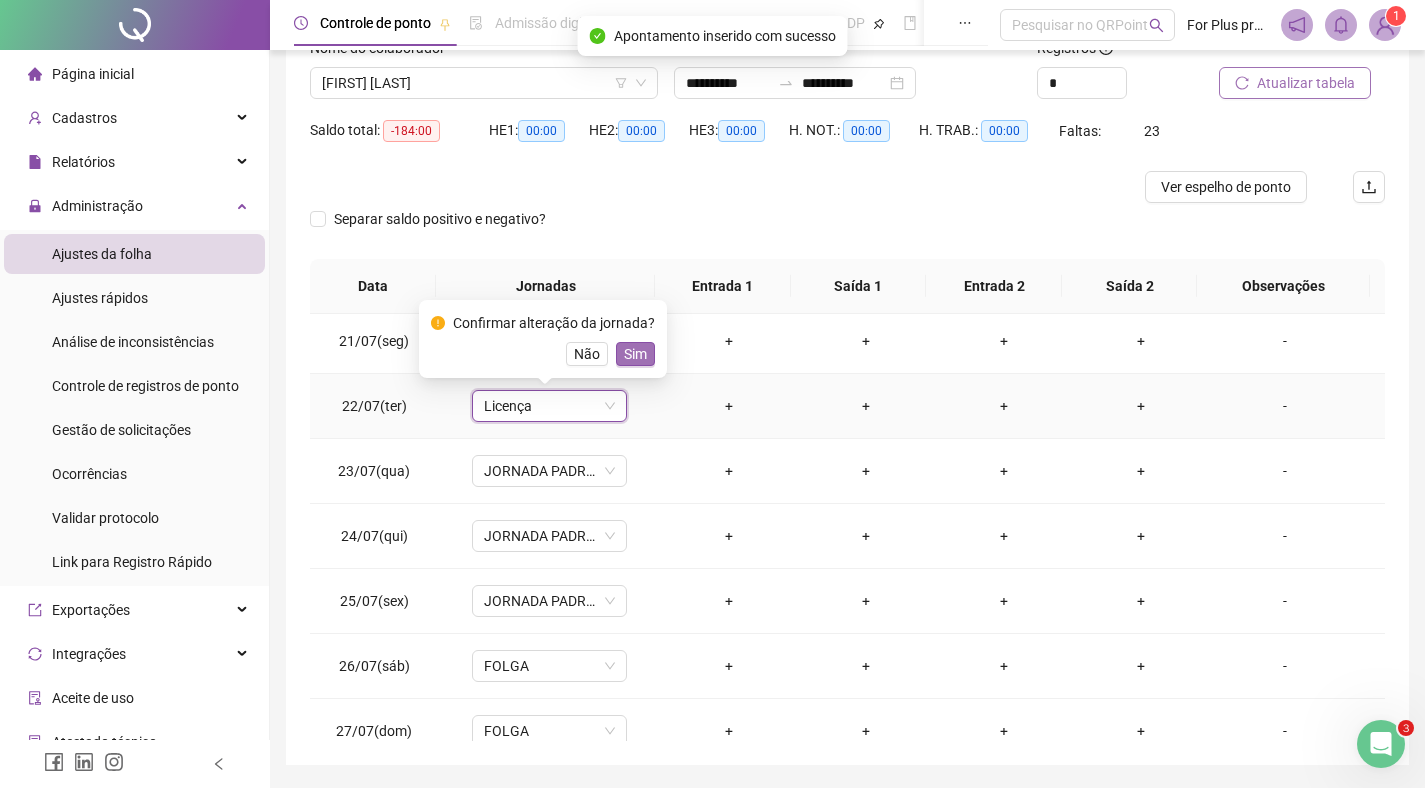 click on "Sim" at bounding box center [635, 354] 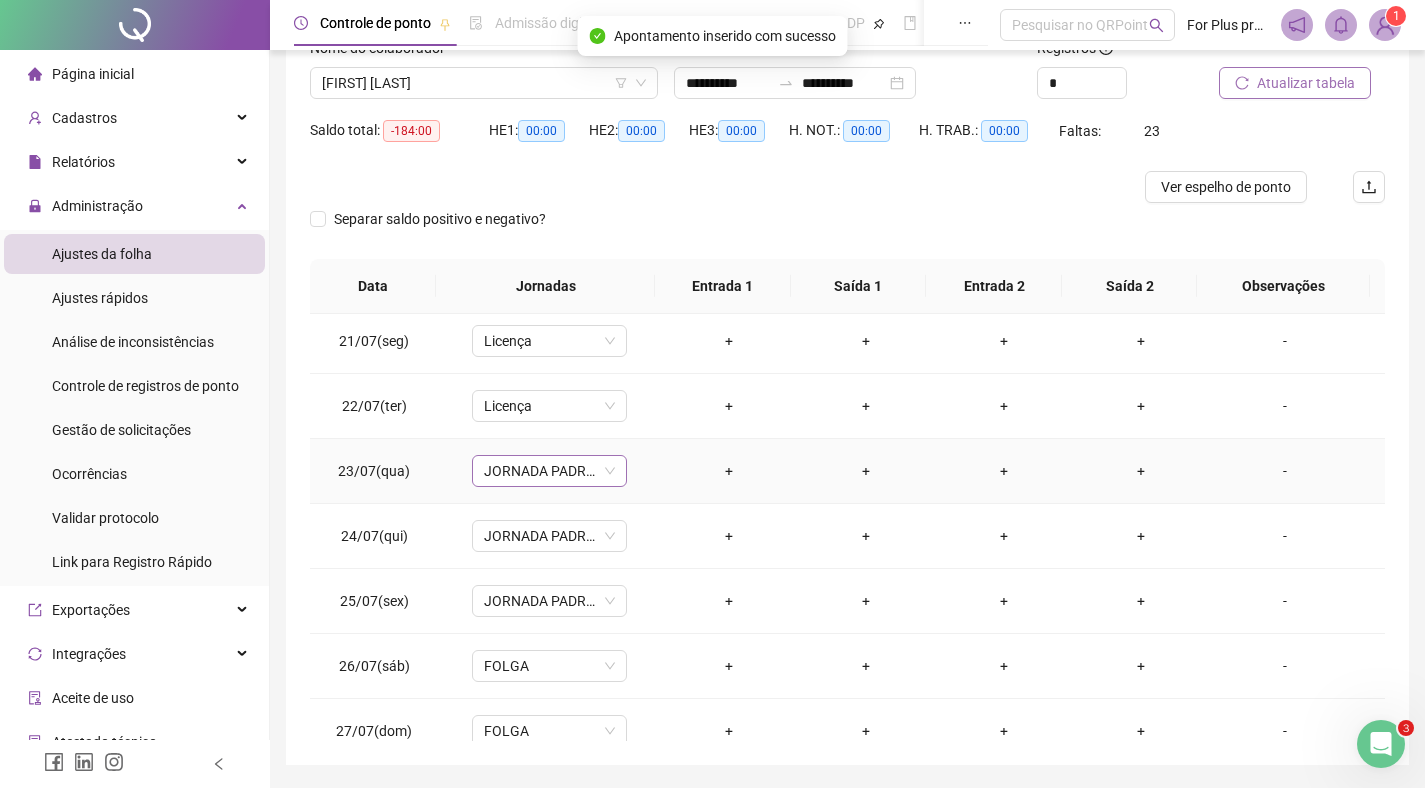 click on "JORNADA PADRÃO" at bounding box center (549, 471) 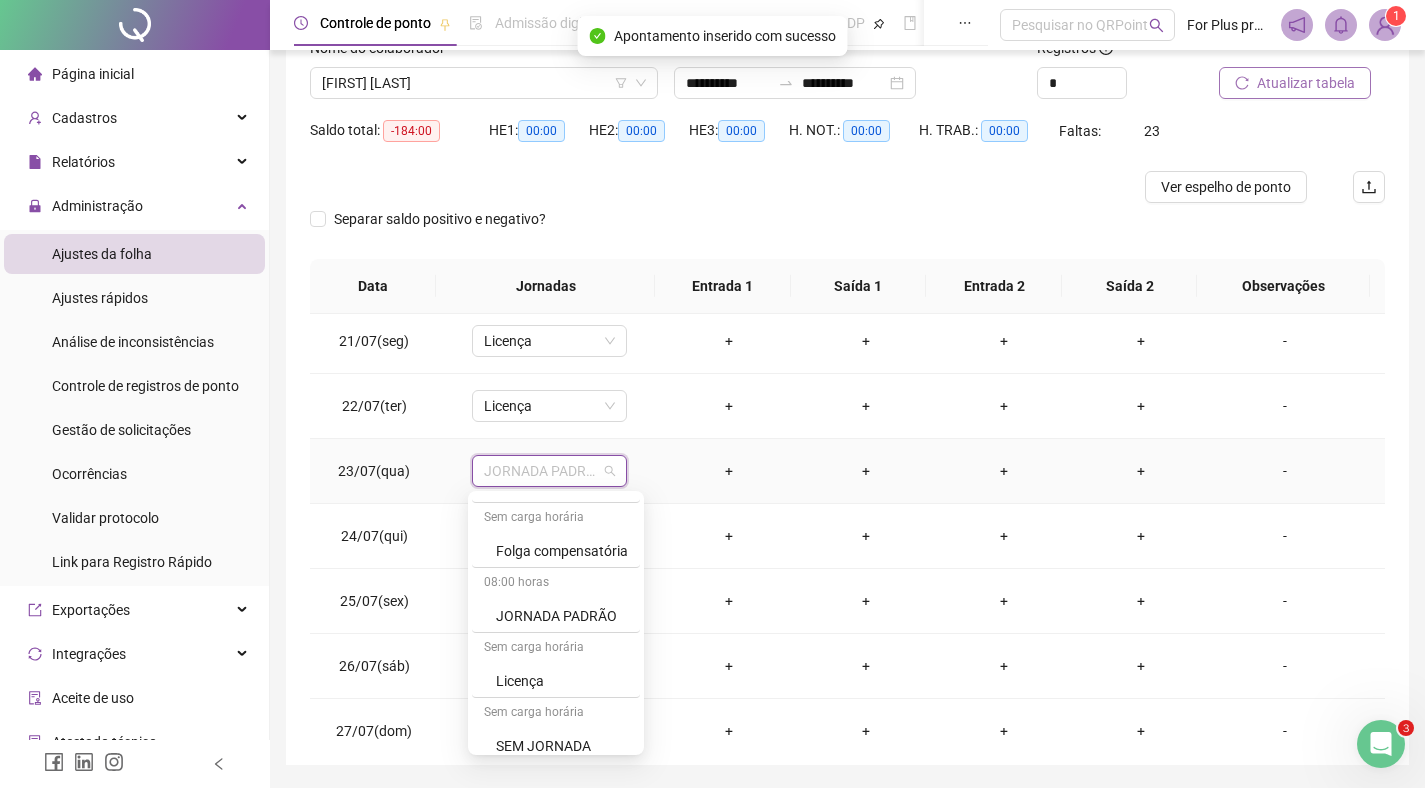 scroll, scrollTop: 329, scrollLeft: 0, axis: vertical 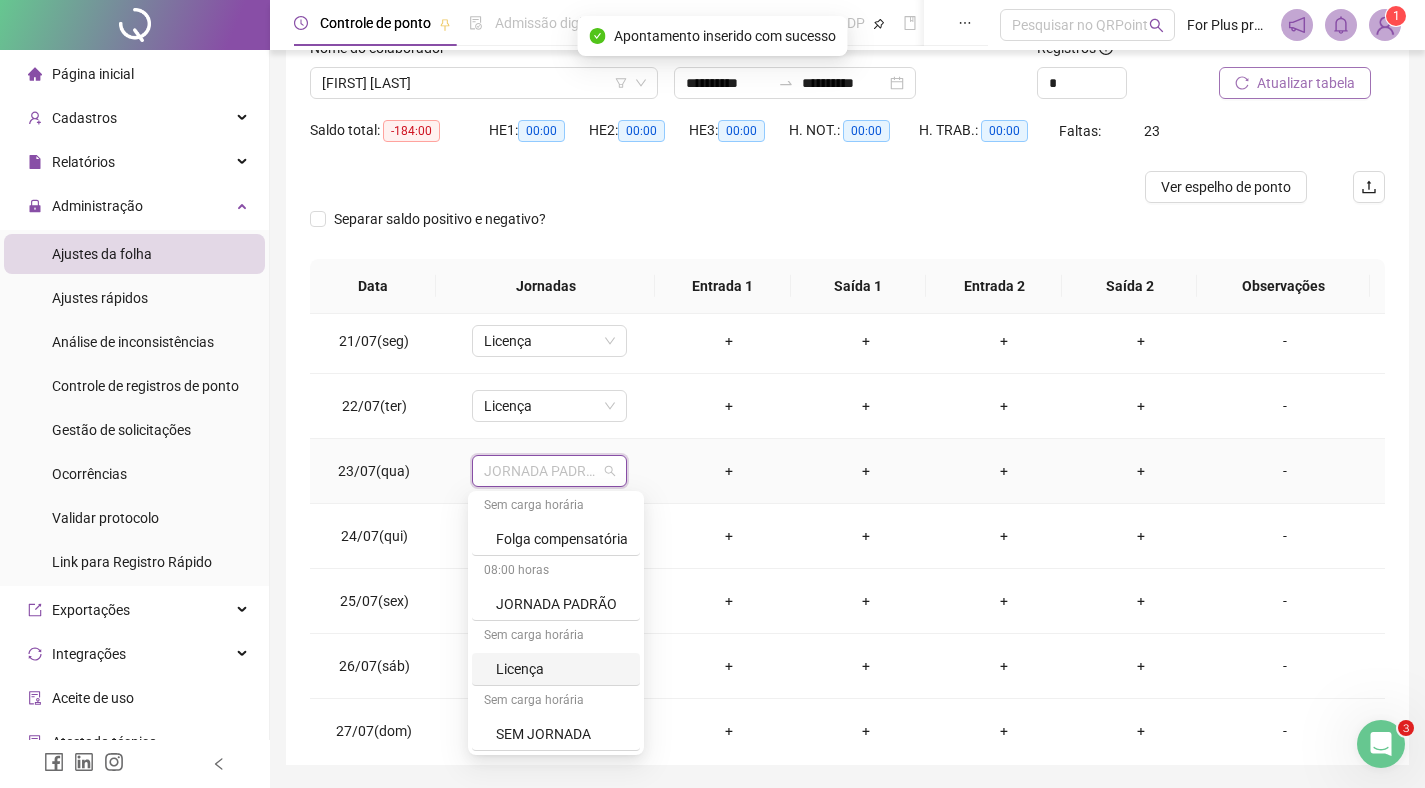 click on "Licença" at bounding box center (562, 669) 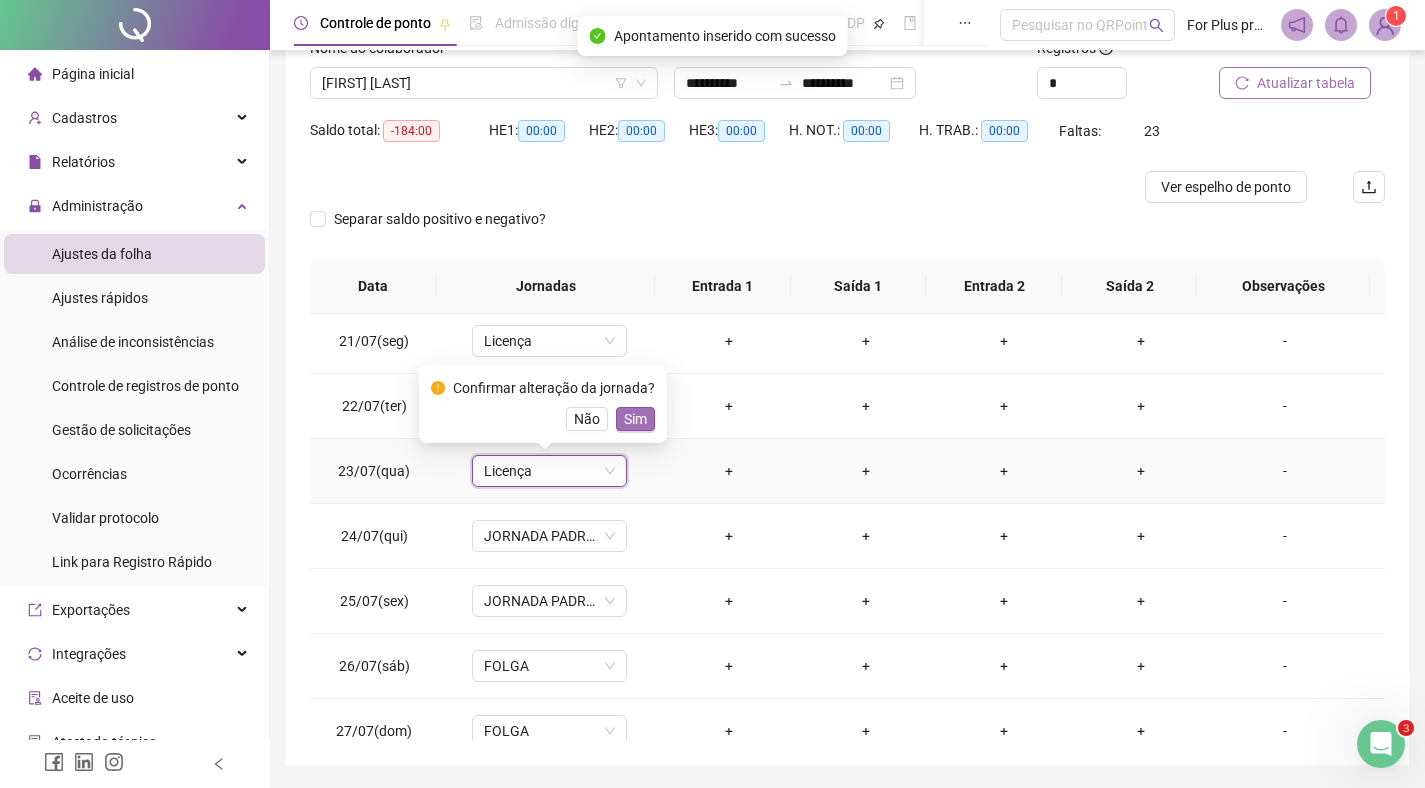 click on "Sim" at bounding box center (635, 419) 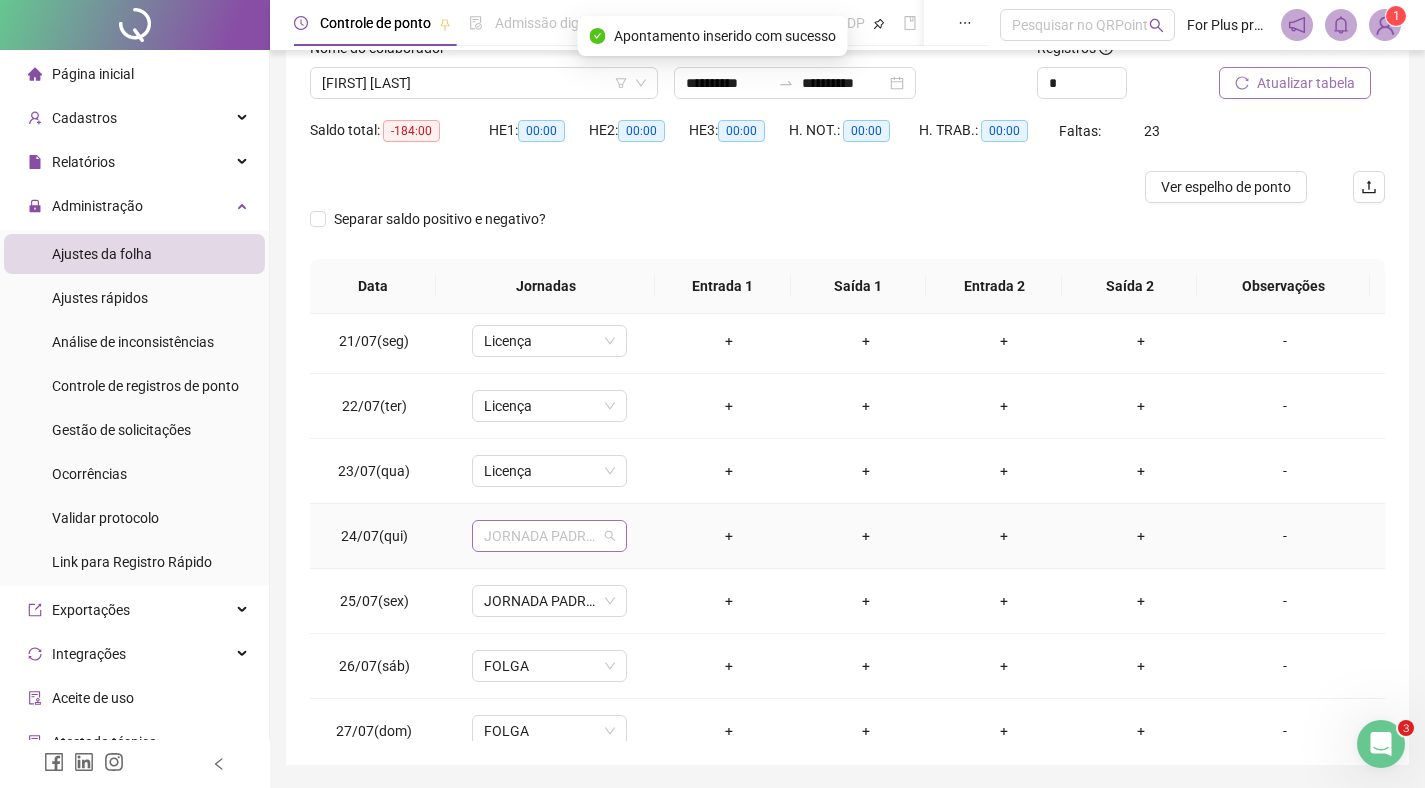 click on "JORNADA PADRÃO" at bounding box center [549, 536] 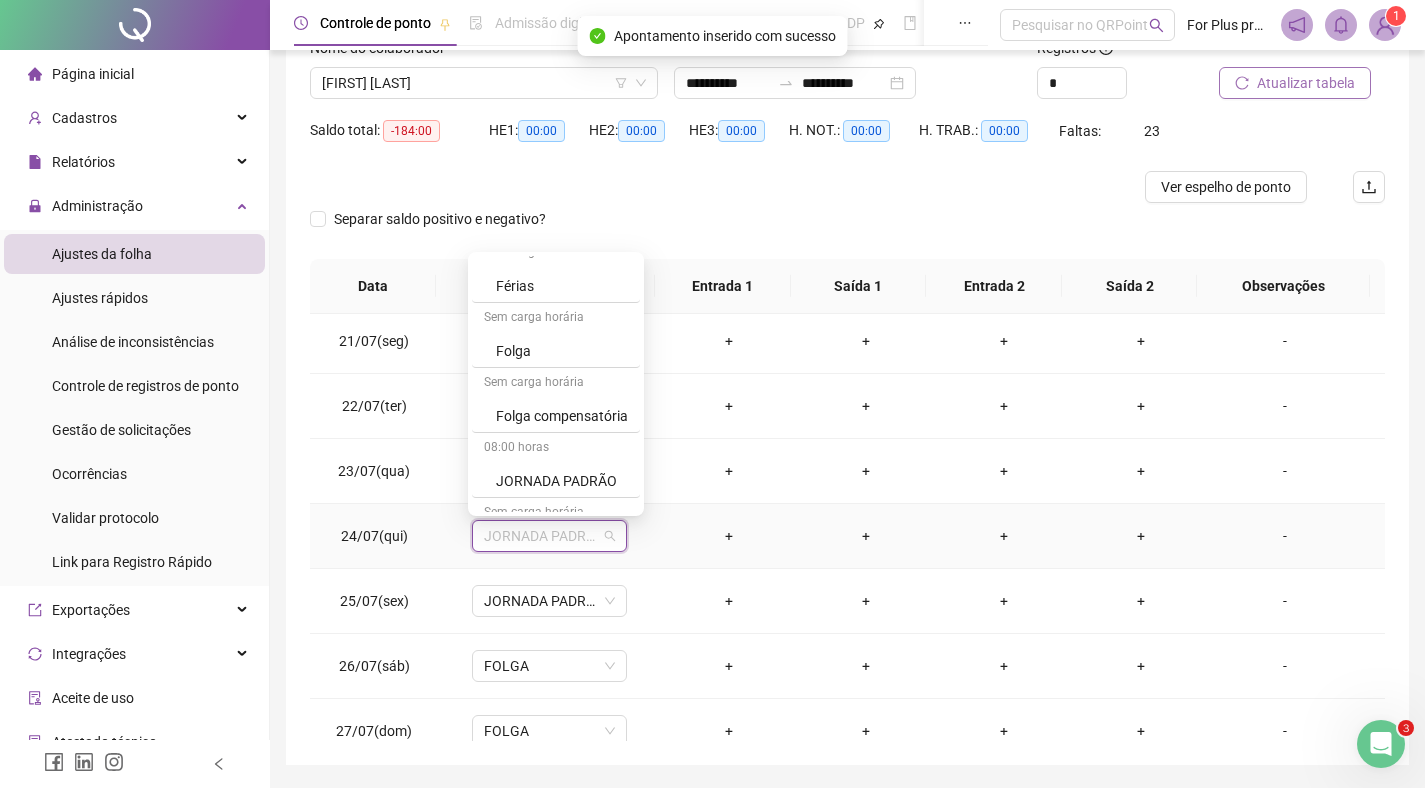 scroll, scrollTop: 329, scrollLeft: 0, axis: vertical 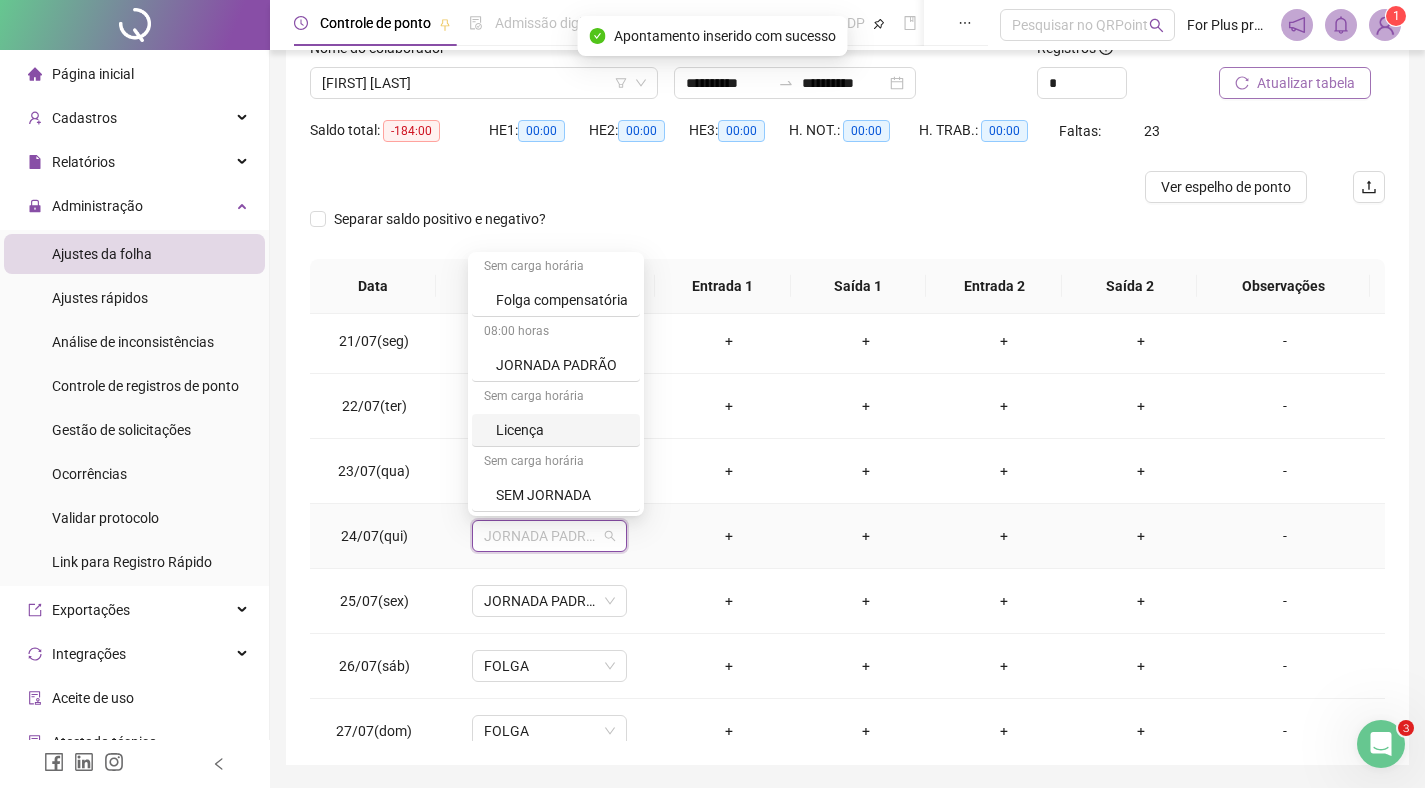 click on "Licença" at bounding box center [562, 430] 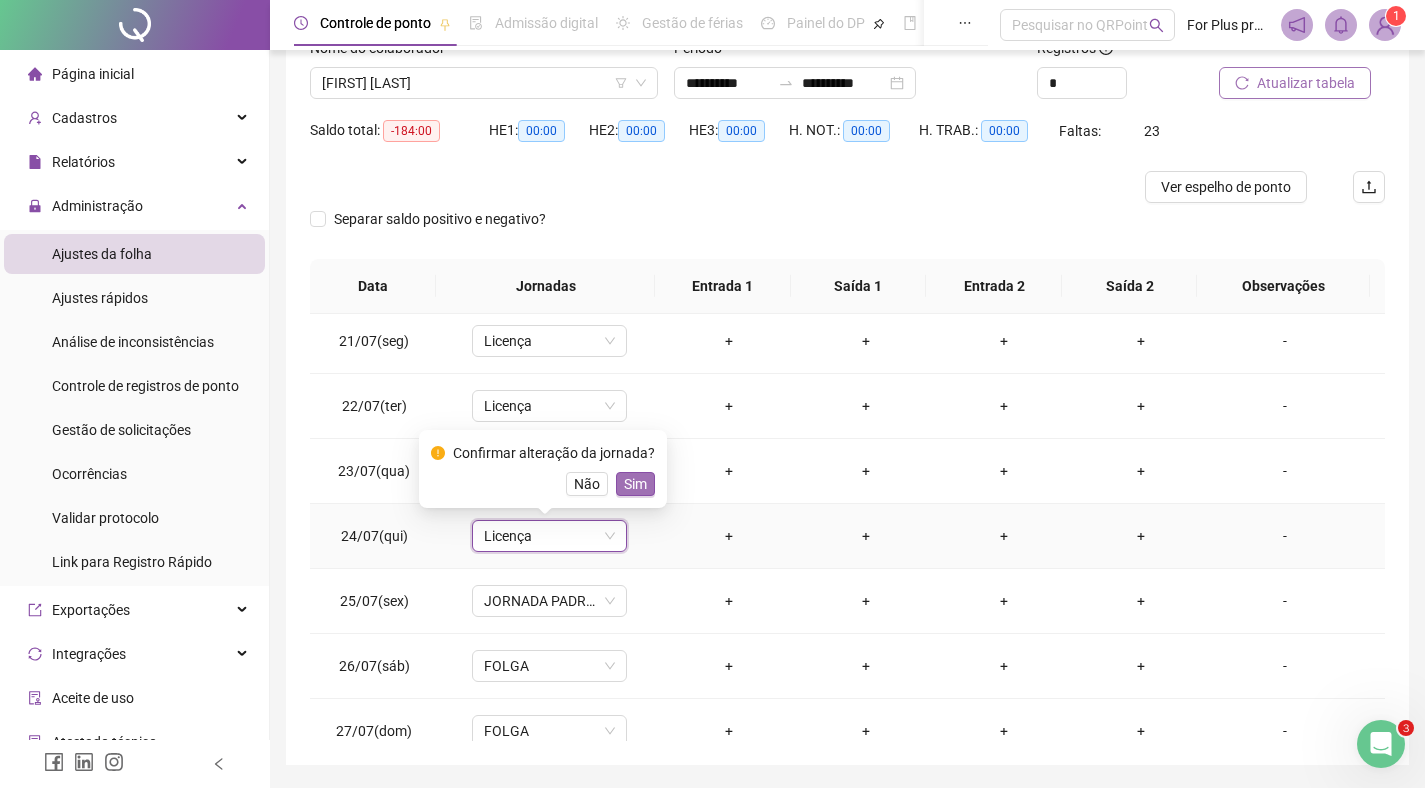 click on "Sim" at bounding box center (635, 484) 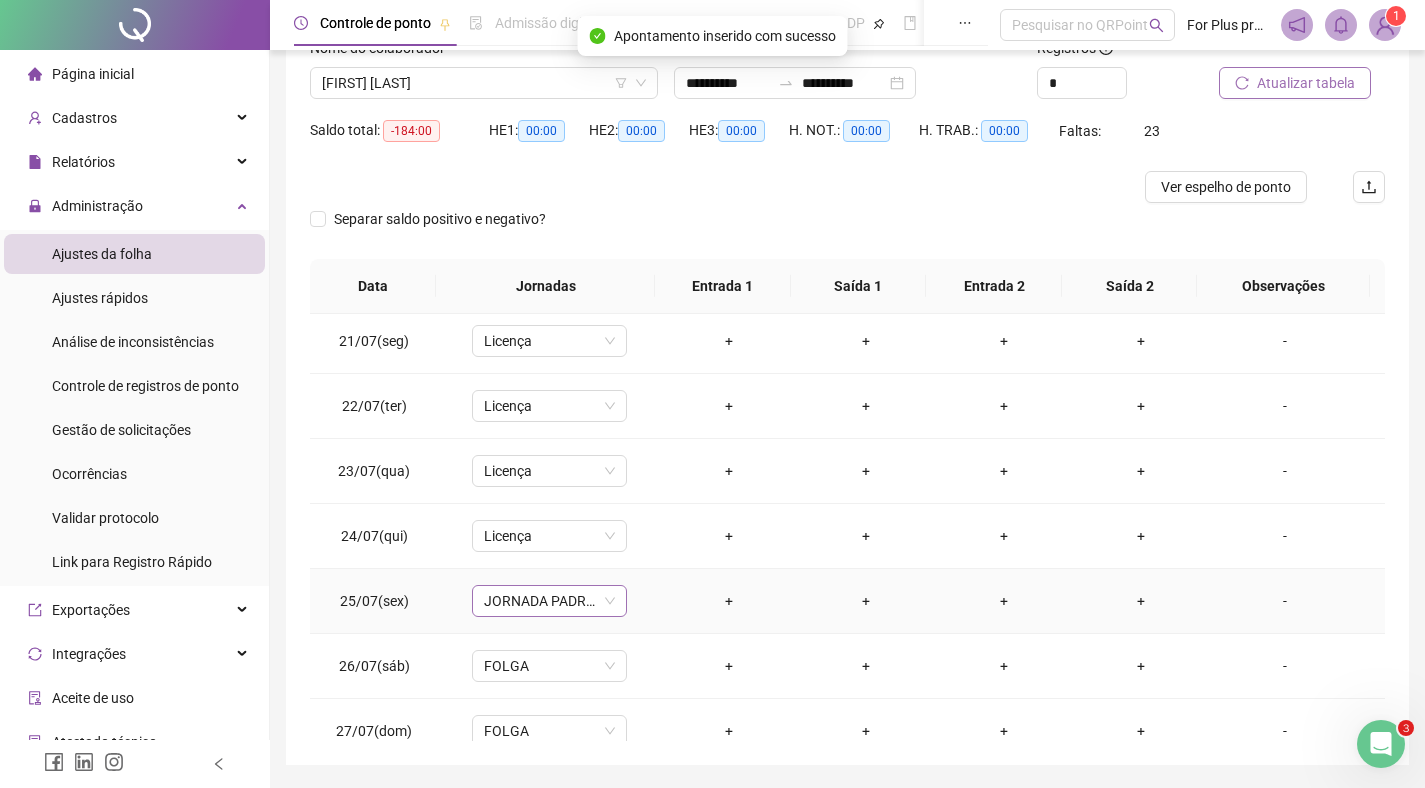 click on "JORNADA PADRÃO" at bounding box center (549, 601) 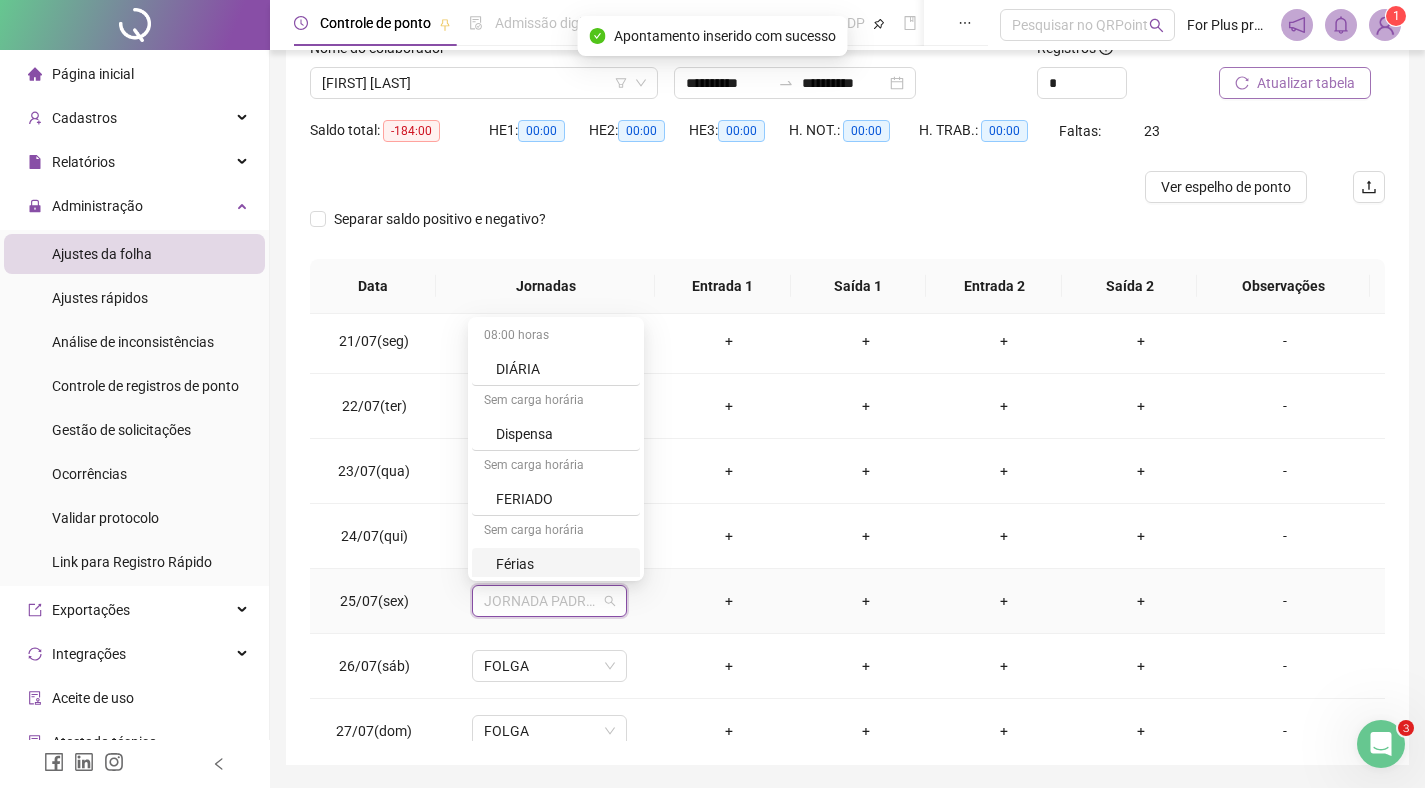 scroll, scrollTop: 329, scrollLeft: 0, axis: vertical 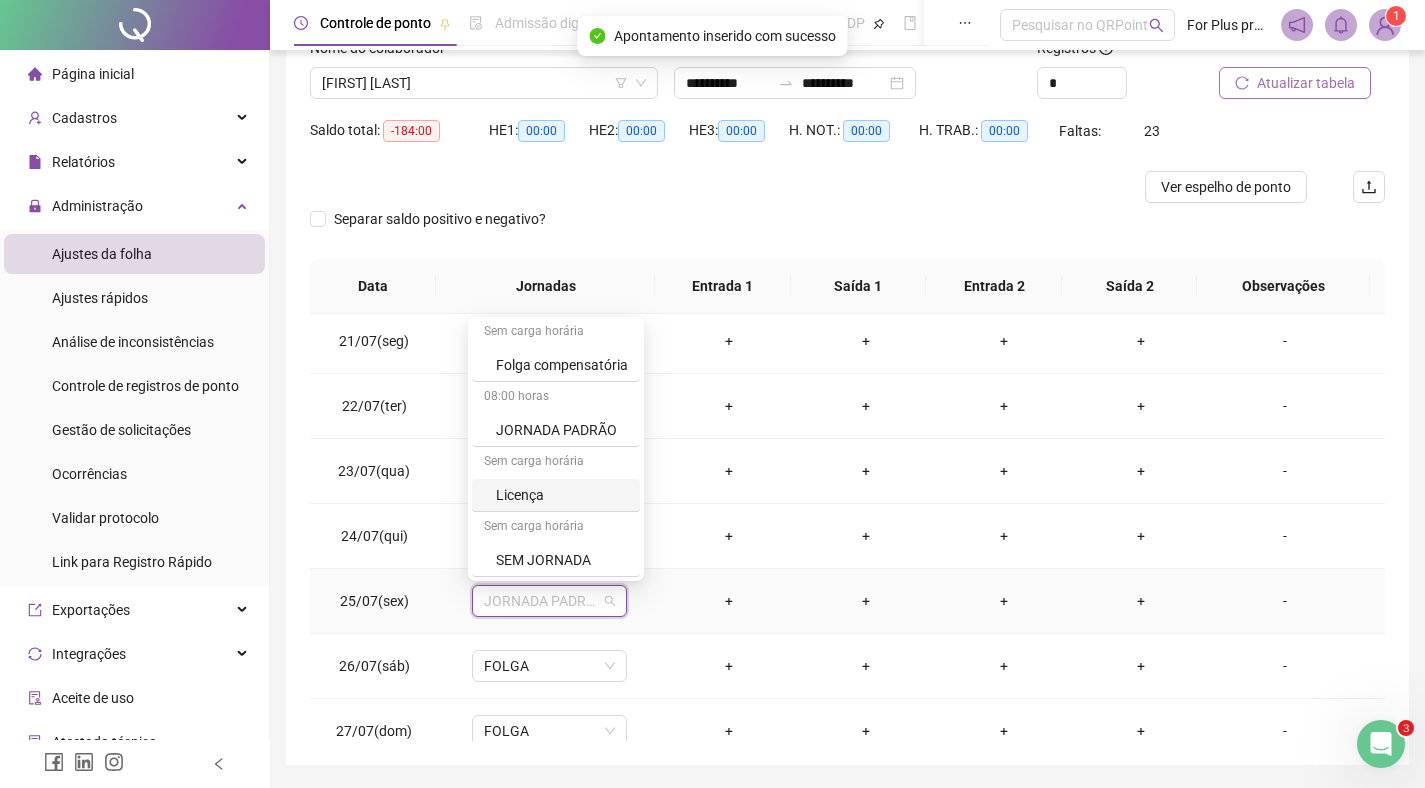click on "Licença" at bounding box center [562, 495] 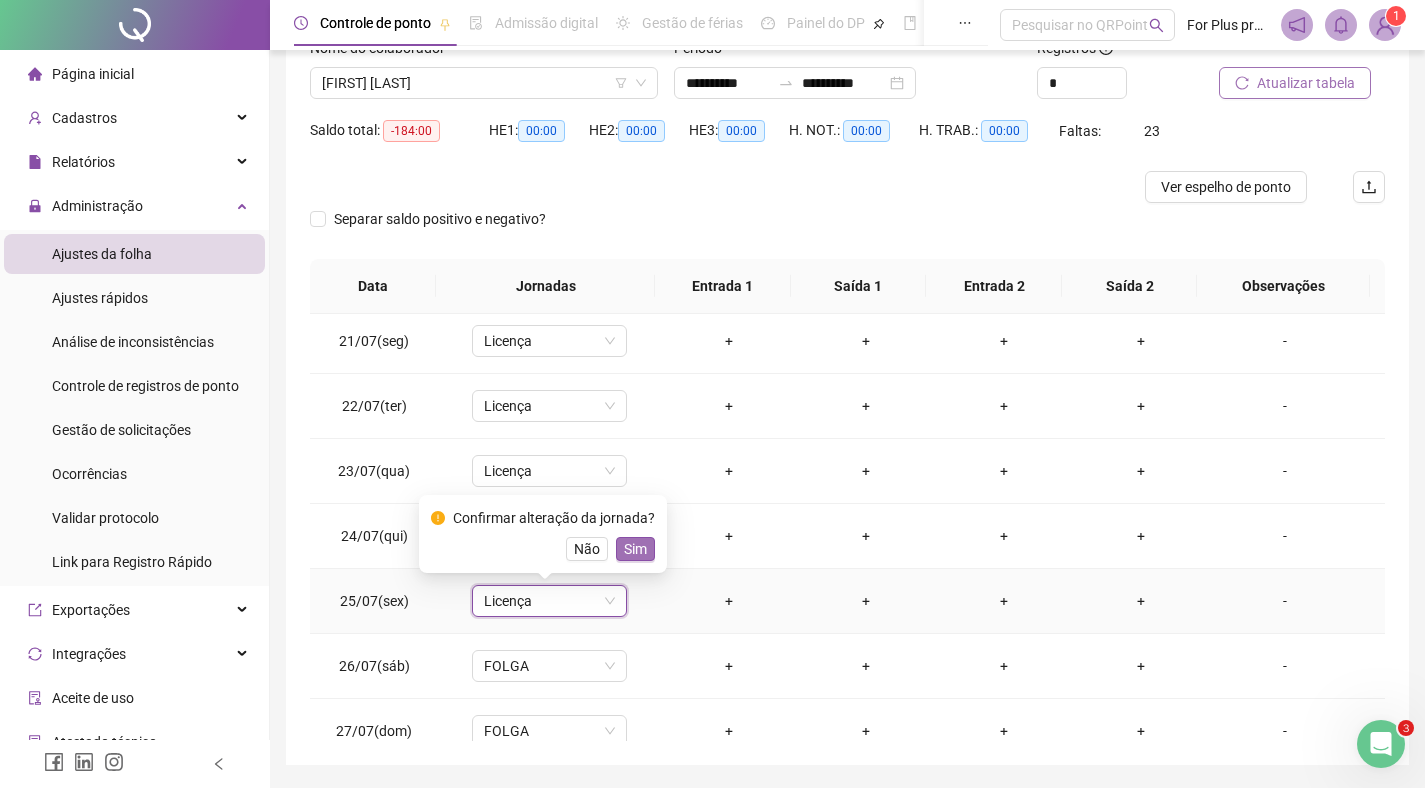 click on "Sim" at bounding box center (635, 549) 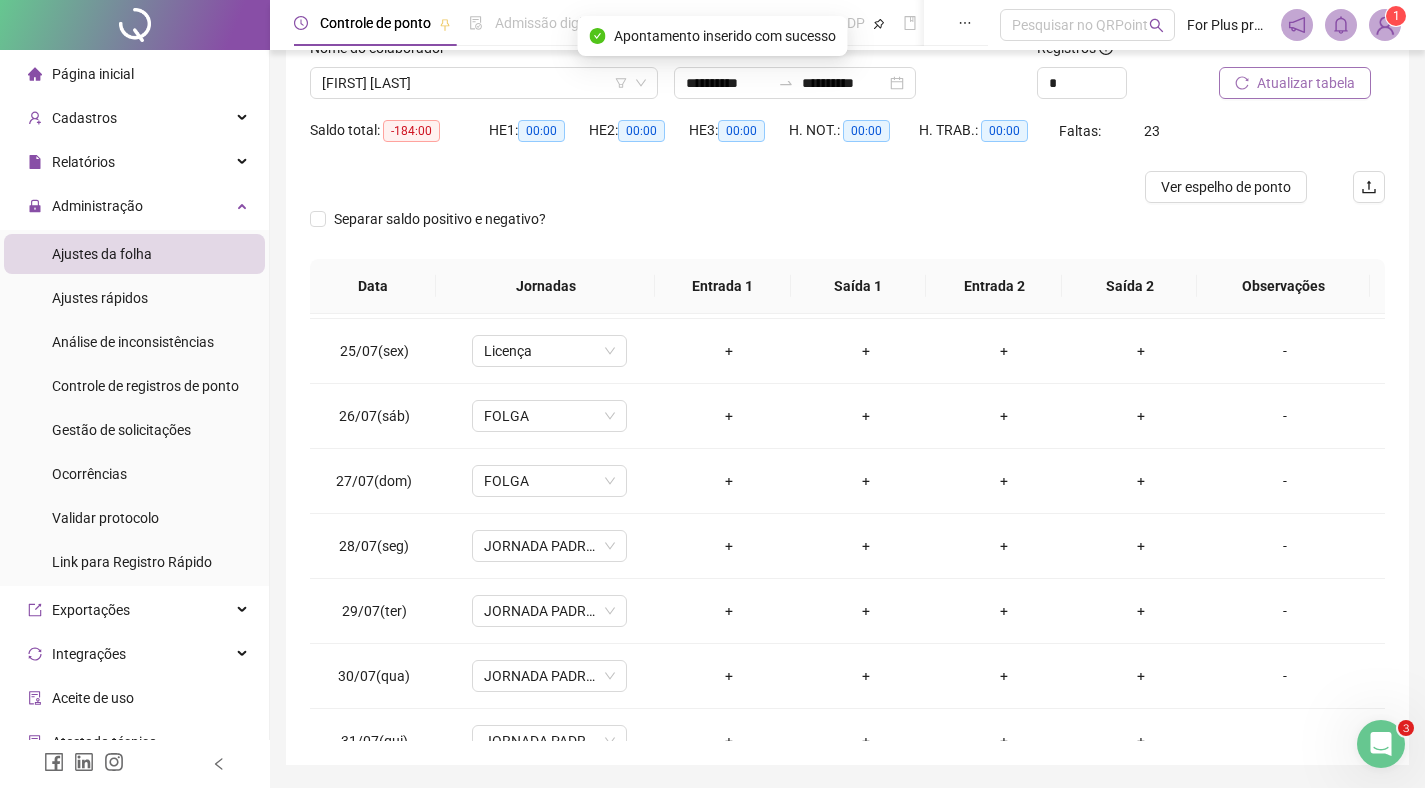 scroll, scrollTop: 1588, scrollLeft: 0, axis: vertical 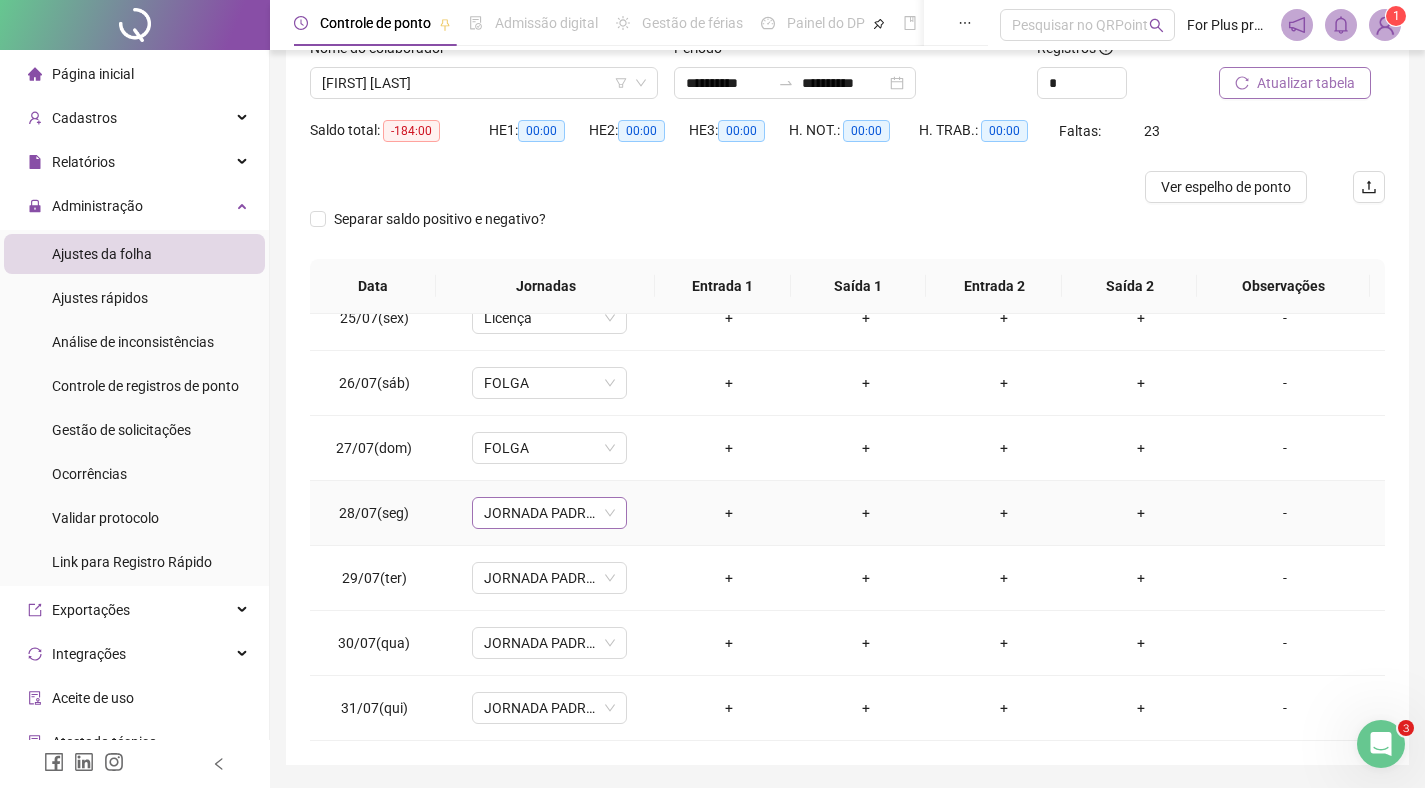 click on "JORNADA PADRÃO" at bounding box center (549, 513) 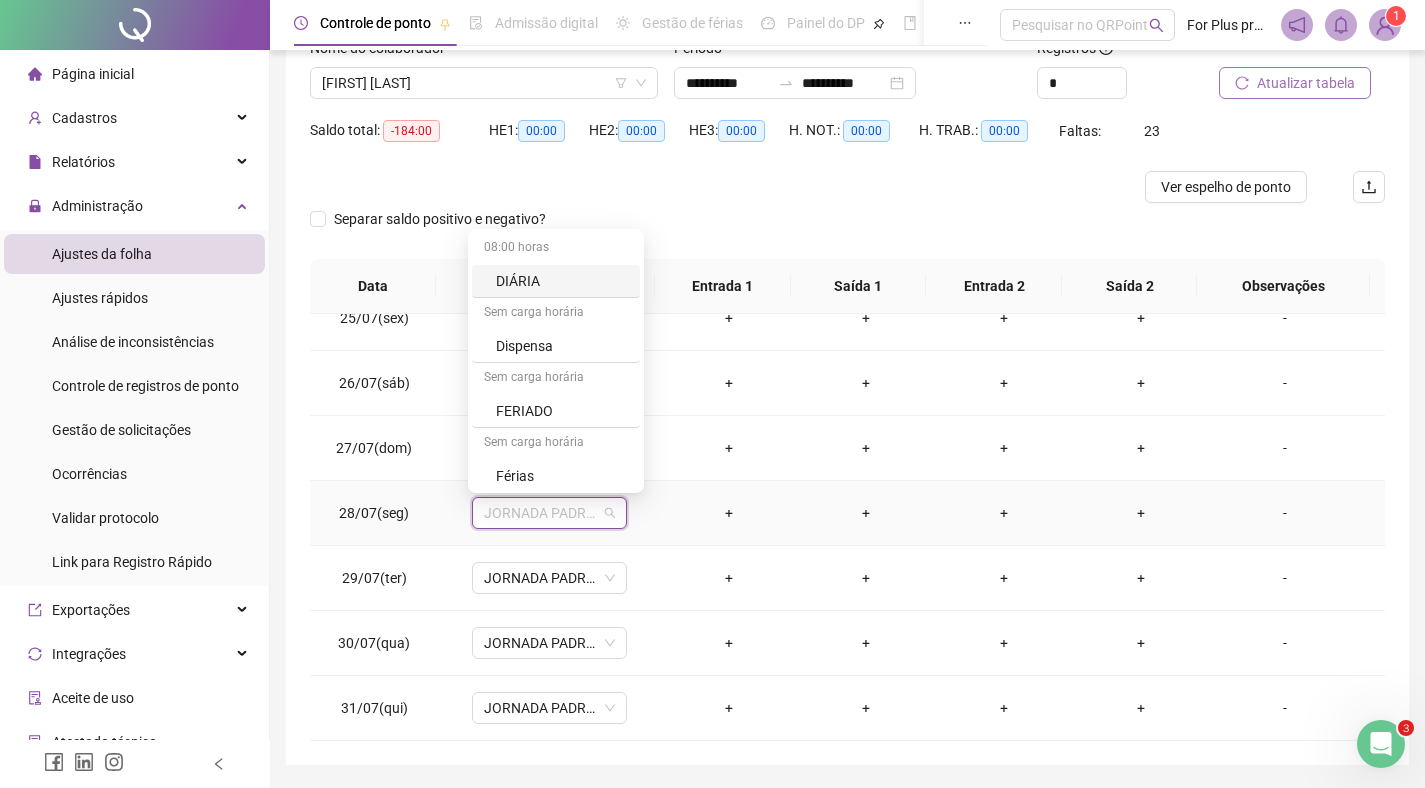 scroll, scrollTop: 329, scrollLeft: 0, axis: vertical 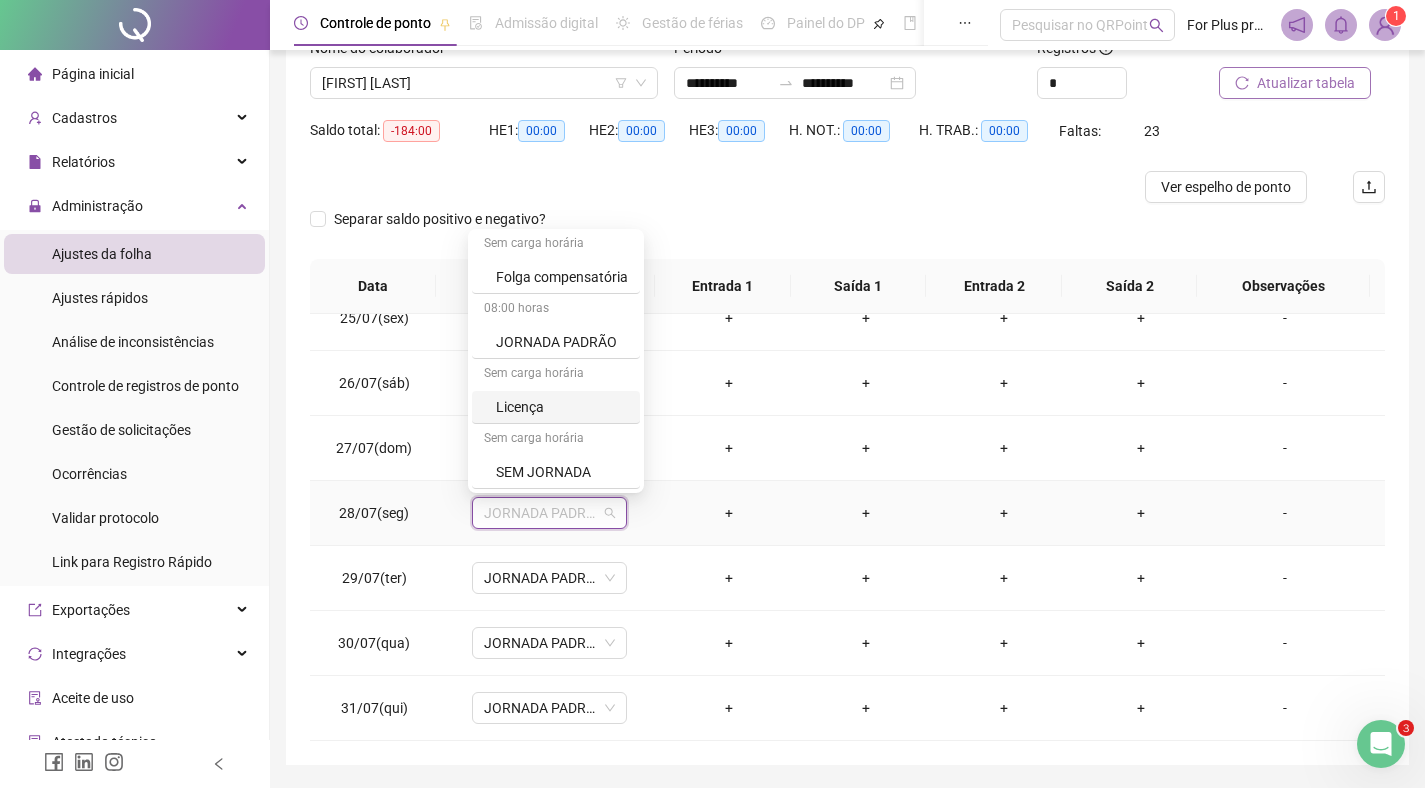 click on "Licença" at bounding box center [562, 407] 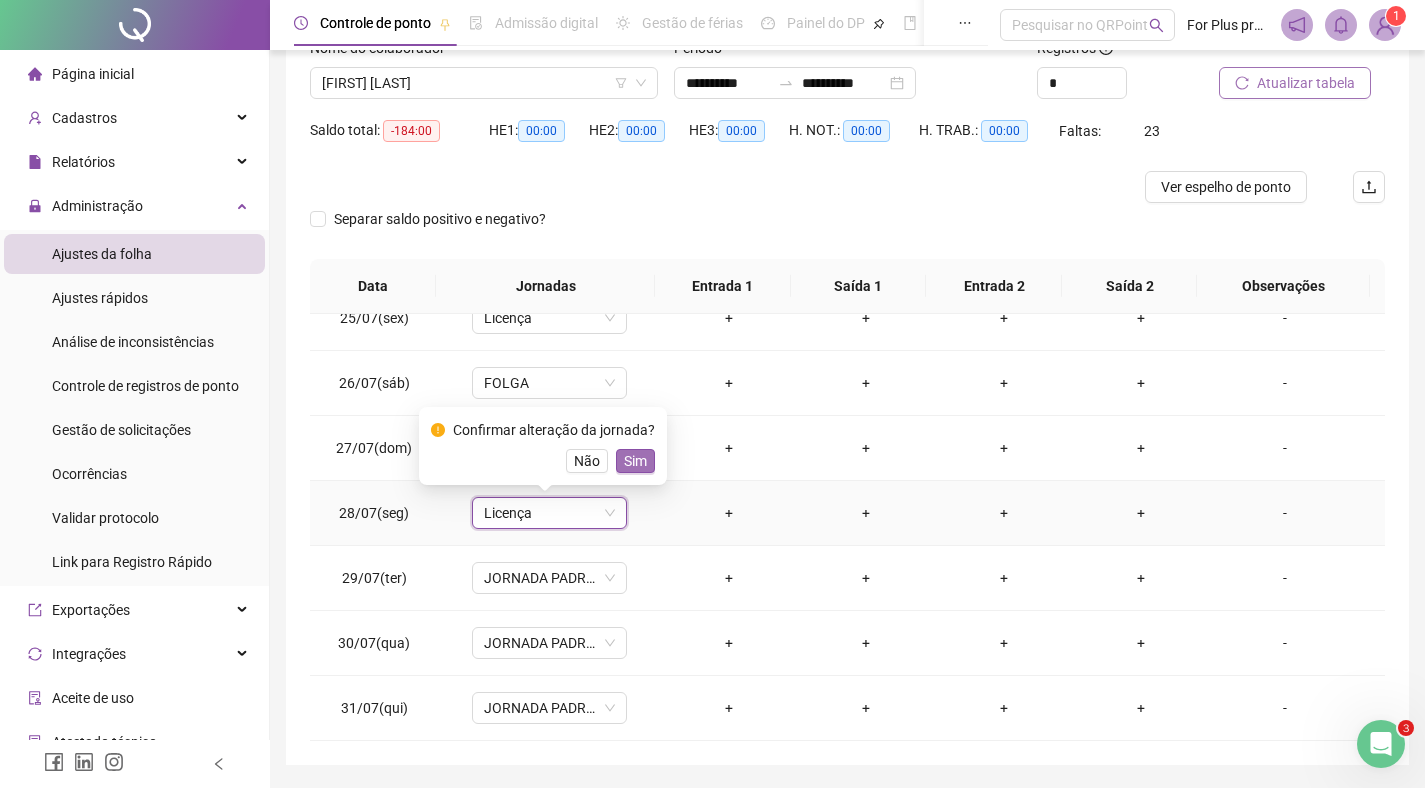 click on "Sim" at bounding box center (635, 461) 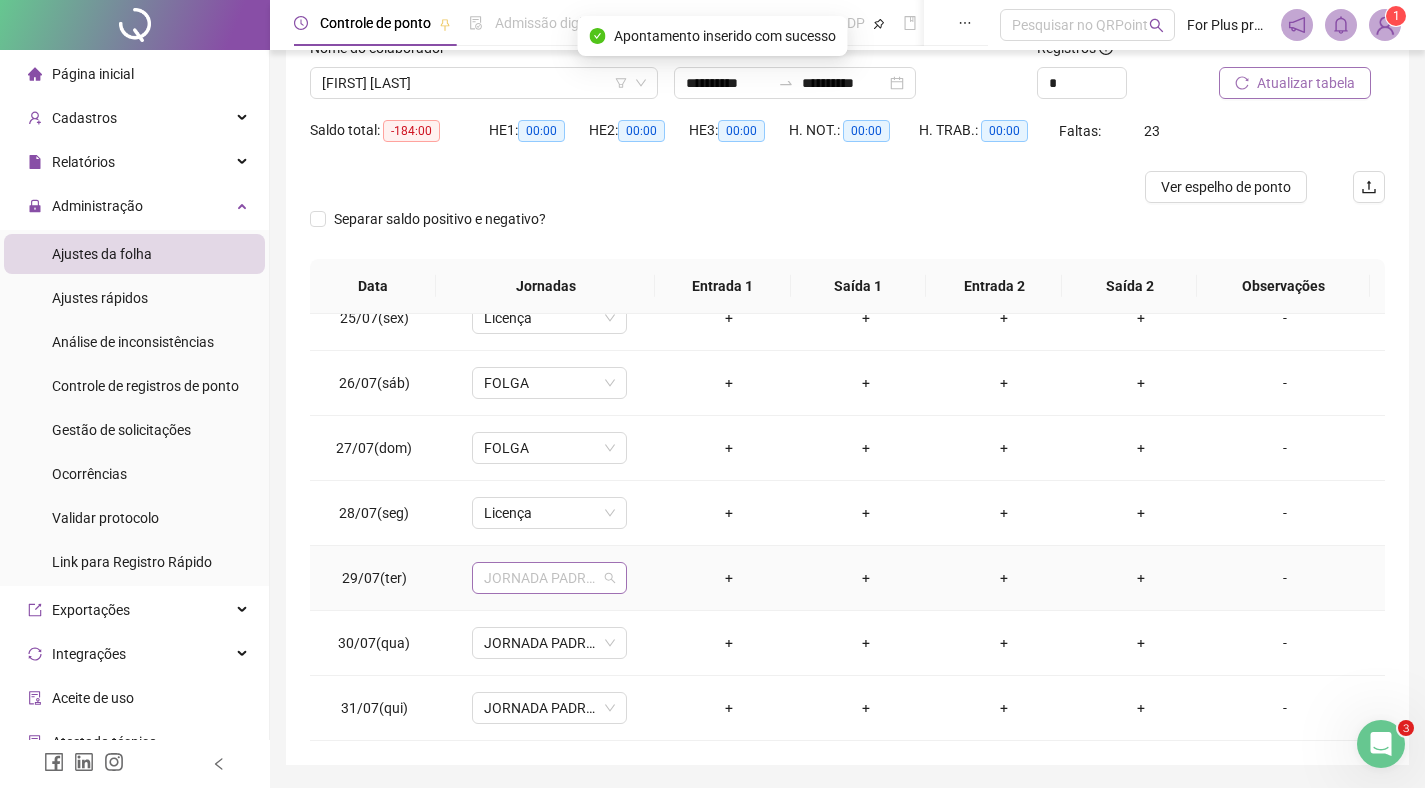 click on "JORNADA PADRÃO" at bounding box center [549, 578] 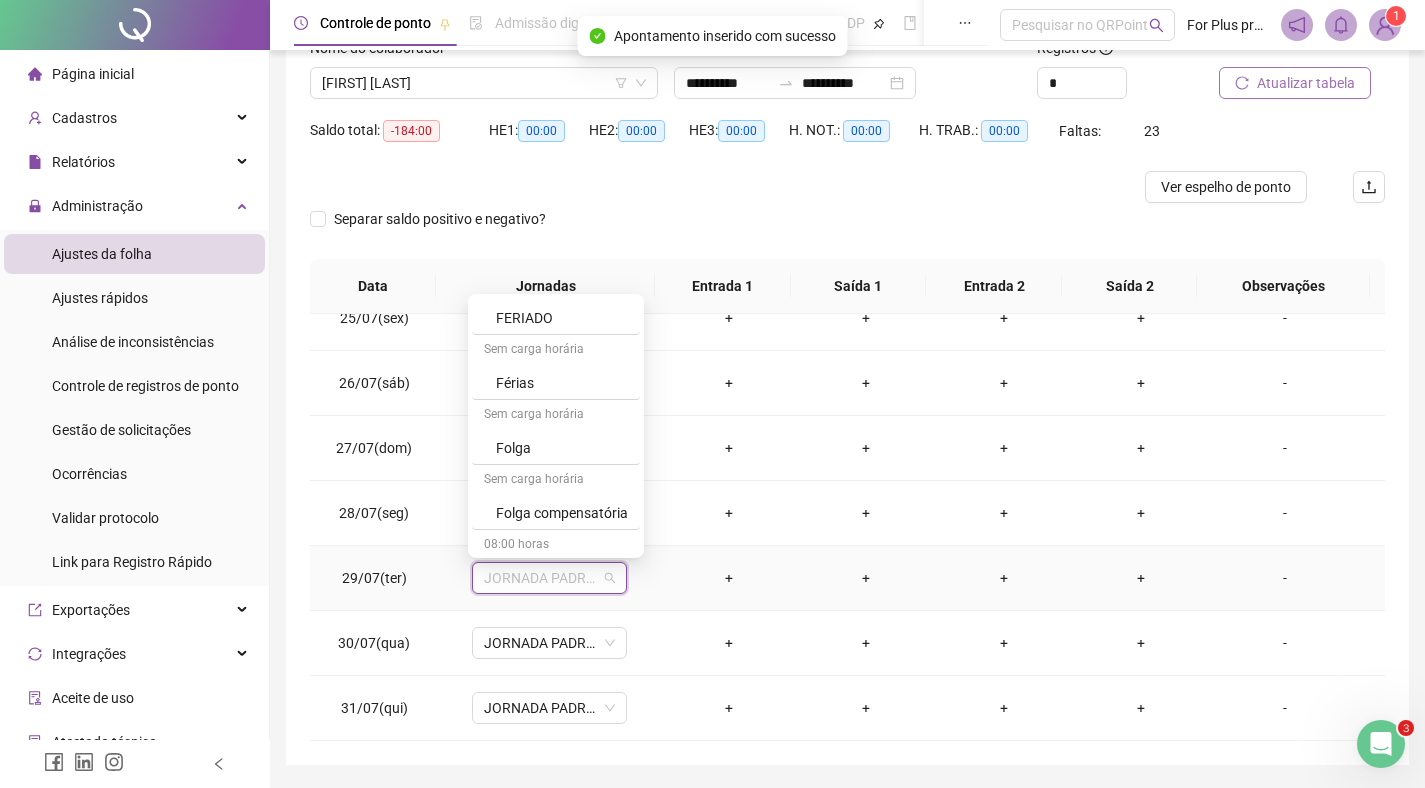 scroll, scrollTop: 329, scrollLeft: 0, axis: vertical 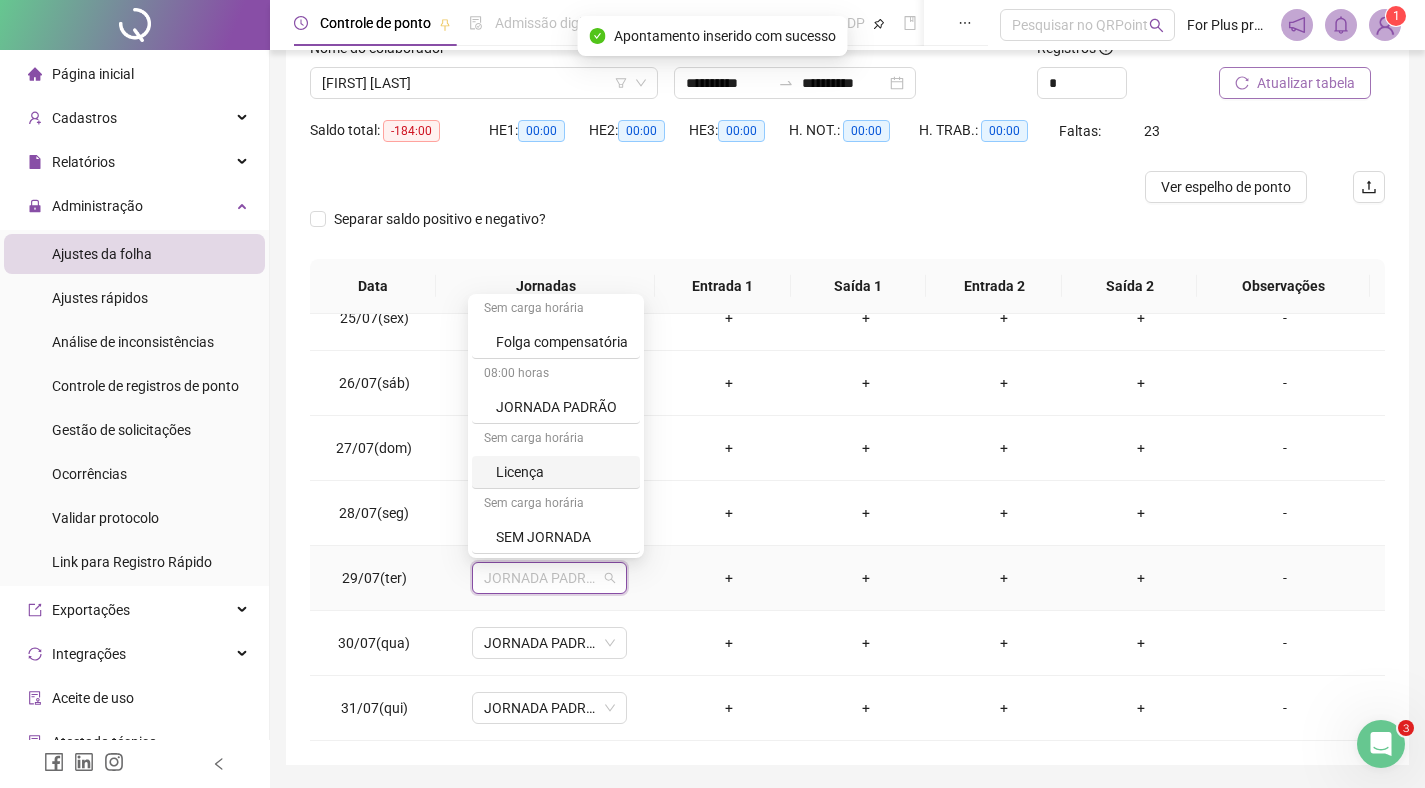 click on "Licença" at bounding box center (562, 472) 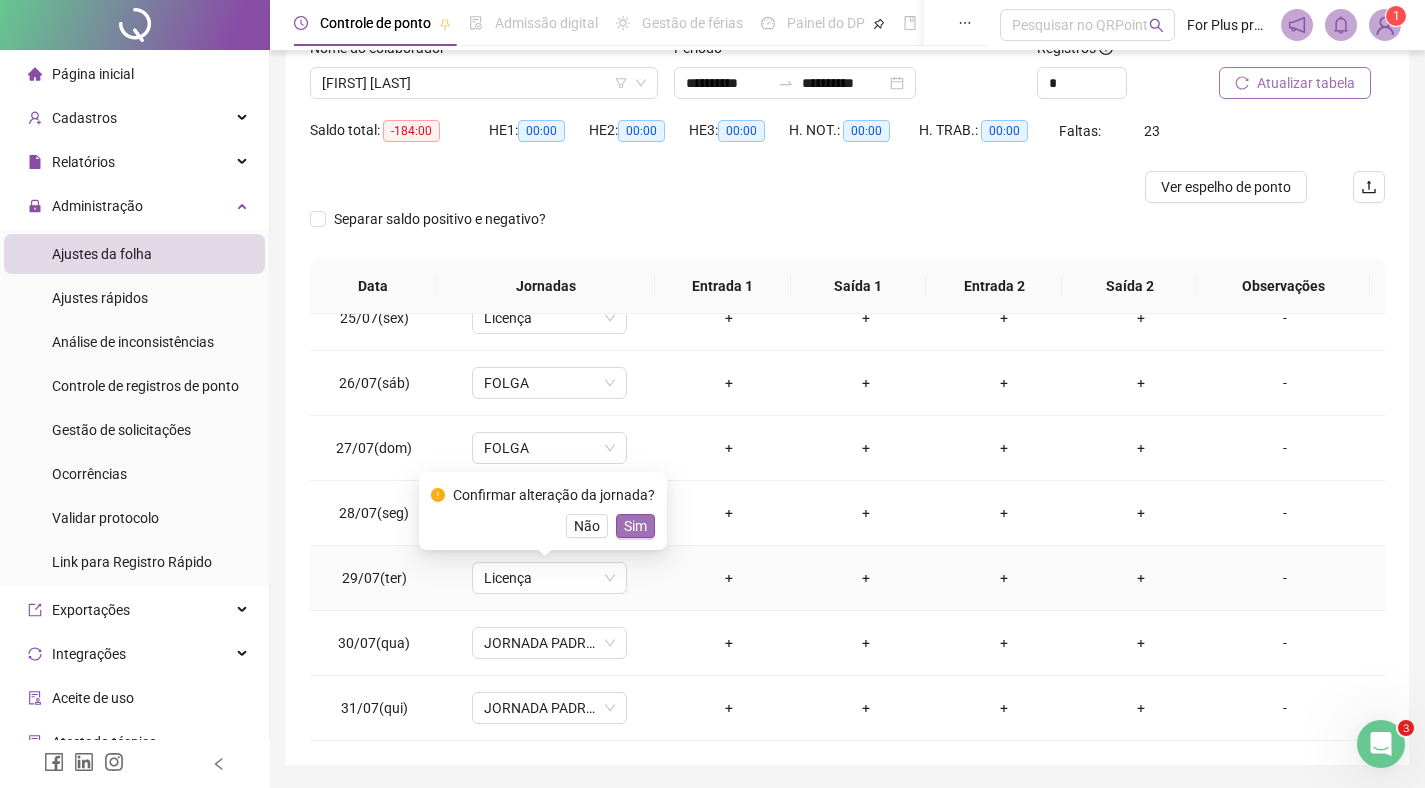 click on "Sim" at bounding box center (635, 526) 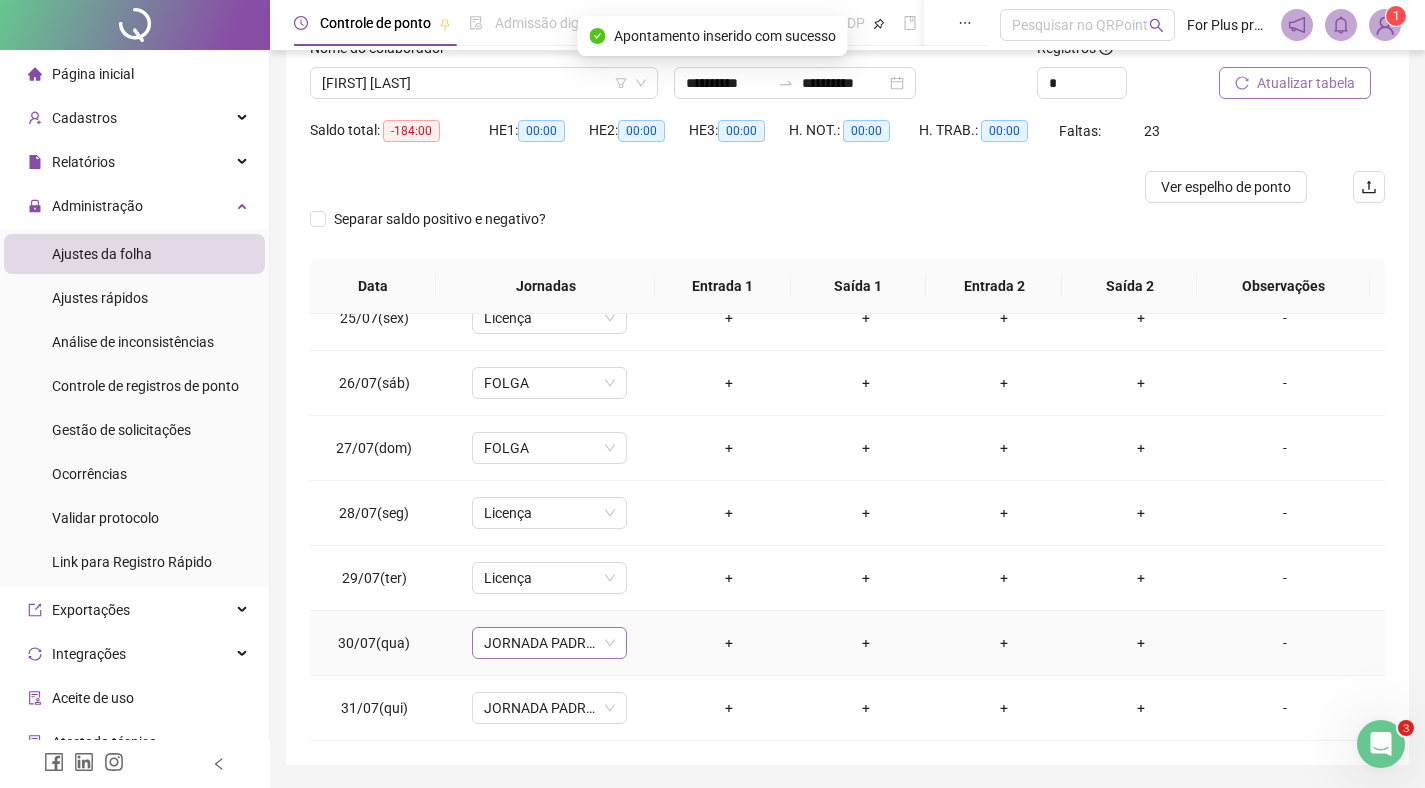 click on "JORNADA PADRÃO" at bounding box center (549, 643) 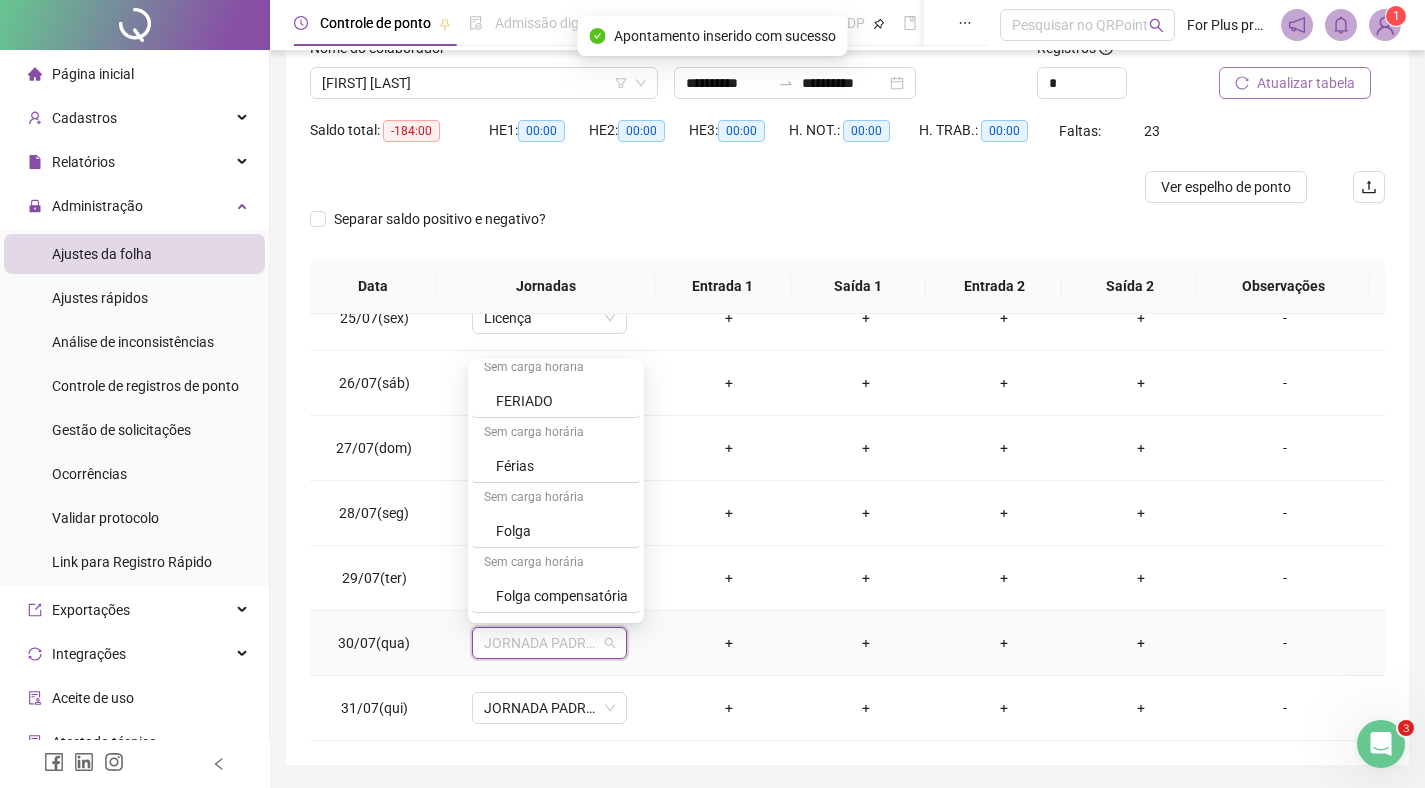 scroll, scrollTop: 329, scrollLeft: 0, axis: vertical 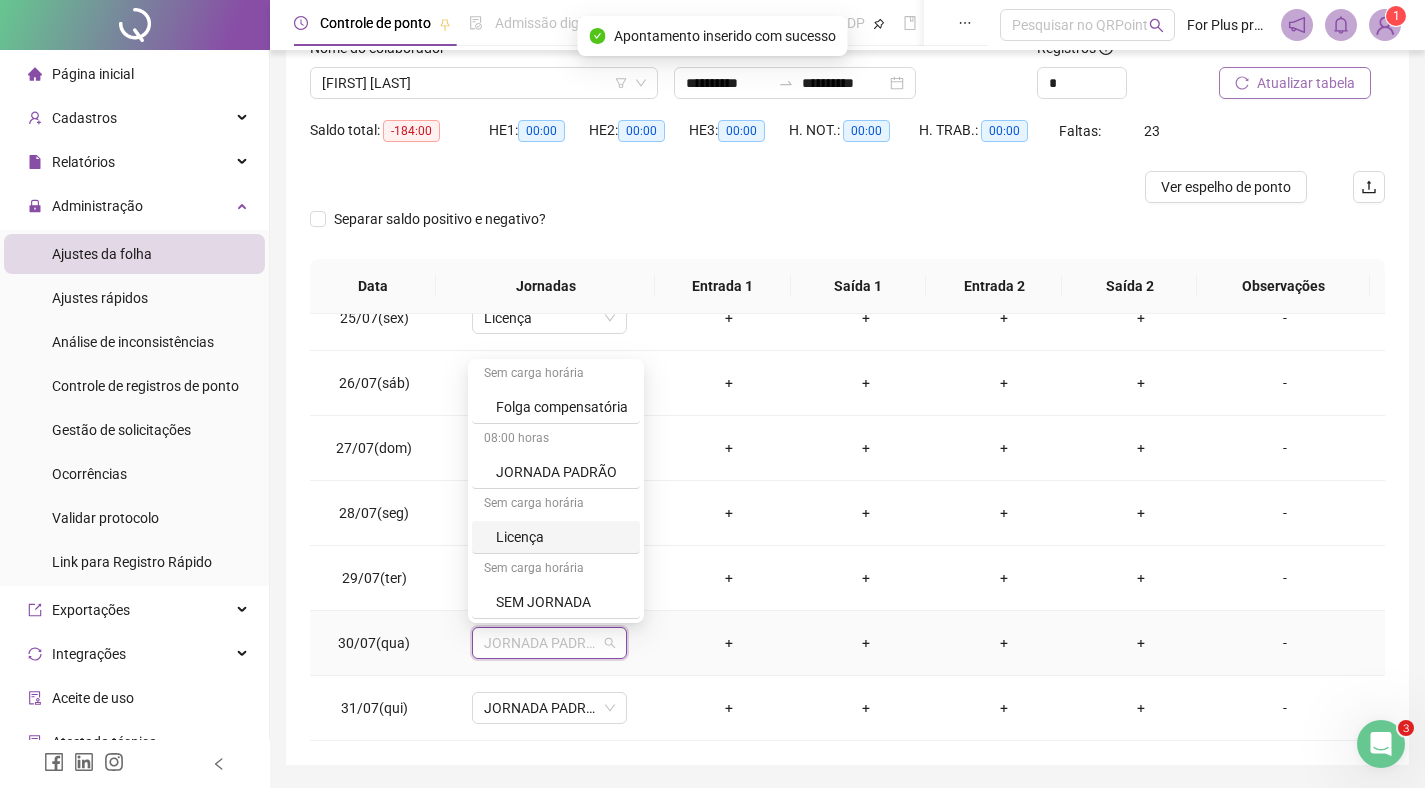 click on "Licença" at bounding box center [562, 537] 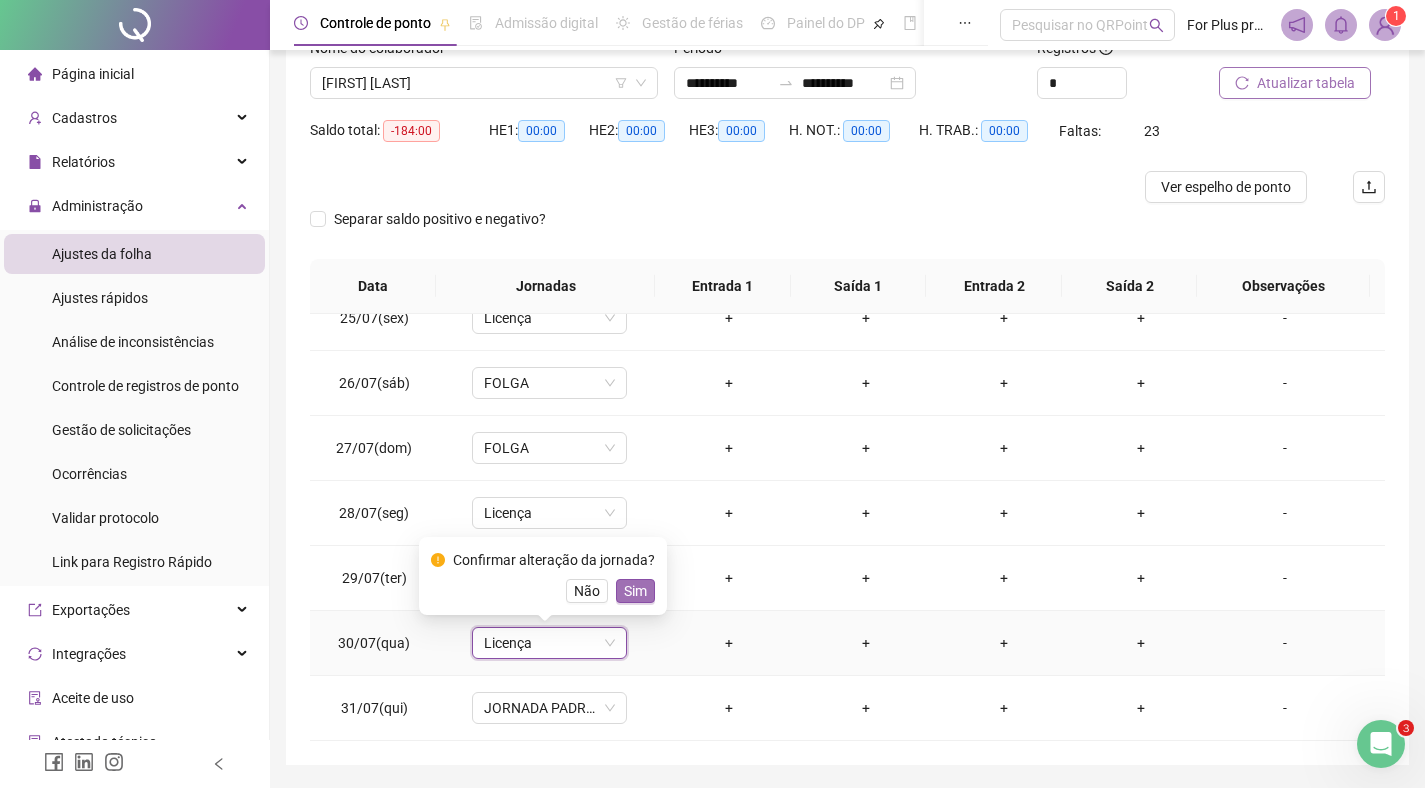 click on "Sim" at bounding box center [635, 591] 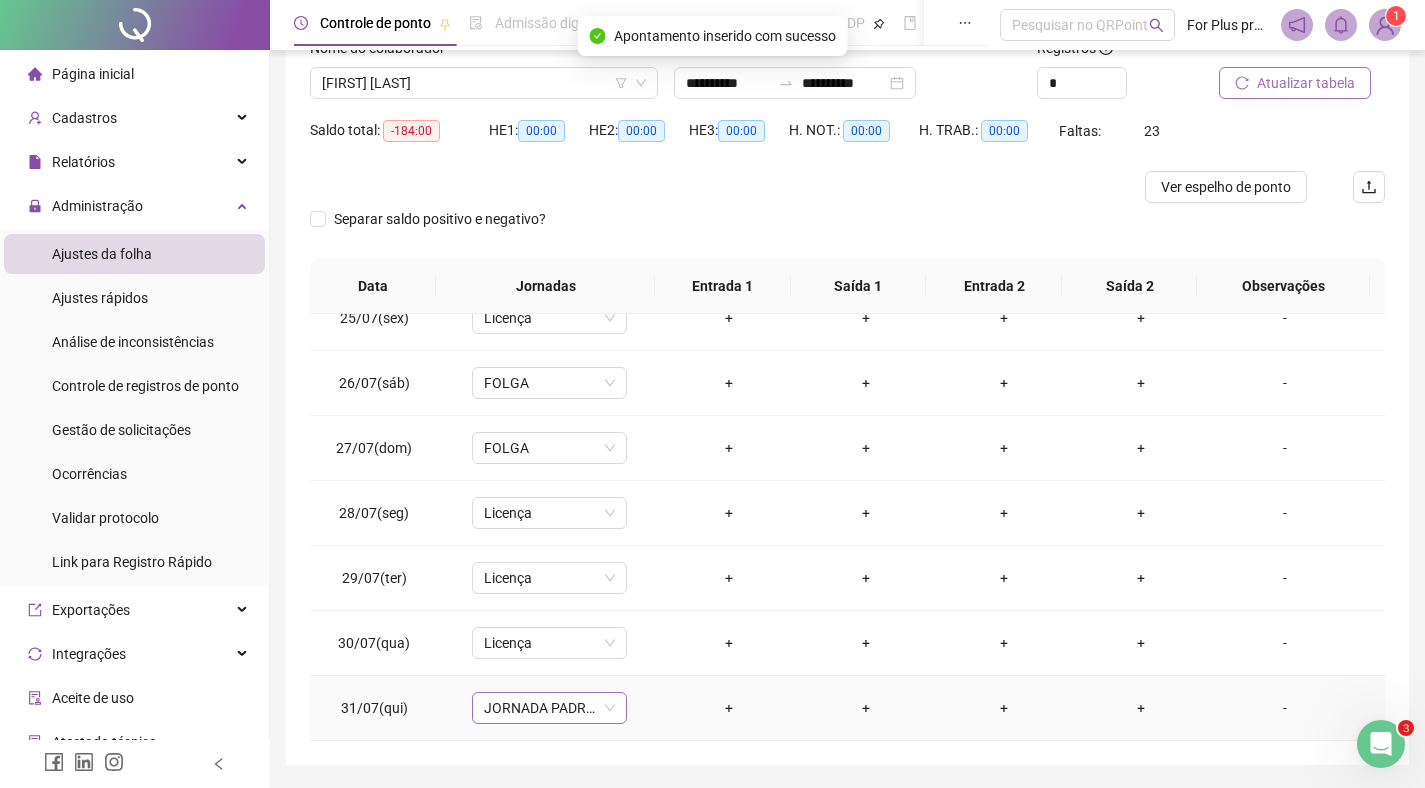 click on "JORNADA PADRÃO" at bounding box center [549, 708] 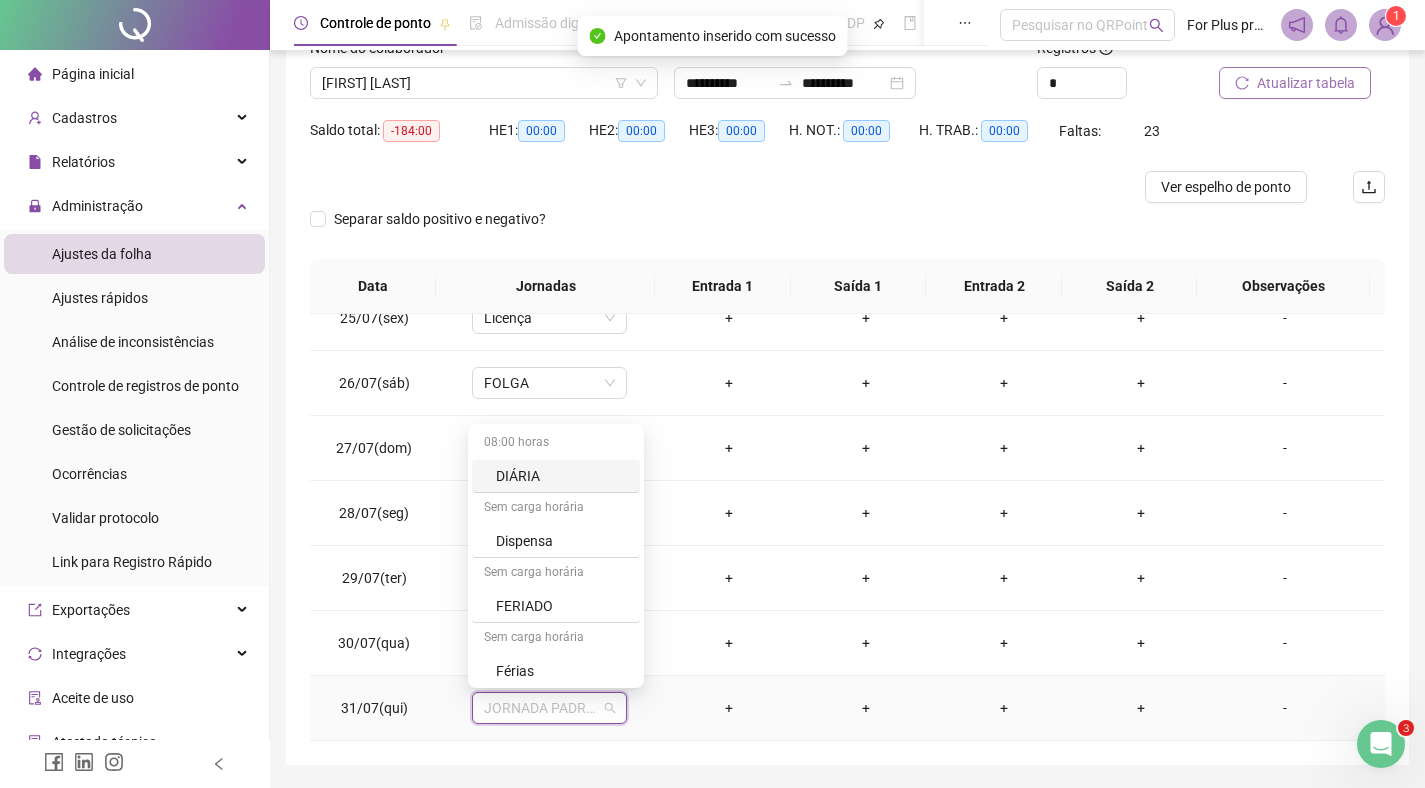 scroll, scrollTop: 329, scrollLeft: 0, axis: vertical 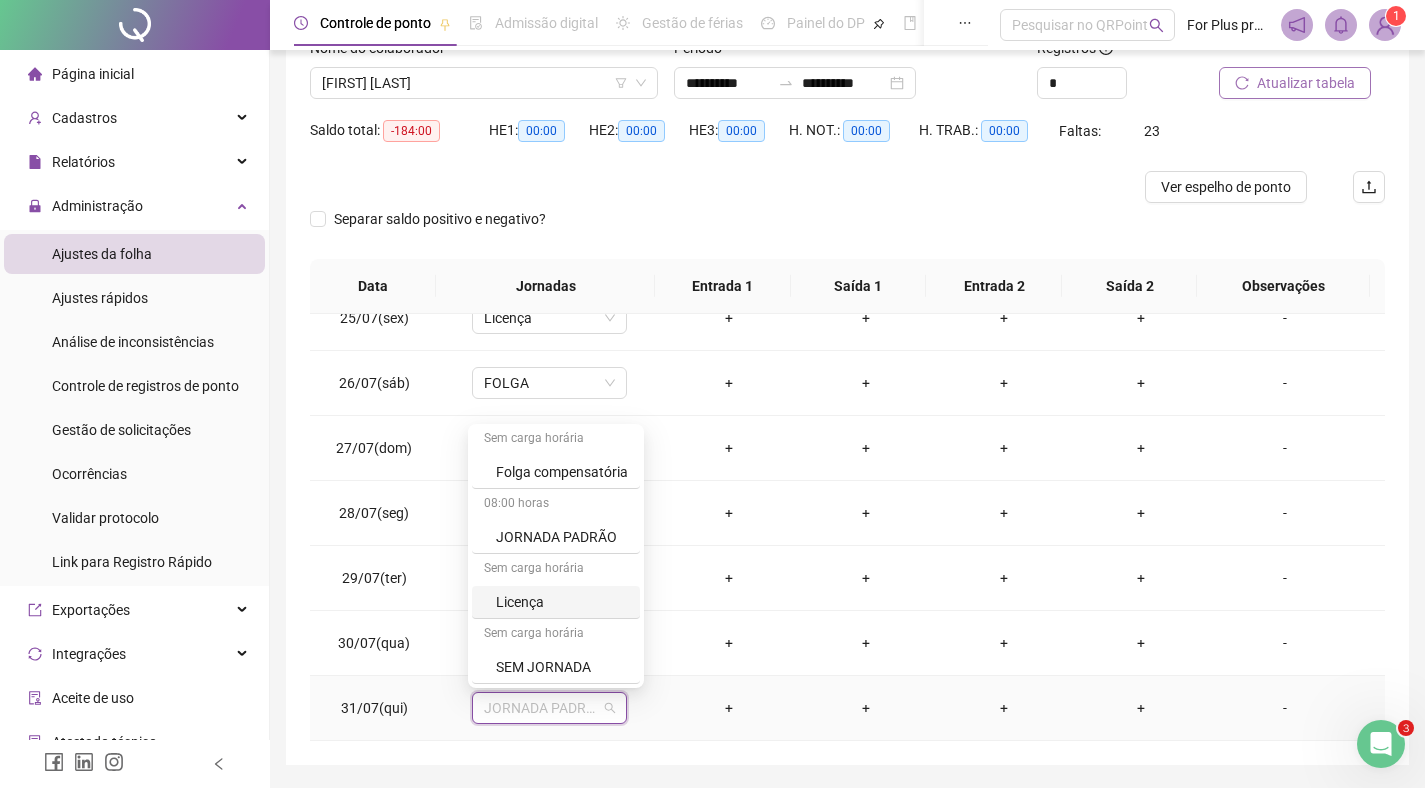 click on "Licença" at bounding box center (562, 602) 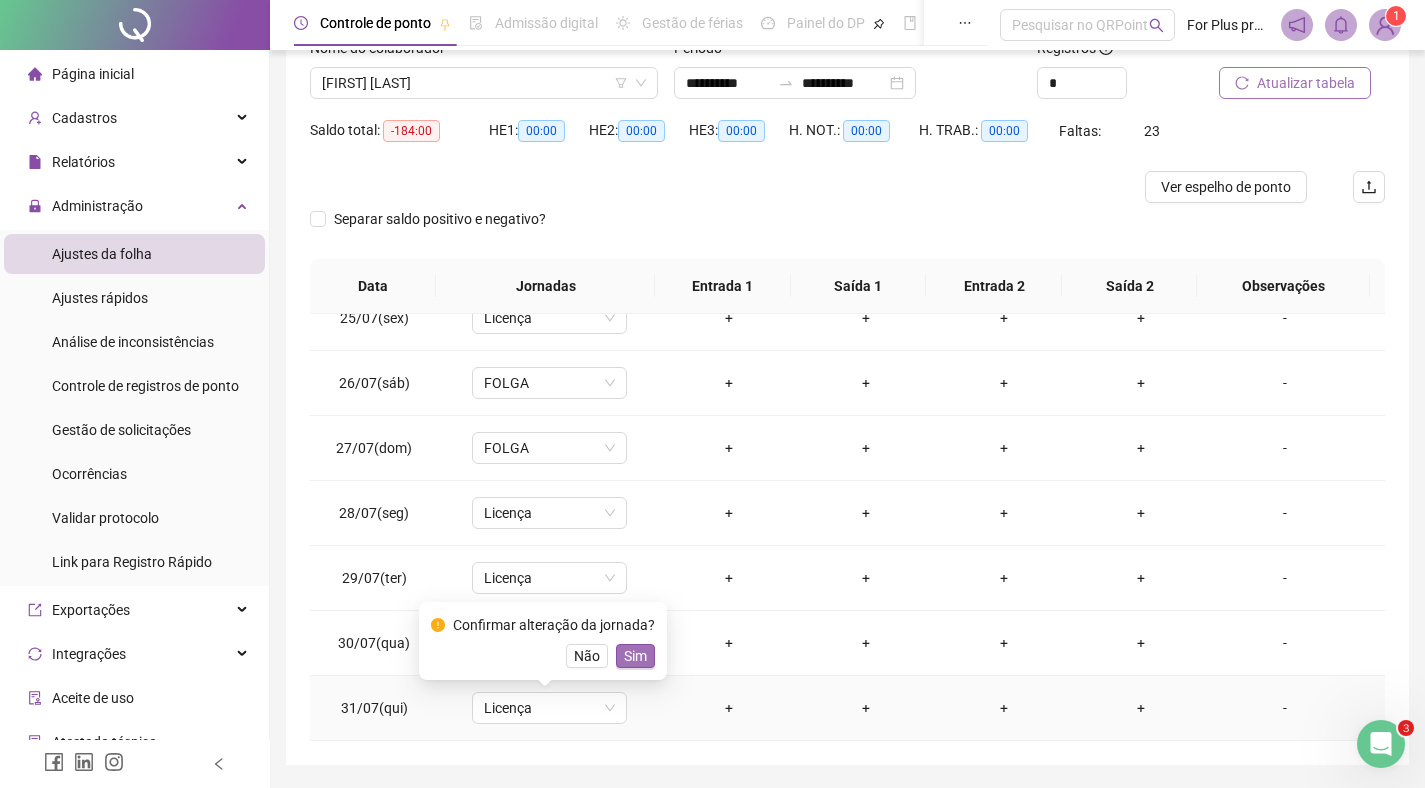 click on "Sim" at bounding box center [635, 656] 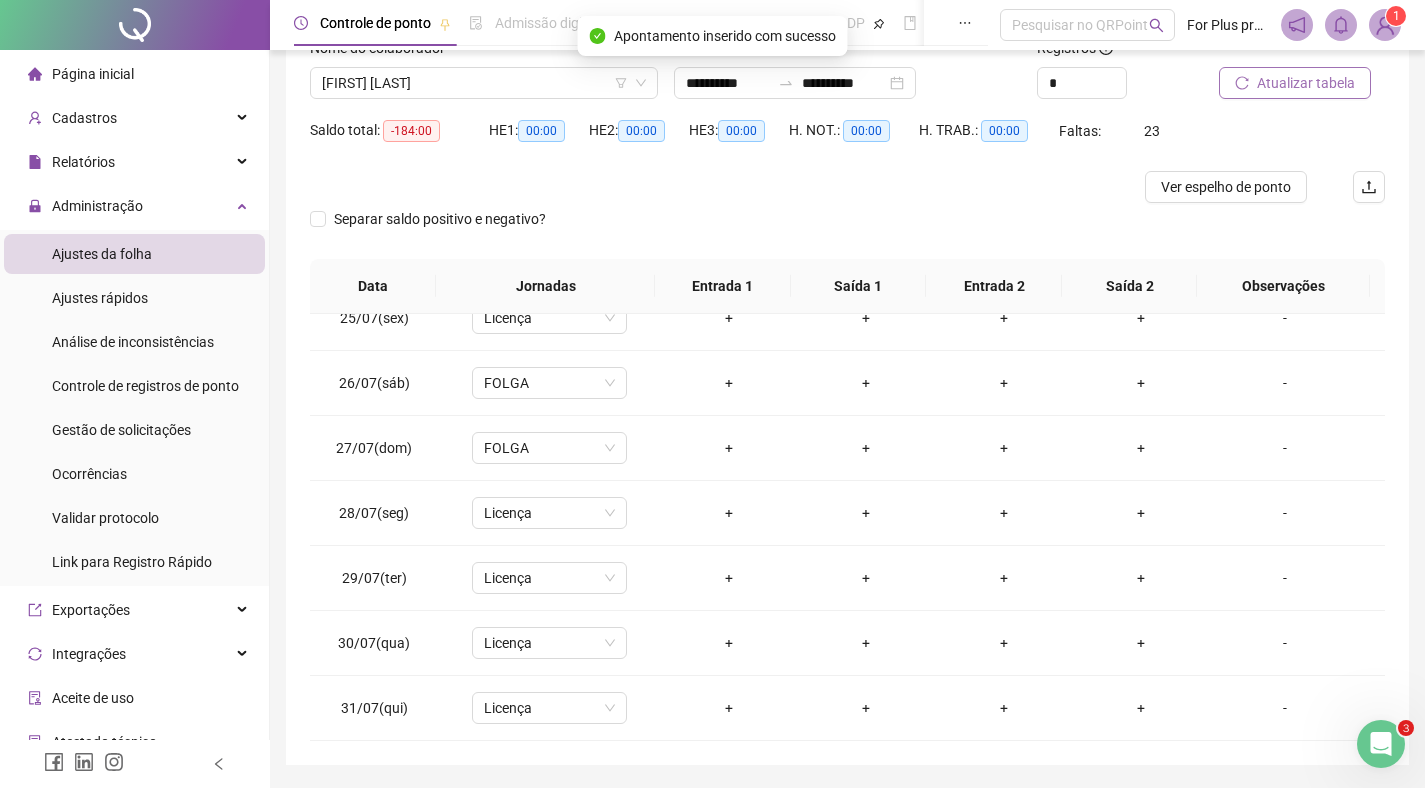 click on "Atualizar tabela" at bounding box center (1306, 83) 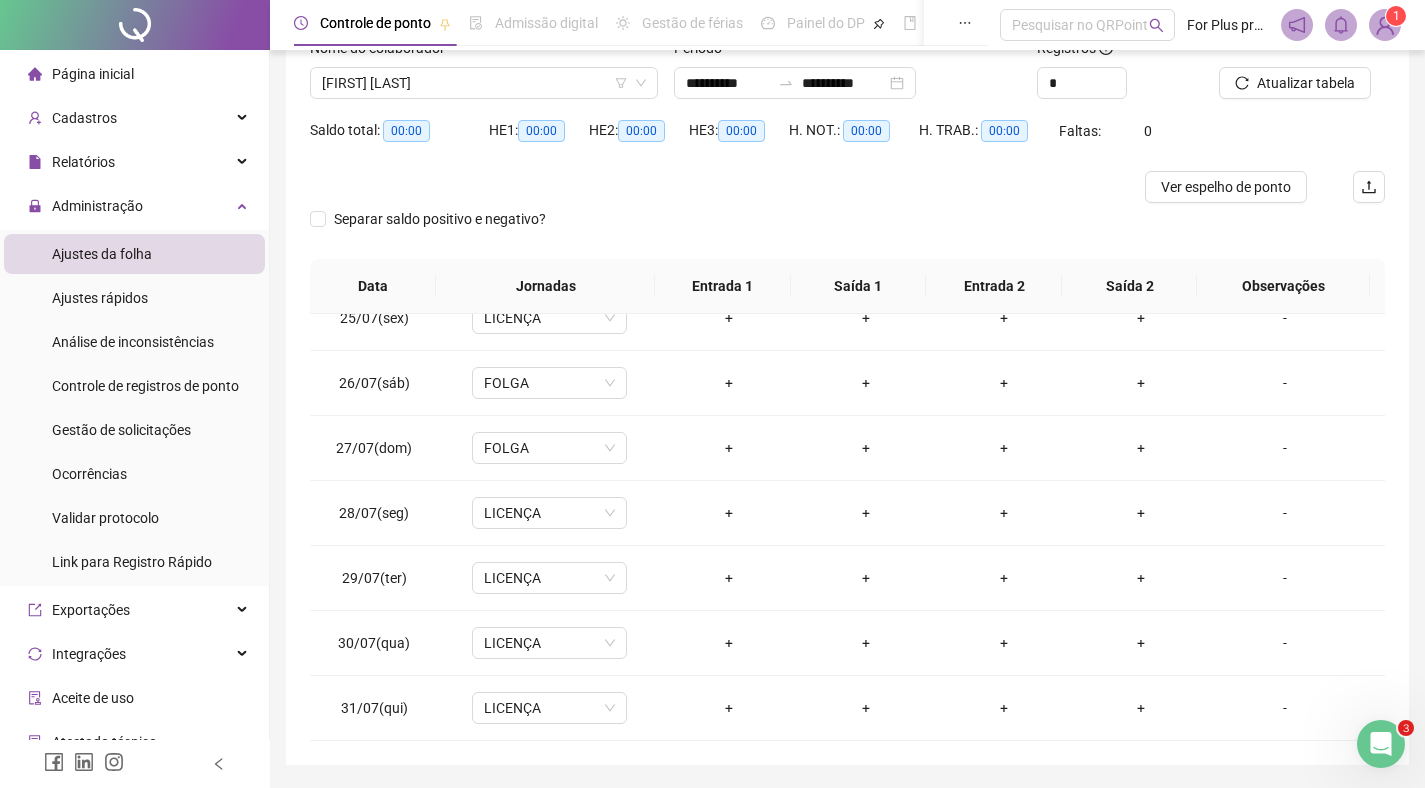 scroll, scrollTop: 0, scrollLeft: 0, axis: both 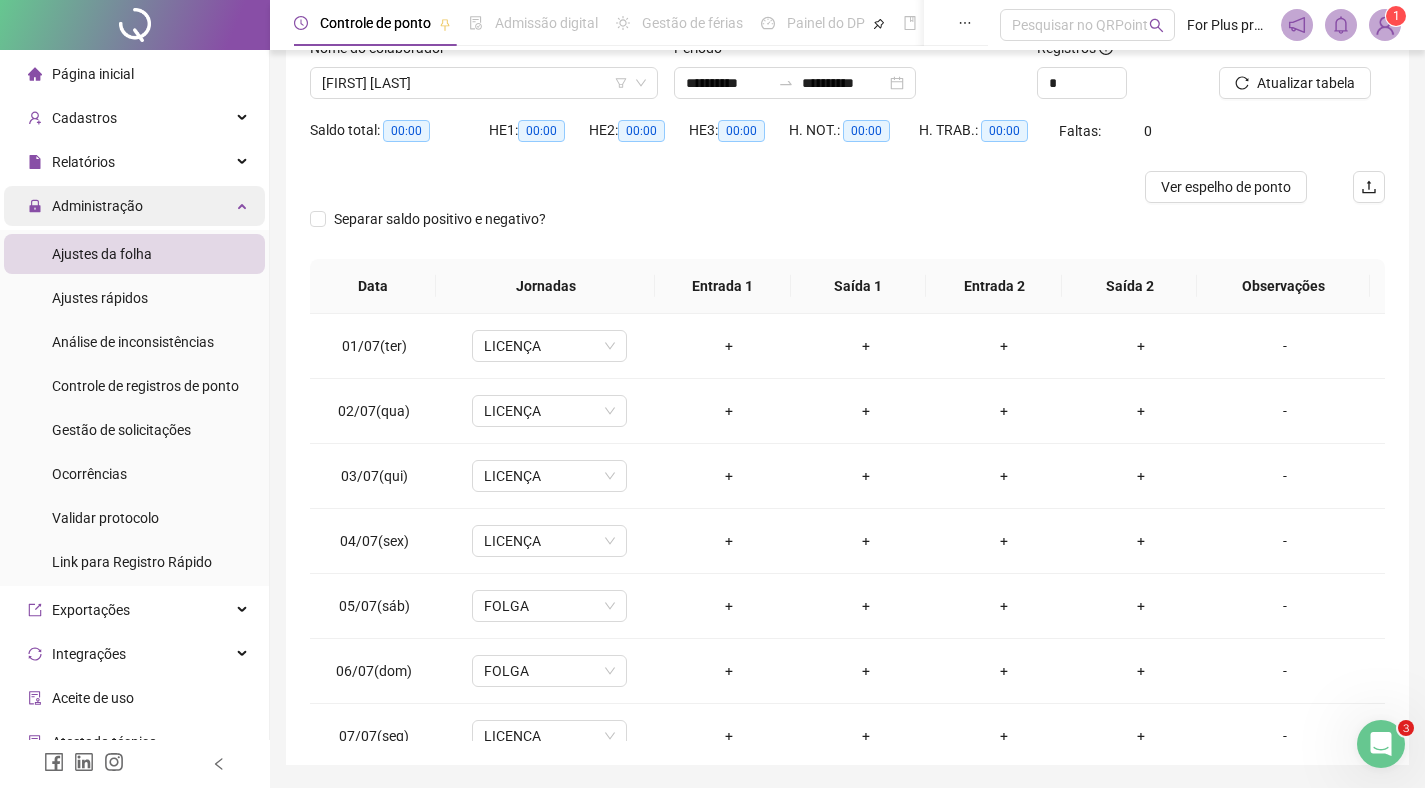 click on "Administração" at bounding box center [97, 206] 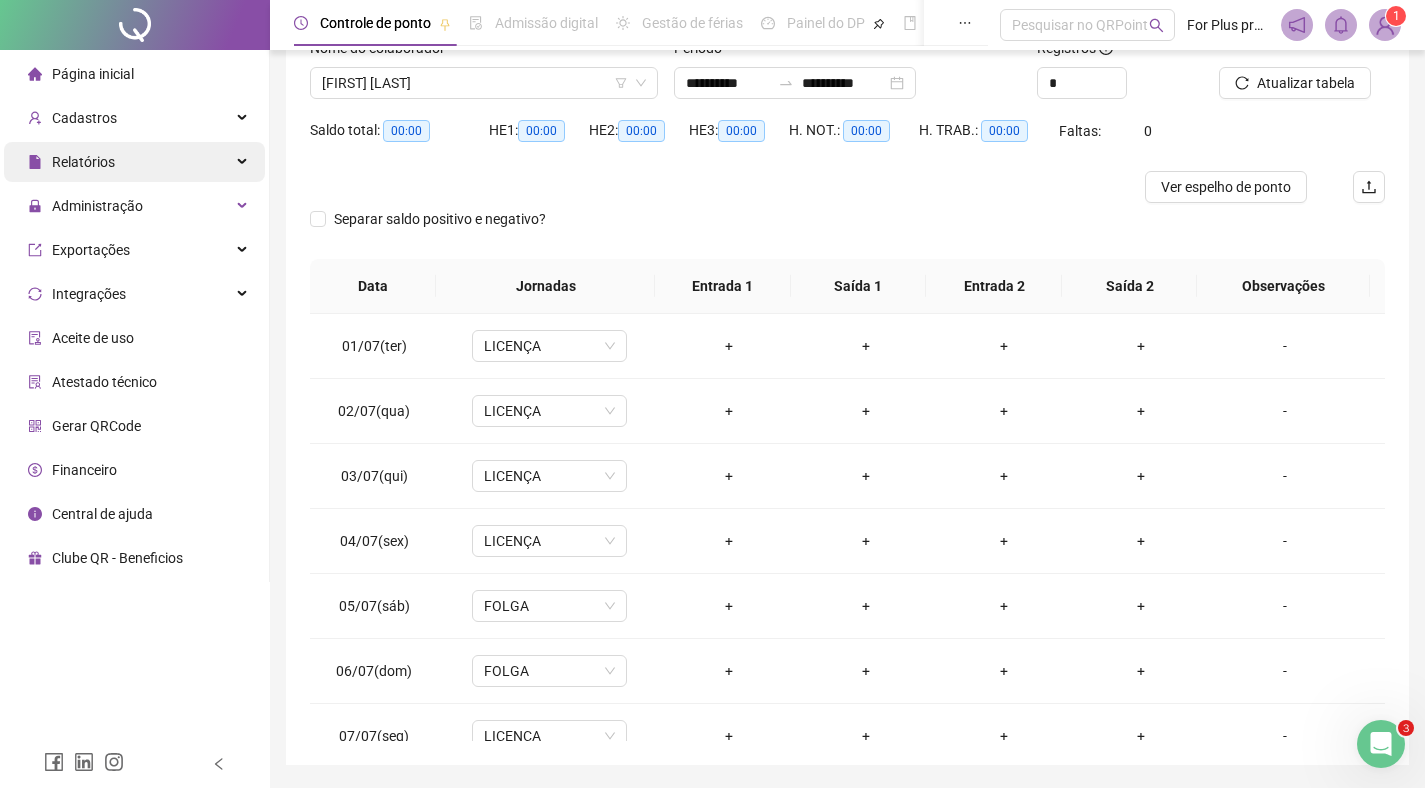 click on "Relatórios" at bounding box center [71, 162] 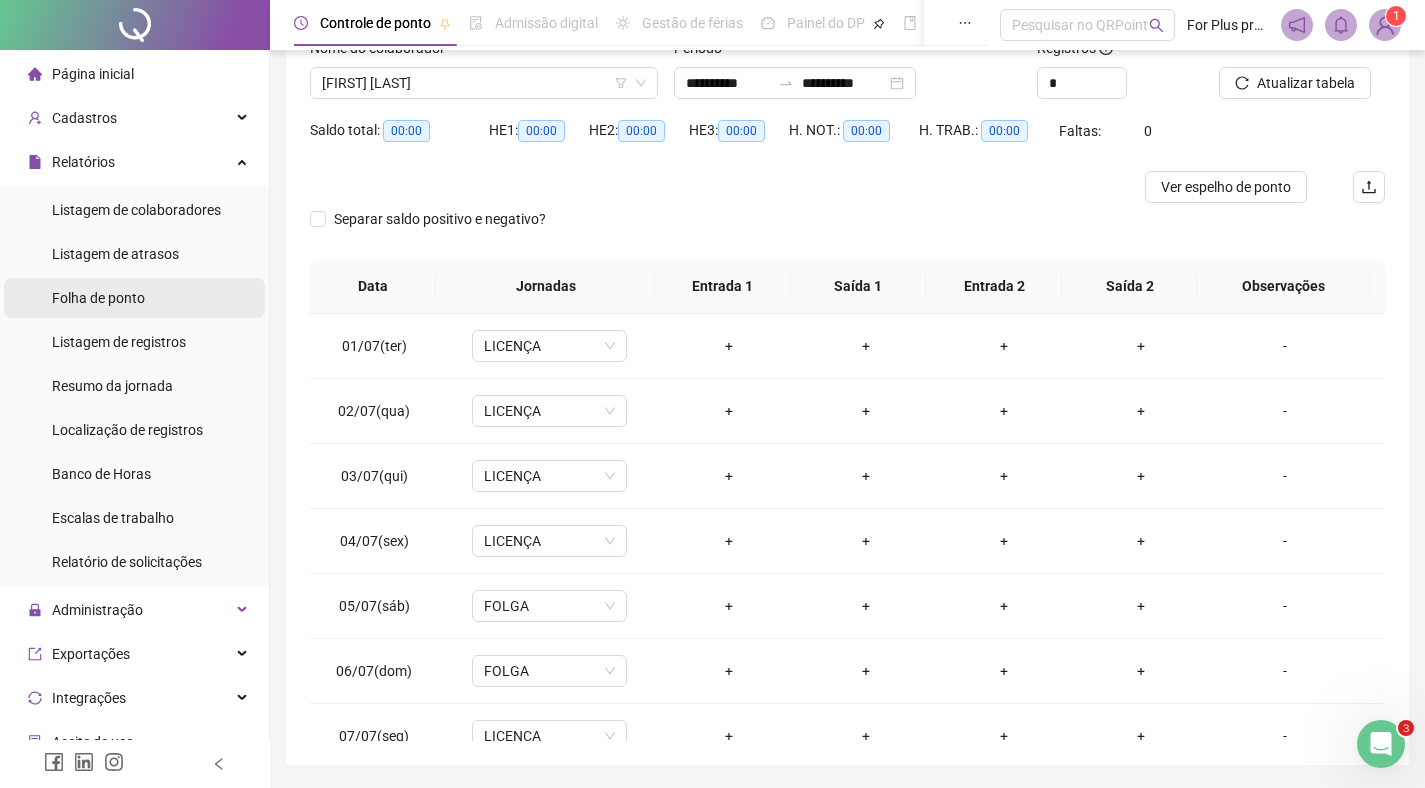 click on "Folha de ponto" at bounding box center [98, 298] 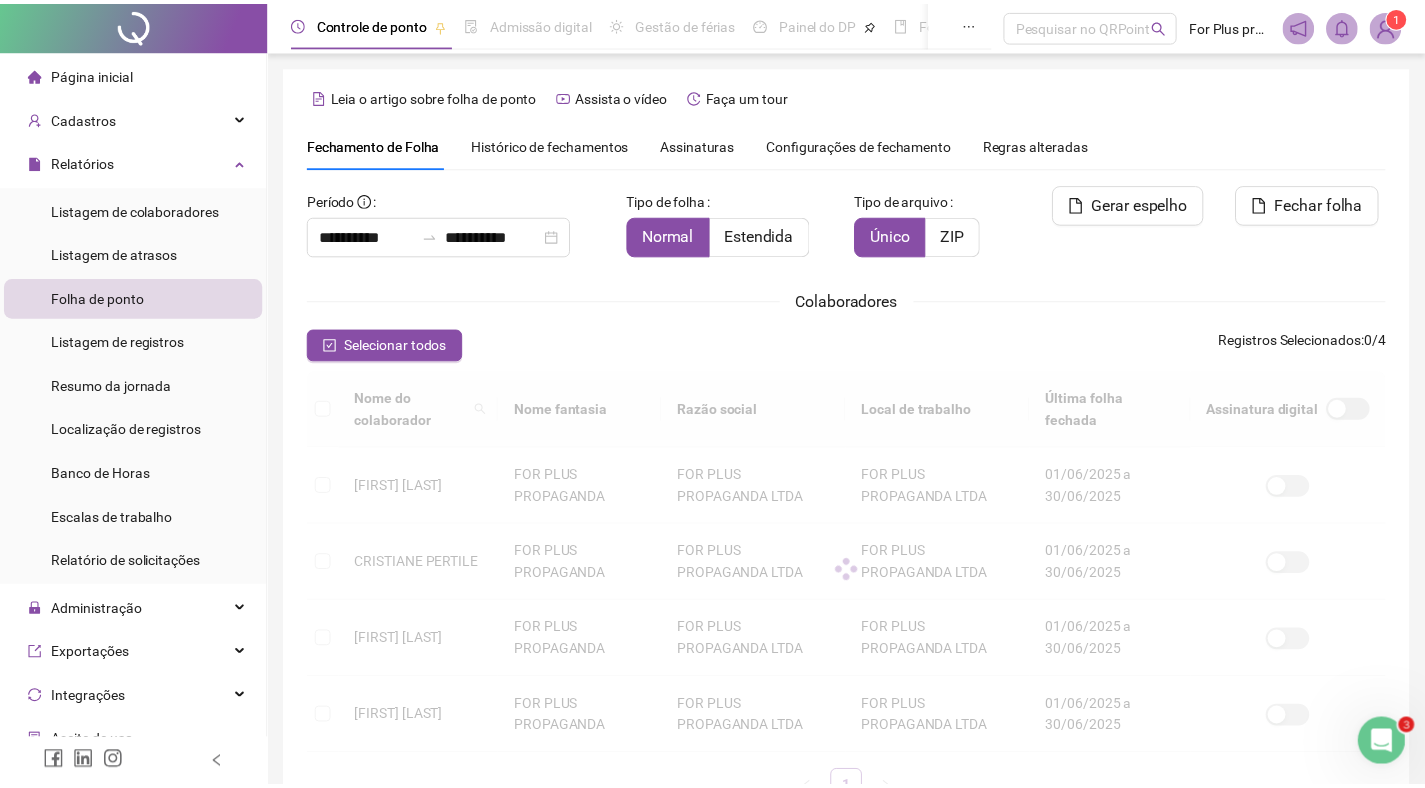 scroll, scrollTop: 15, scrollLeft: 0, axis: vertical 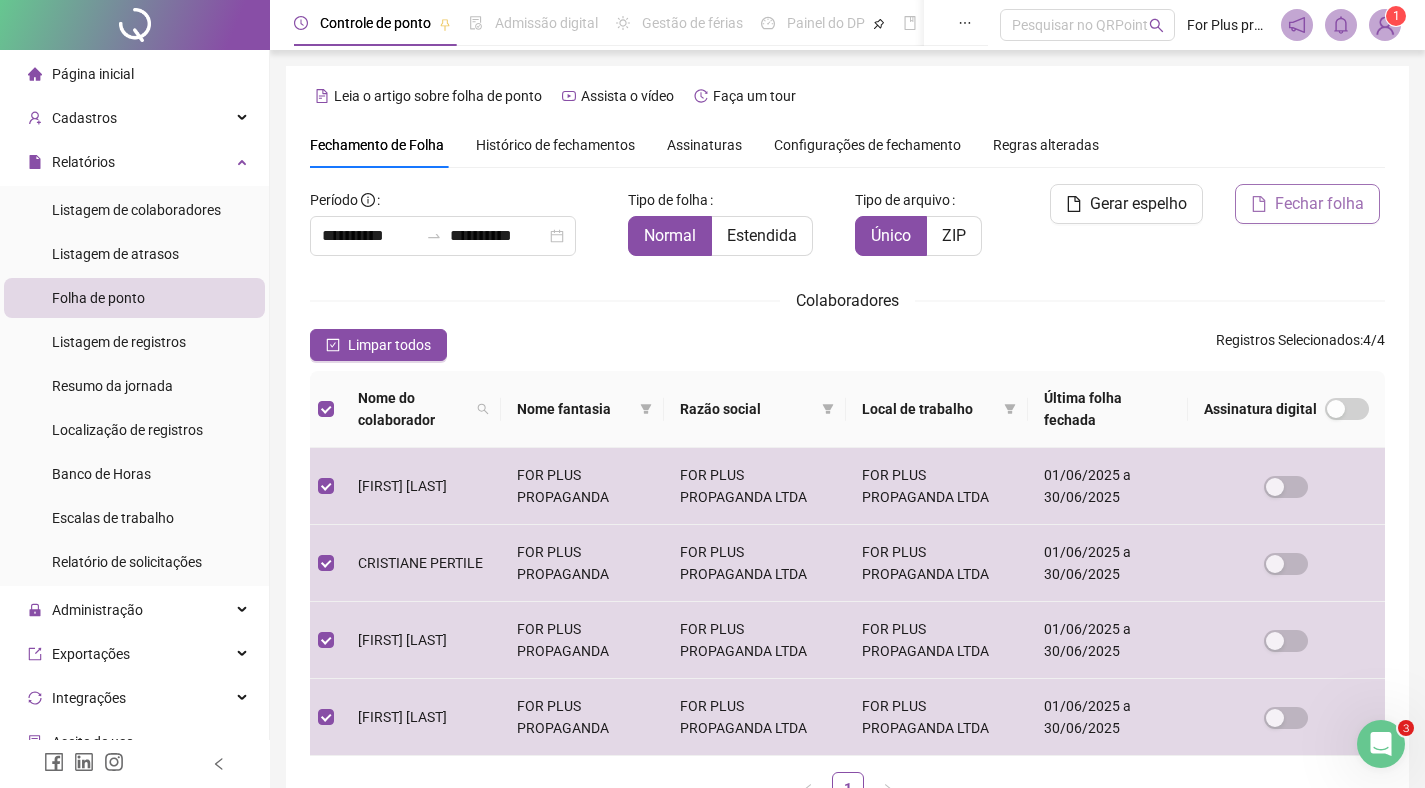click on "Fechar folha" at bounding box center [1319, 204] 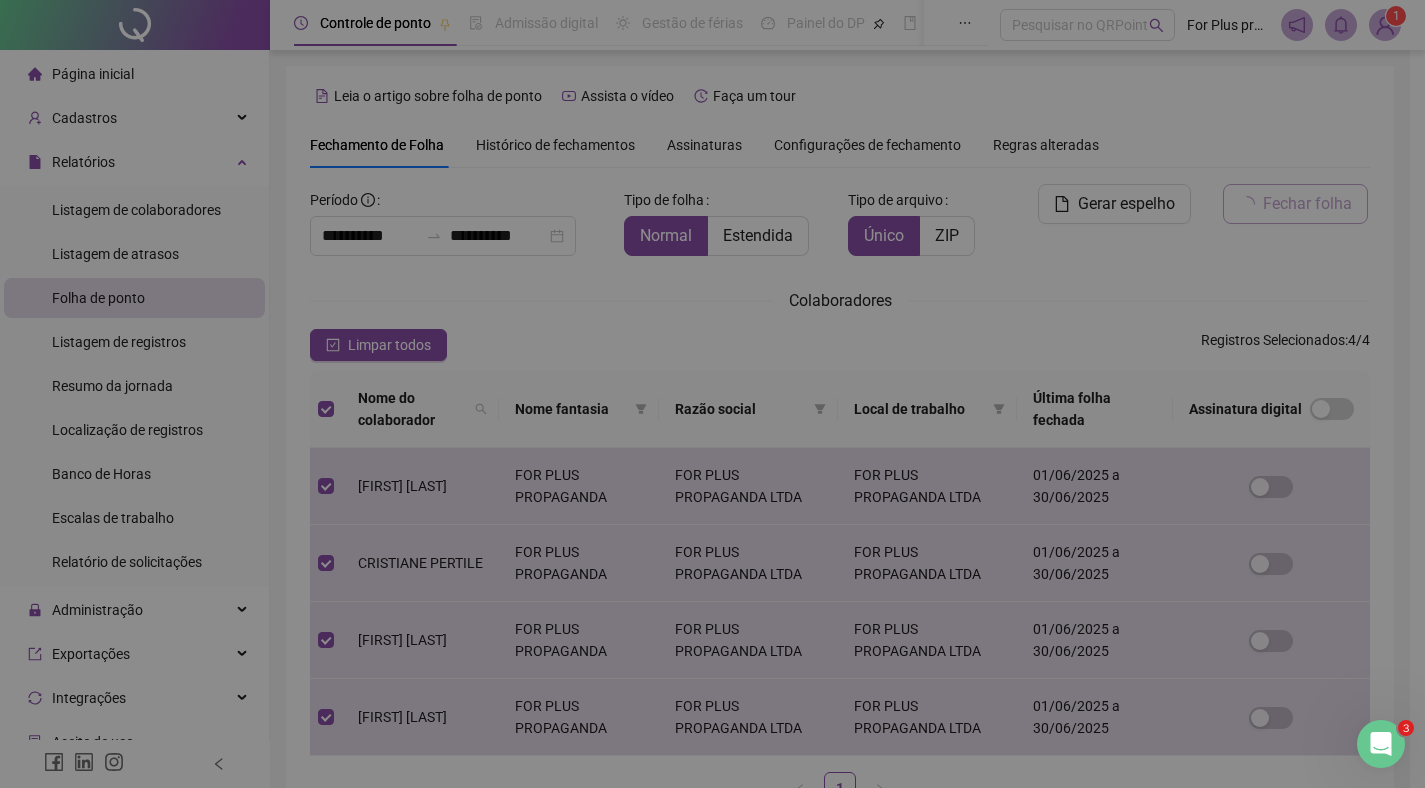 scroll, scrollTop: 15, scrollLeft: 0, axis: vertical 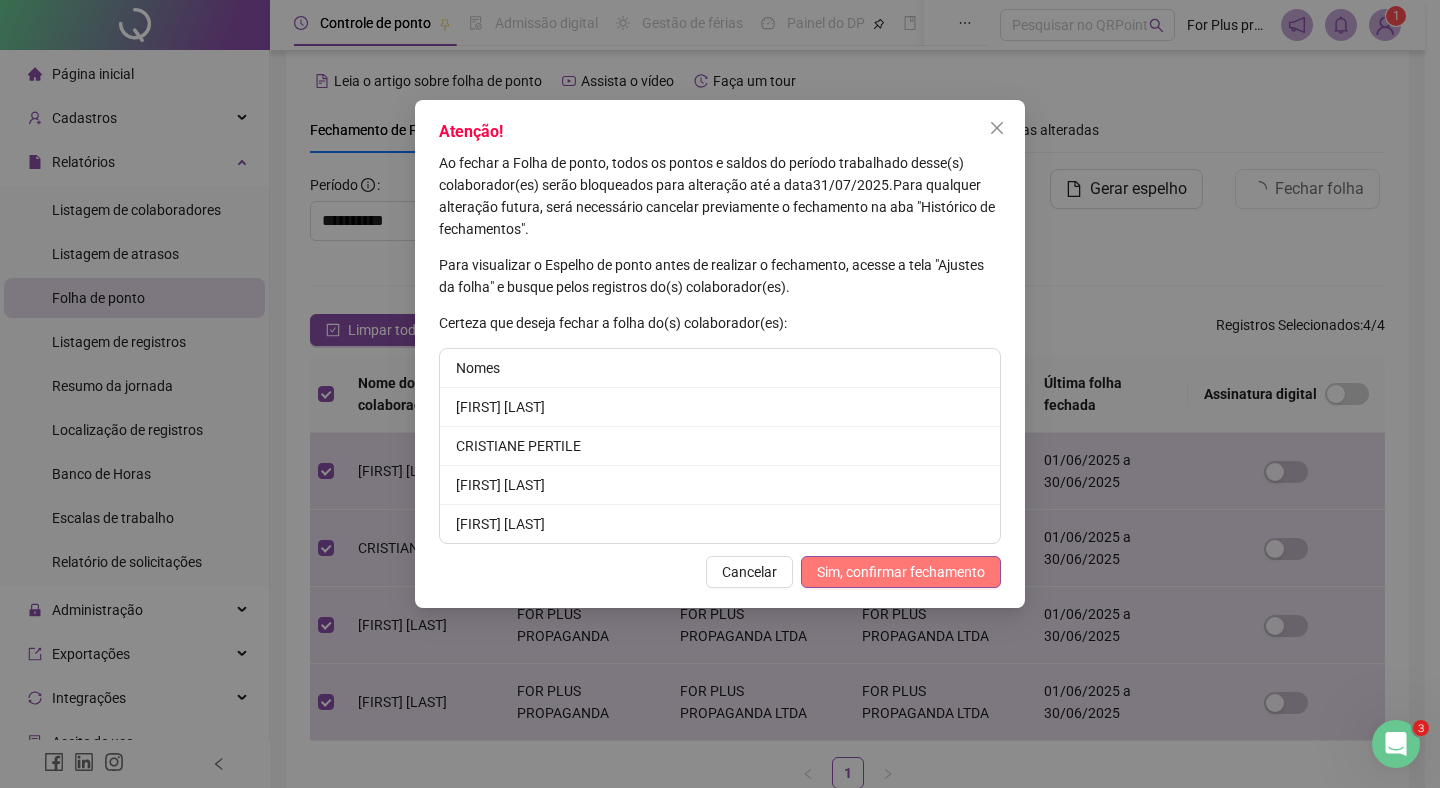 click on "Sim, confirmar fechamento" at bounding box center [901, 572] 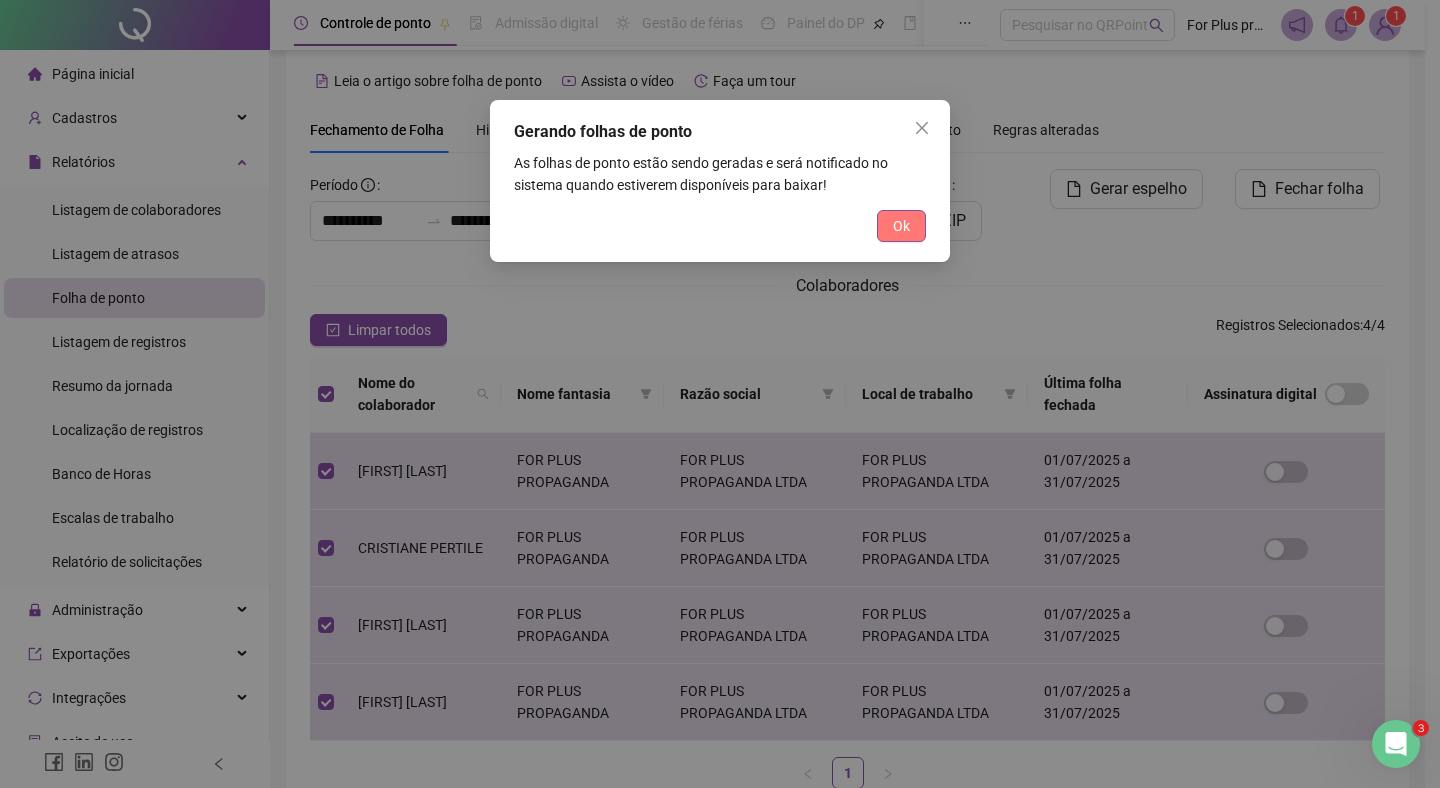 click on "Ok" at bounding box center [901, 226] 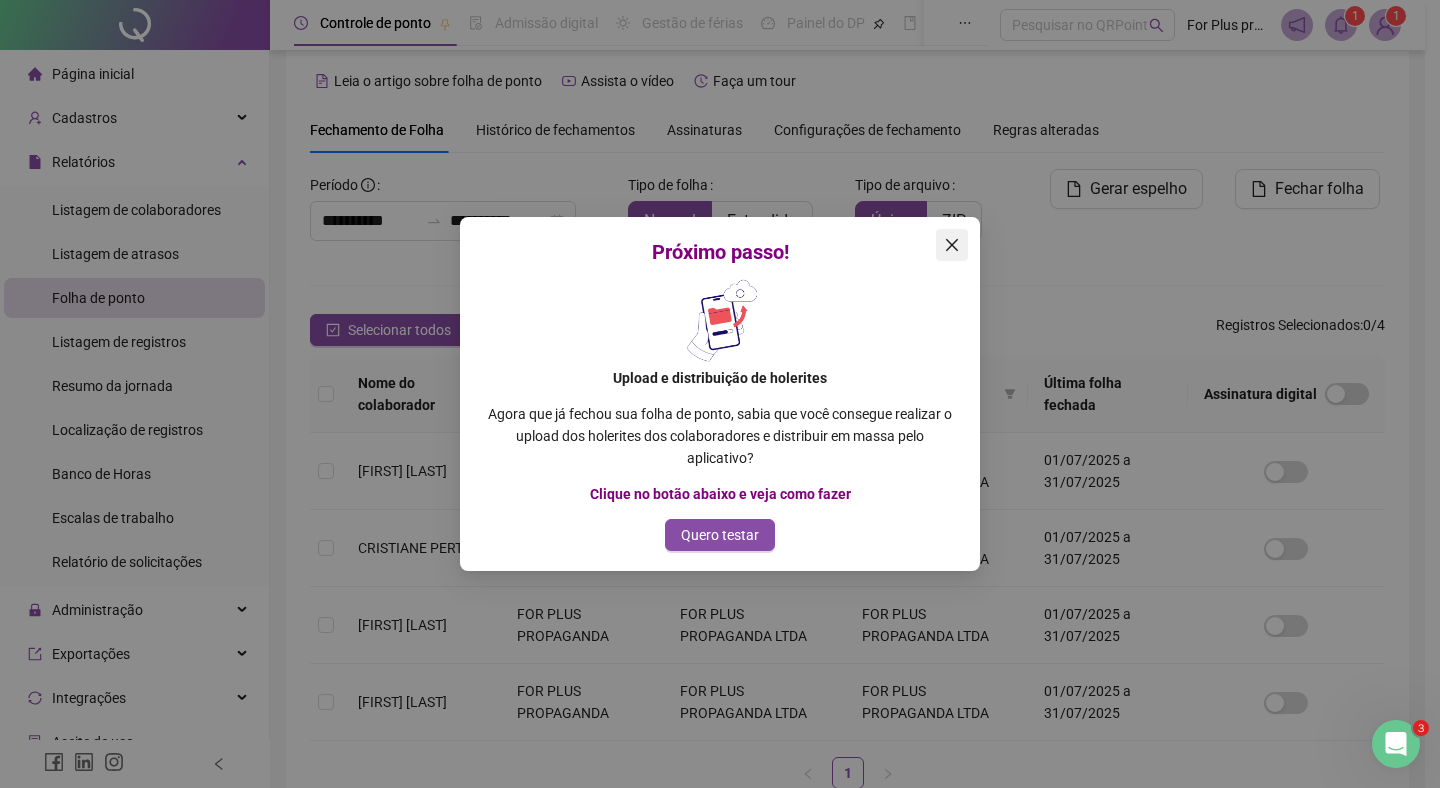 click at bounding box center (952, 245) 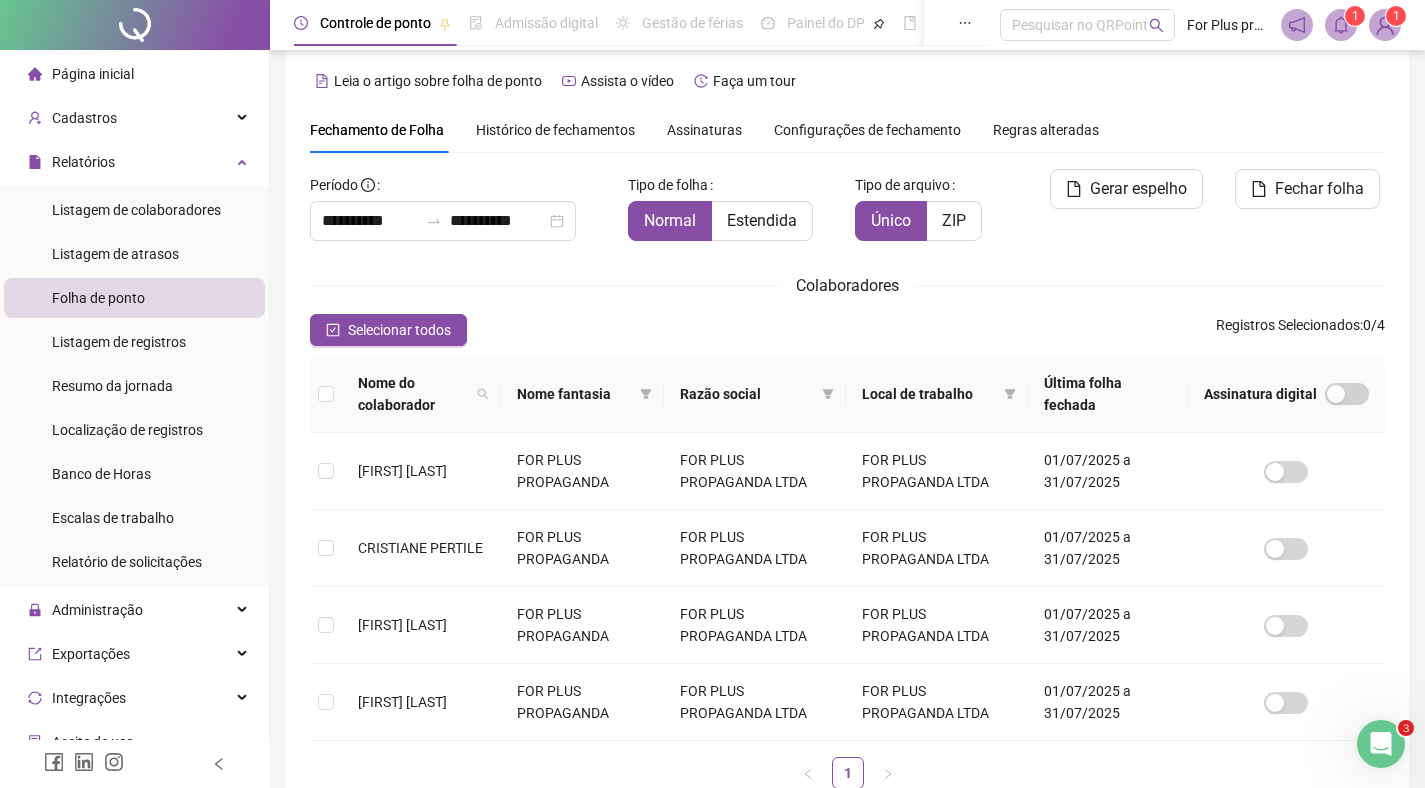click 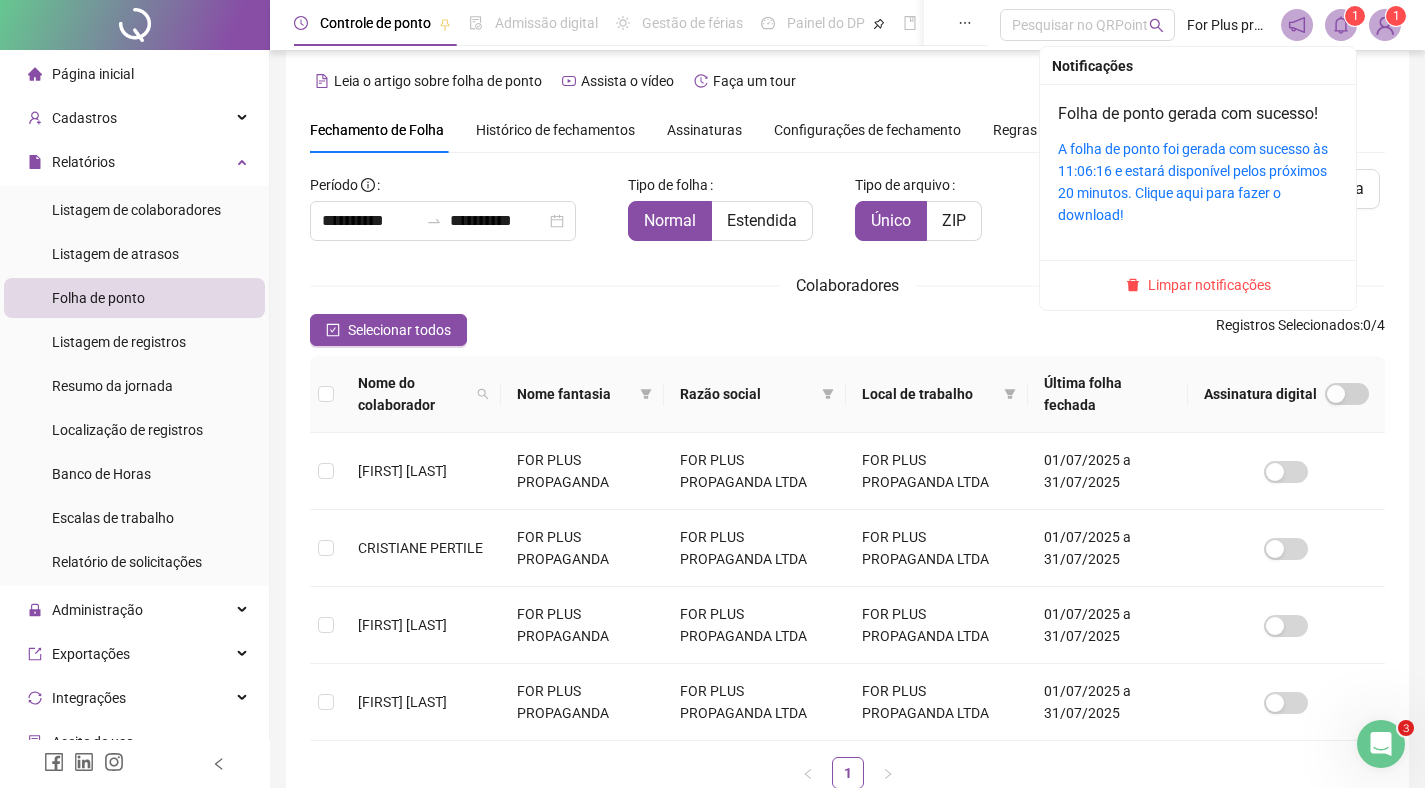 click on "A folha de ponto foi gerada com sucesso às 11:06:16 e estará disponível pelos próximos 20 minutos.
Clique aqui para fazer o download!" at bounding box center [1198, 182] 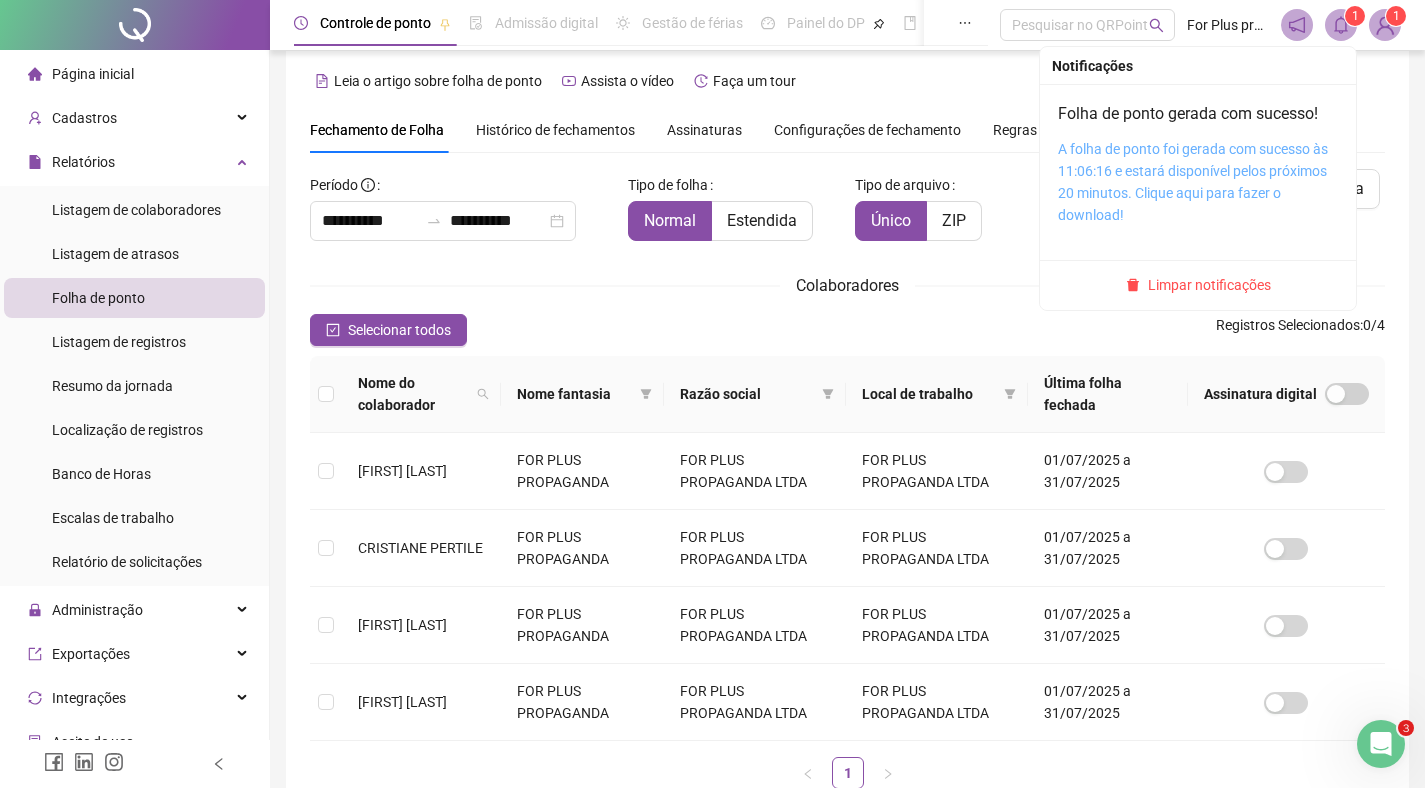 click on "A folha de ponto foi gerada com sucesso às 11:06:16 e estará disponível pelos próximos 20 minutos.
Clique aqui para fazer o download!" at bounding box center [1193, 182] 